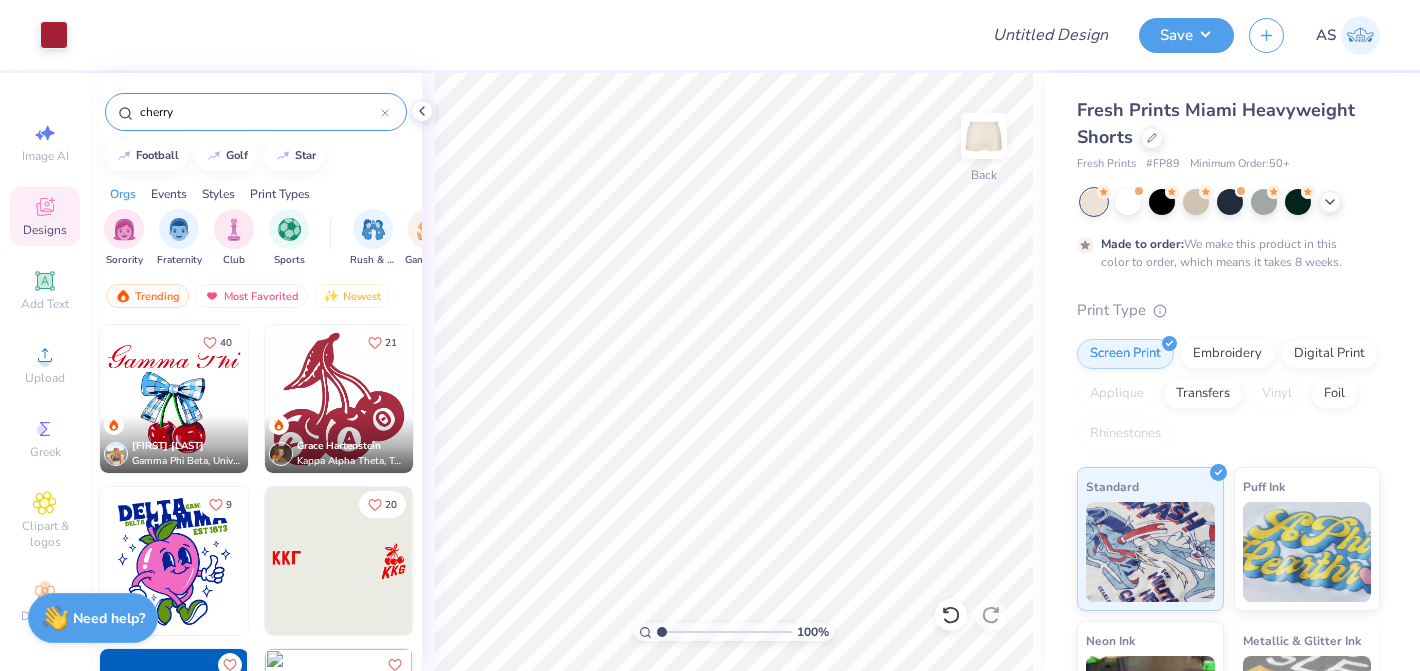 scroll, scrollTop: 0, scrollLeft: 0, axis: both 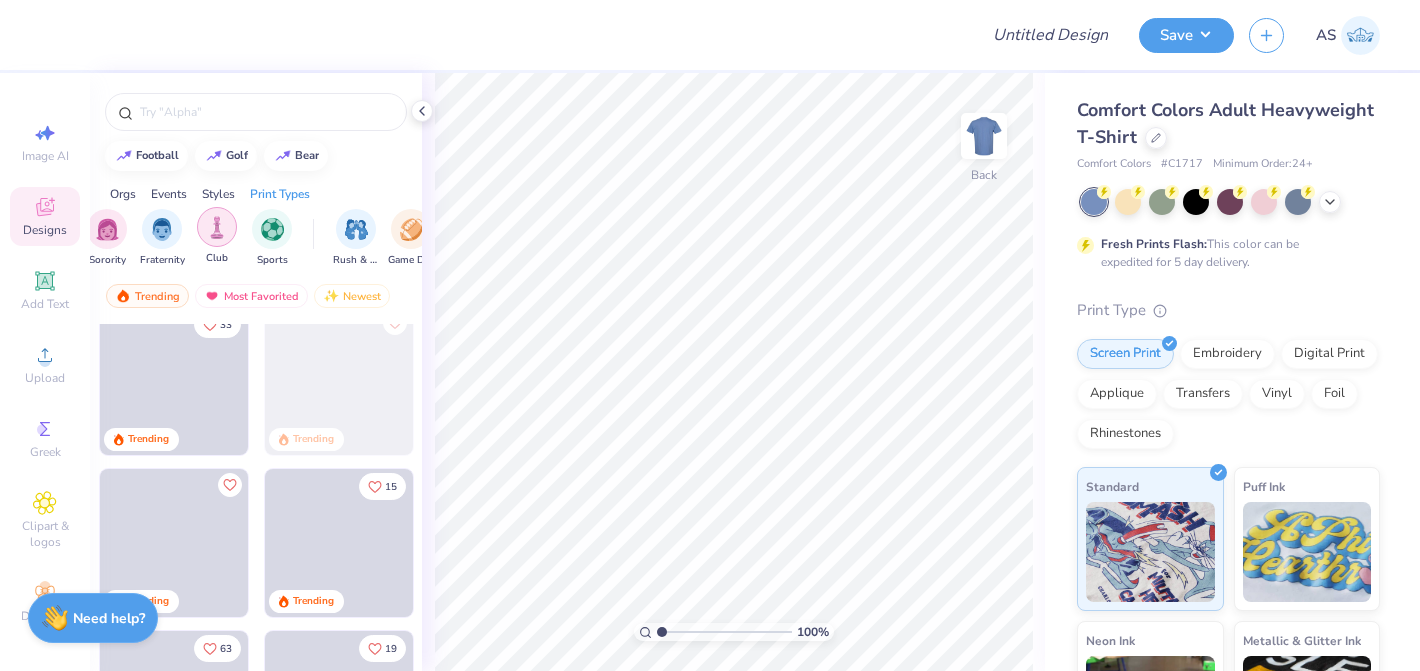 click at bounding box center [217, 227] 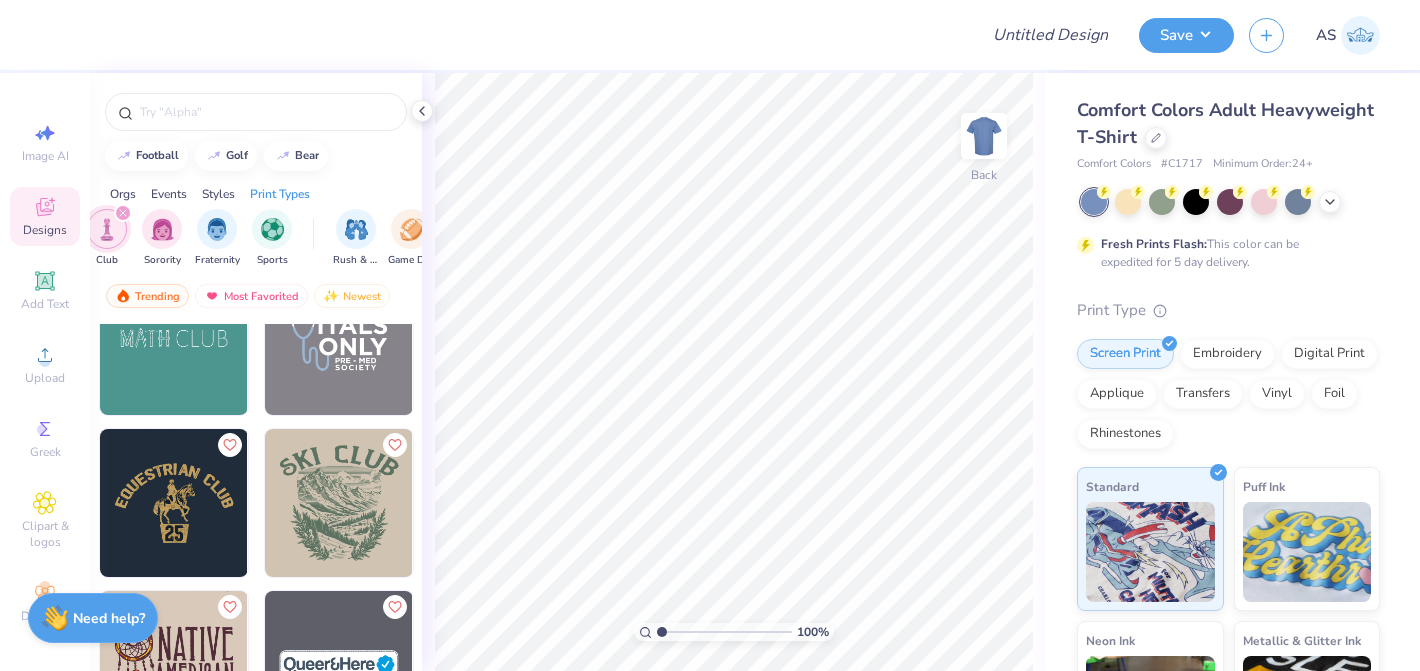 scroll, scrollTop: 121, scrollLeft: 0, axis: vertical 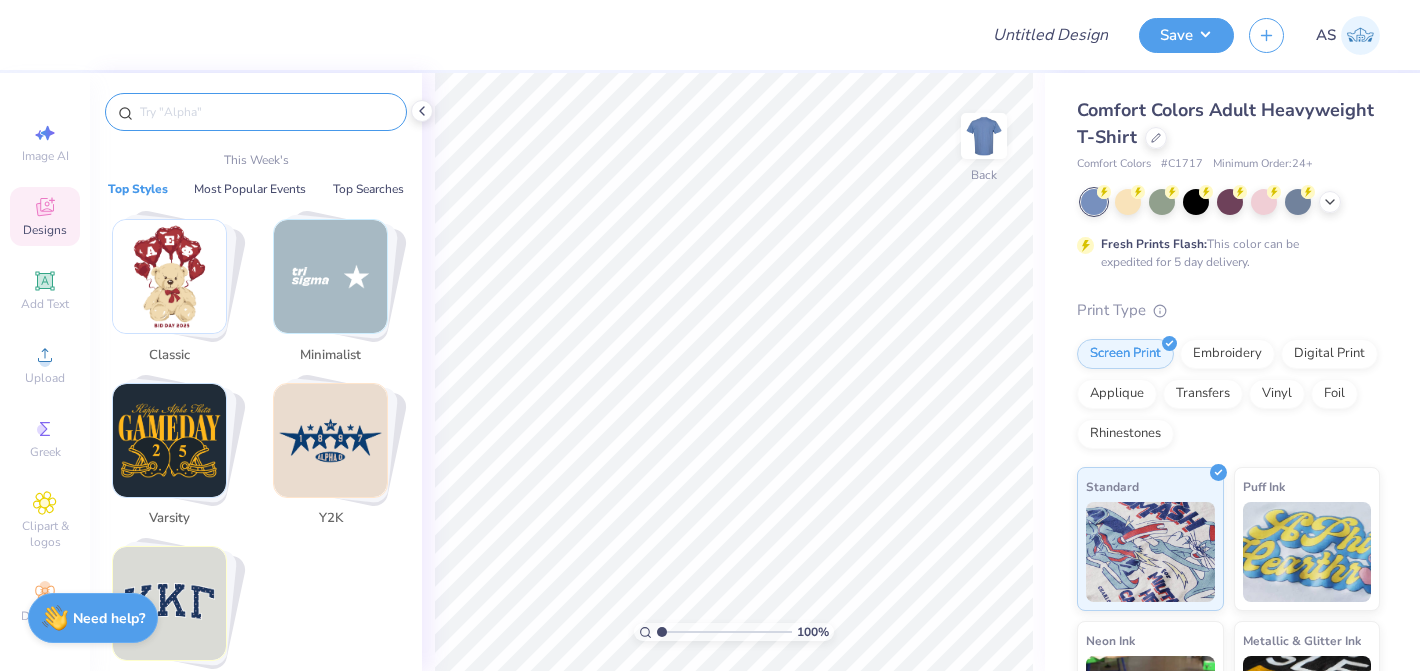 click at bounding box center (266, 112) 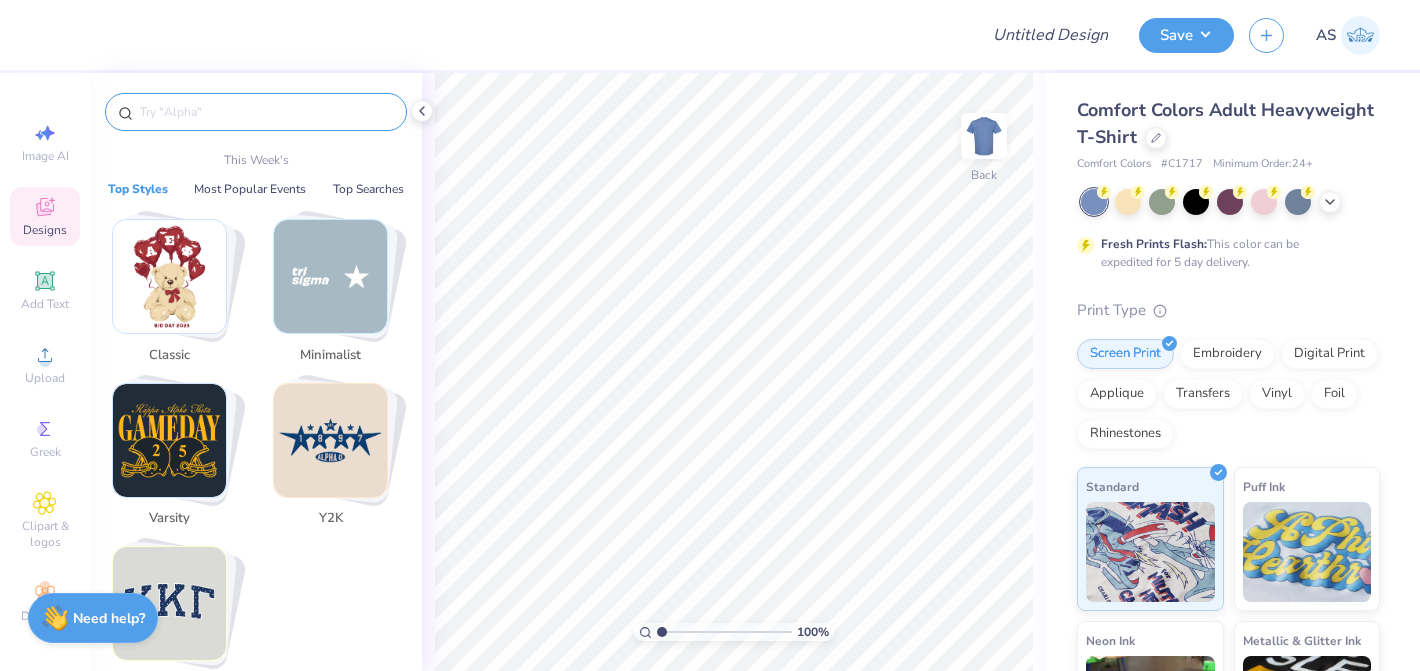 click at bounding box center [330, 440] 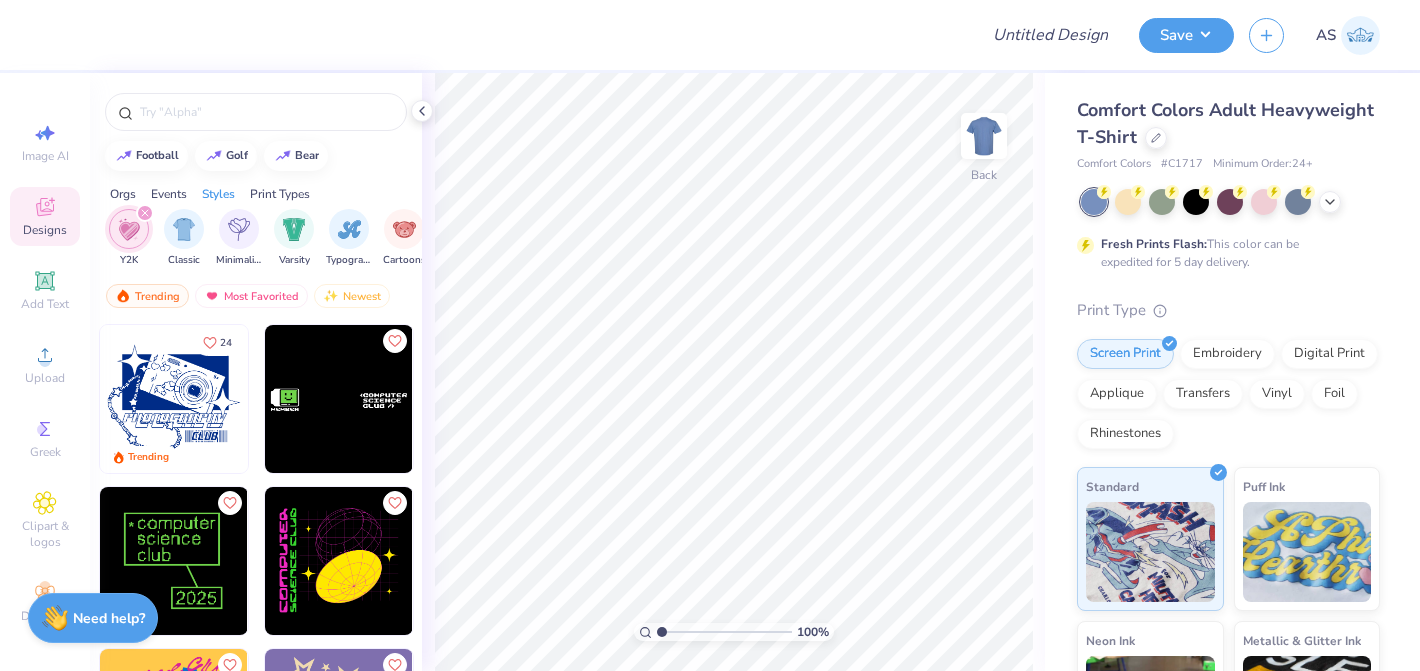 scroll, scrollTop: 0, scrollLeft: 1048, axis: horizontal 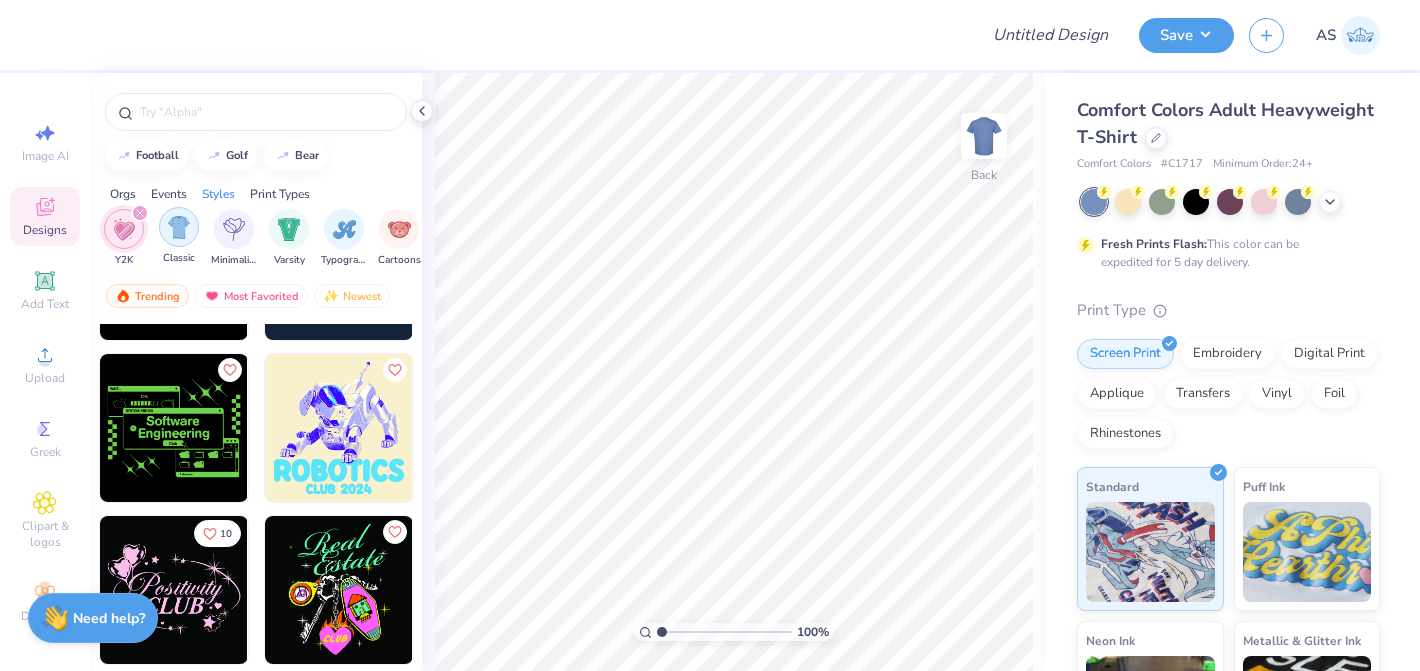 click at bounding box center [179, 227] 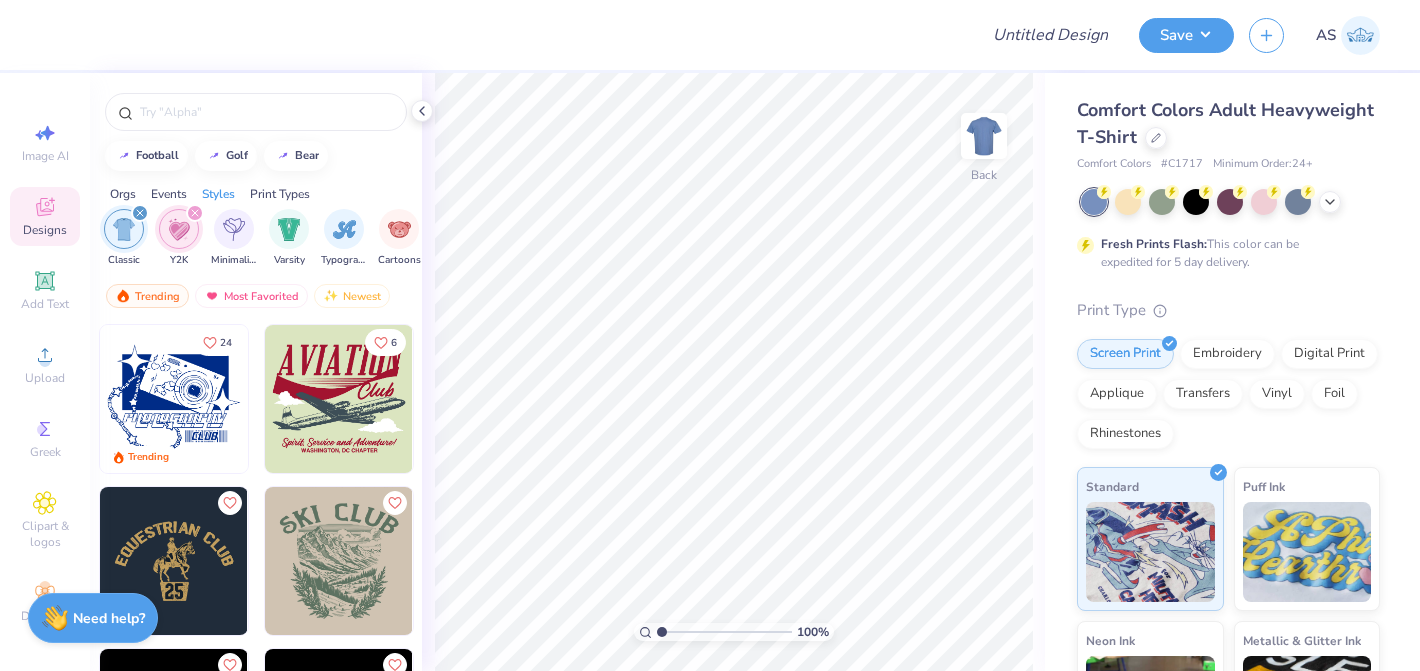 click at bounding box center [179, 229] 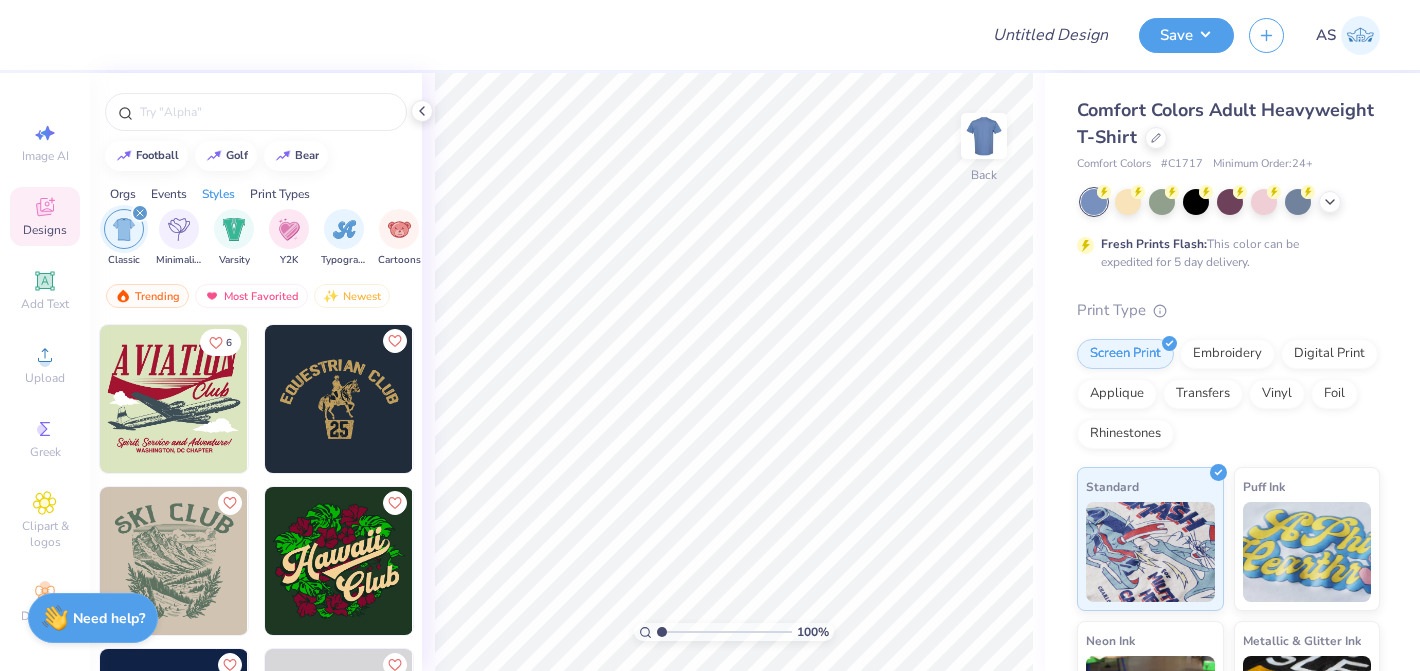click at bounding box center (124, 229) 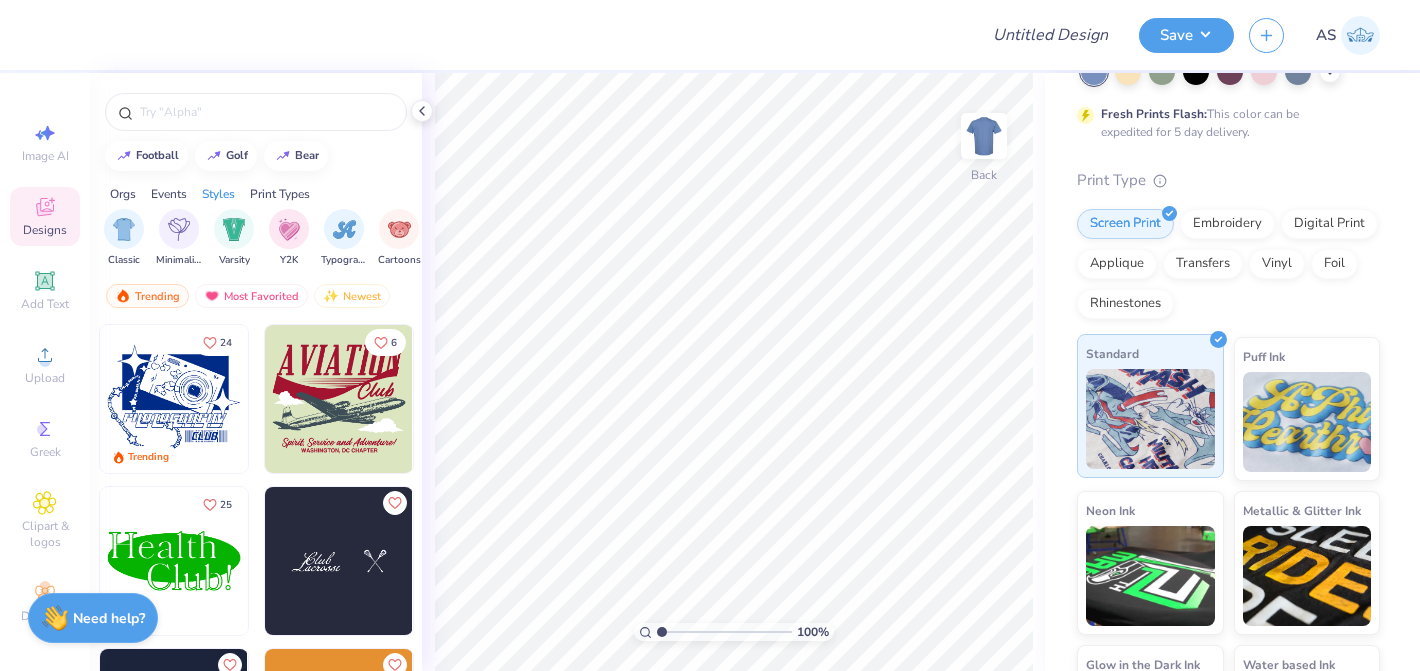 scroll, scrollTop: 141, scrollLeft: 0, axis: vertical 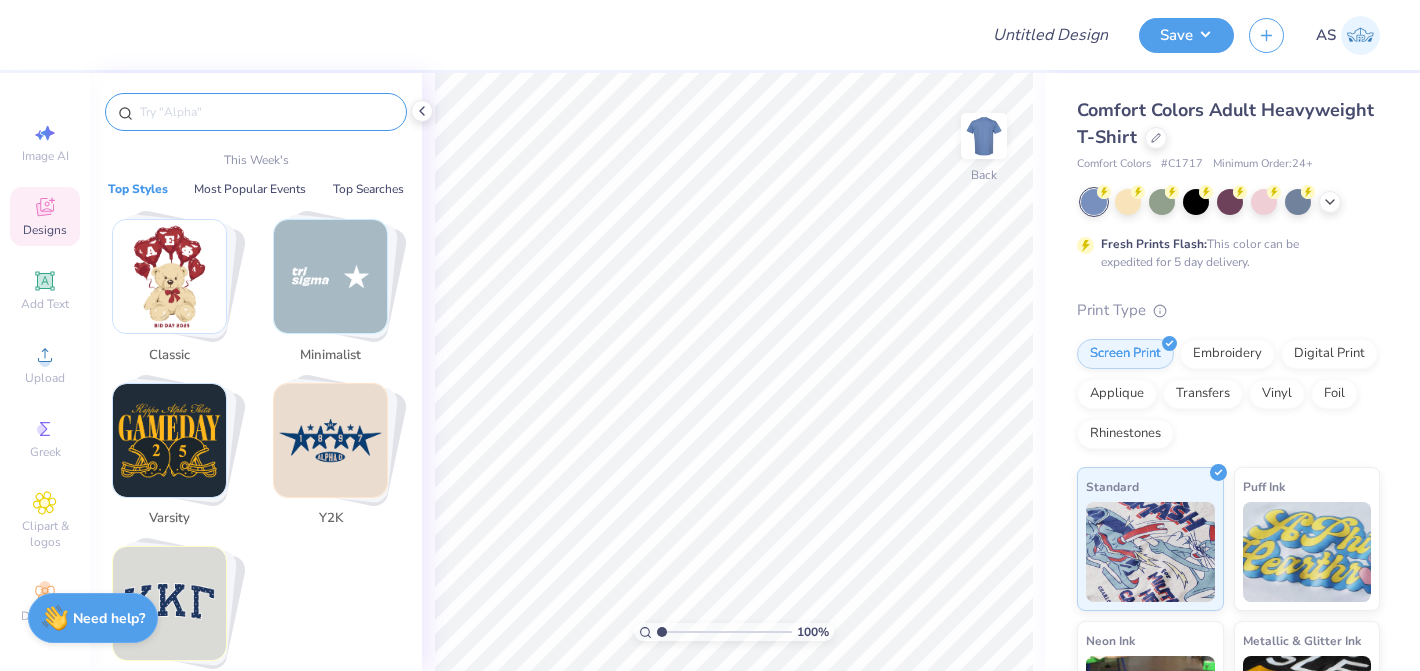 click at bounding box center [266, 112] 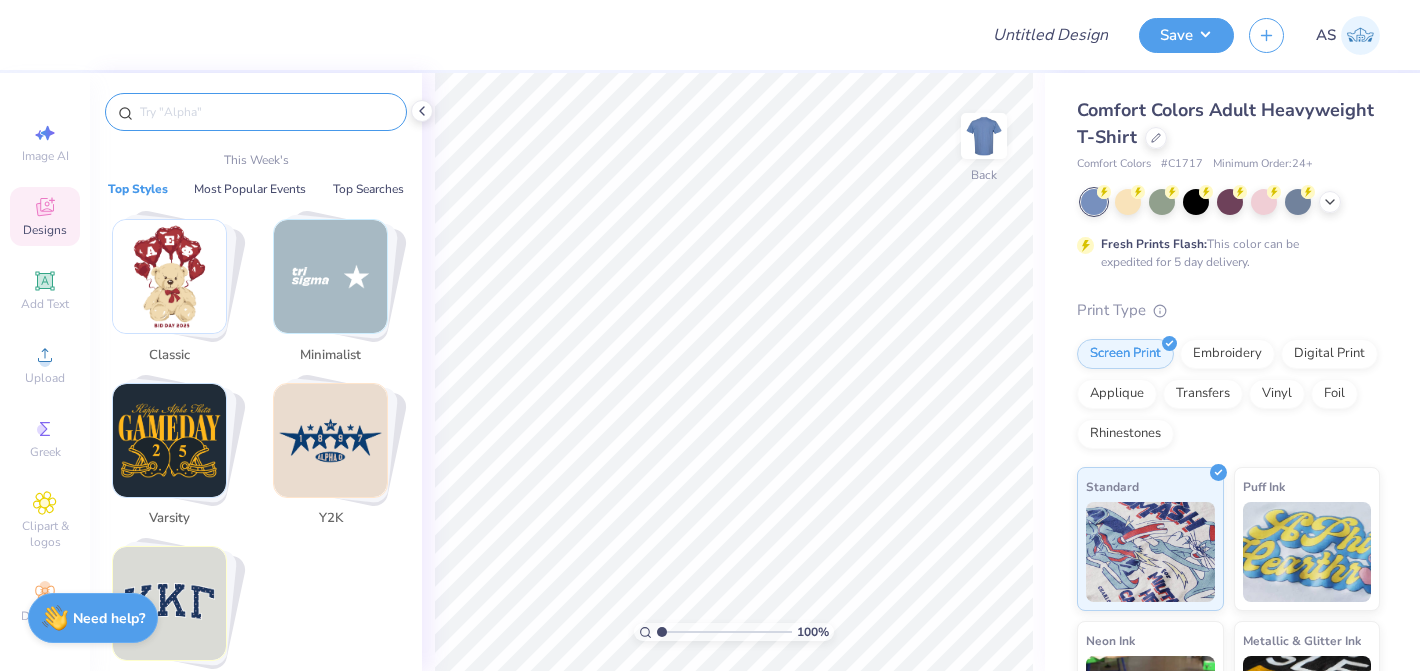 click at bounding box center (330, 440) 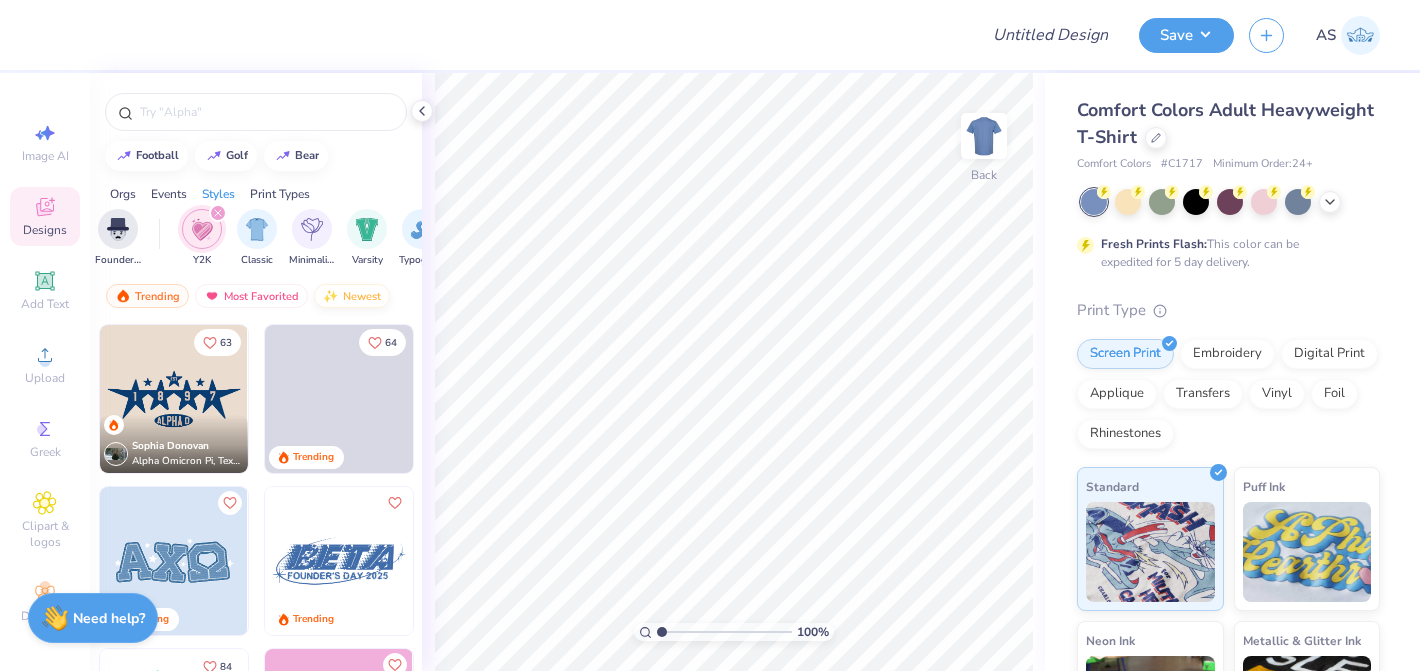 scroll, scrollTop: 0, scrollLeft: 1043, axis: horizontal 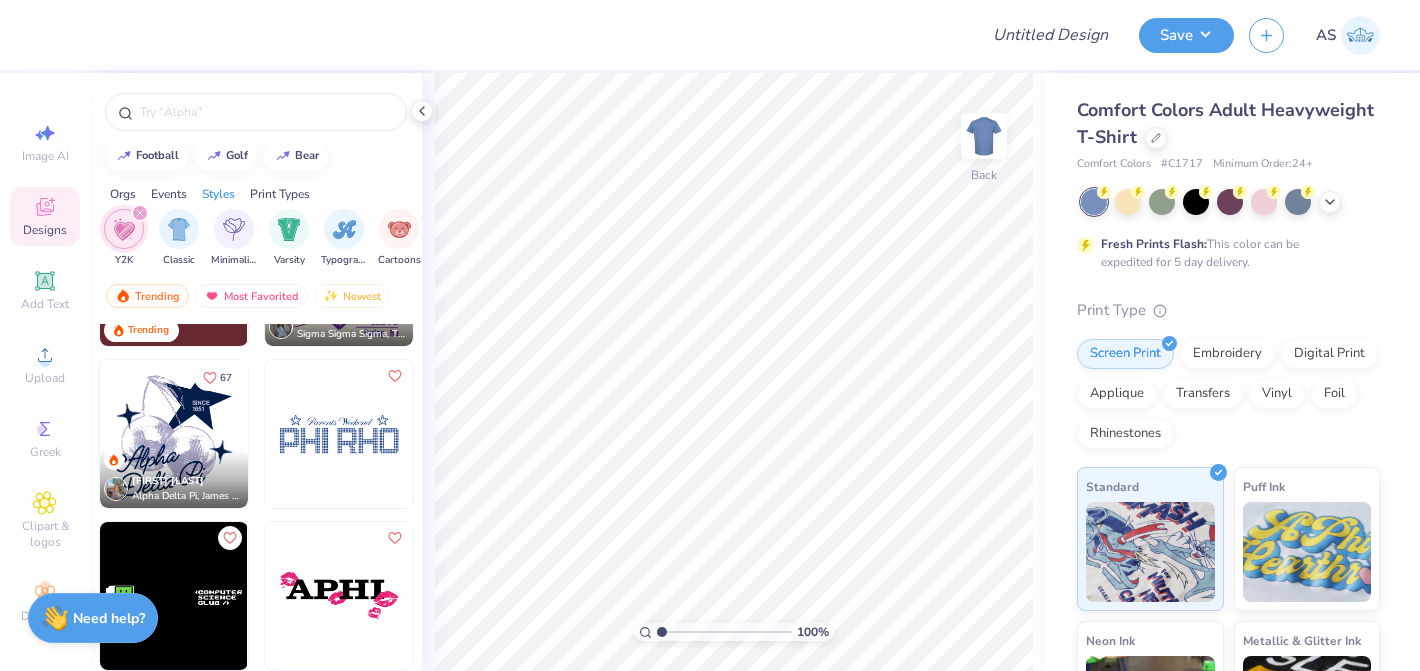 click at bounding box center [174, 434] 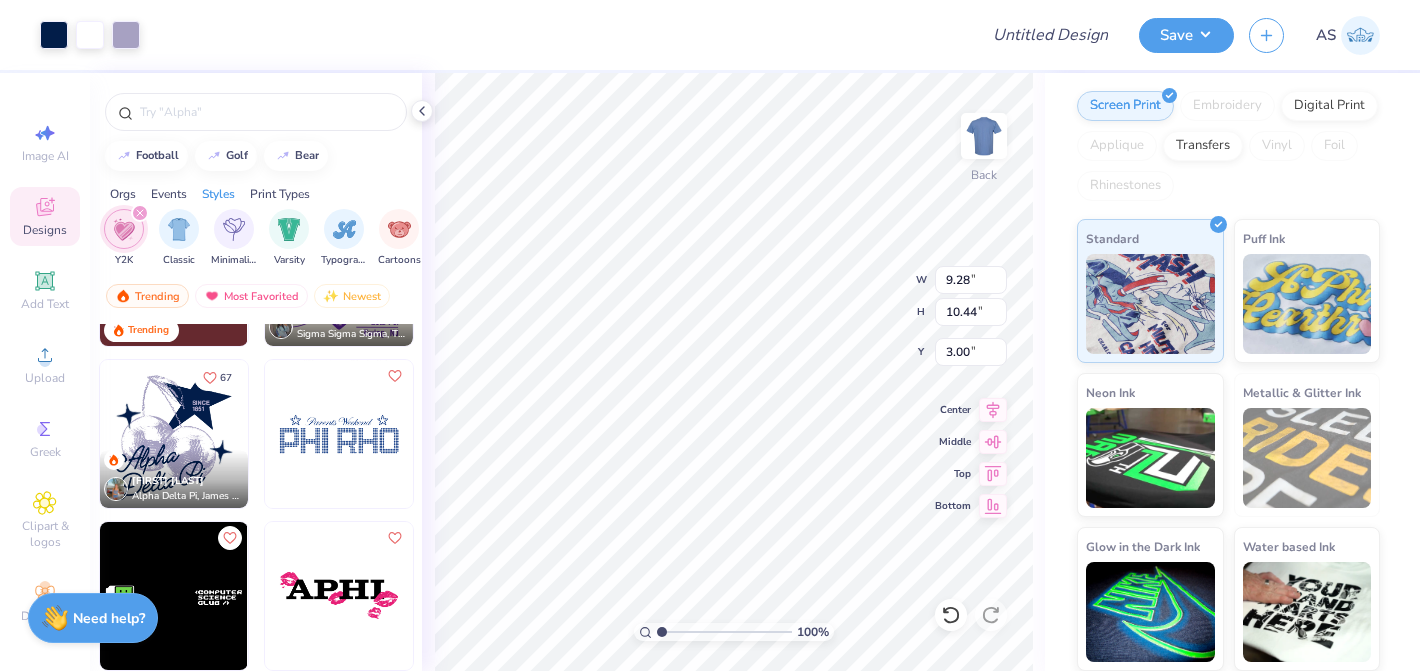 scroll, scrollTop: 0, scrollLeft: 0, axis: both 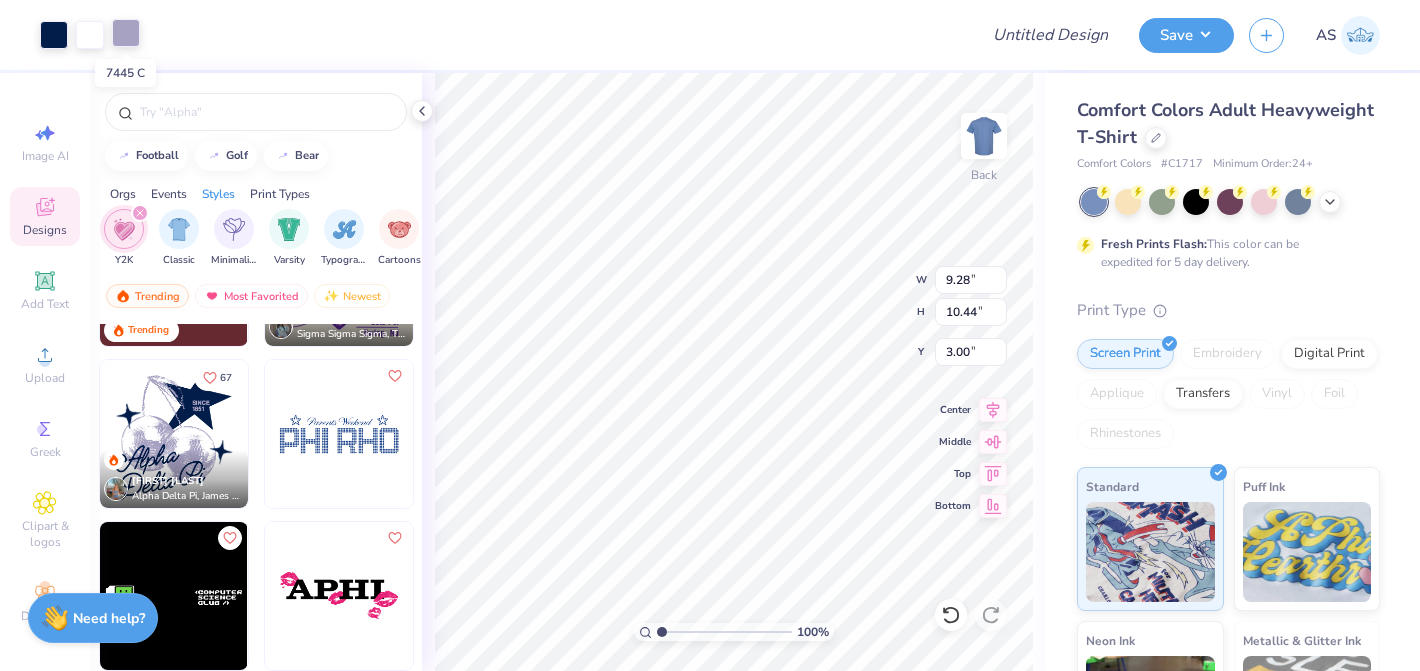 click at bounding box center (126, 33) 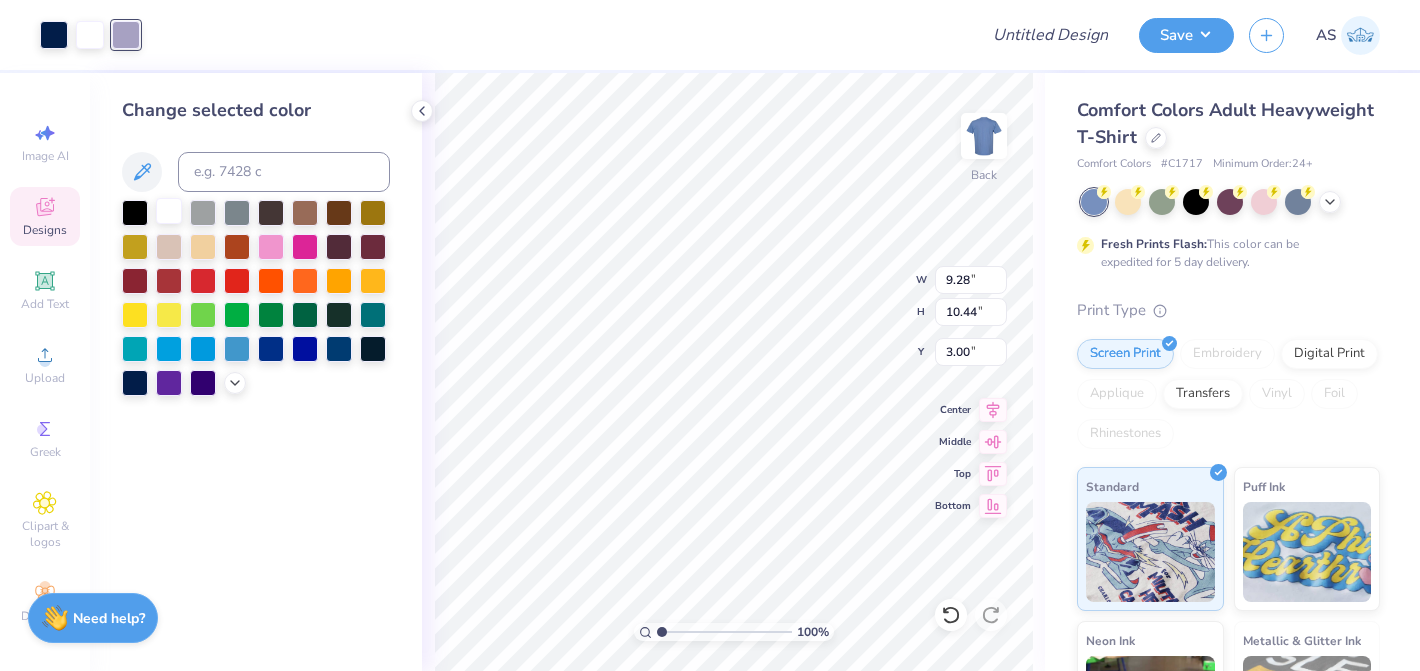 click at bounding box center [169, 211] 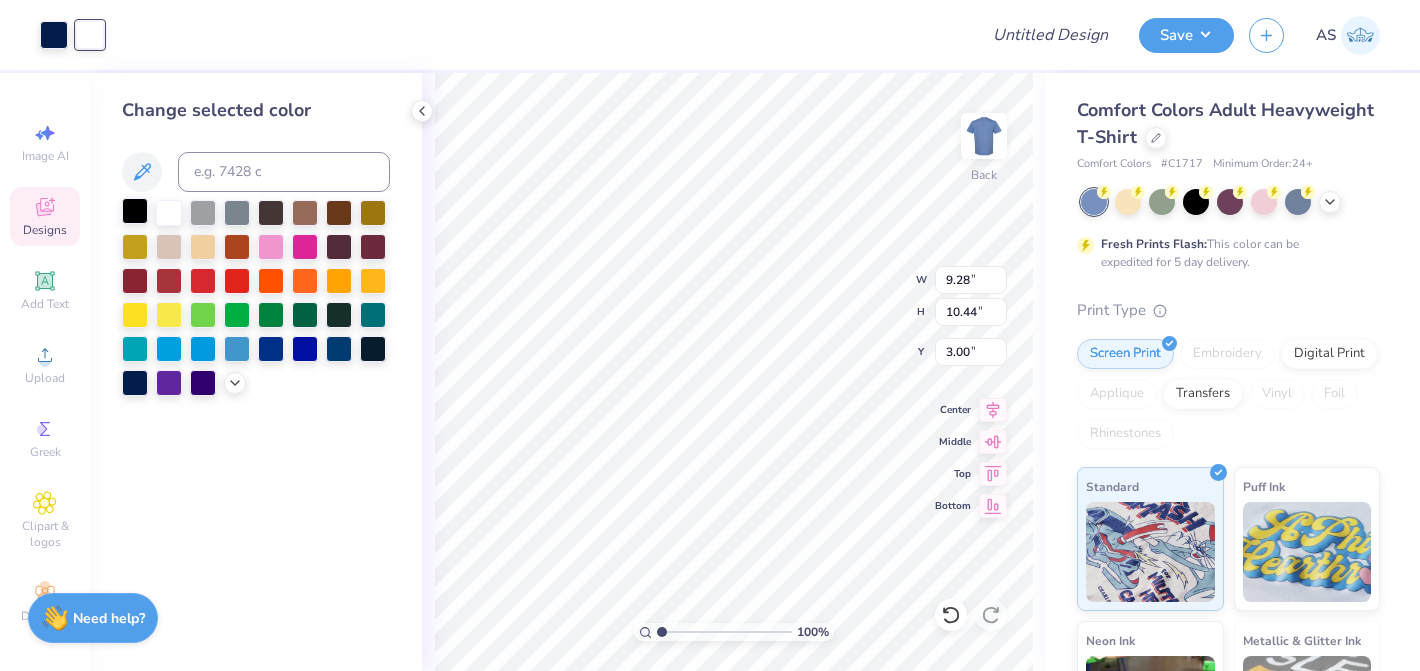 click at bounding box center [135, 211] 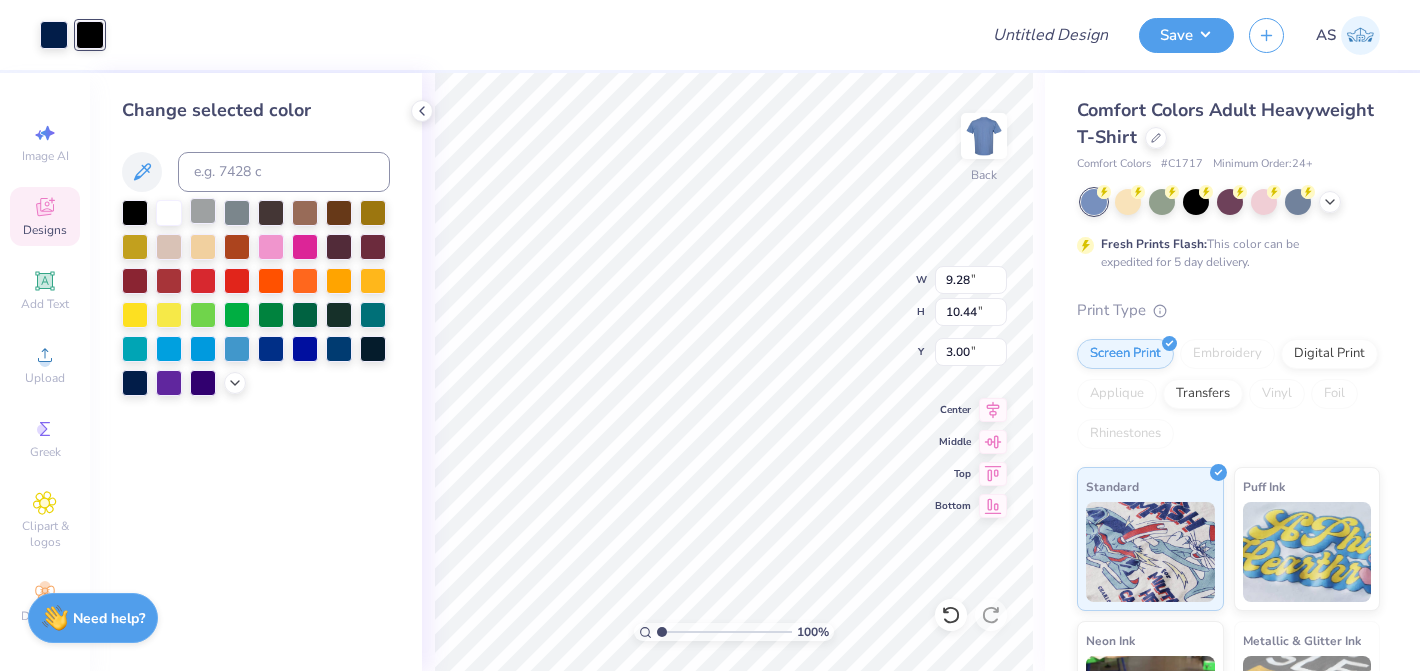 click at bounding box center (203, 211) 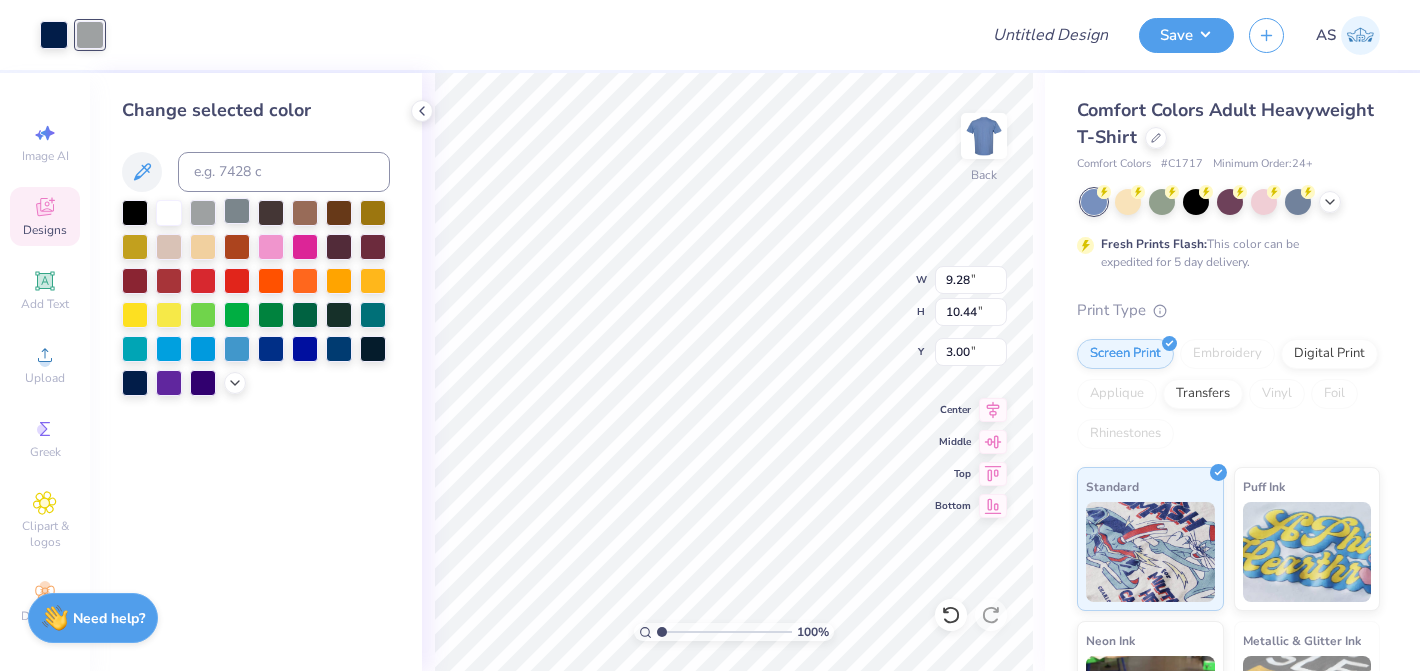 click at bounding box center (237, 211) 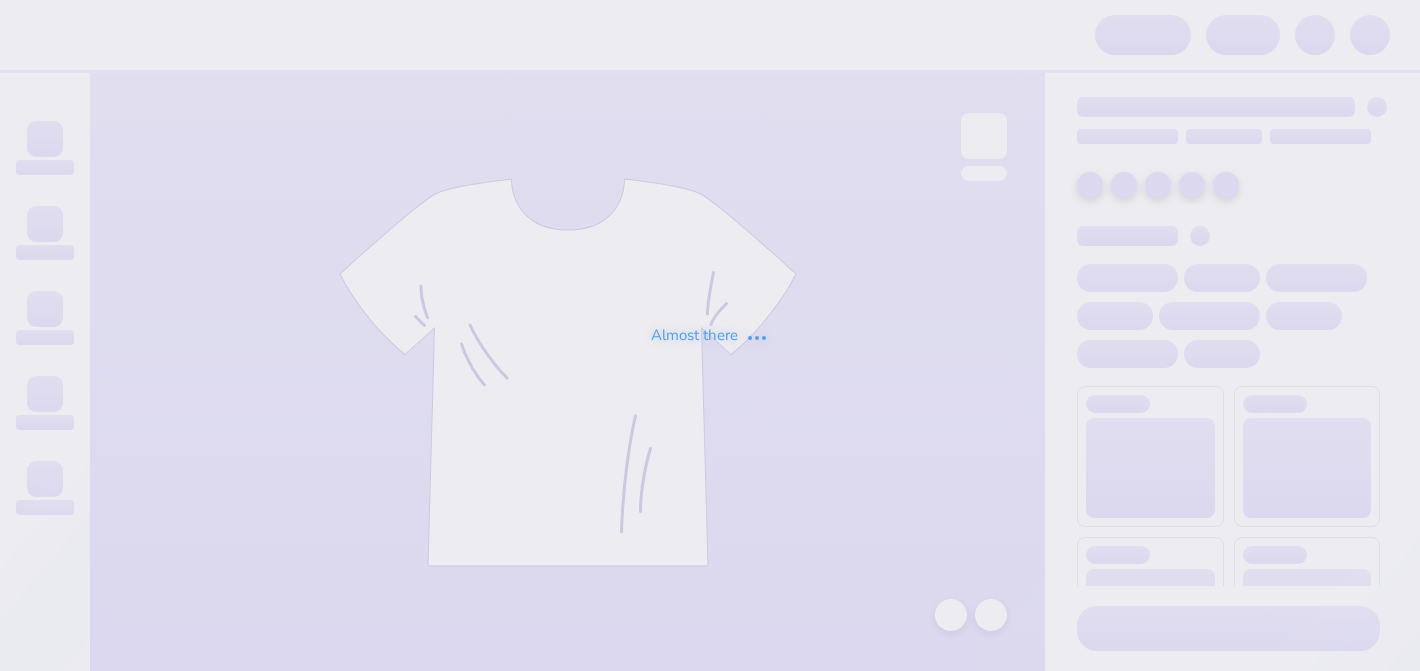 scroll, scrollTop: 0, scrollLeft: 0, axis: both 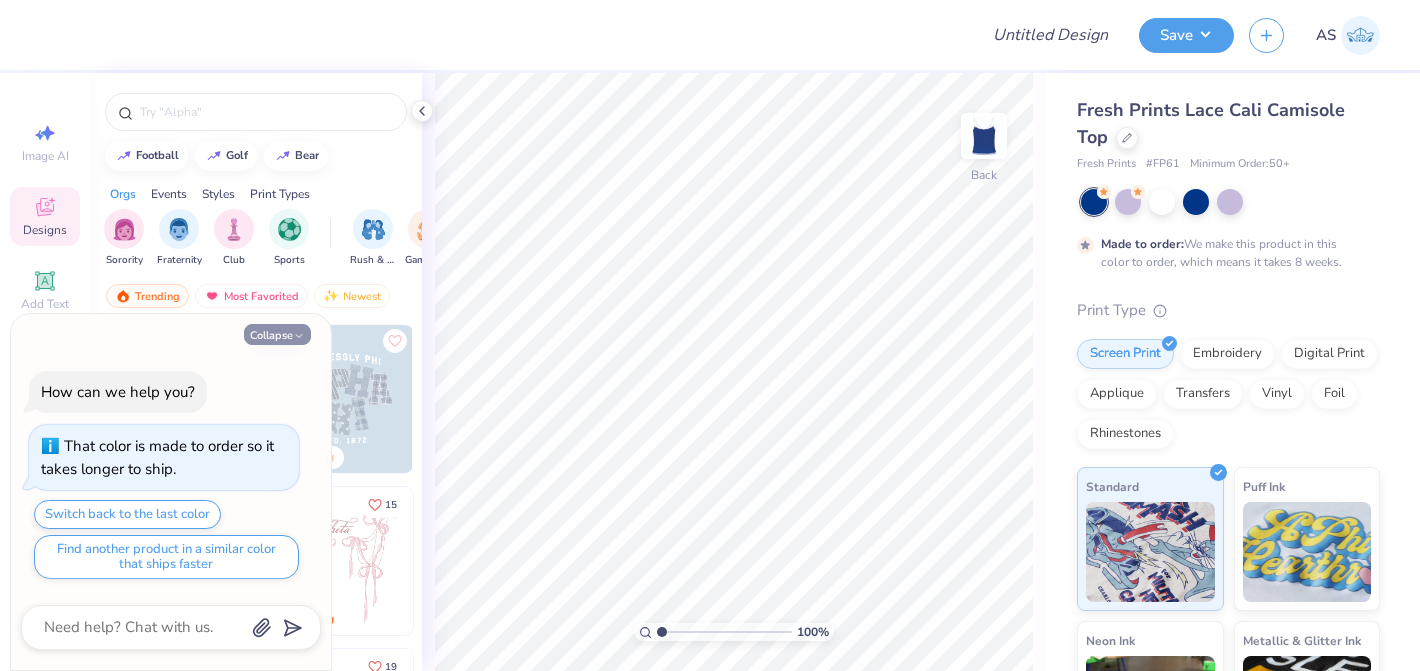 click on "Collapse" at bounding box center [277, 334] 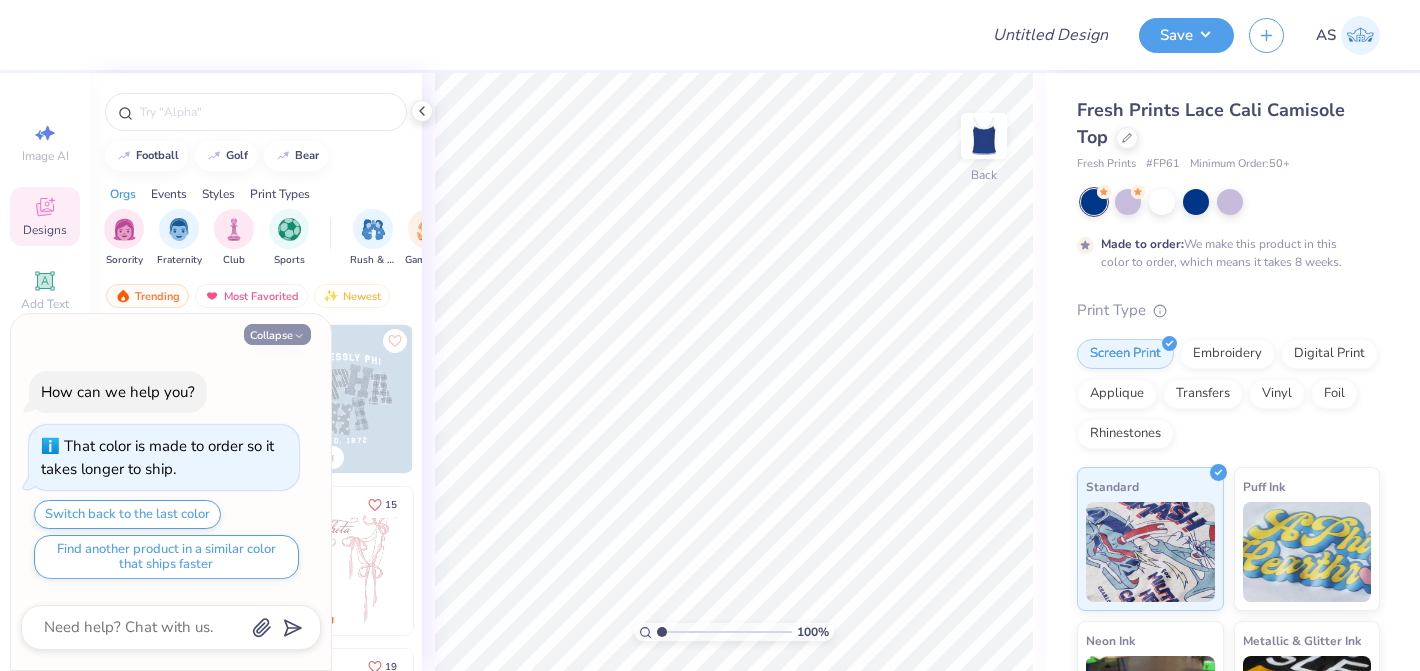 type on "x" 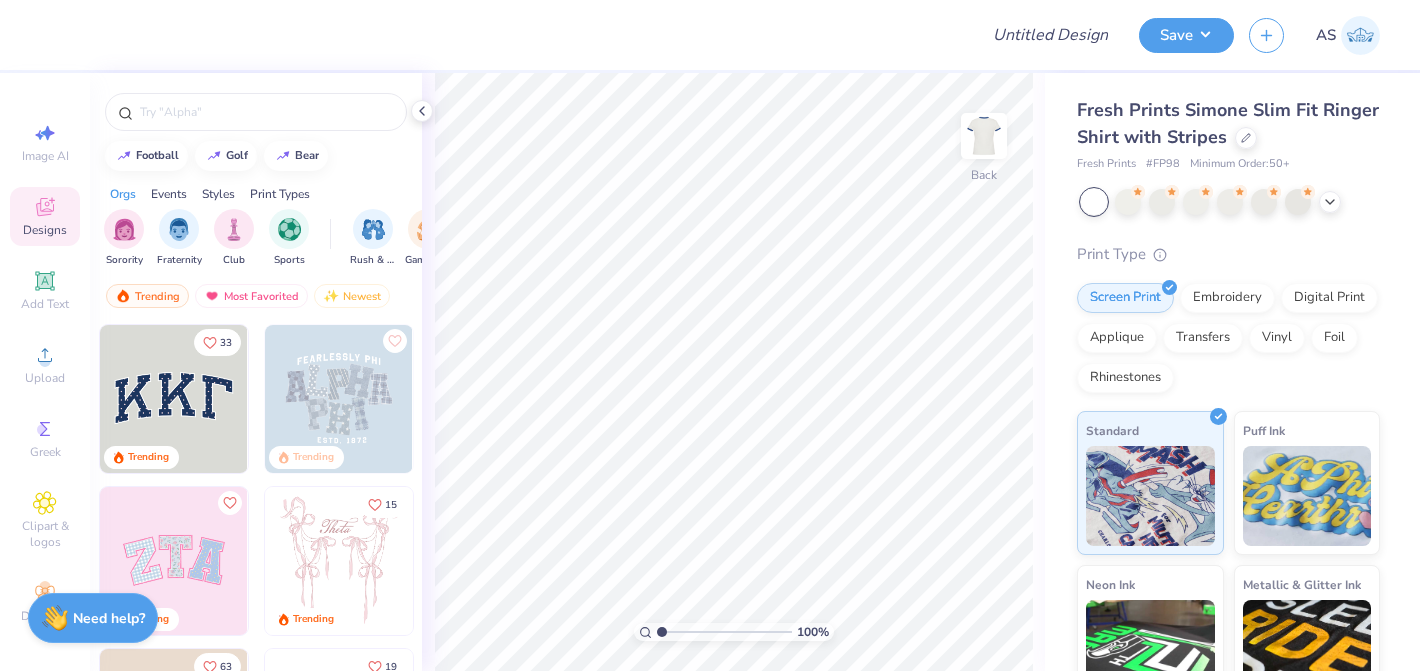 scroll, scrollTop: 0, scrollLeft: 0, axis: both 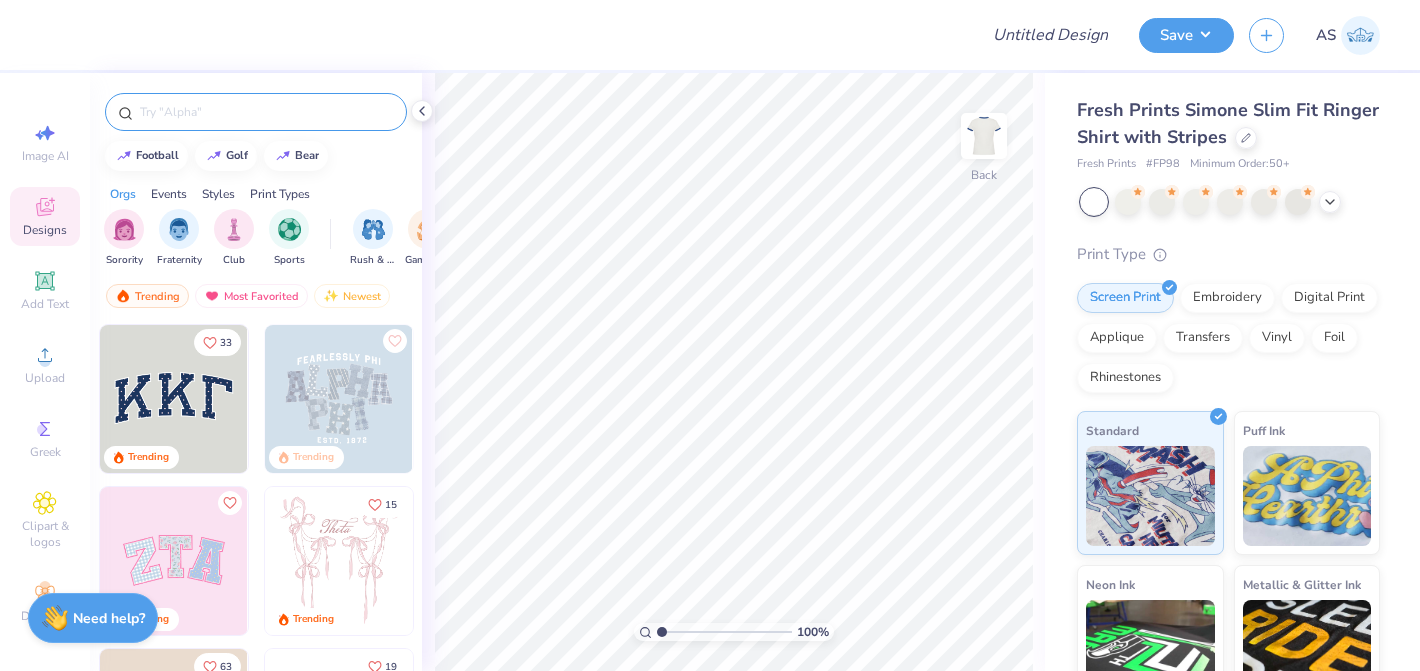 click at bounding box center [266, 112] 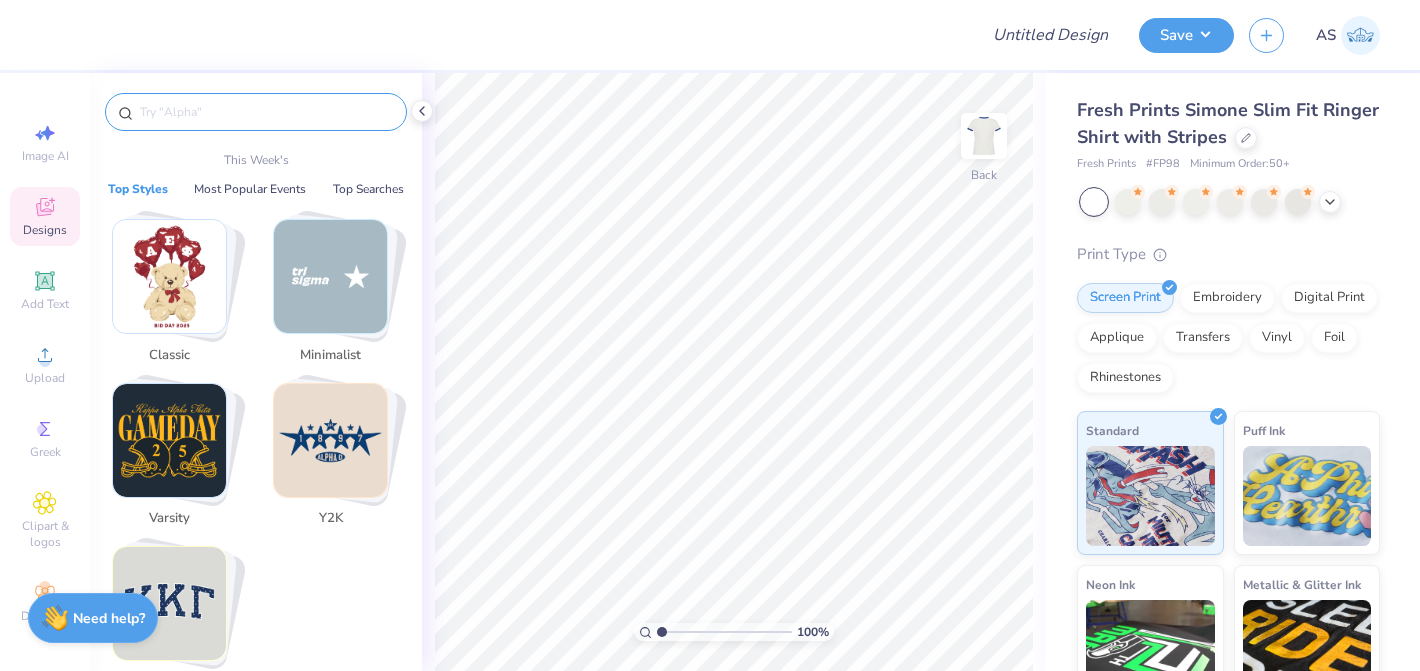 click at bounding box center [330, 440] 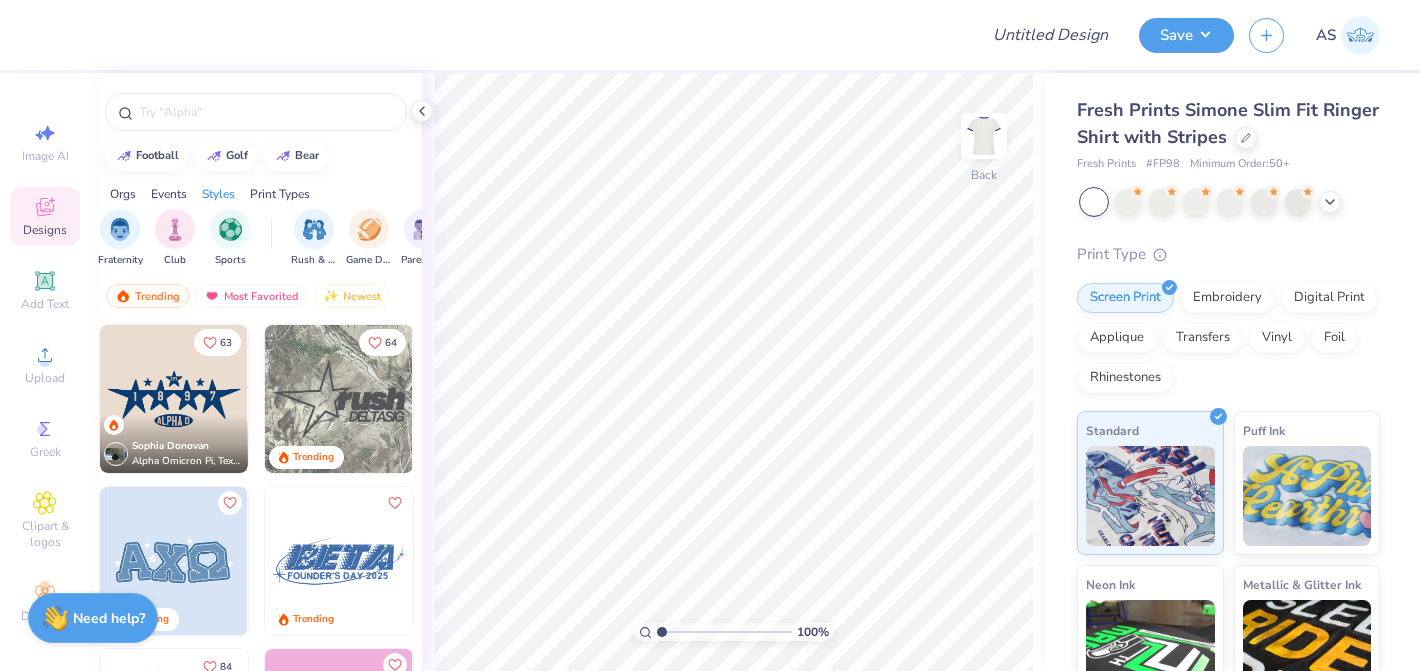 scroll, scrollTop: 0, scrollLeft: 243, axis: horizontal 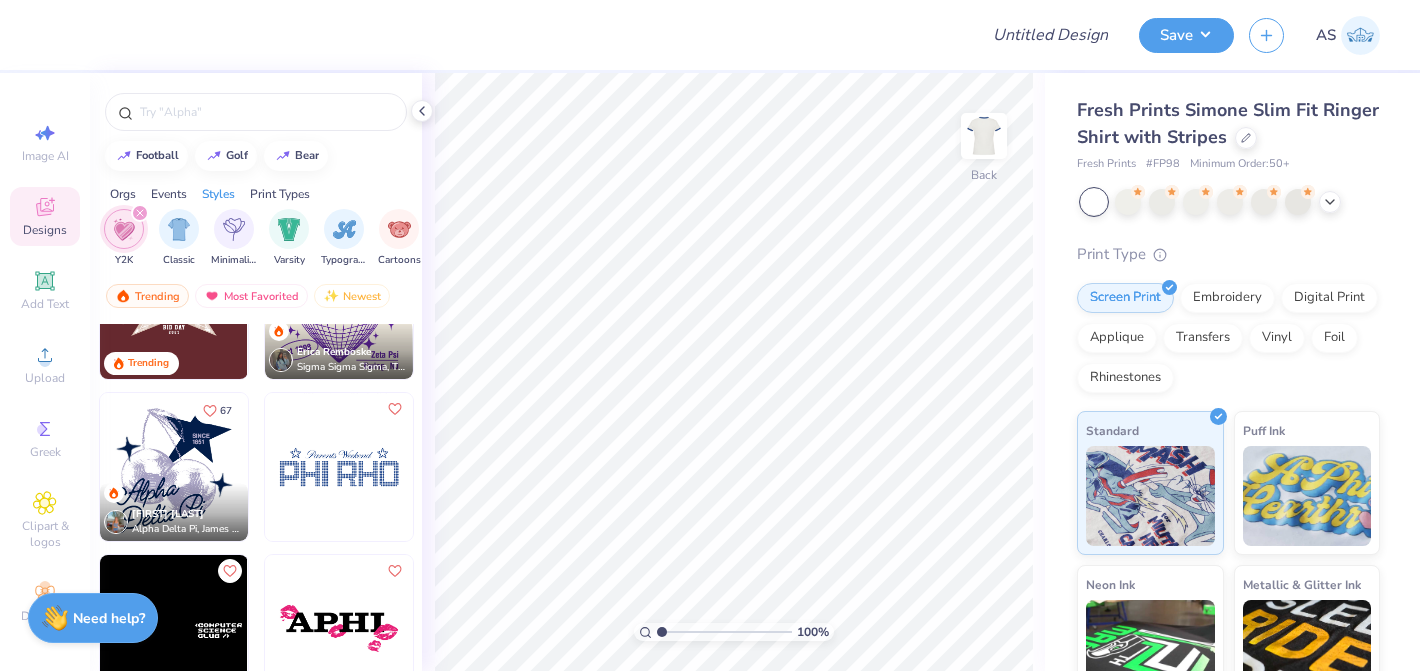 click at bounding box center (174, 467) 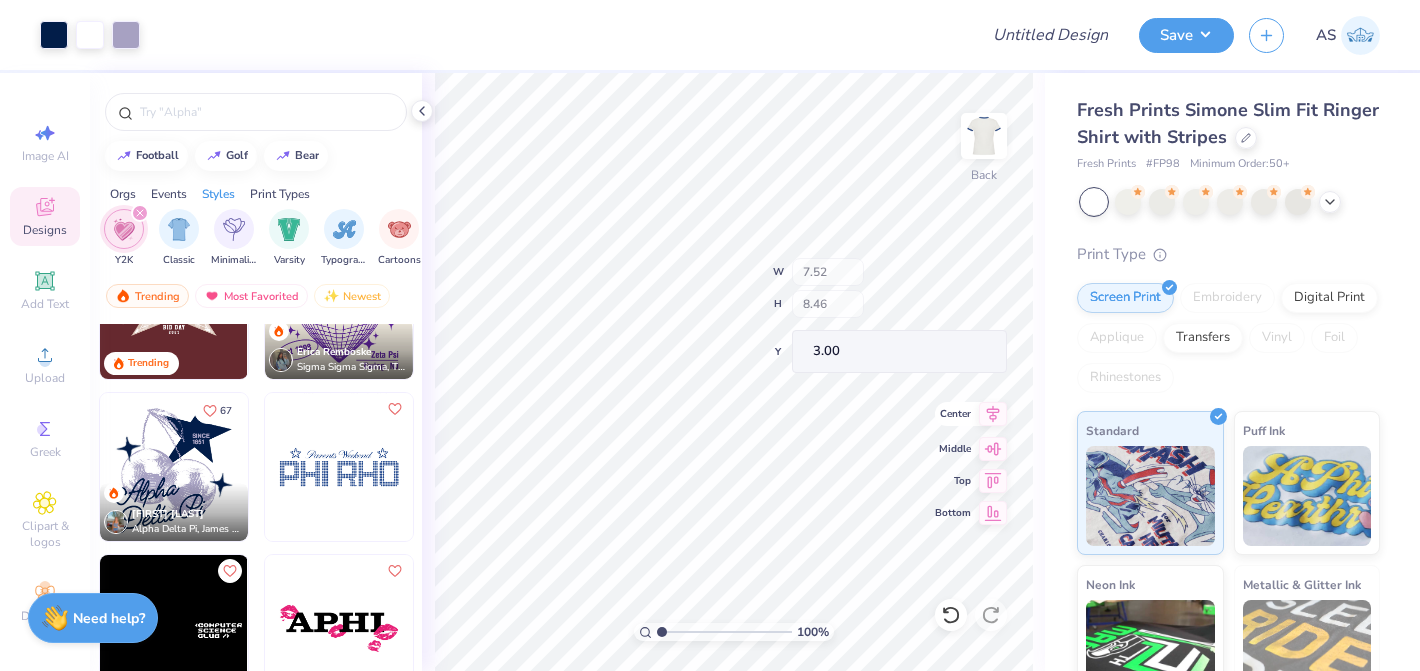 click on "100  % Back W 7.52 H 8.46 Y 3.00 Center Middle Top Bottom" at bounding box center [733, 372] 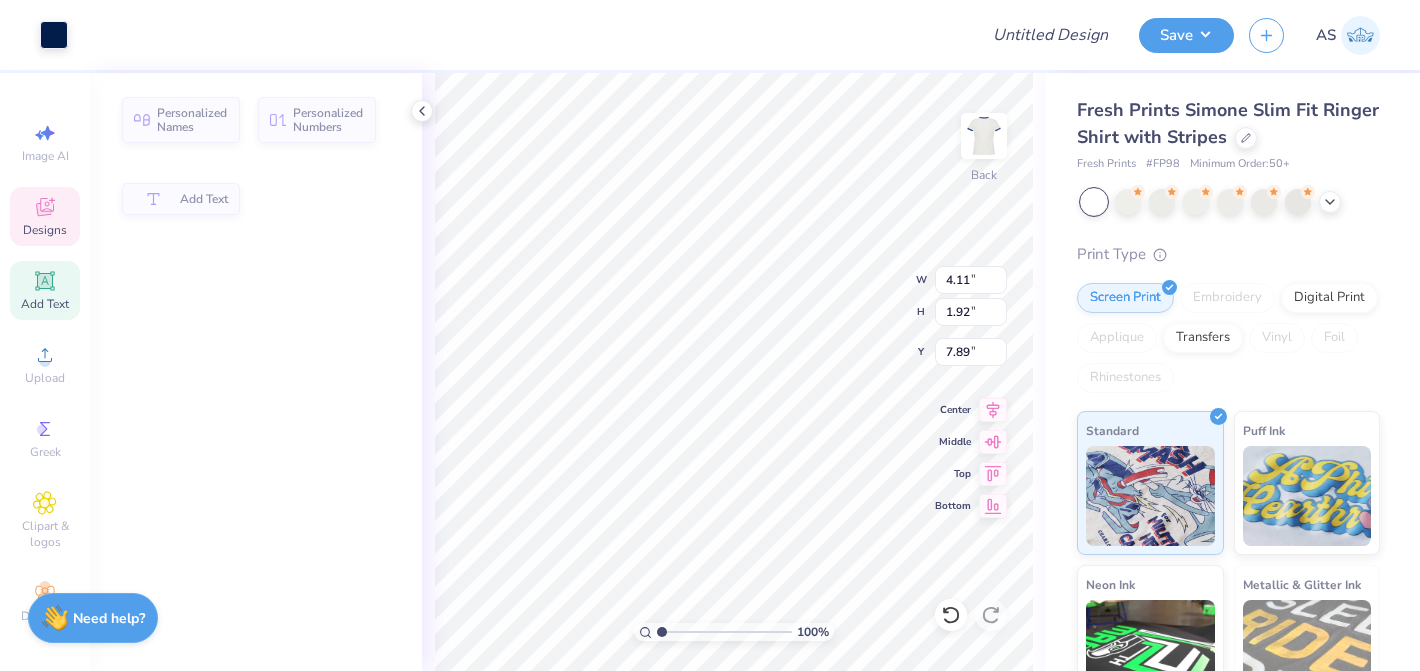type on "4.11" 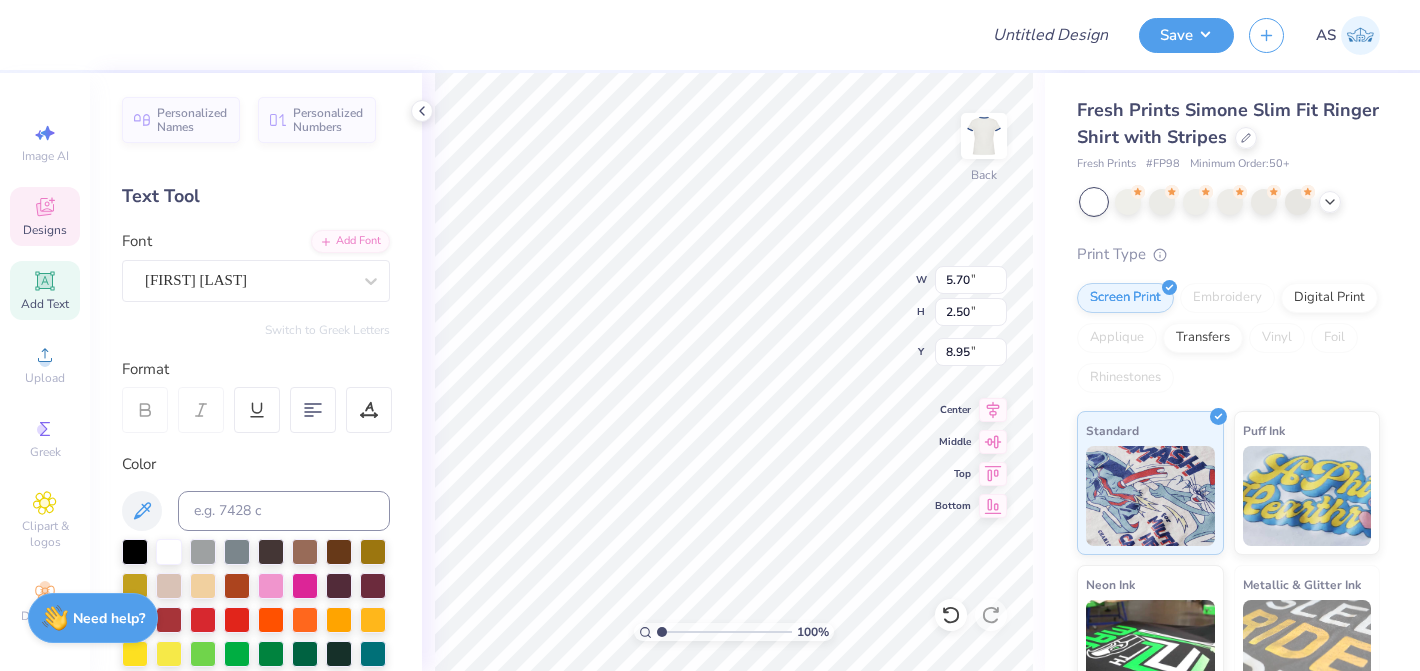 type on "4.11" 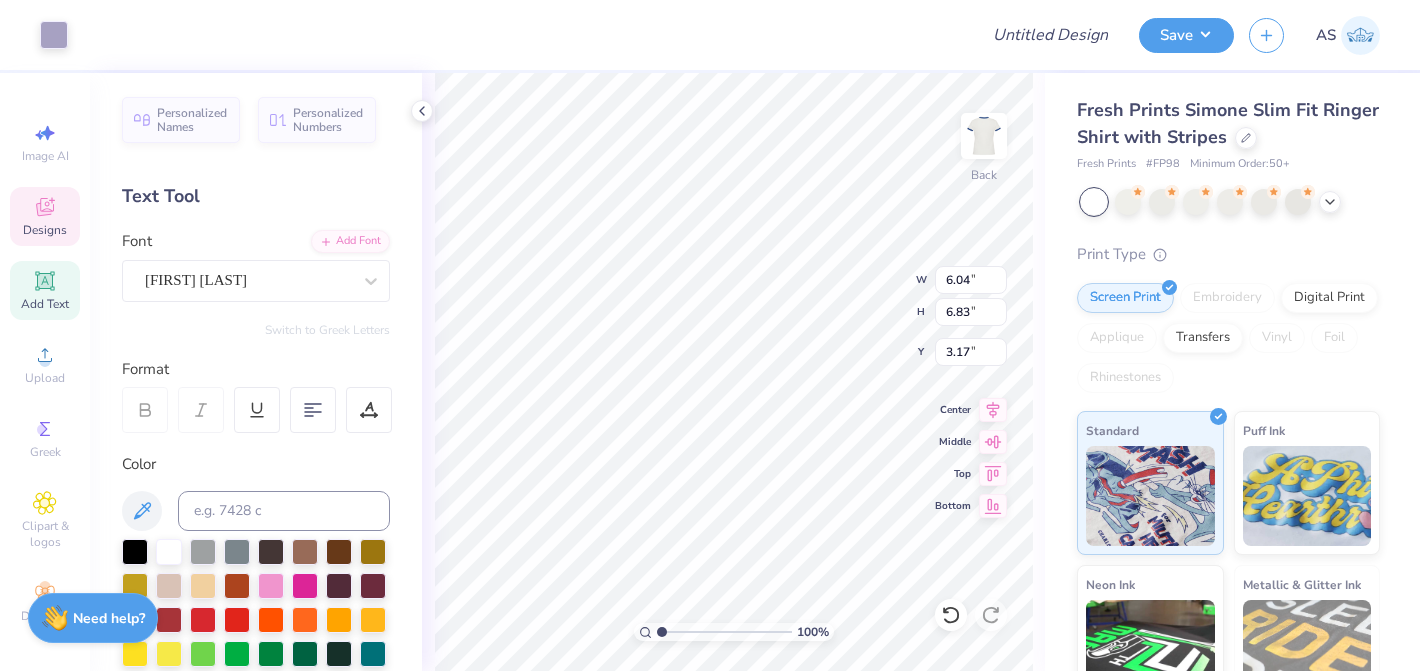 type on "5.70" 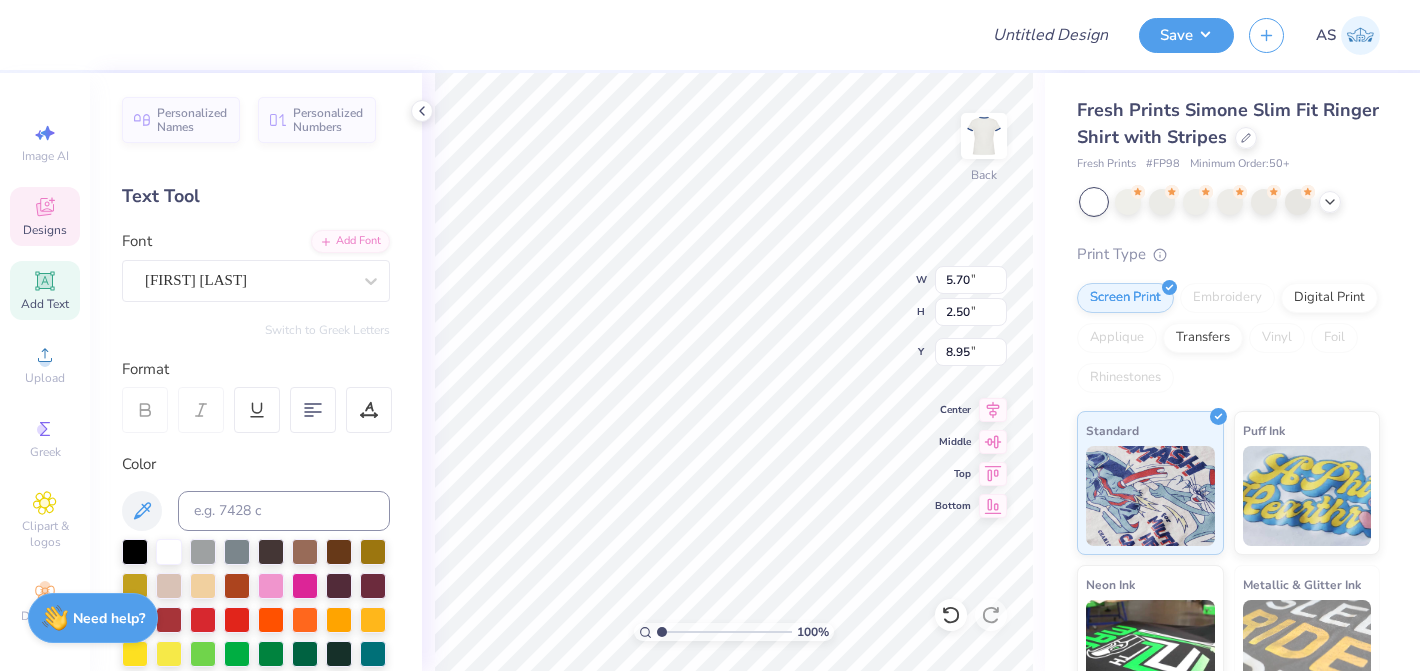 scroll, scrollTop: 0, scrollLeft: 0, axis: both 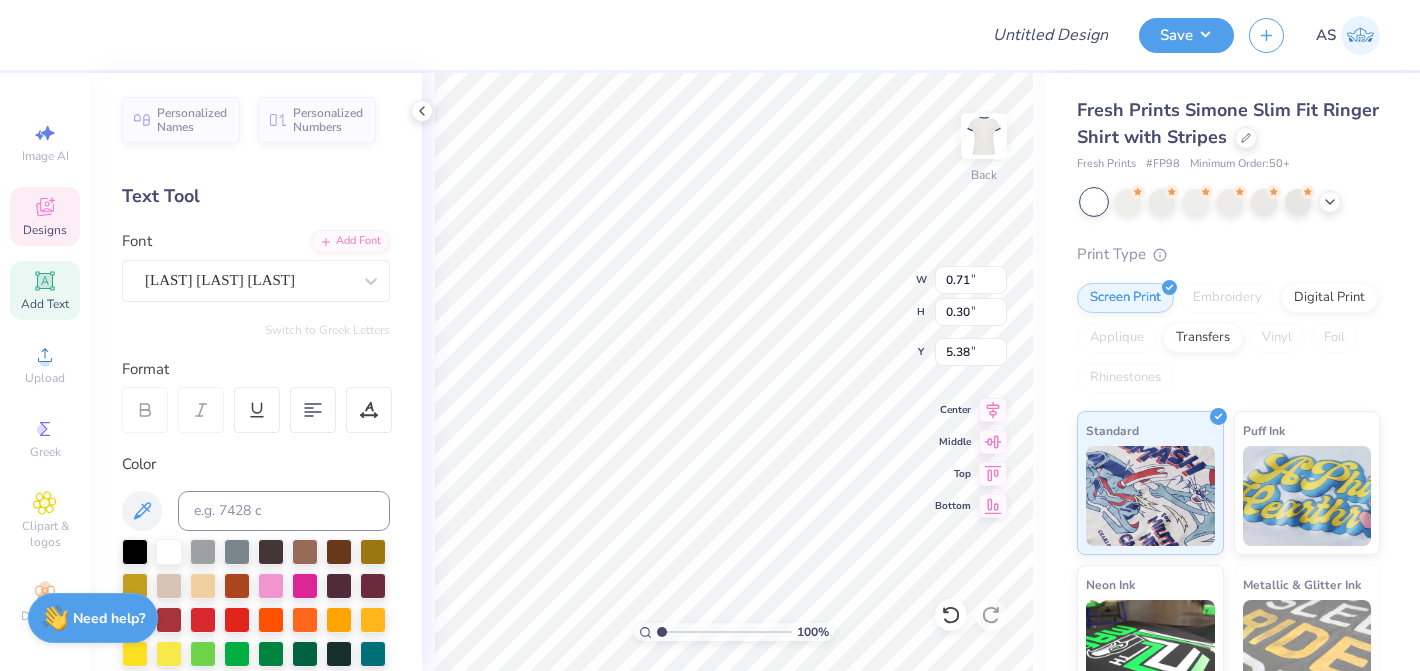 type 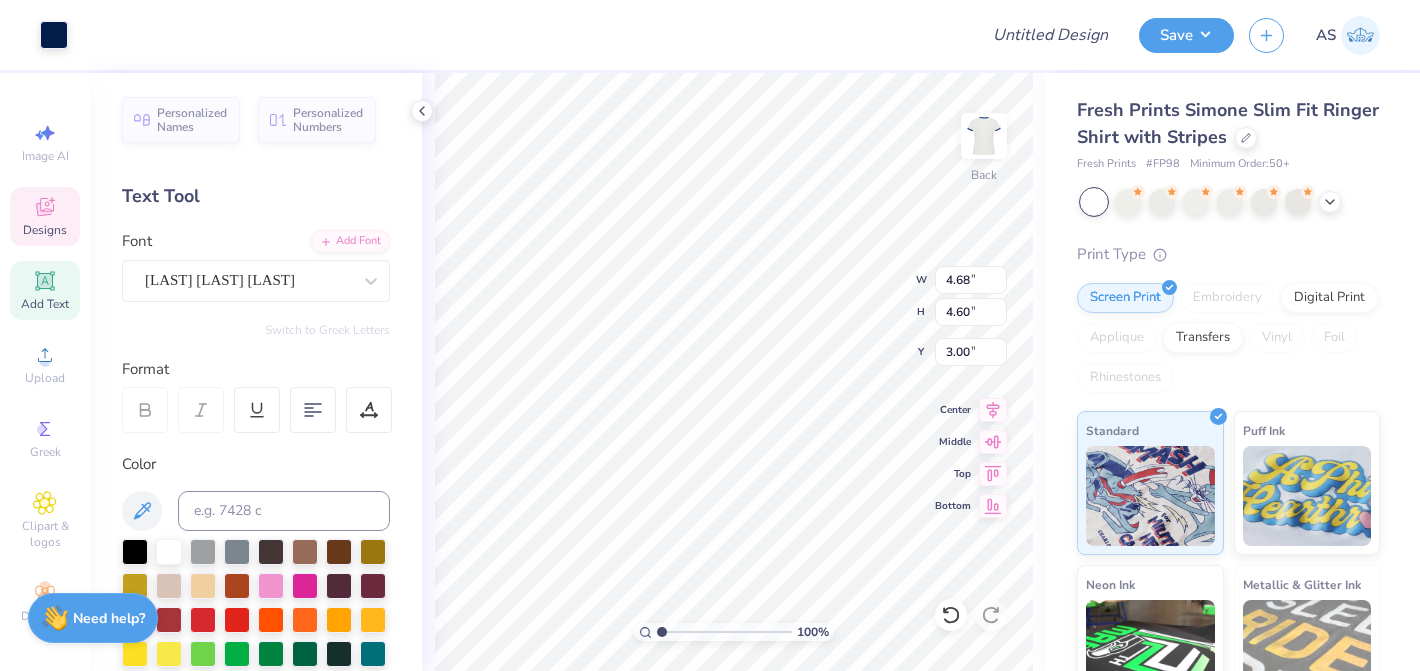 type on "4.68" 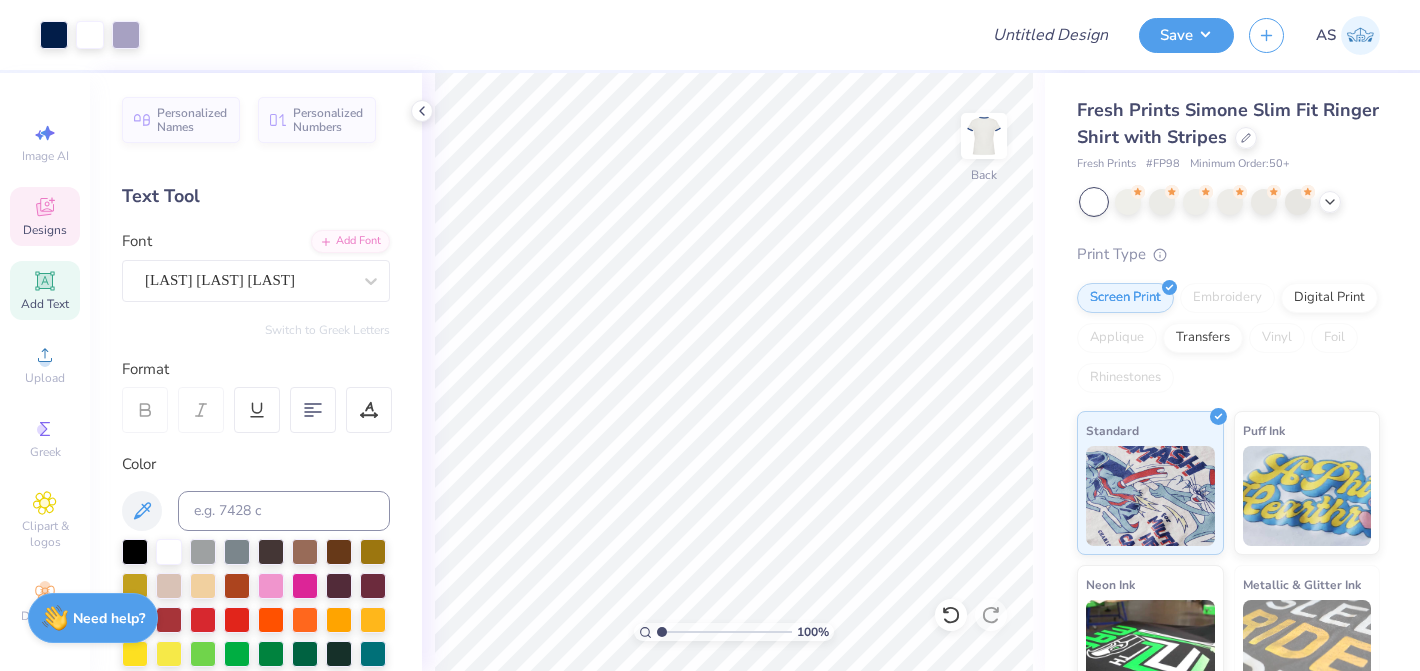 click 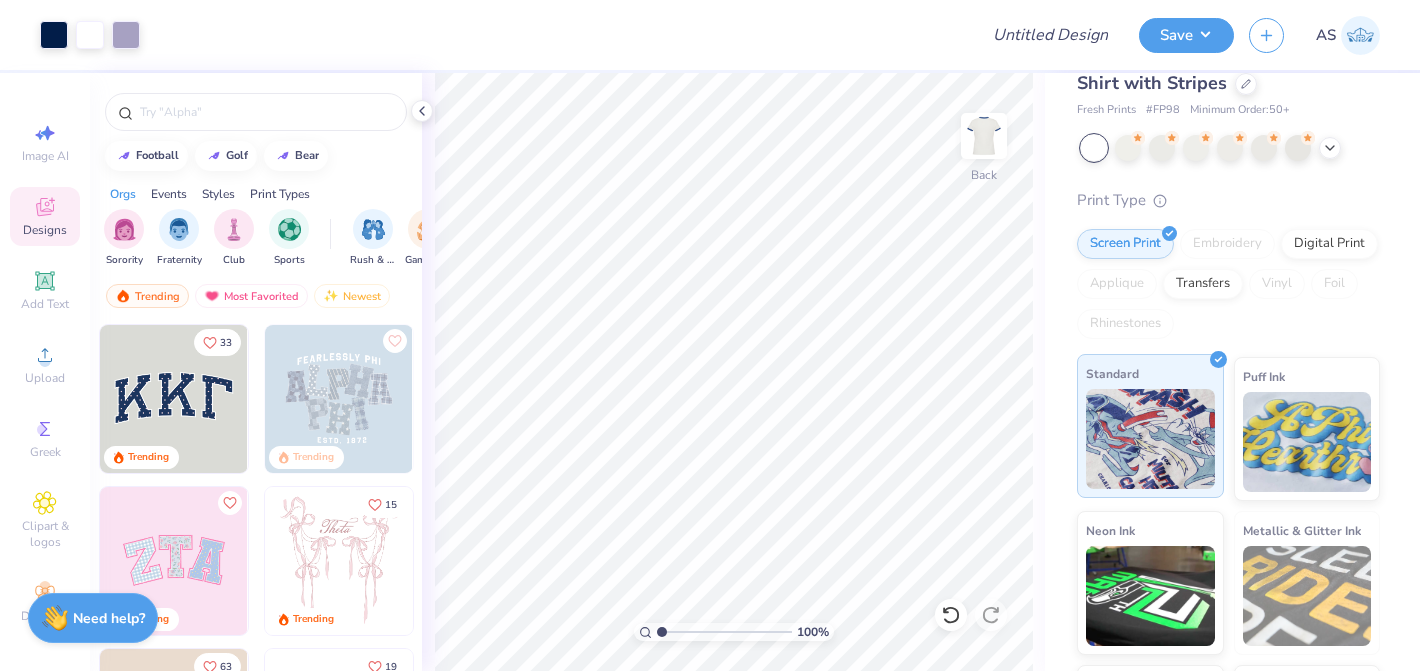 scroll, scrollTop: 0, scrollLeft: 0, axis: both 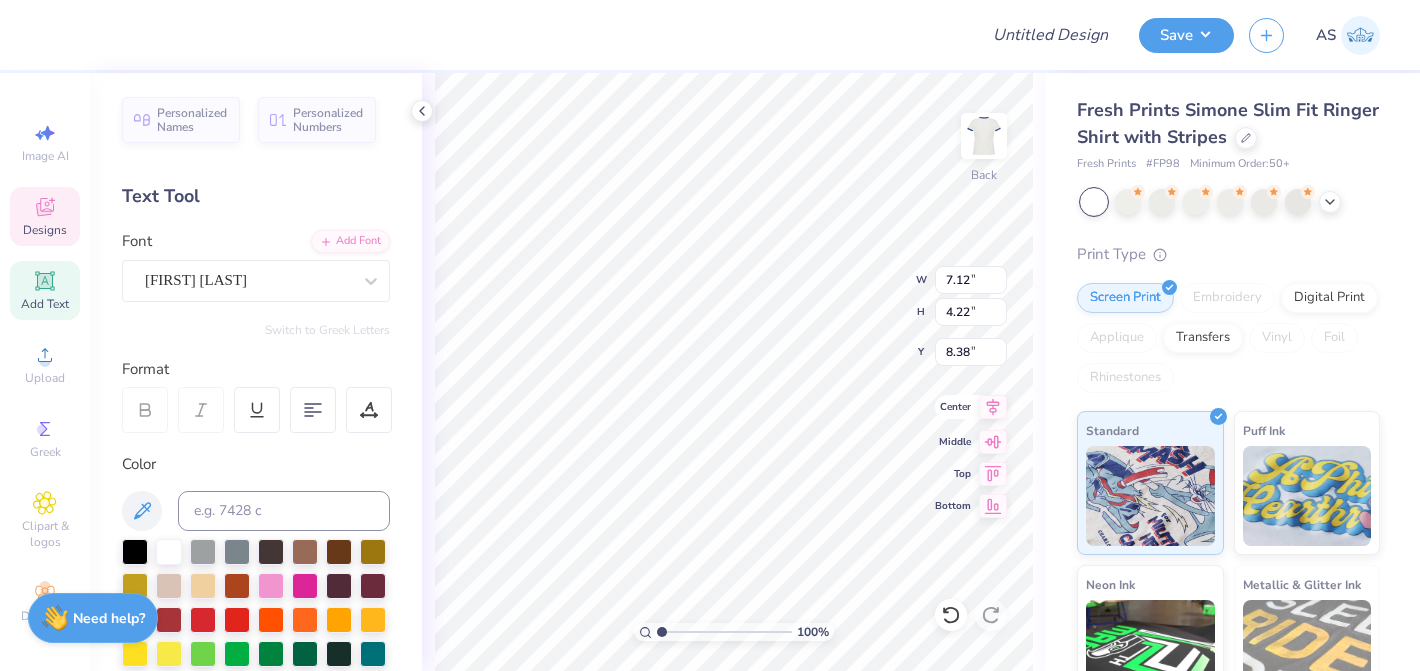 type on "8.38" 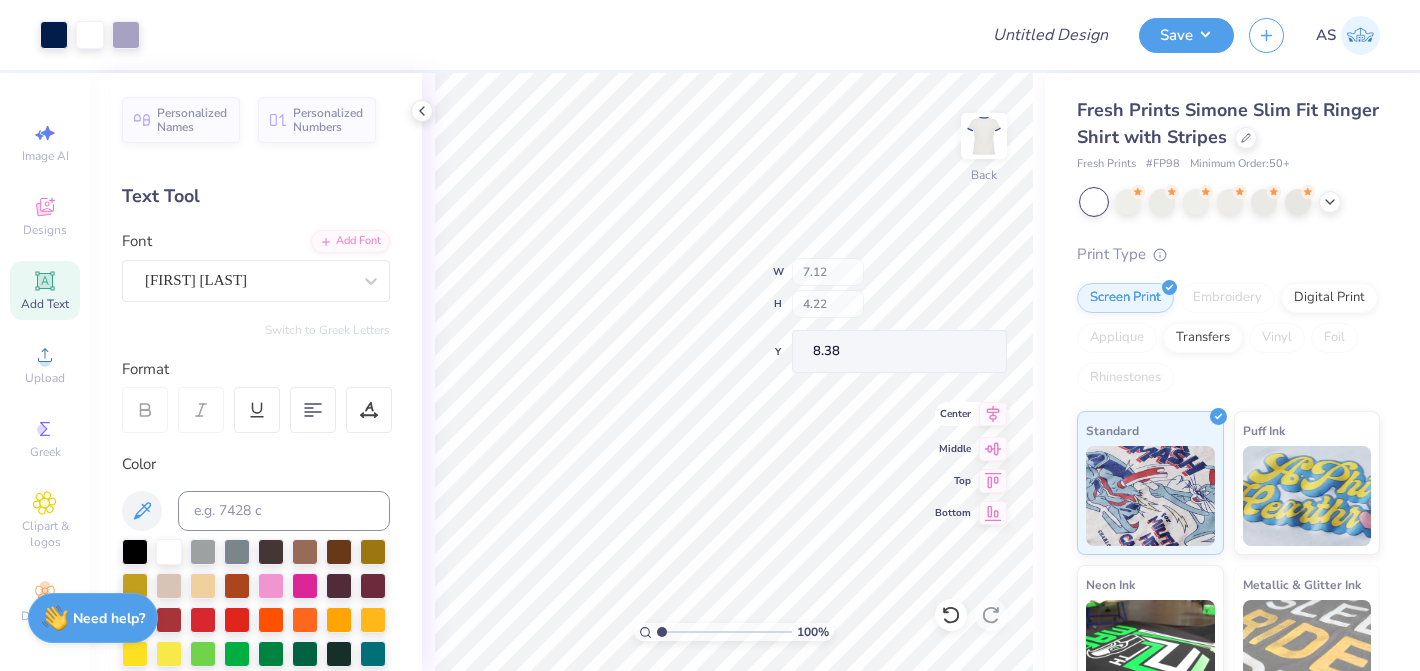 click on "100  % Back W 7.12 H 4.22 Y 8.38 Center Middle Top Bottom" at bounding box center (733, 372) 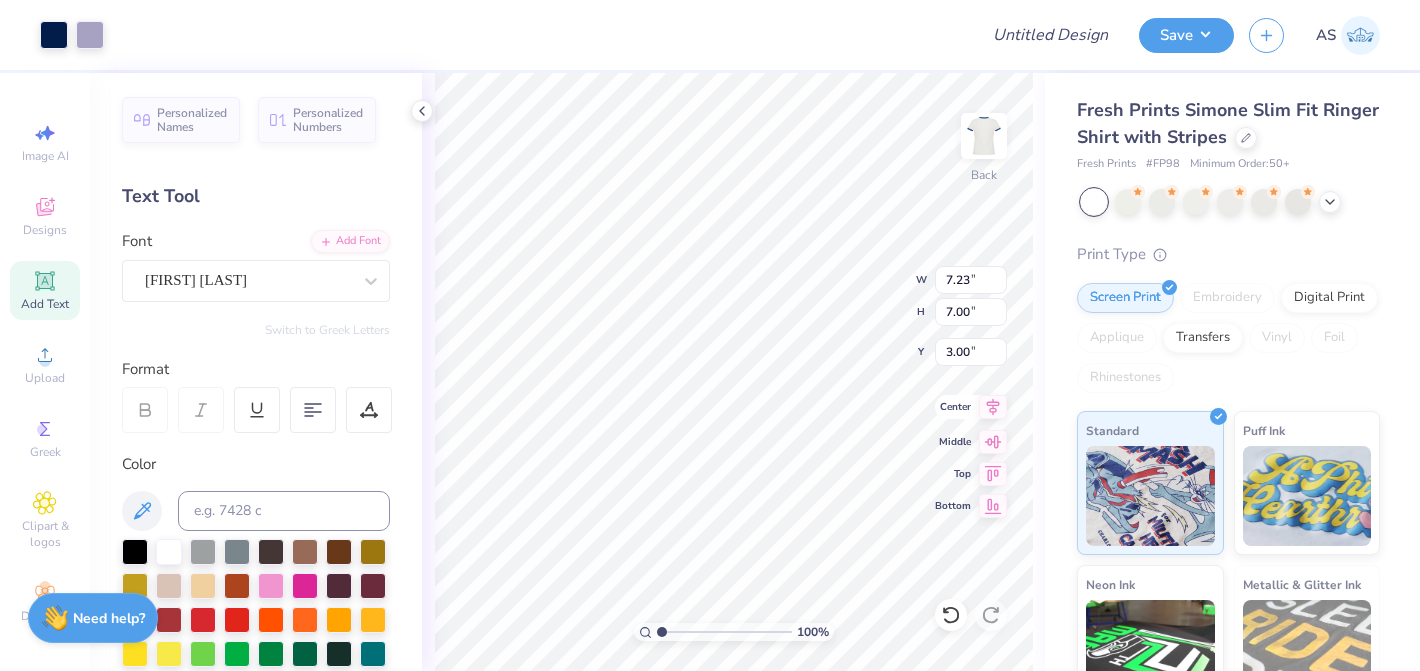 click 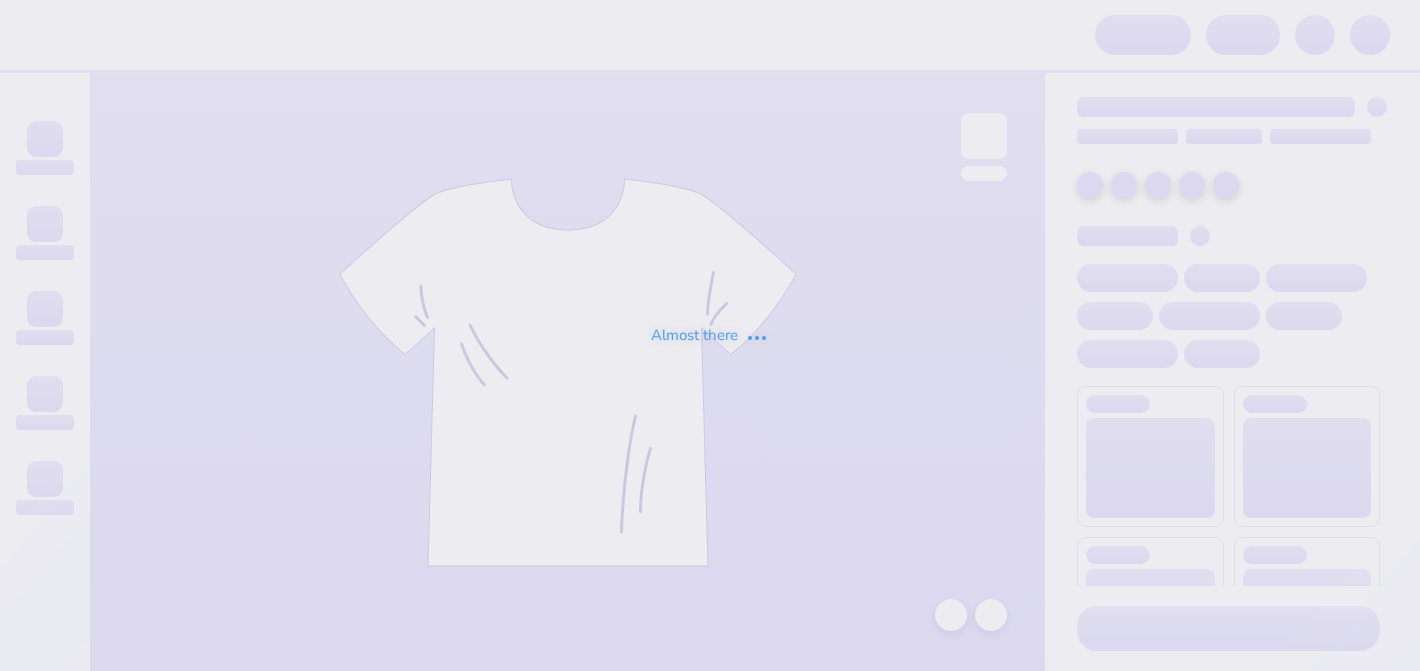 scroll, scrollTop: 0, scrollLeft: 0, axis: both 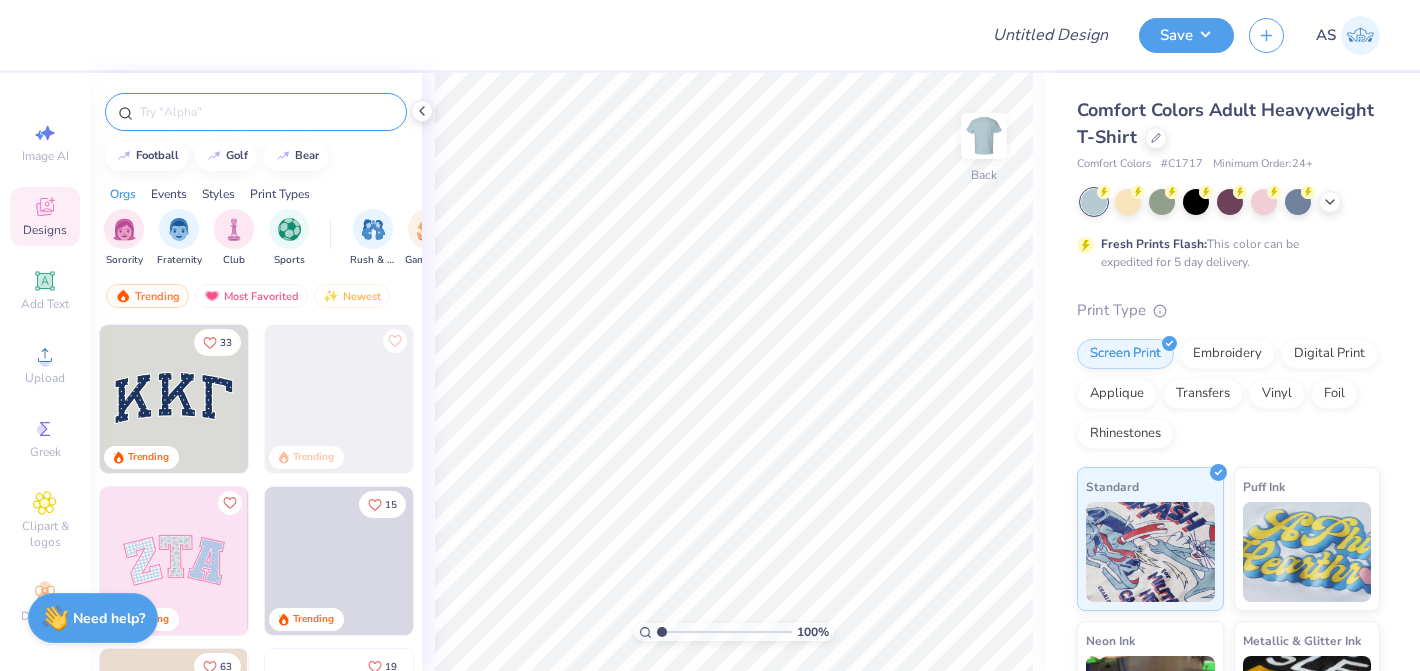 click at bounding box center (266, 112) 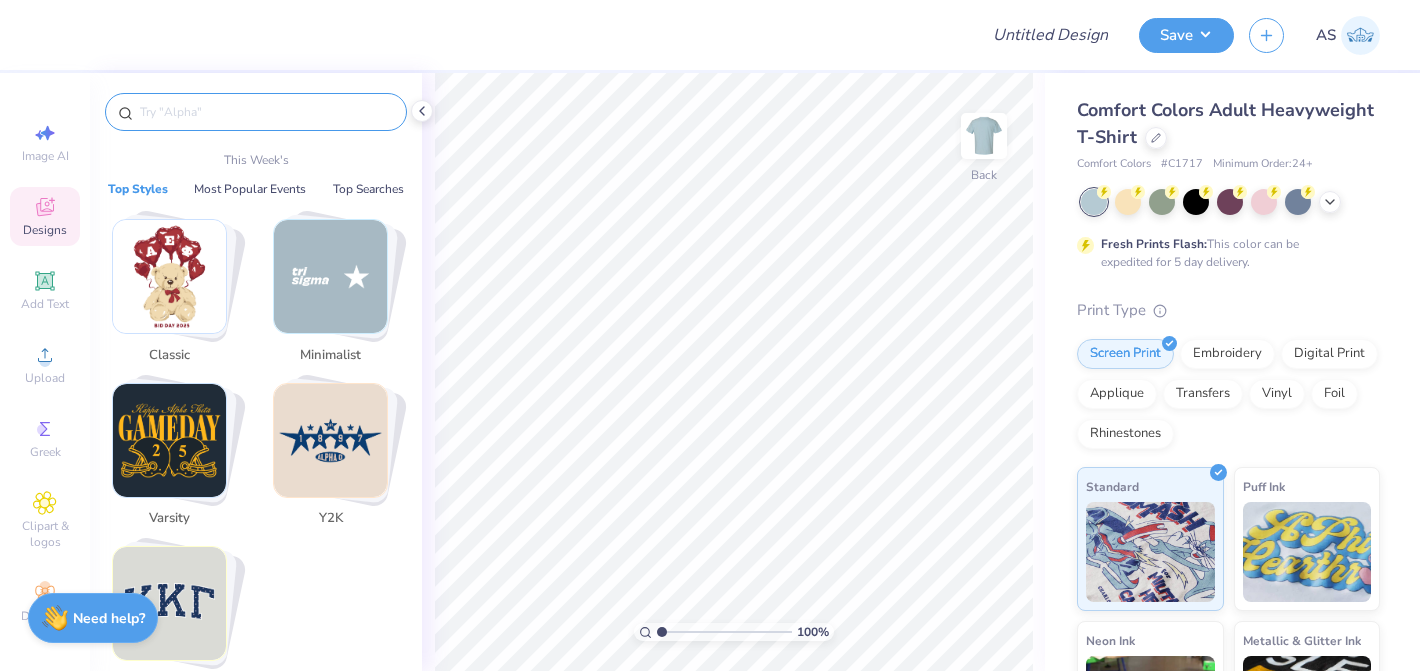 click at bounding box center [330, 440] 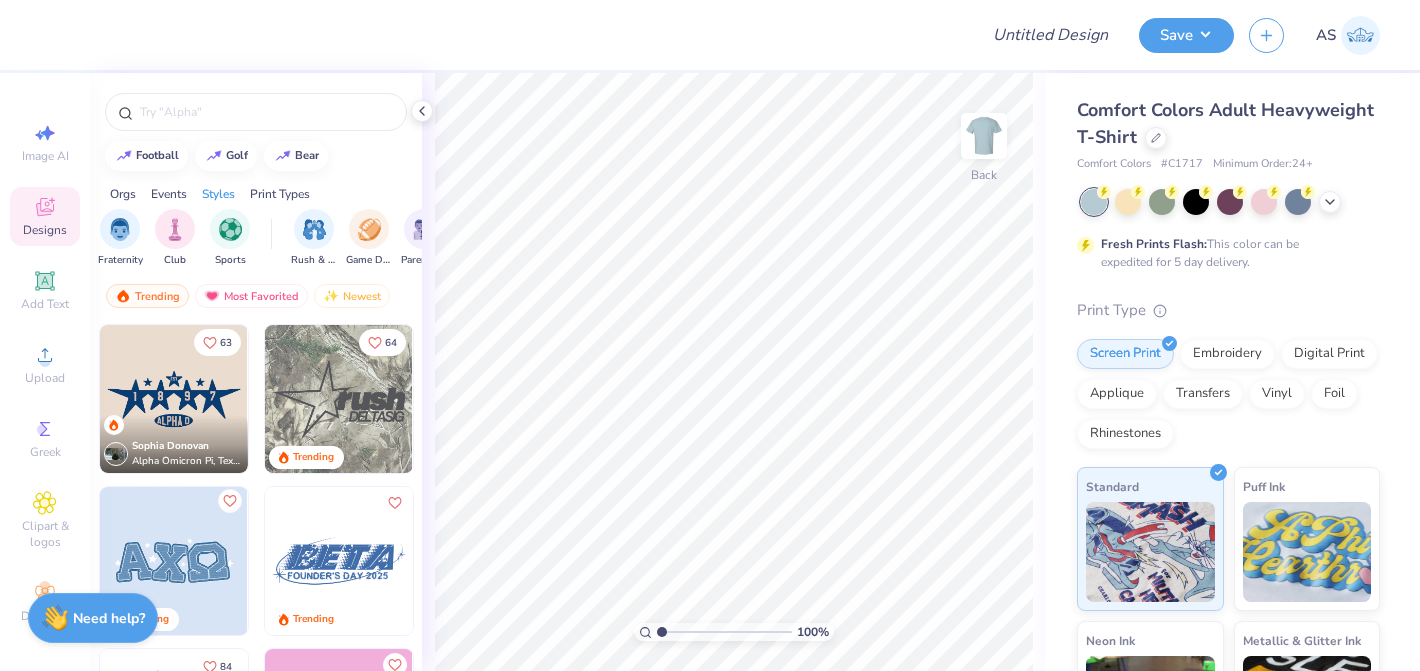 scroll, scrollTop: 0, scrollLeft: 241, axis: horizontal 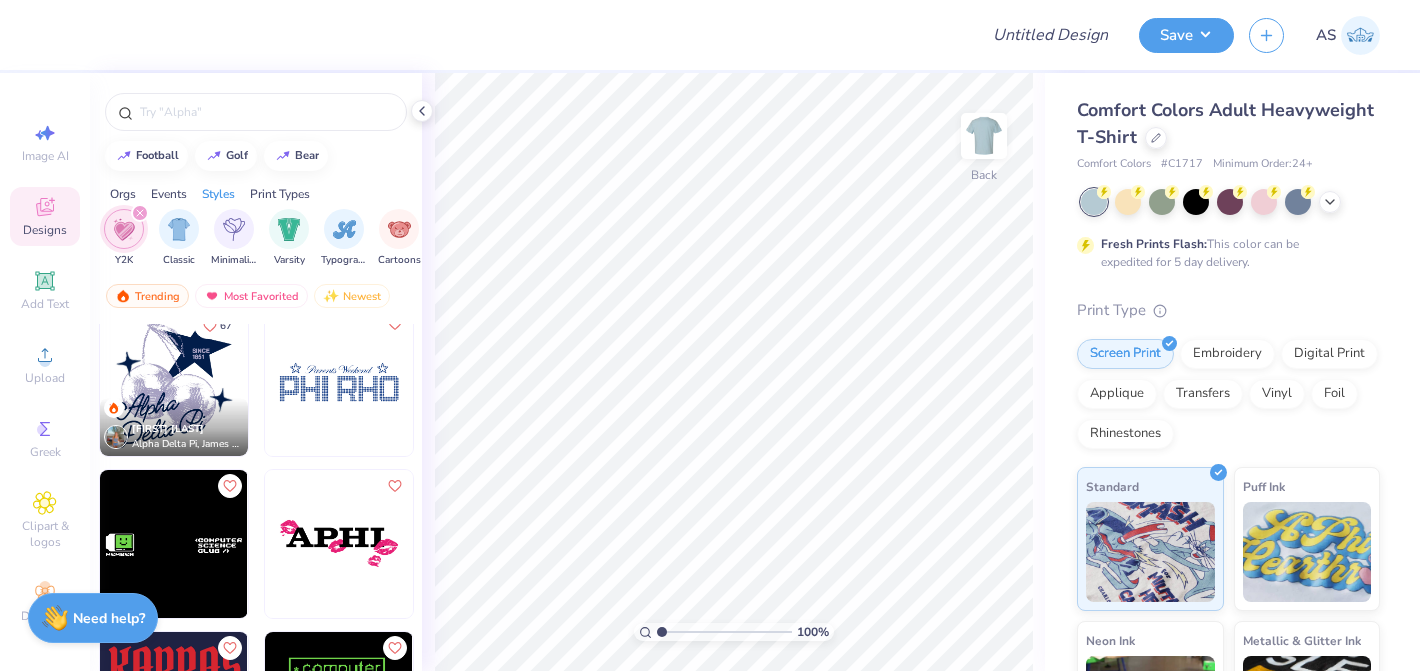 click at bounding box center (174, 382) 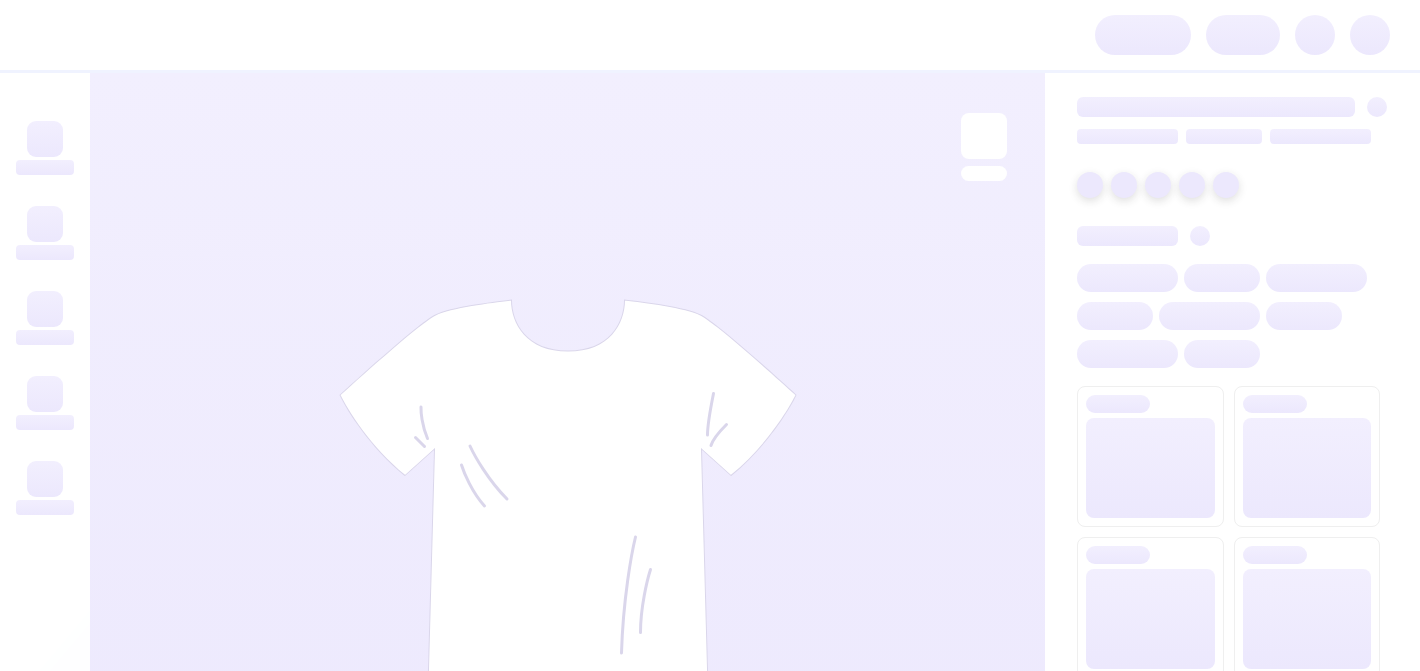 scroll, scrollTop: 0, scrollLeft: 0, axis: both 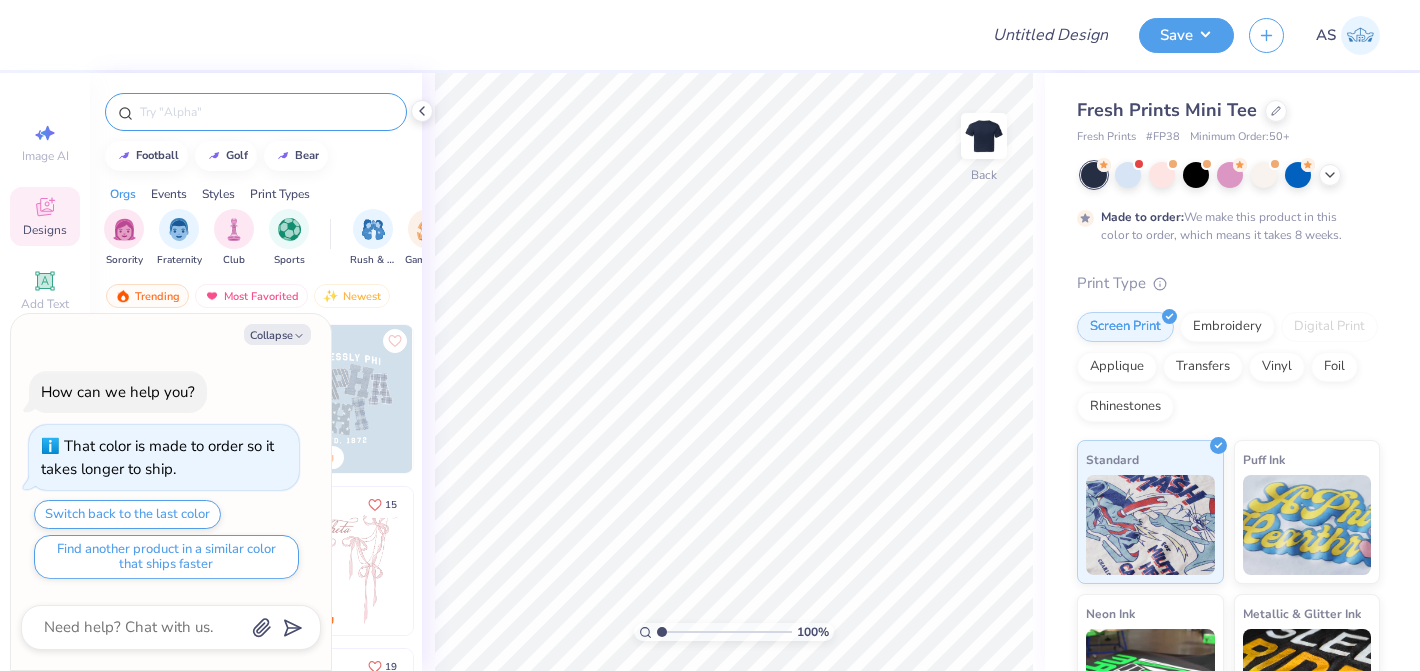 click at bounding box center [266, 112] 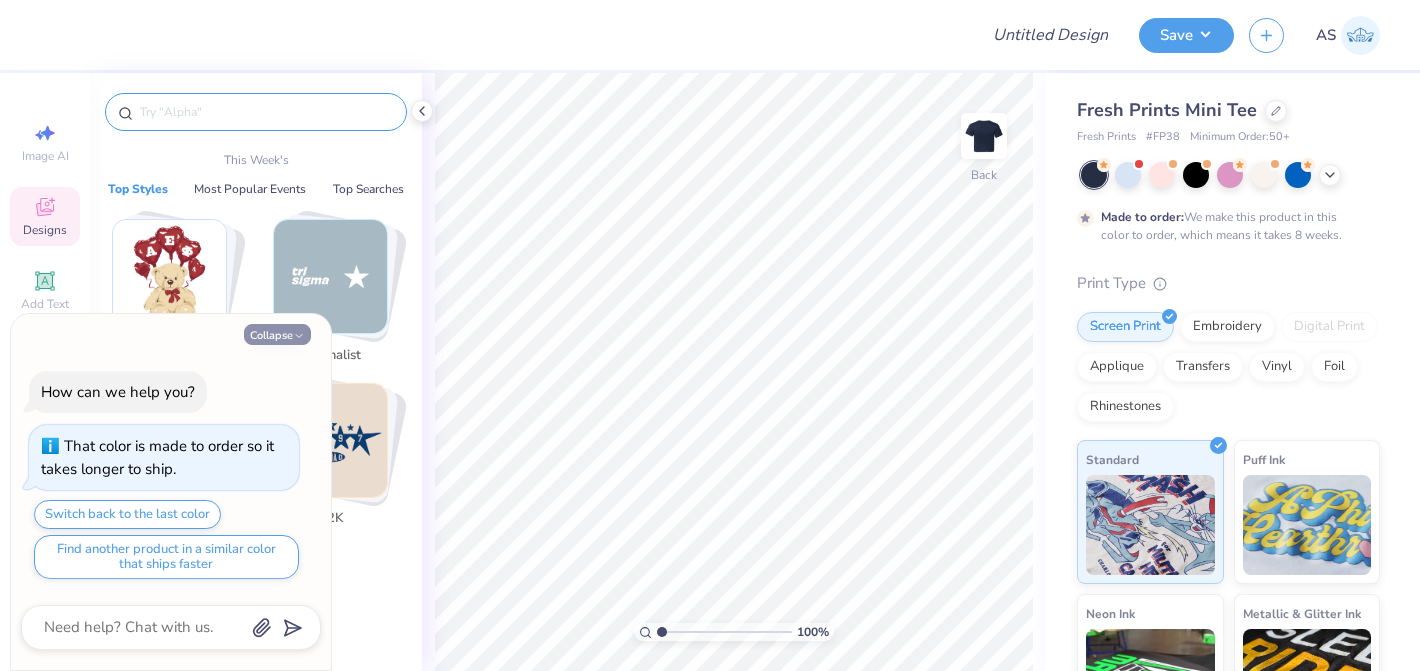 click on "Collapse" at bounding box center [277, 334] 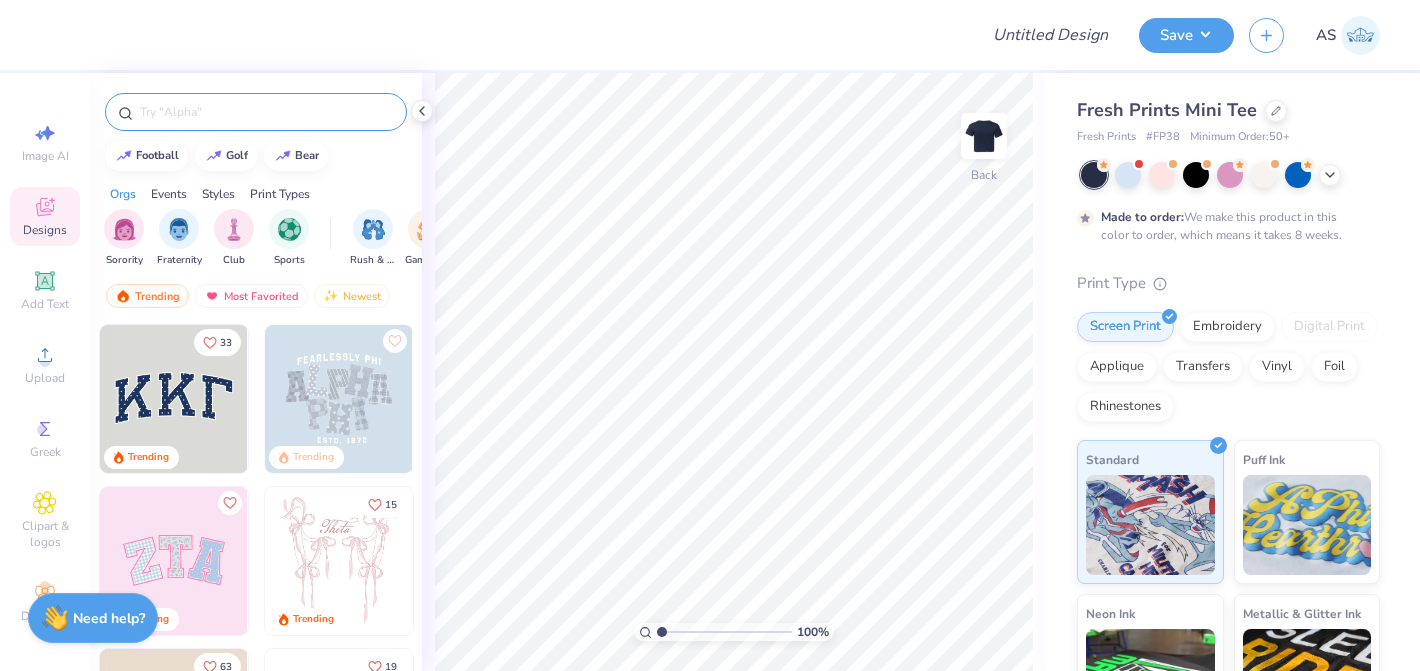 click at bounding box center (266, 112) 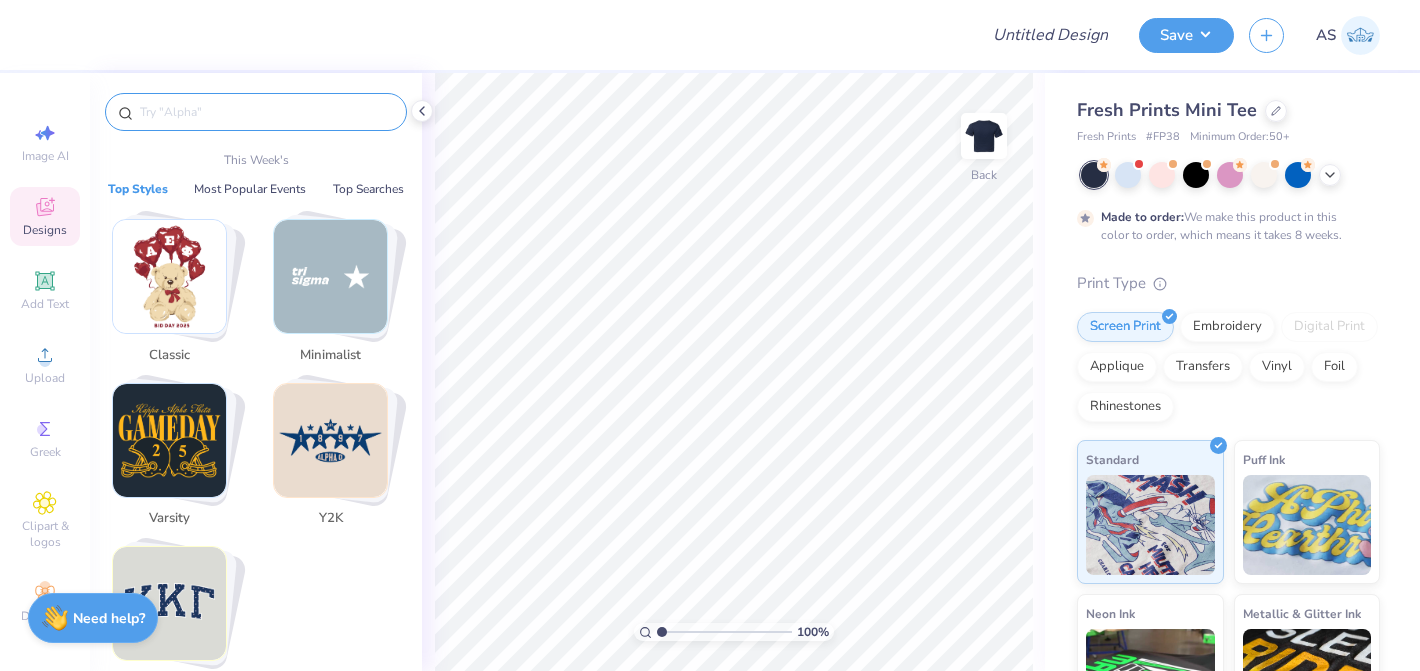 click at bounding box center [330, 440] 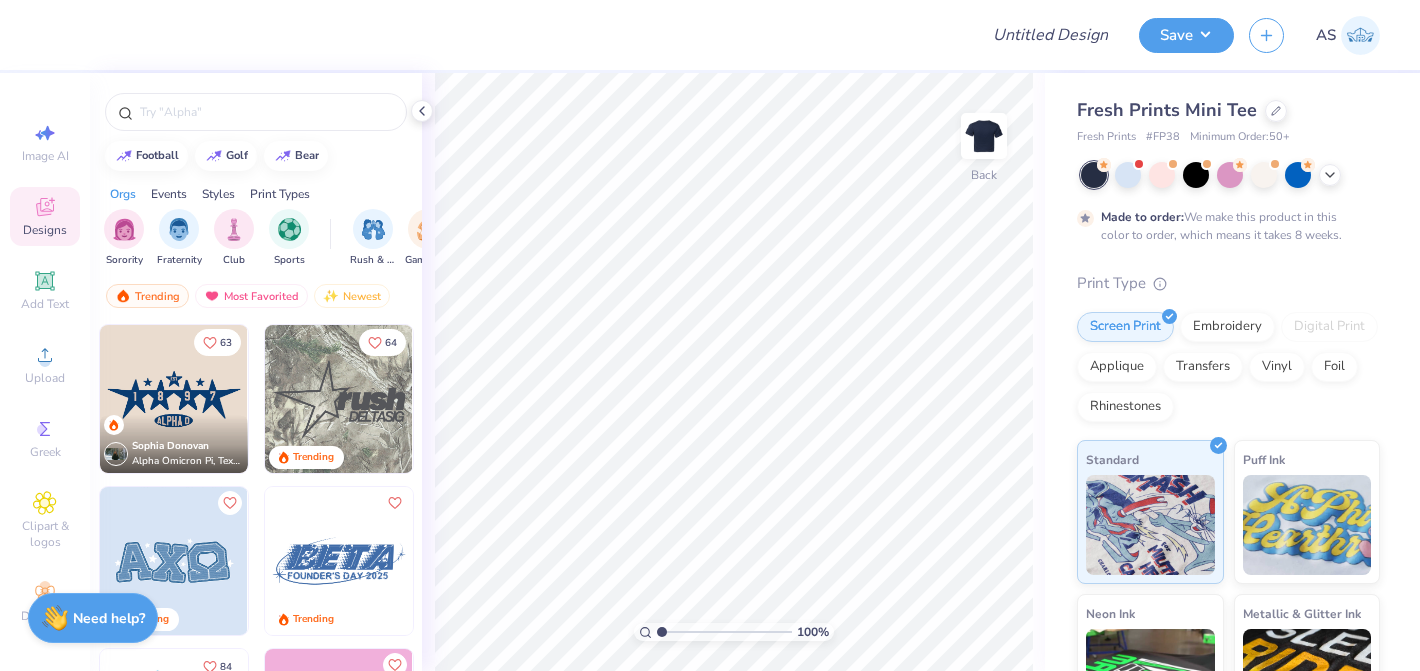 scroll, scrollTop: 0, scrollLeft: 58, axis: horizontal 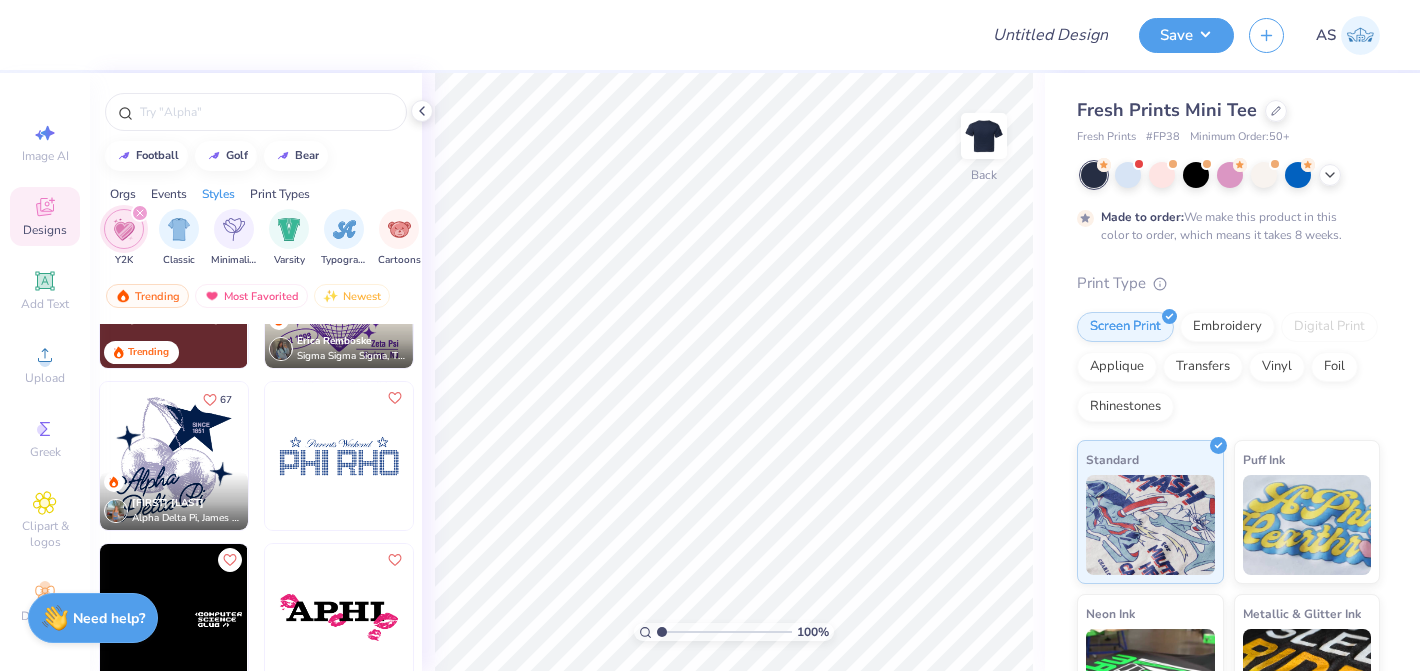 click at bounding box center (174, 456) 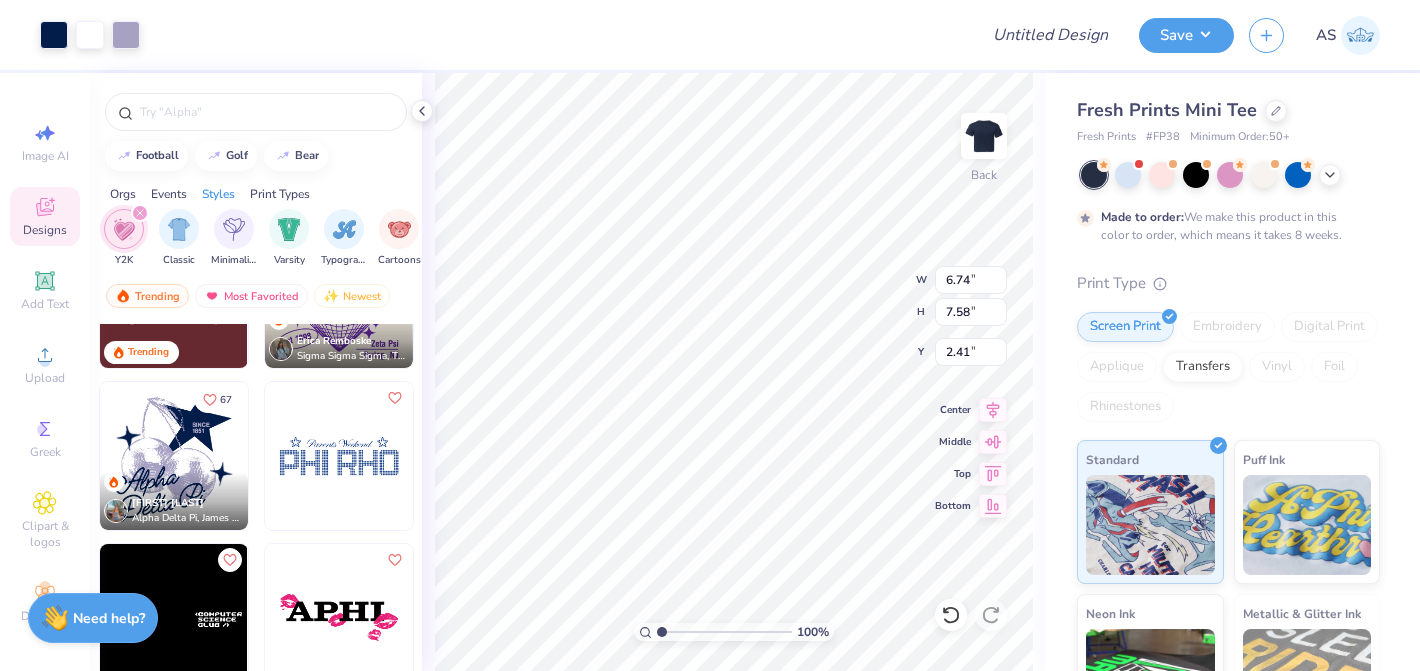 type on "2.41" 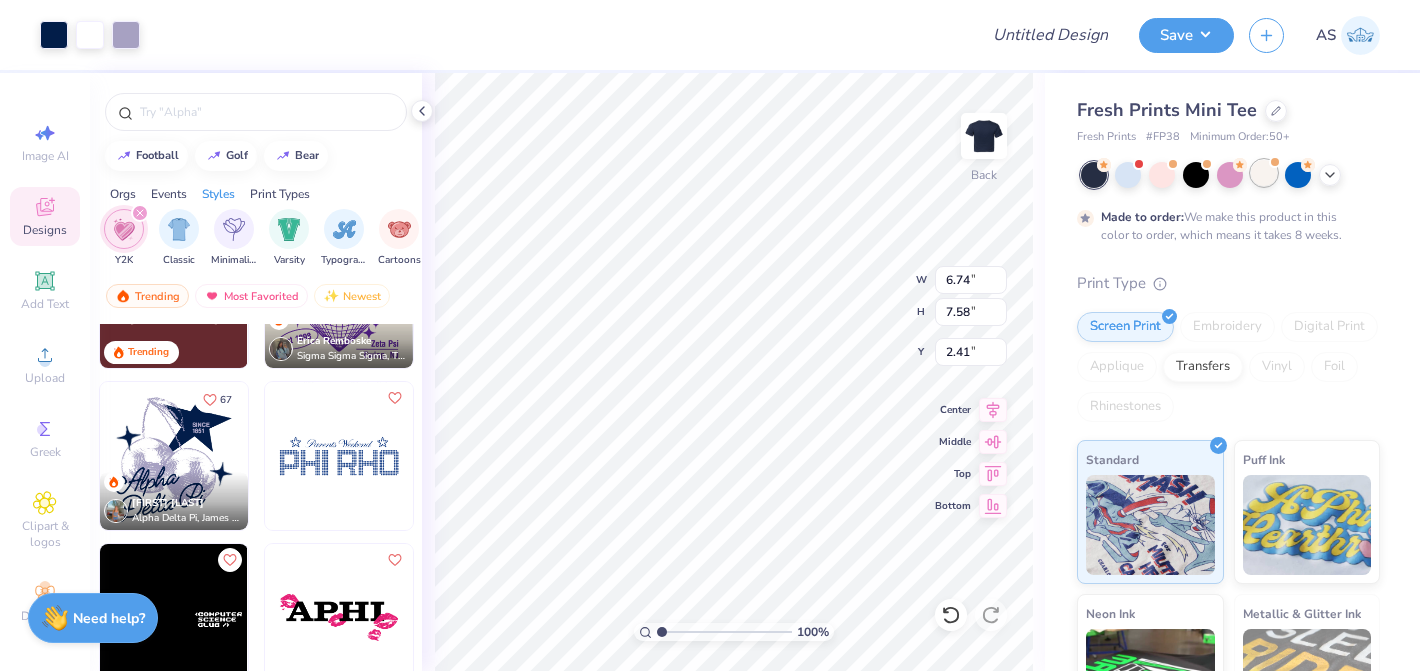 click at bounding box center [1264, 173] 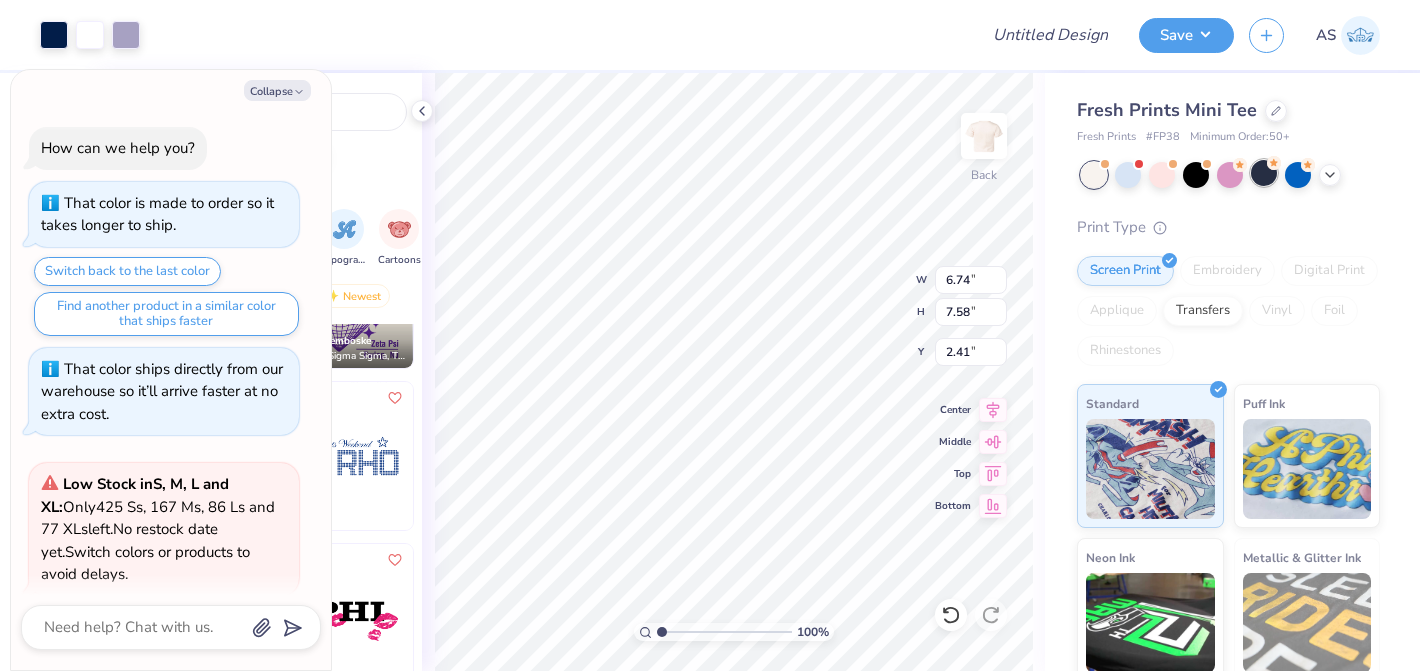 scroll, scrollTop: 161, scrollLeft: 0, axis: vertical 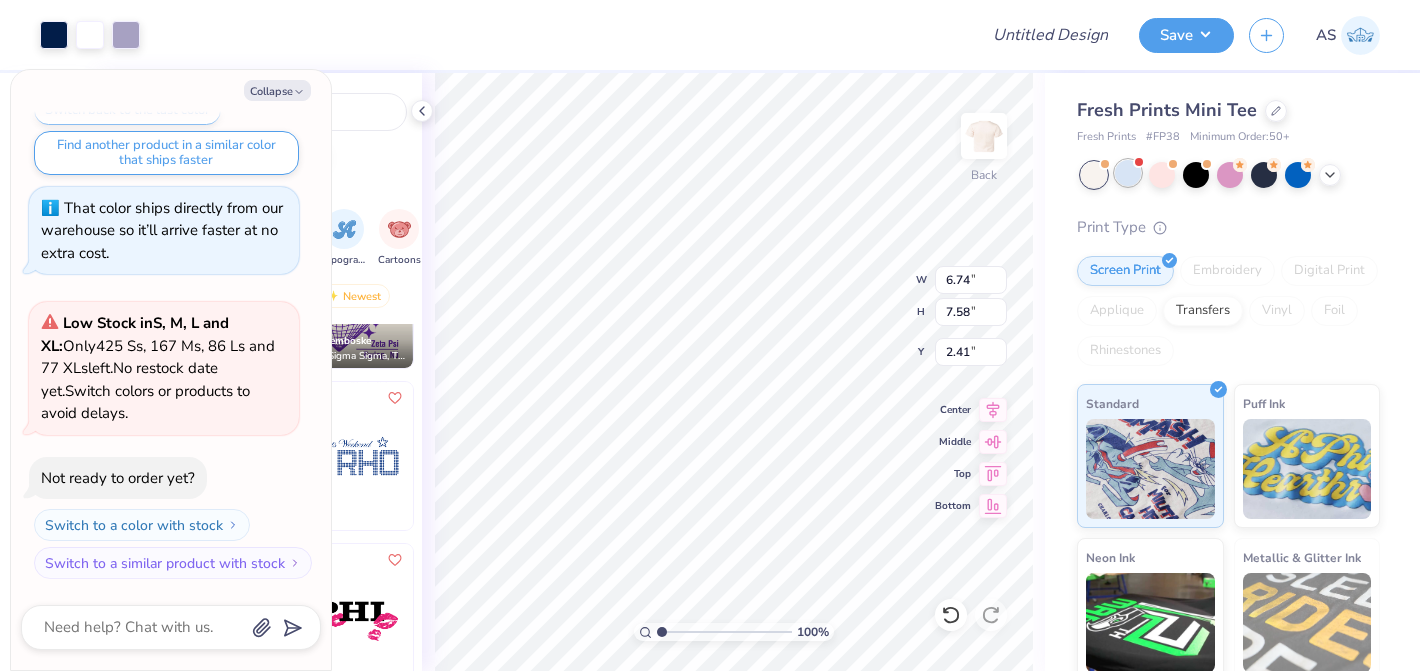 click at bounding box center (1128, 173) 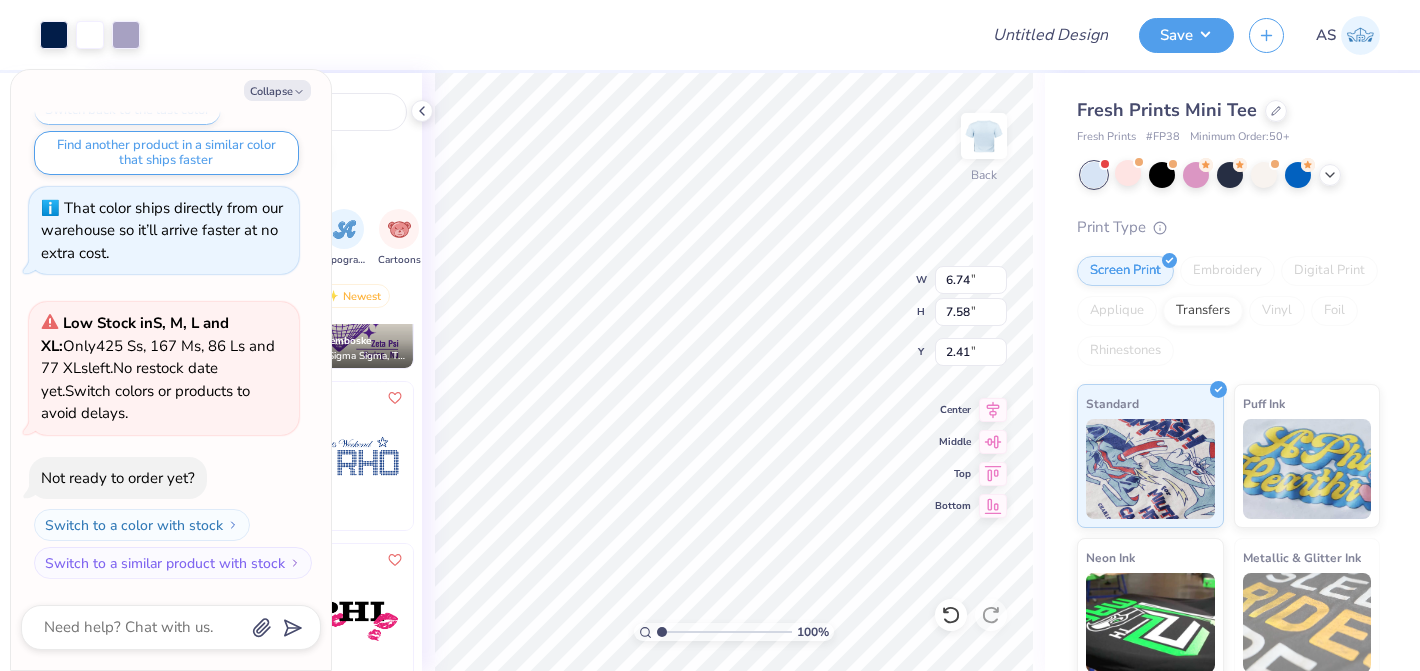 scroll, scrollTop: 466, scrollLeft: 0, axis: vertical 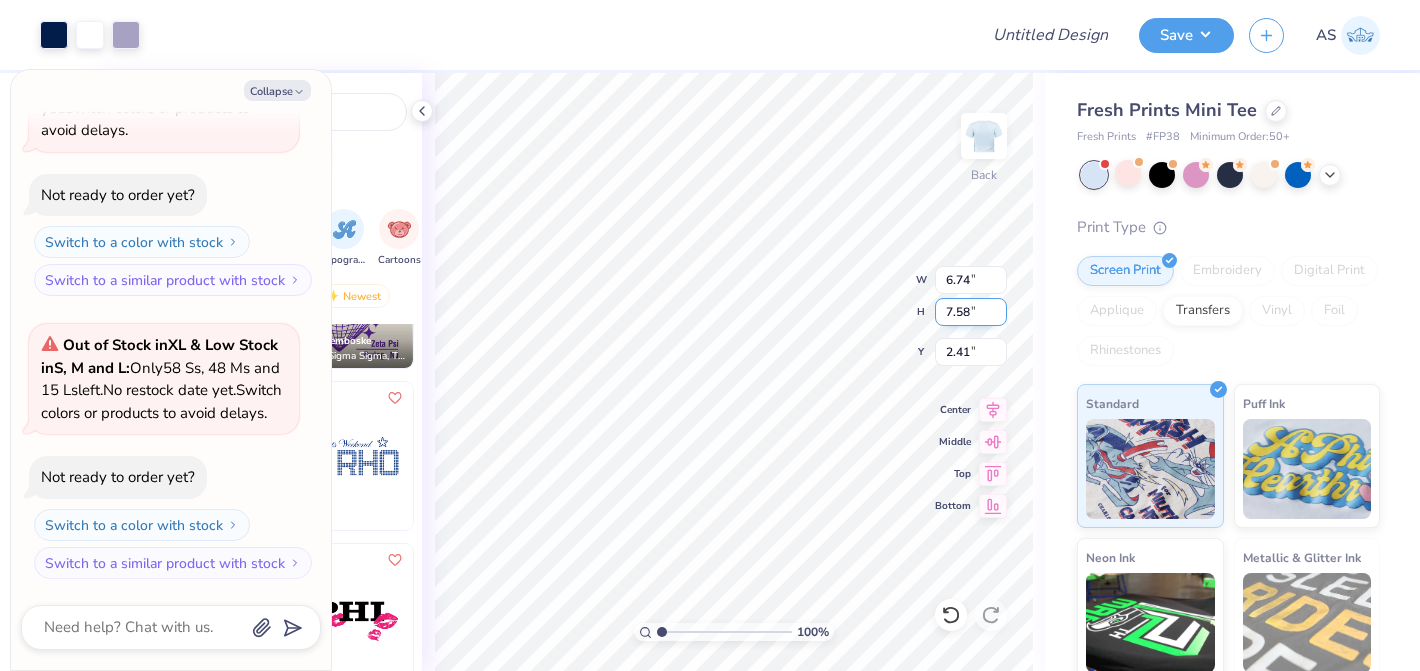 type on "x" 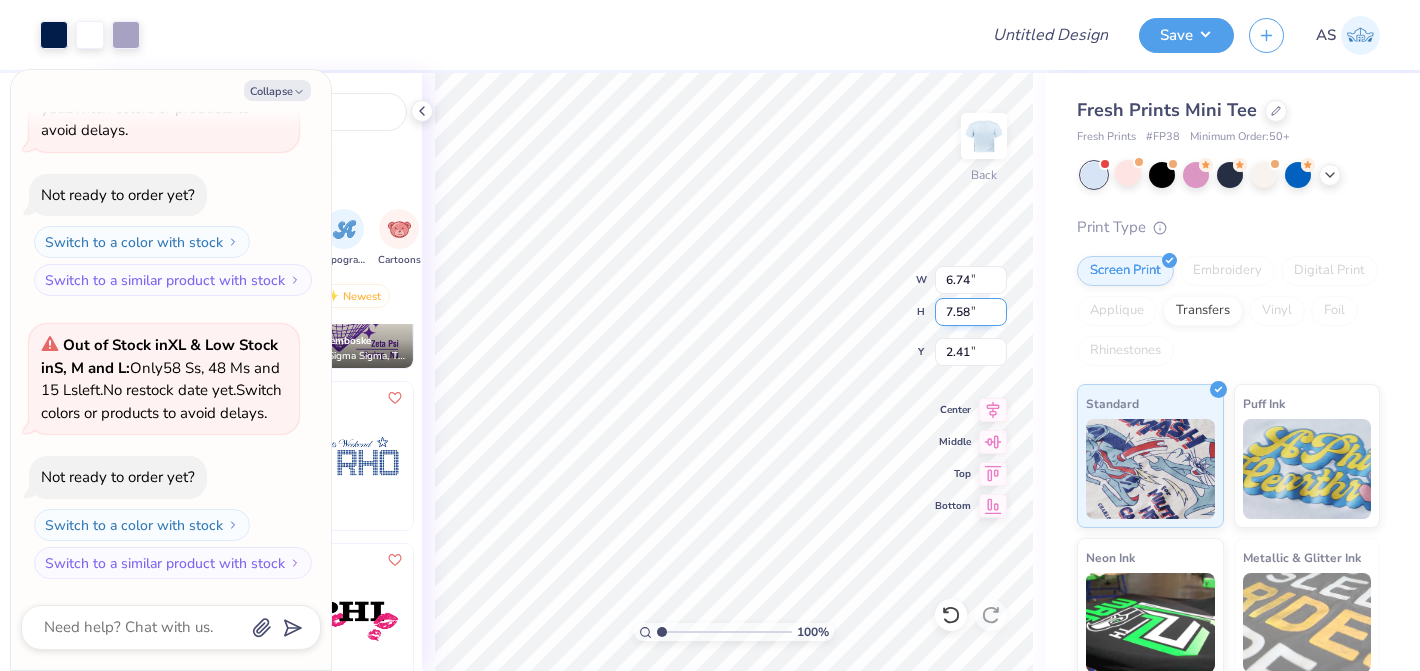 type on "2.77" 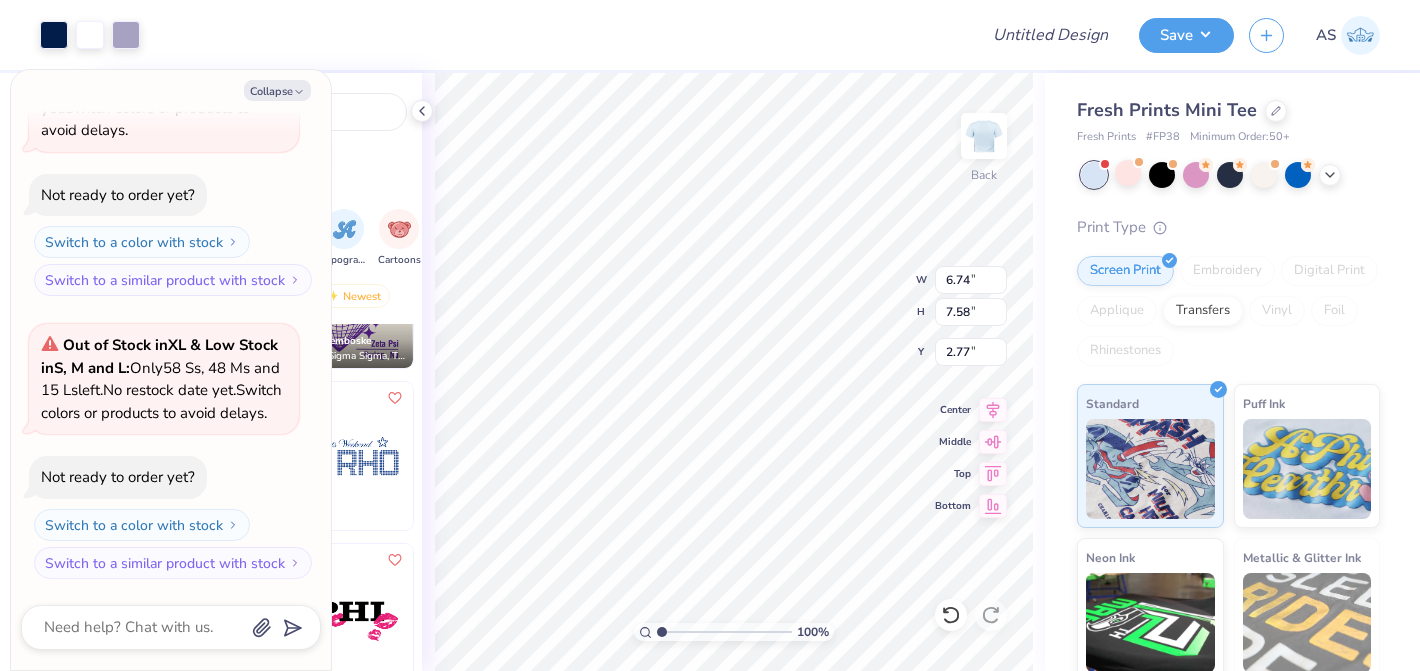 type on "x" 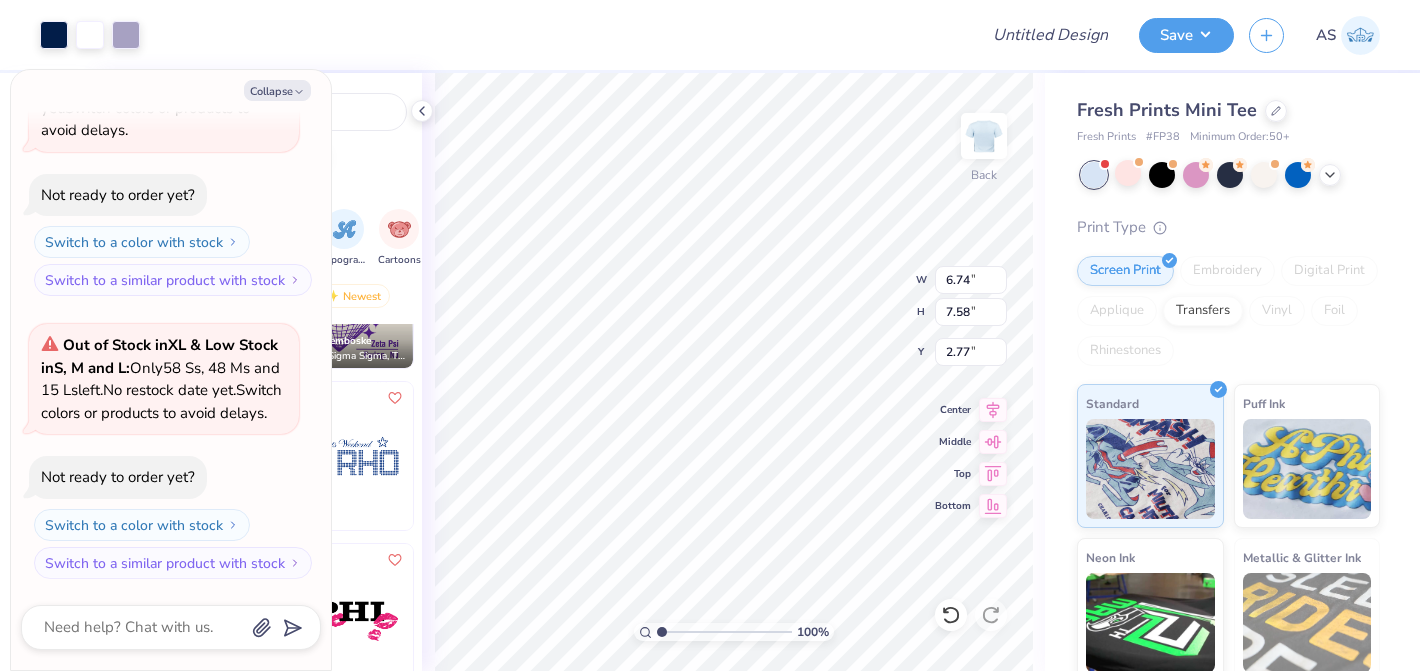 type on "5.11" 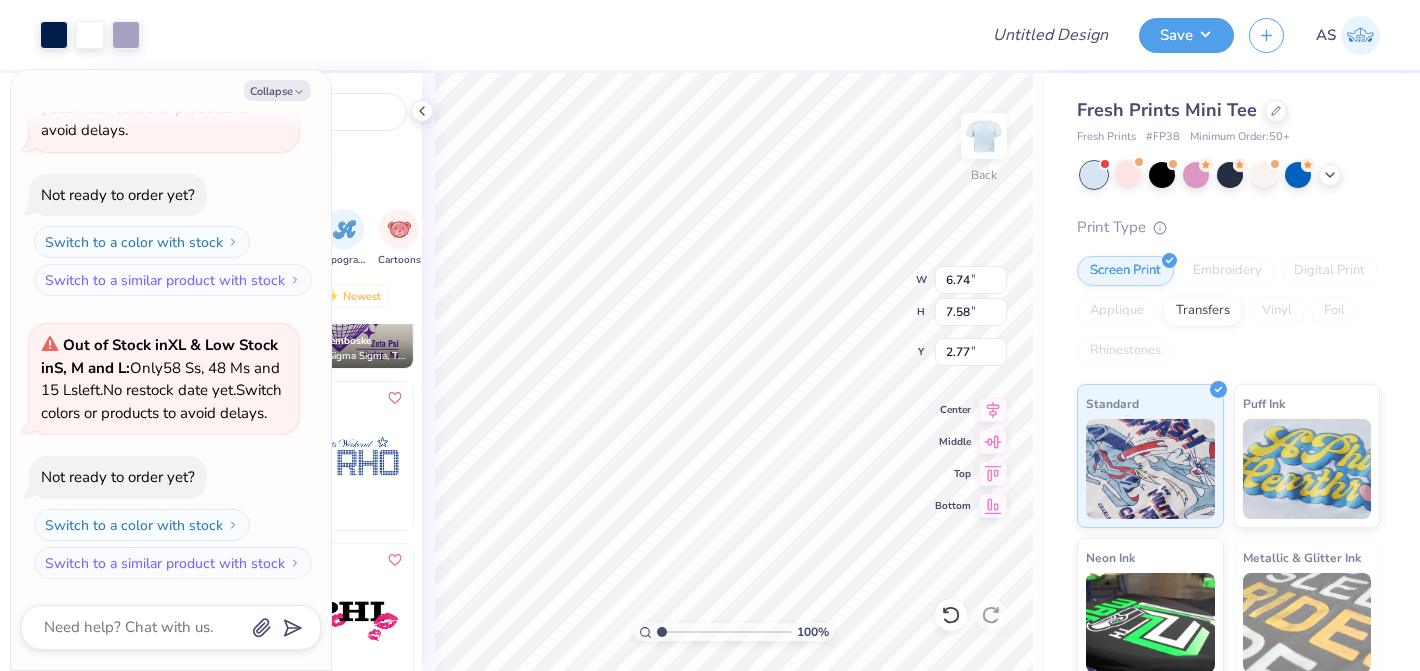 type on "2.24" 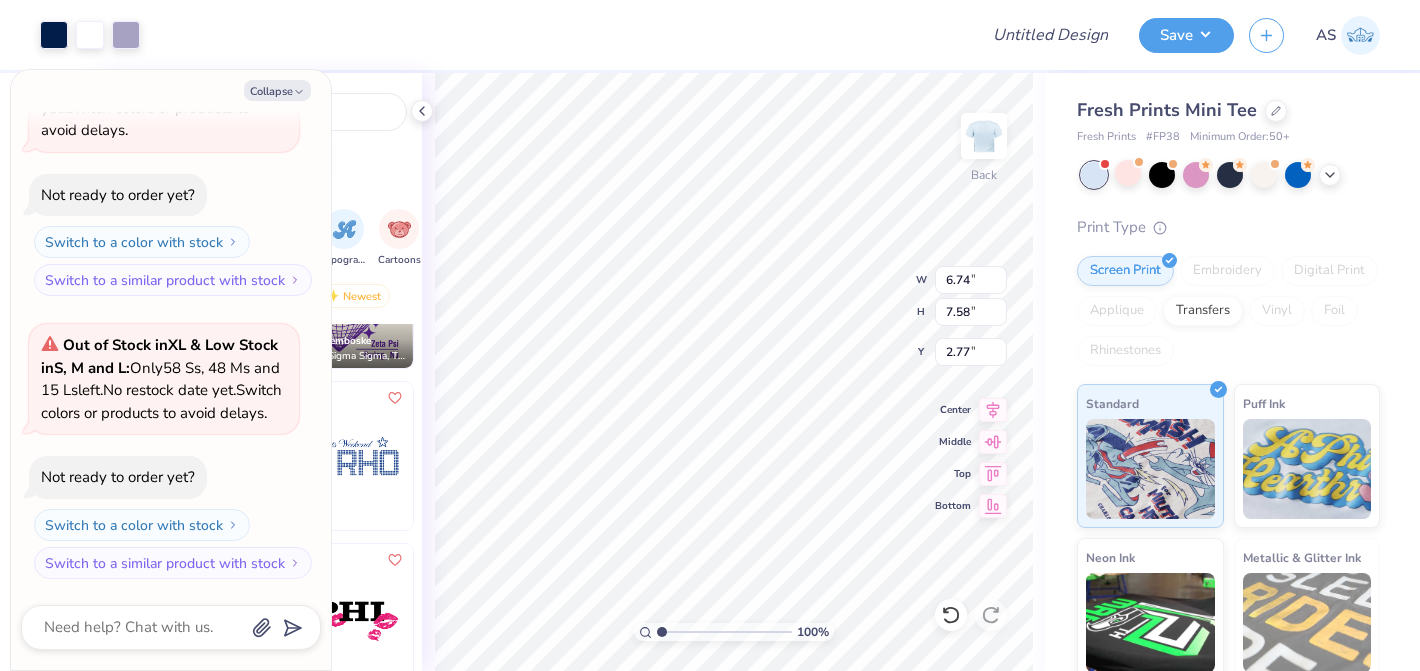 type on "8.00" 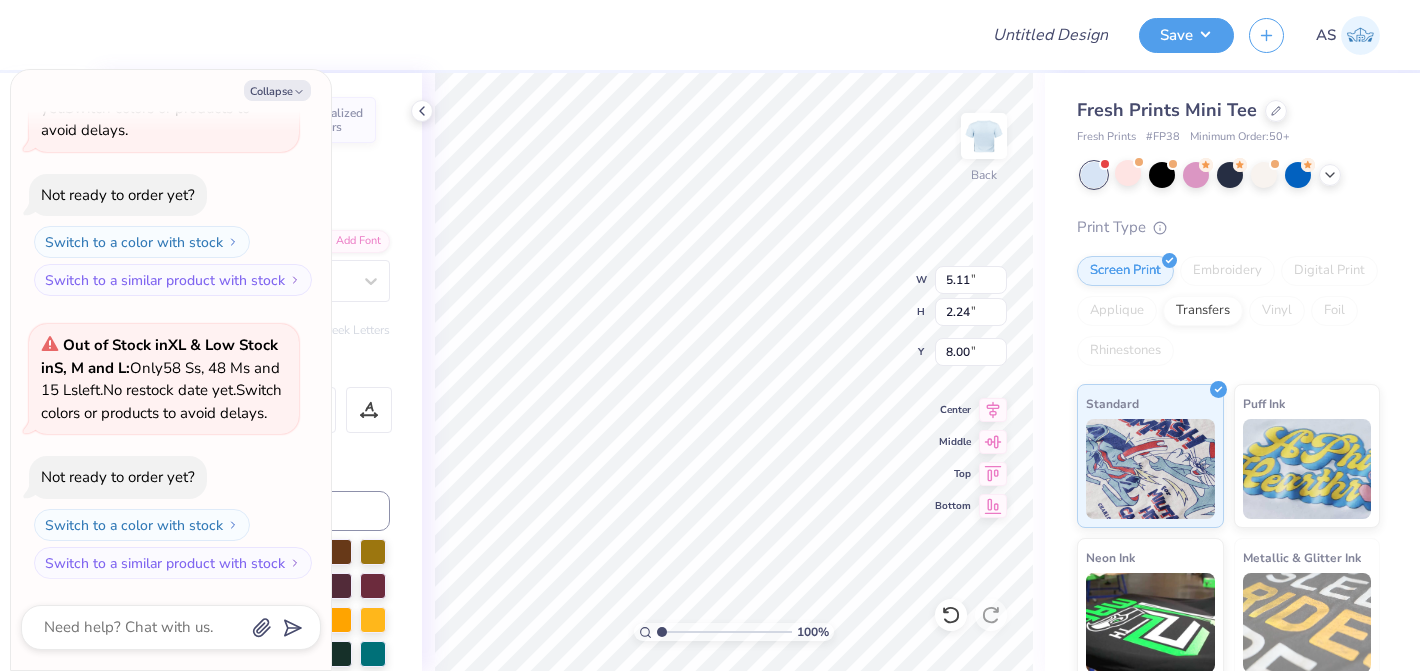 type on "x" 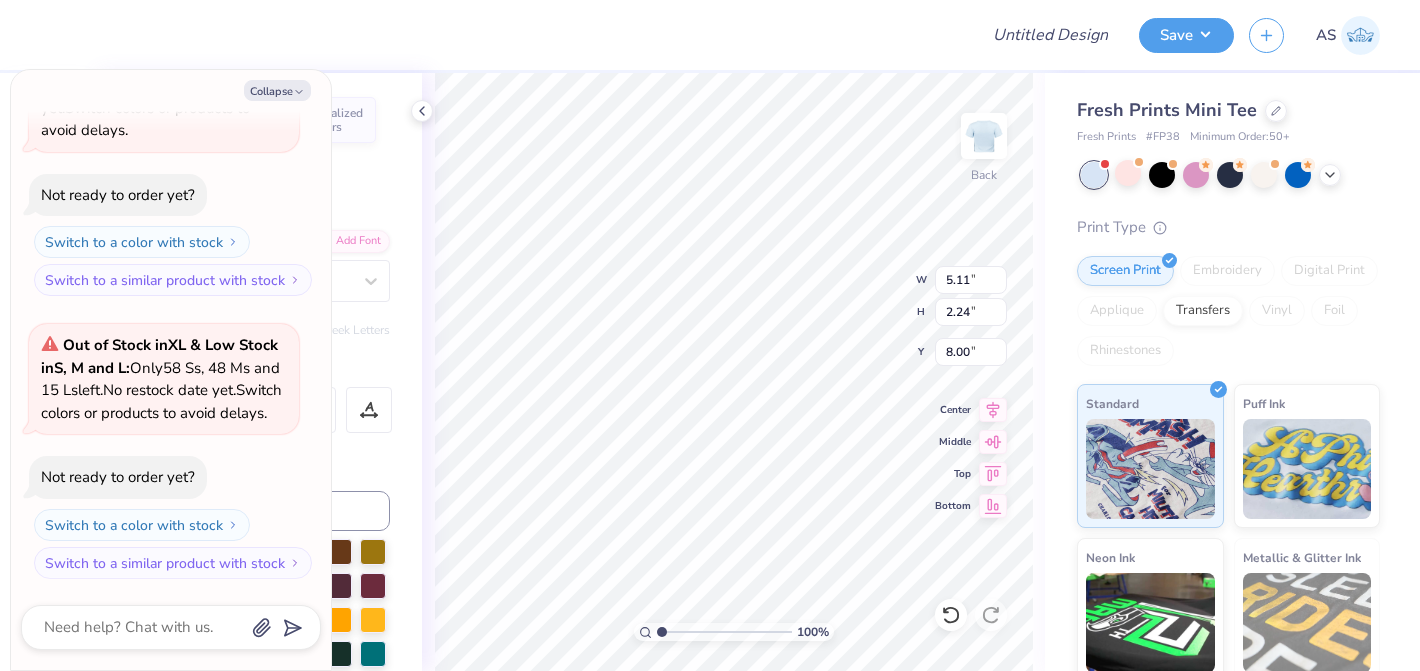 type on "Delta P" 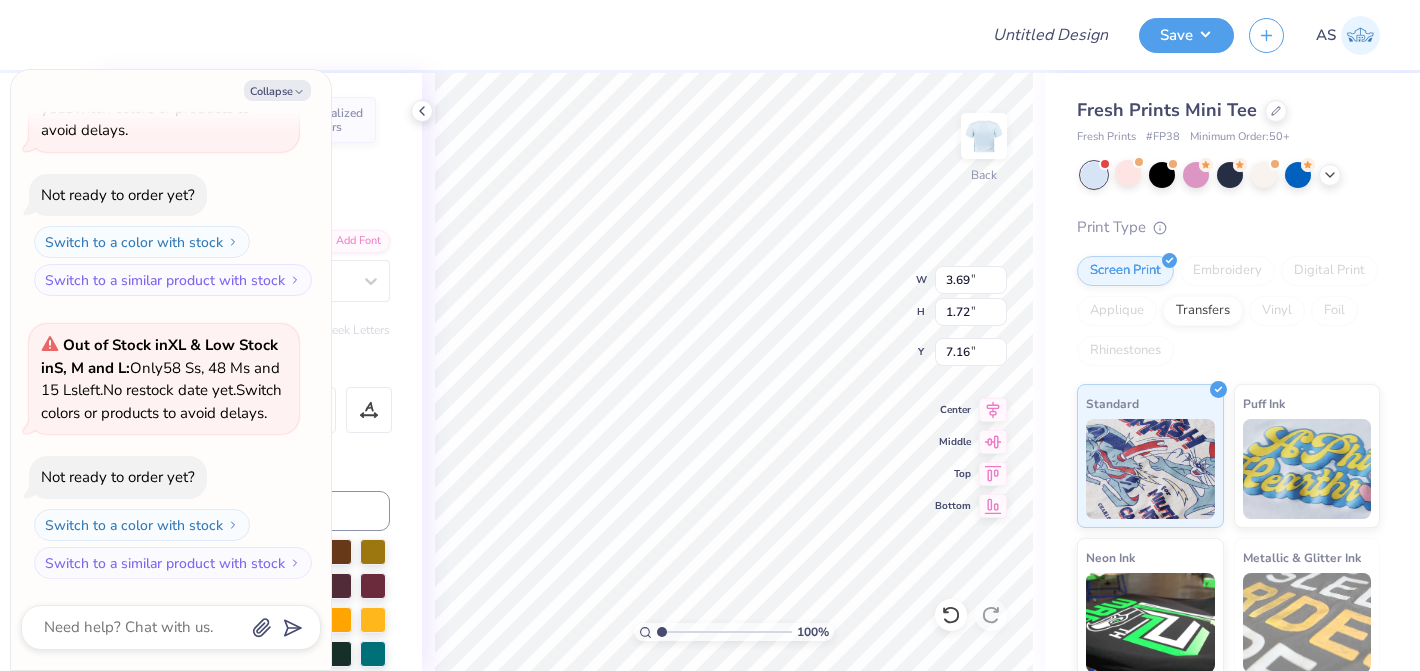 type on "x" 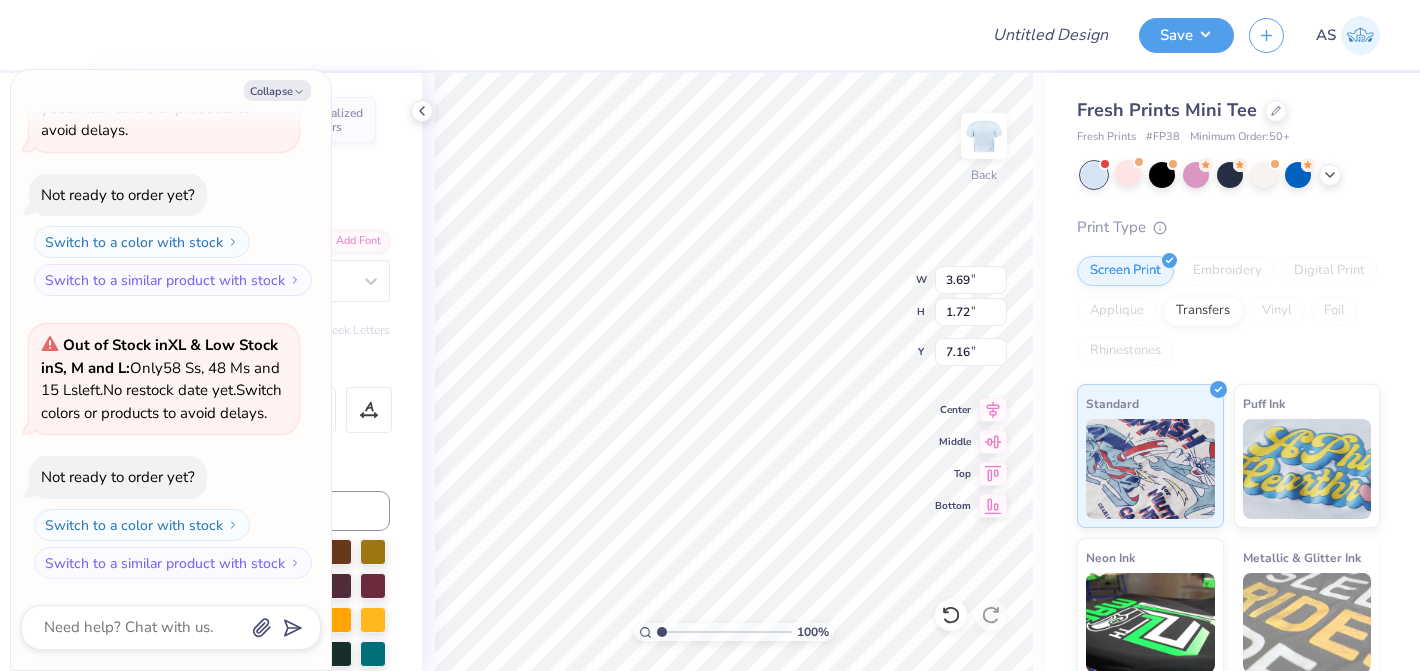 type on "x" 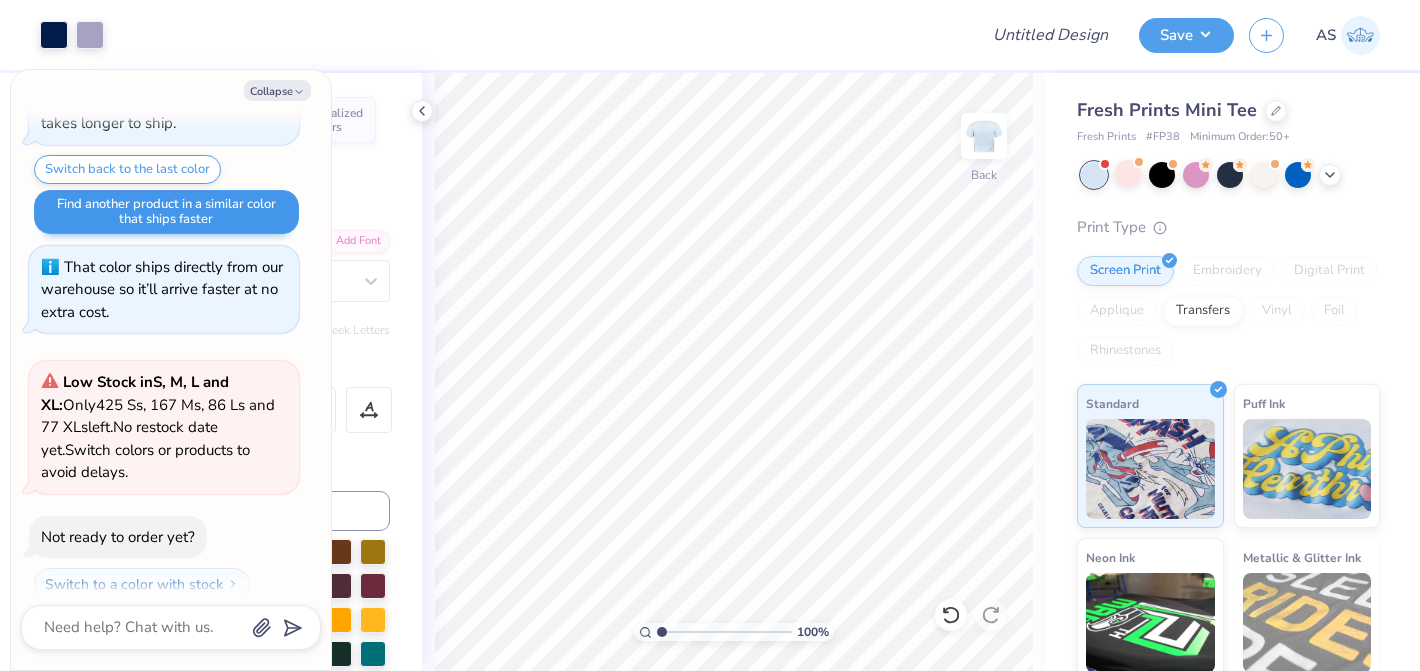 scroll, scrollTop: 466, scrollLeft: 0, axis: vertical 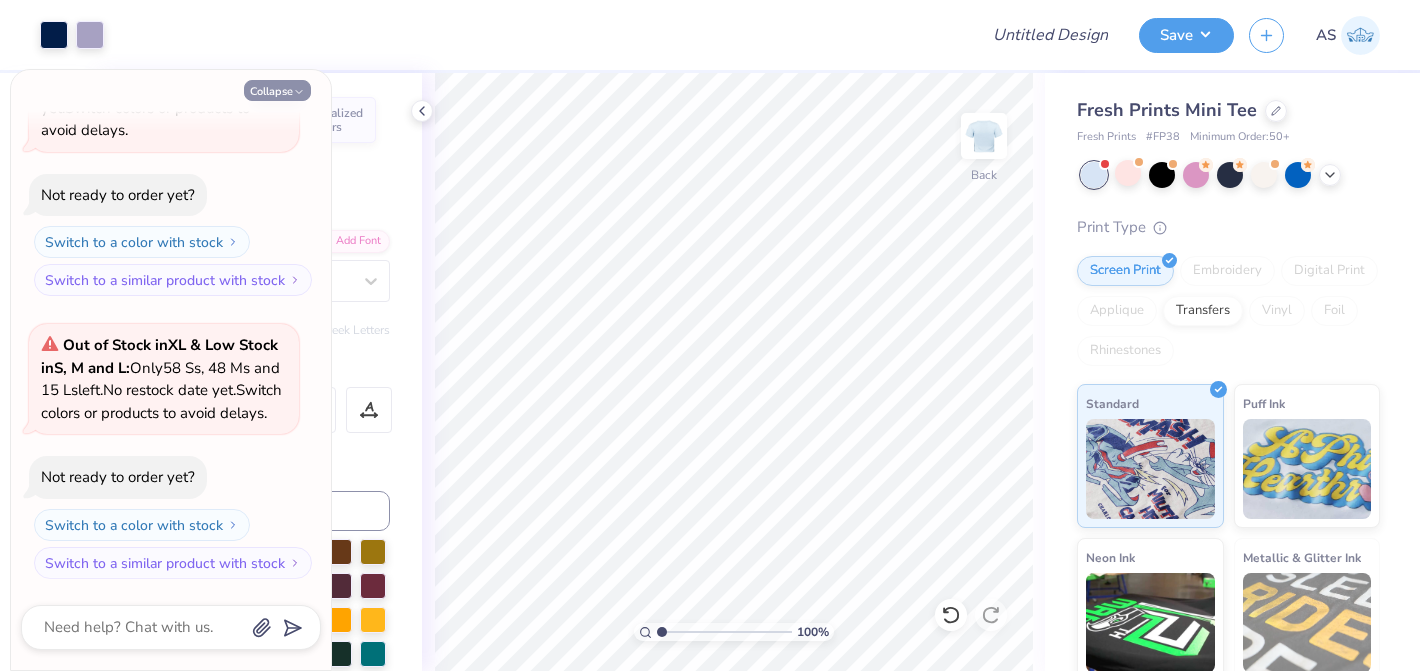 click on "Collapse" at bounding box center (277, 90) 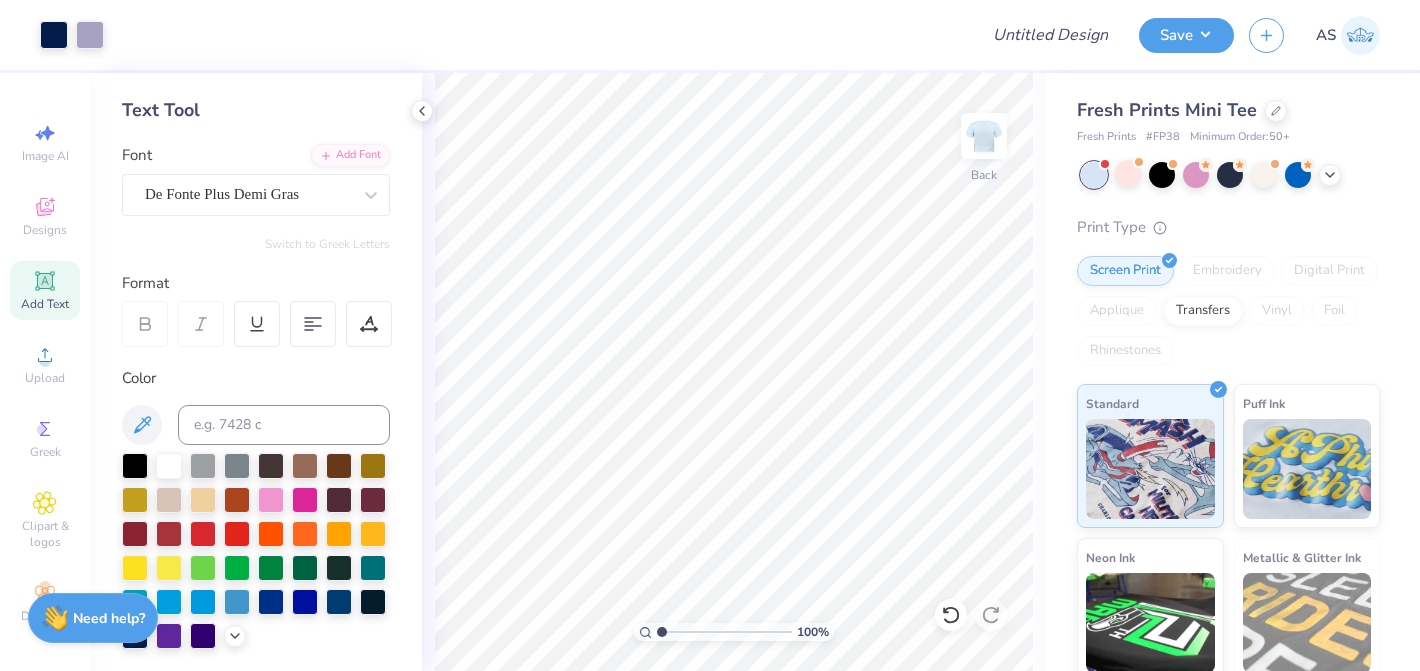 scroll, scrollTop: 108, scrollLeft: 0, axis: vertical 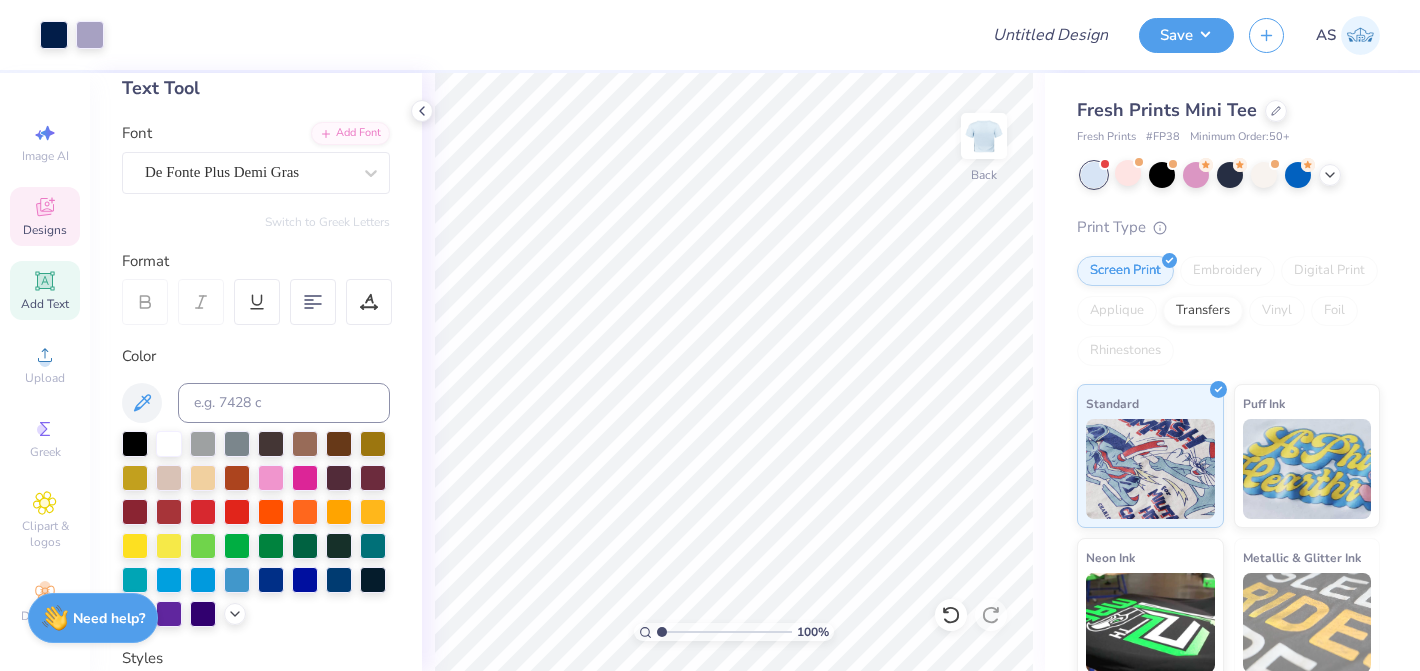 click 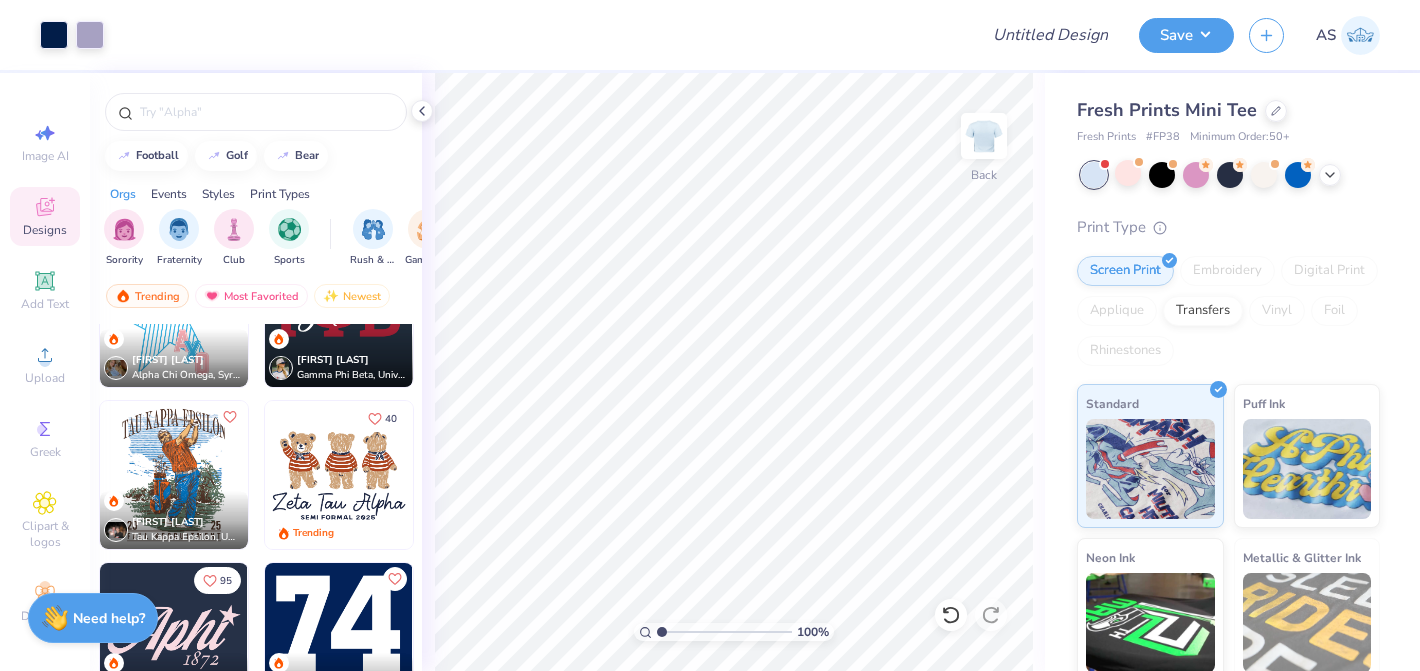scroll, scrollTop: 1031, scrollLeft: 0, axis: vertical 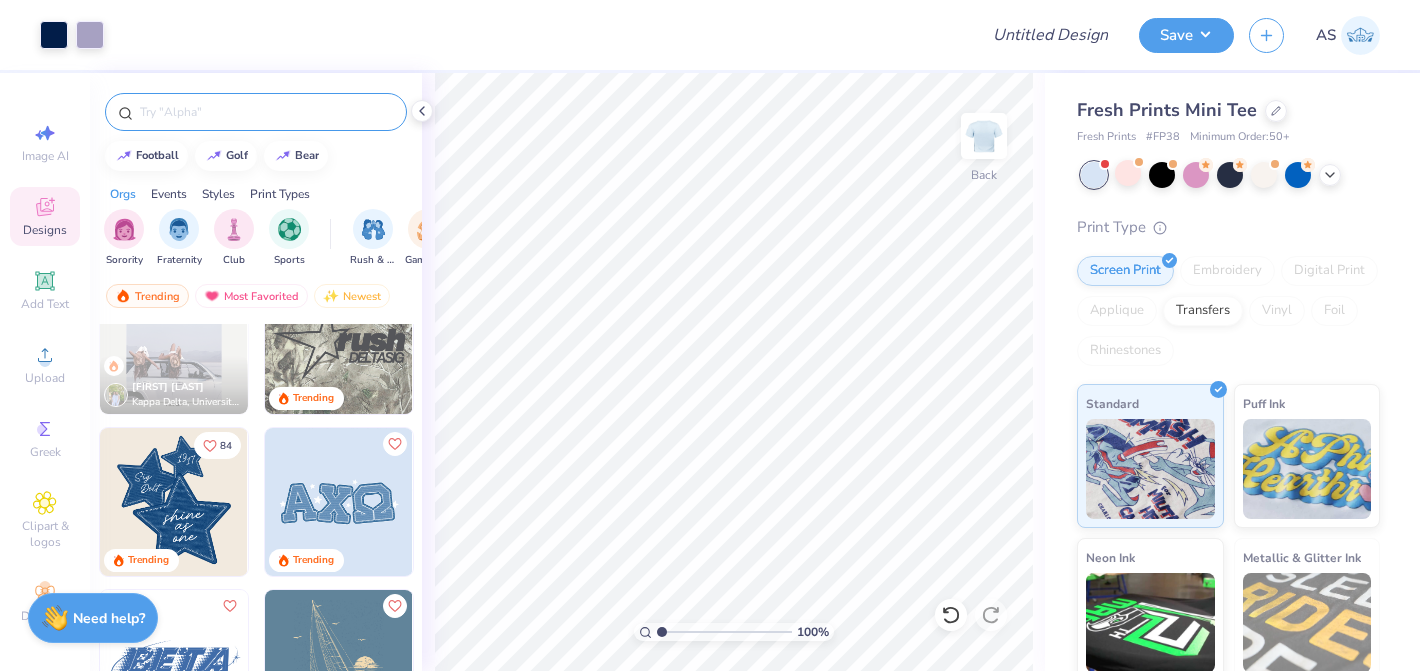 click at bounding box center (266, 112) 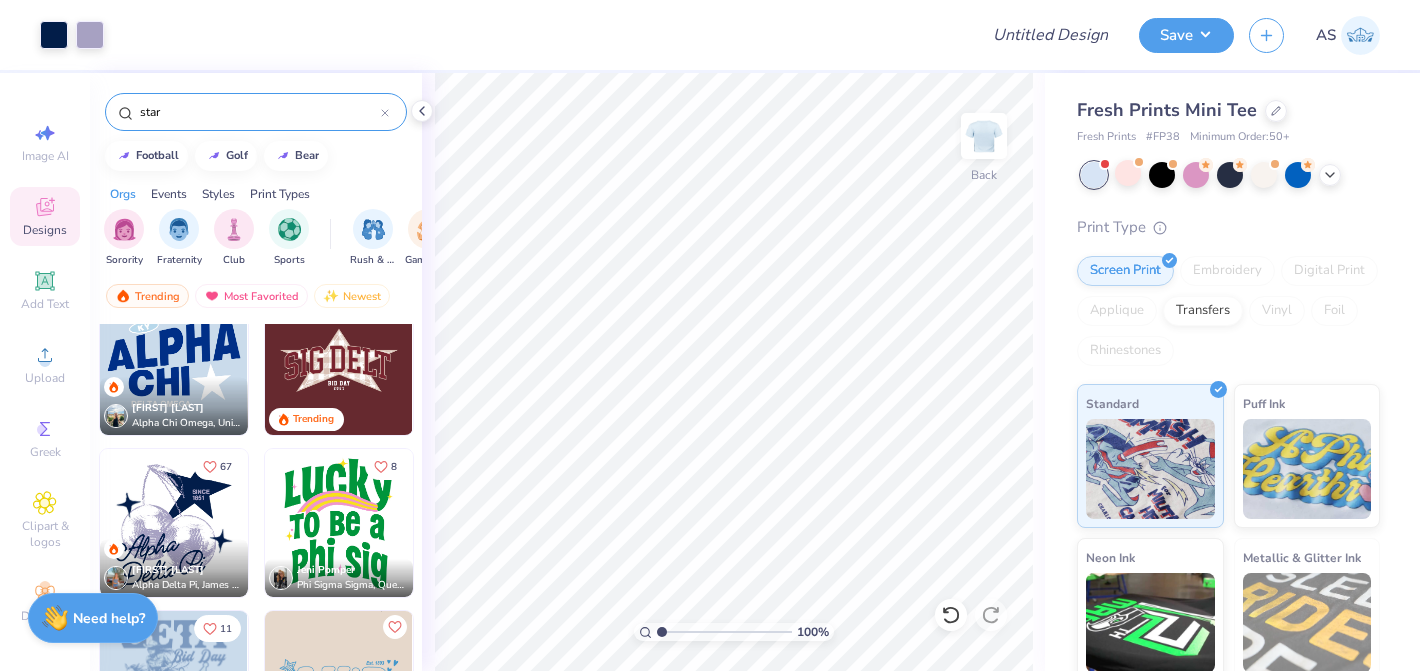 scroll, scrollTop: 853, scrollLeft: 0, axis: vertical 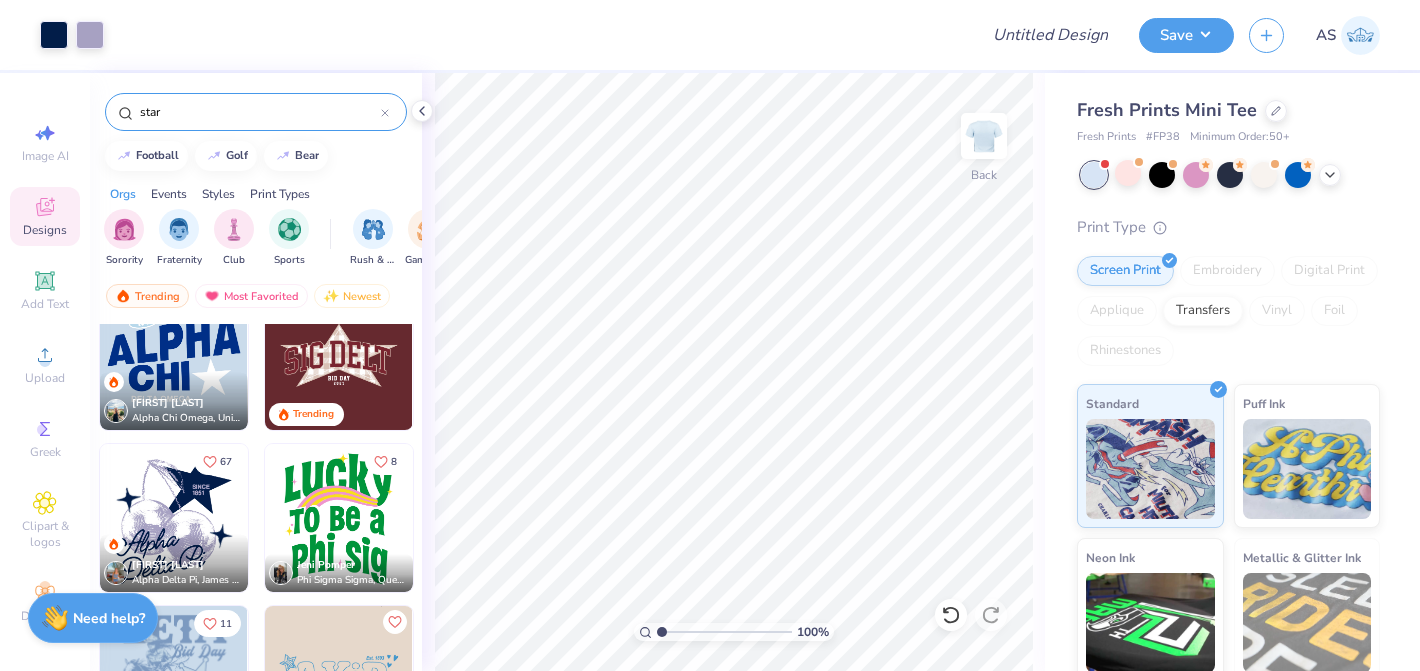 type on "star" 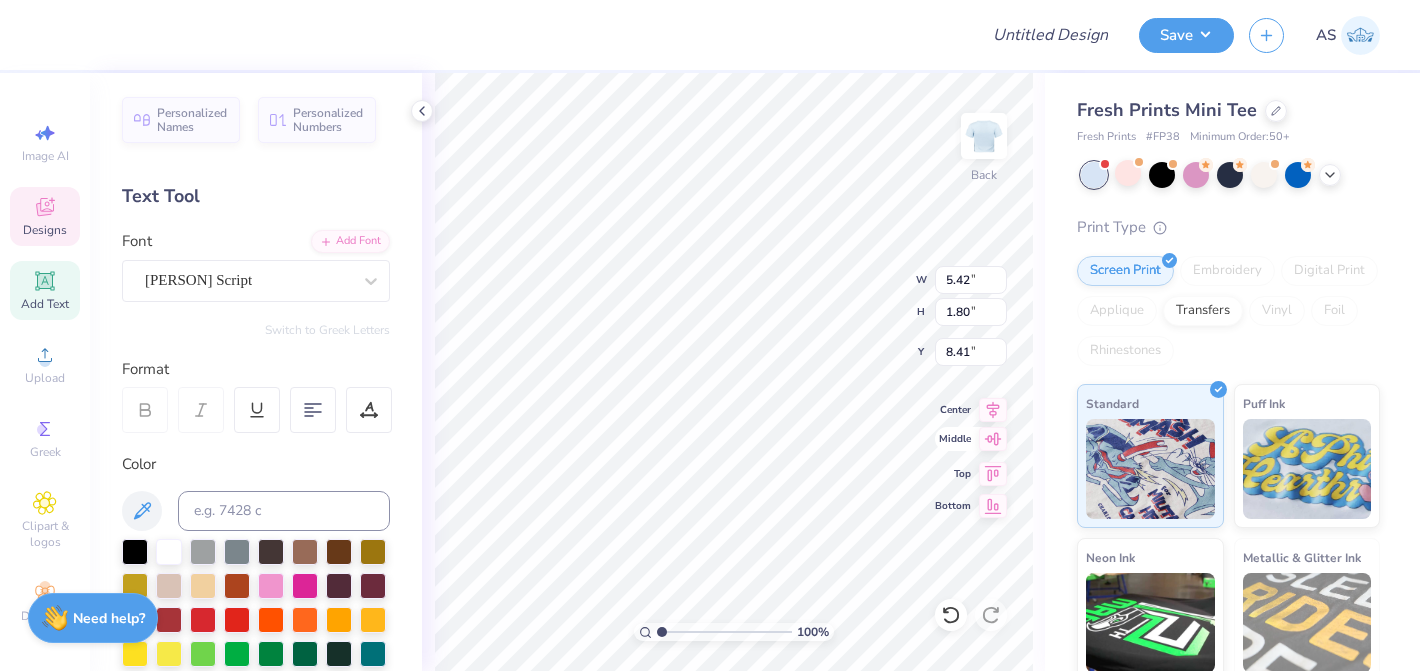 drag, startPoint x: 994, startPoint y: 408, endPoint x: 992, endPoint y: 440, distance: 32.06244 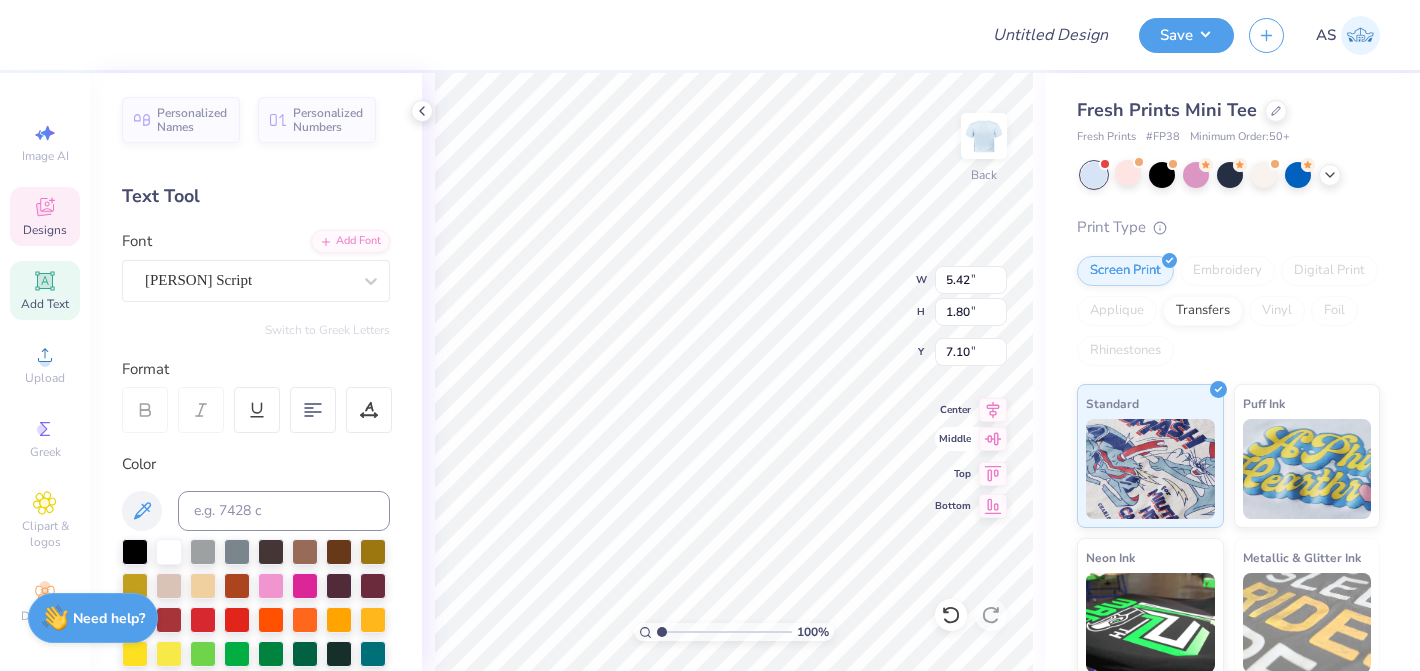 type on "7.10" 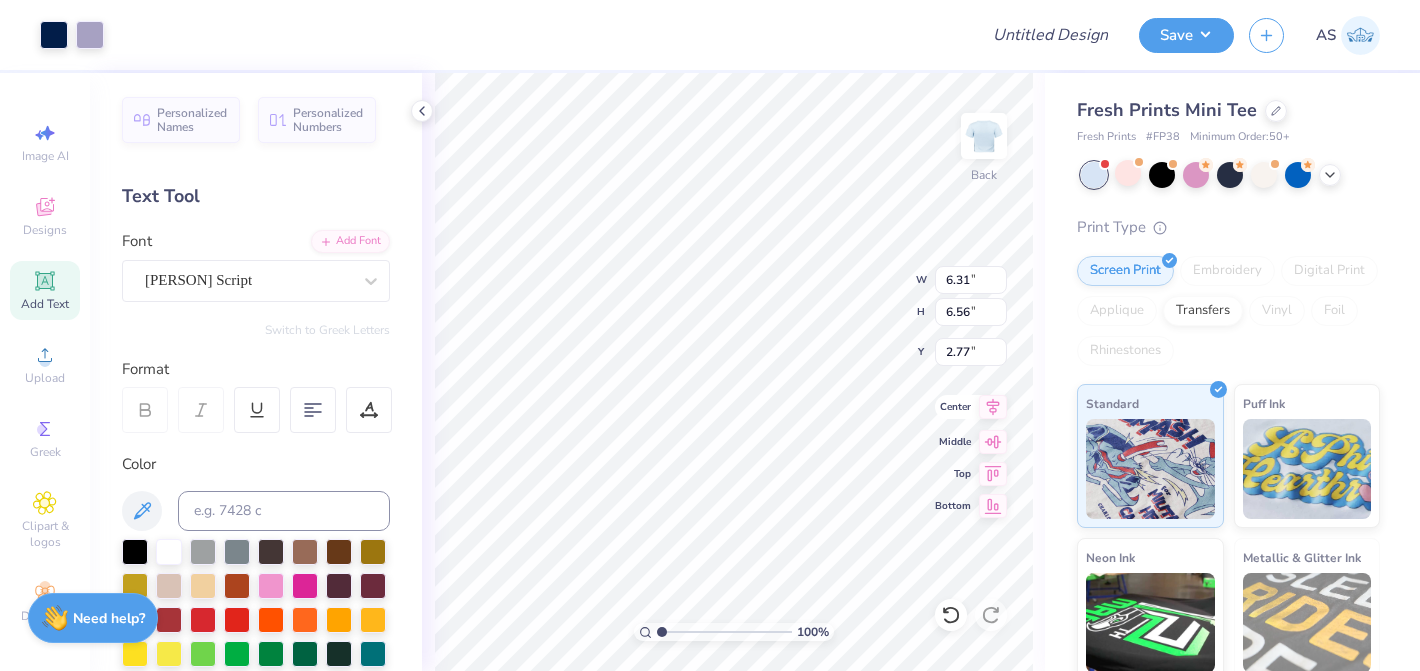 click 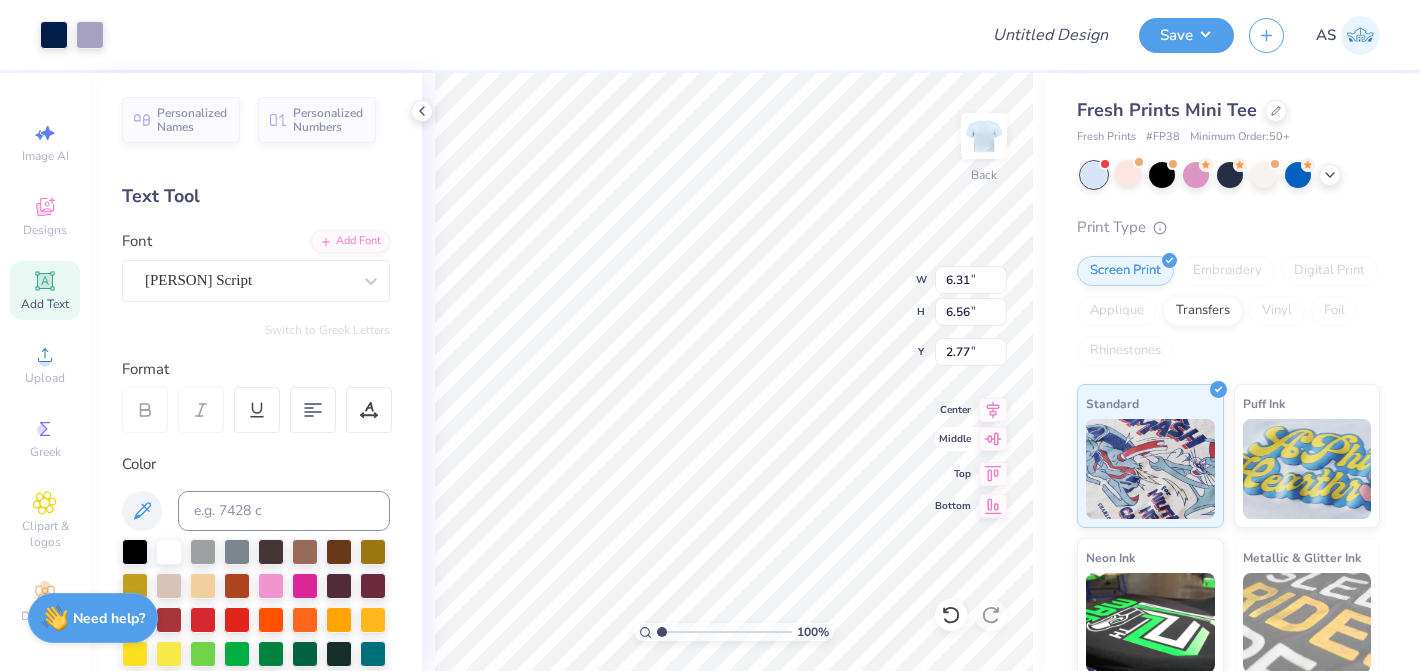 click 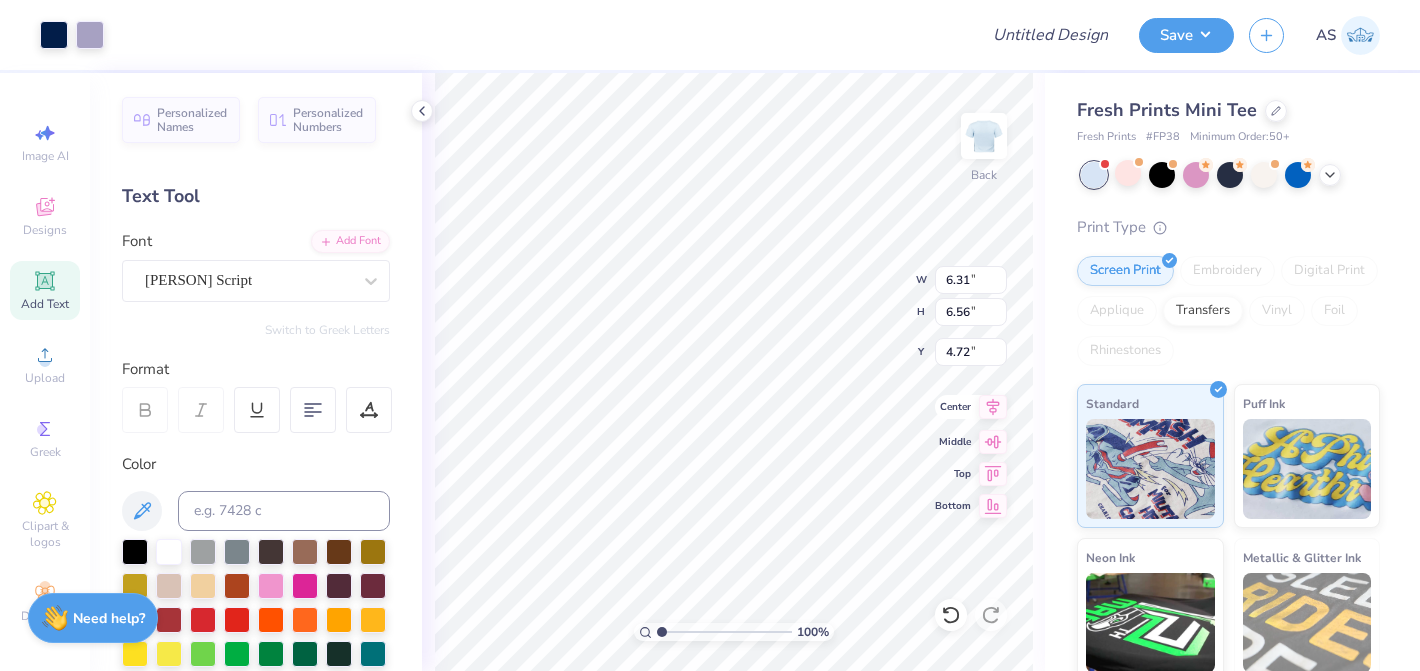 click 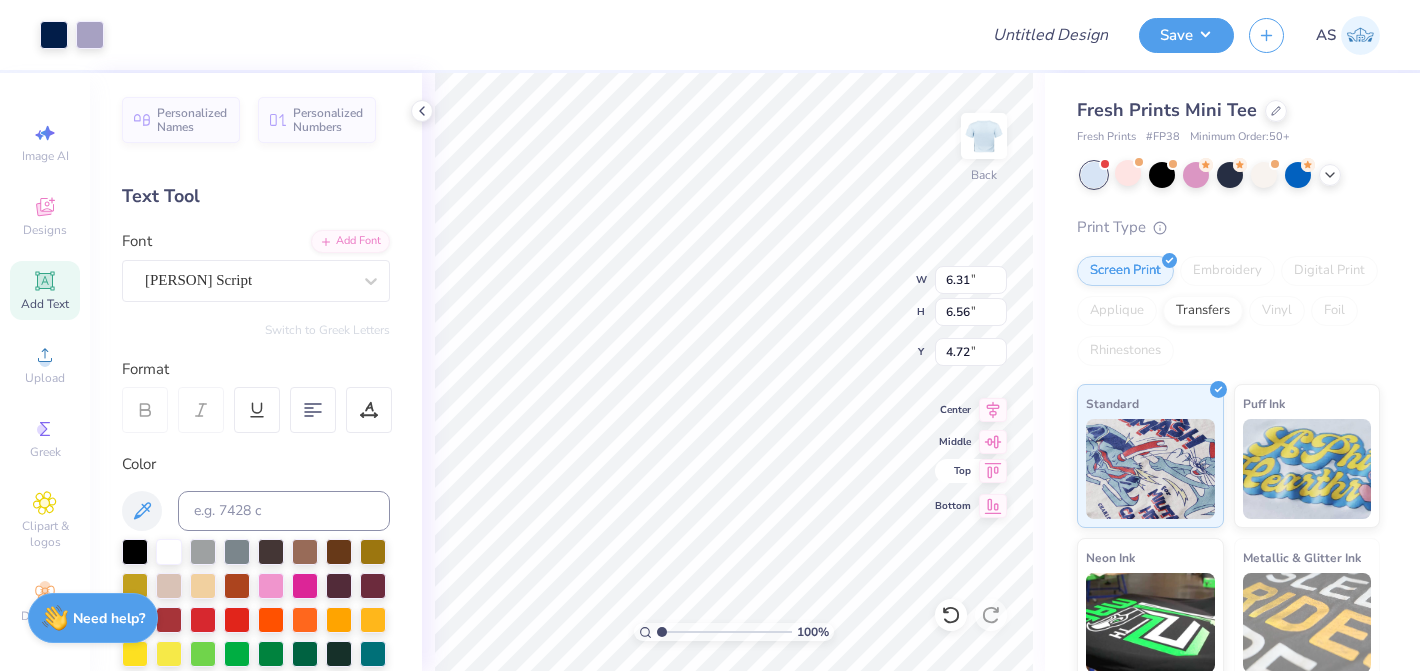 click 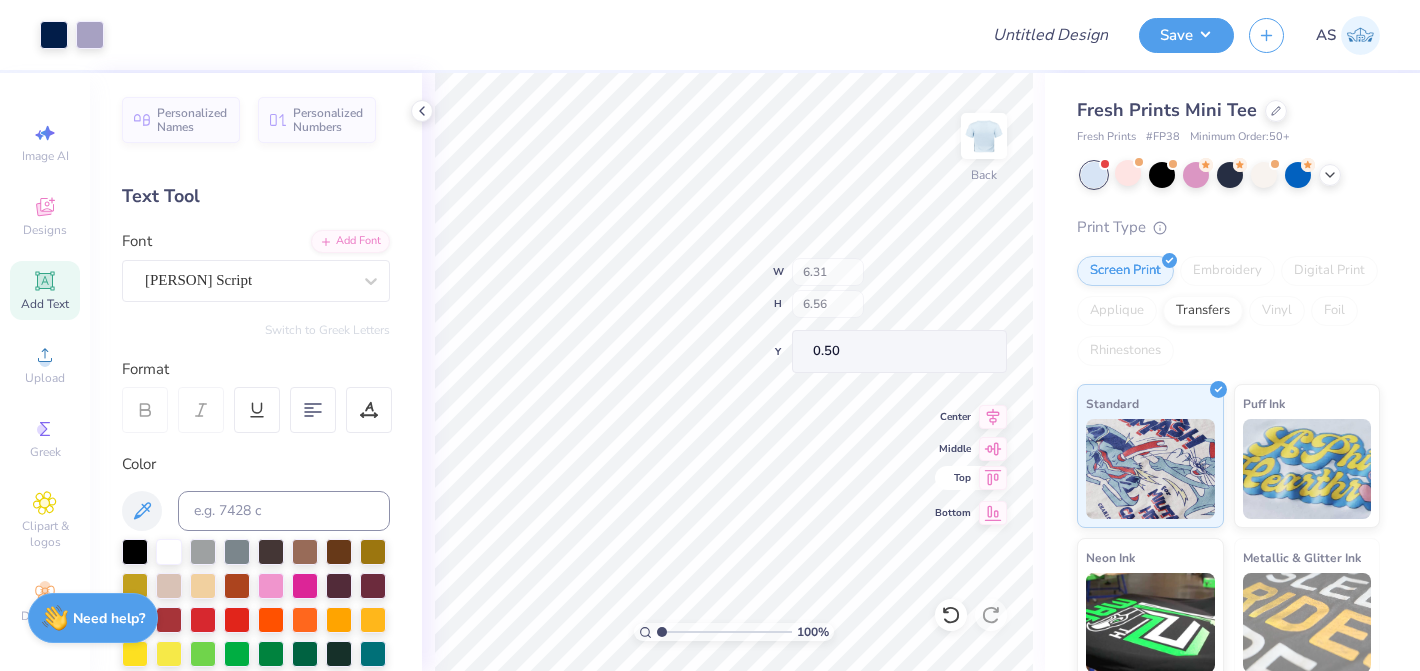 type on "3.00" 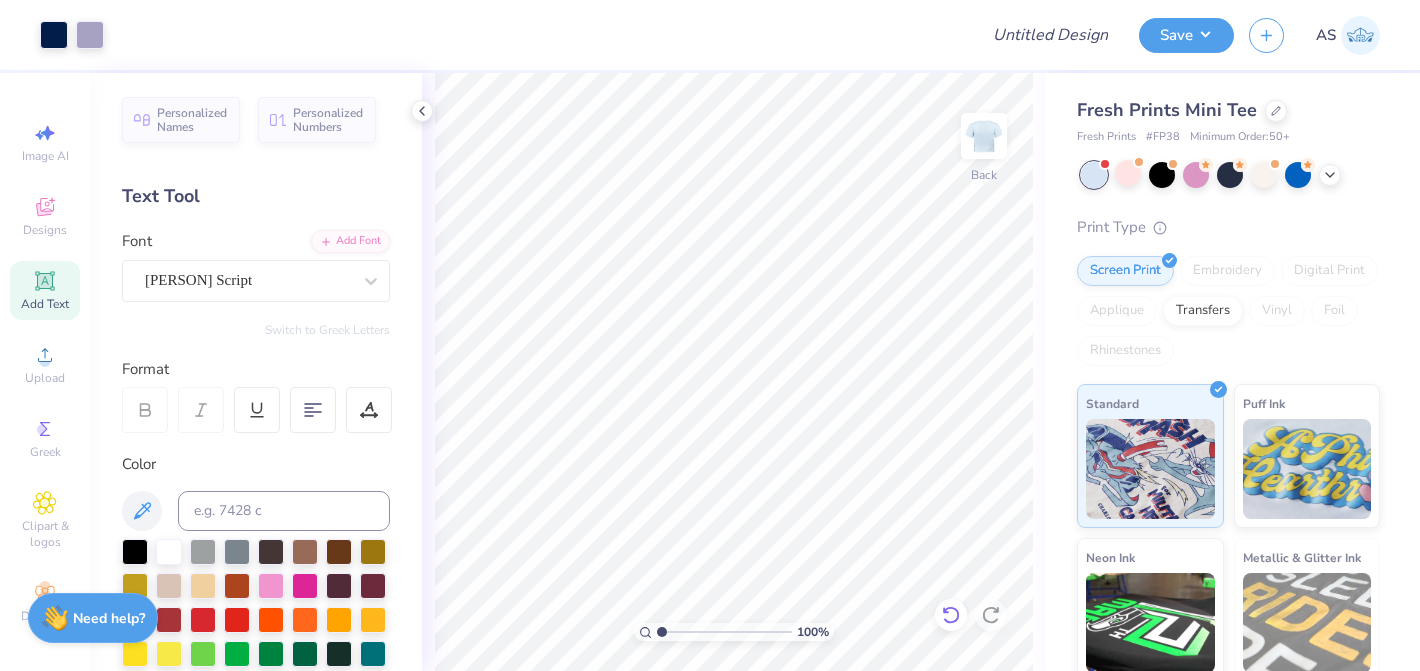 click 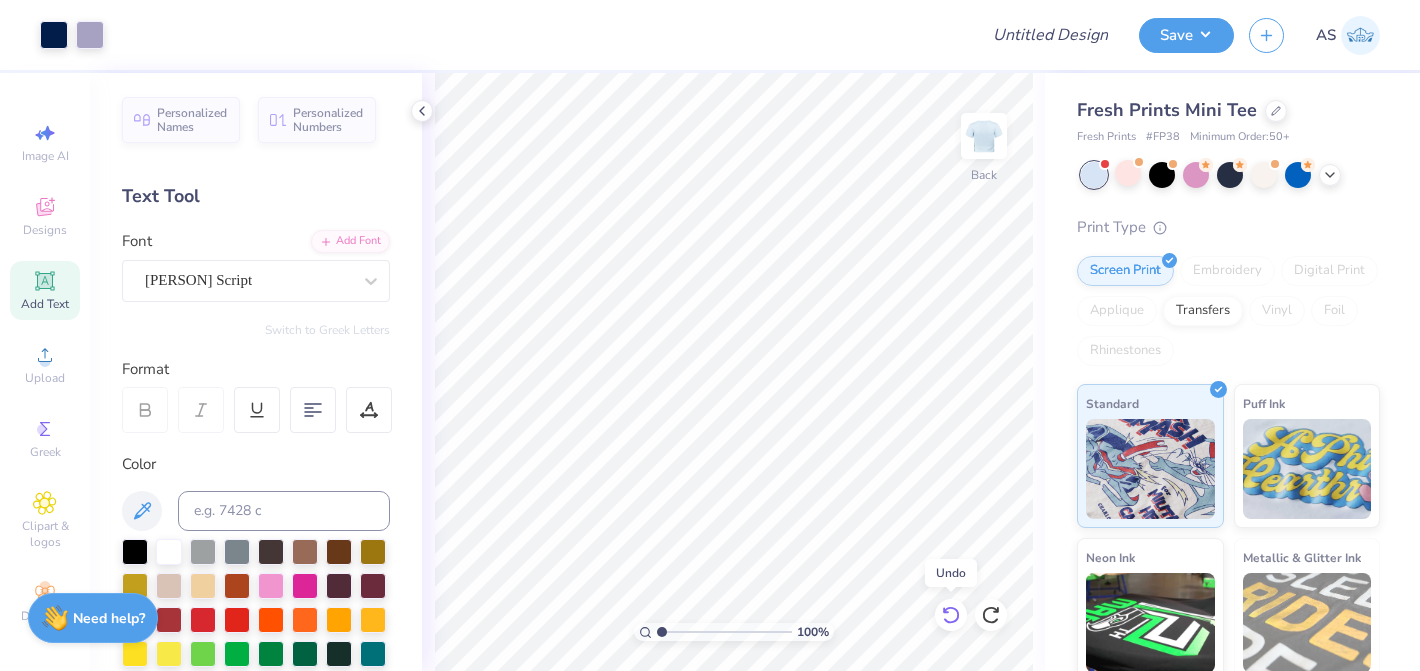 click 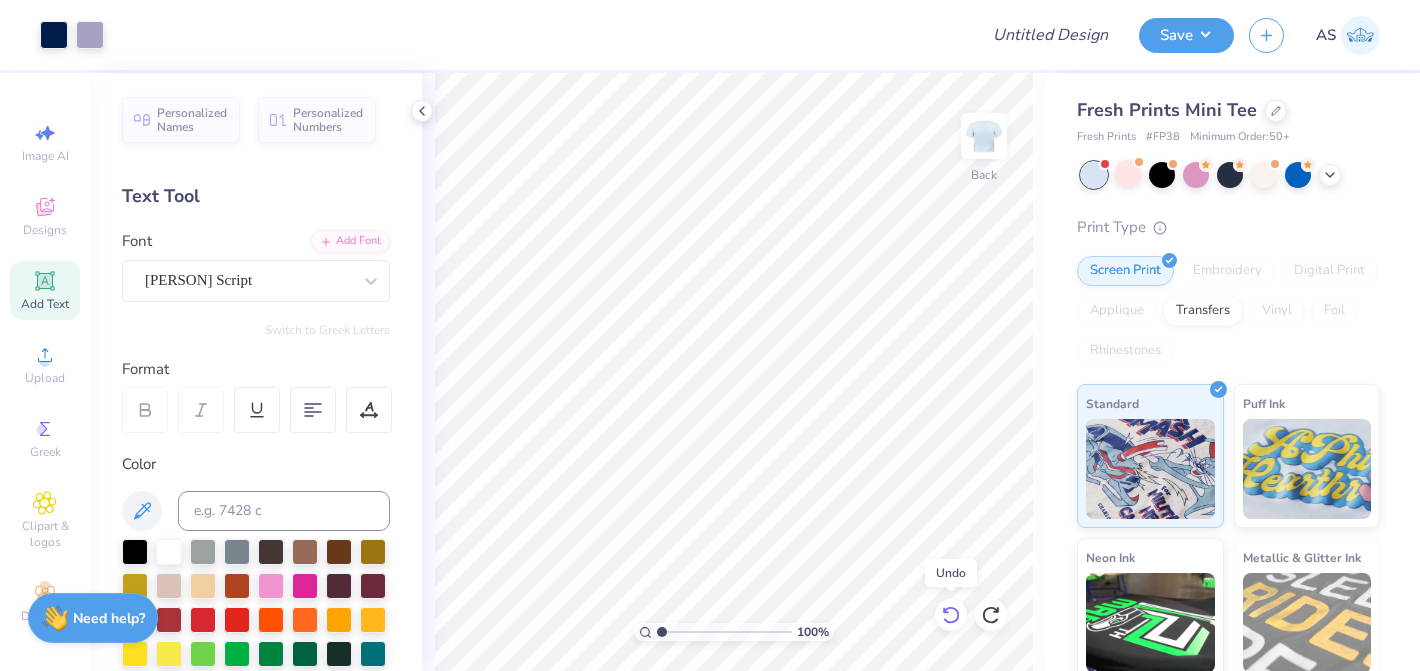 click 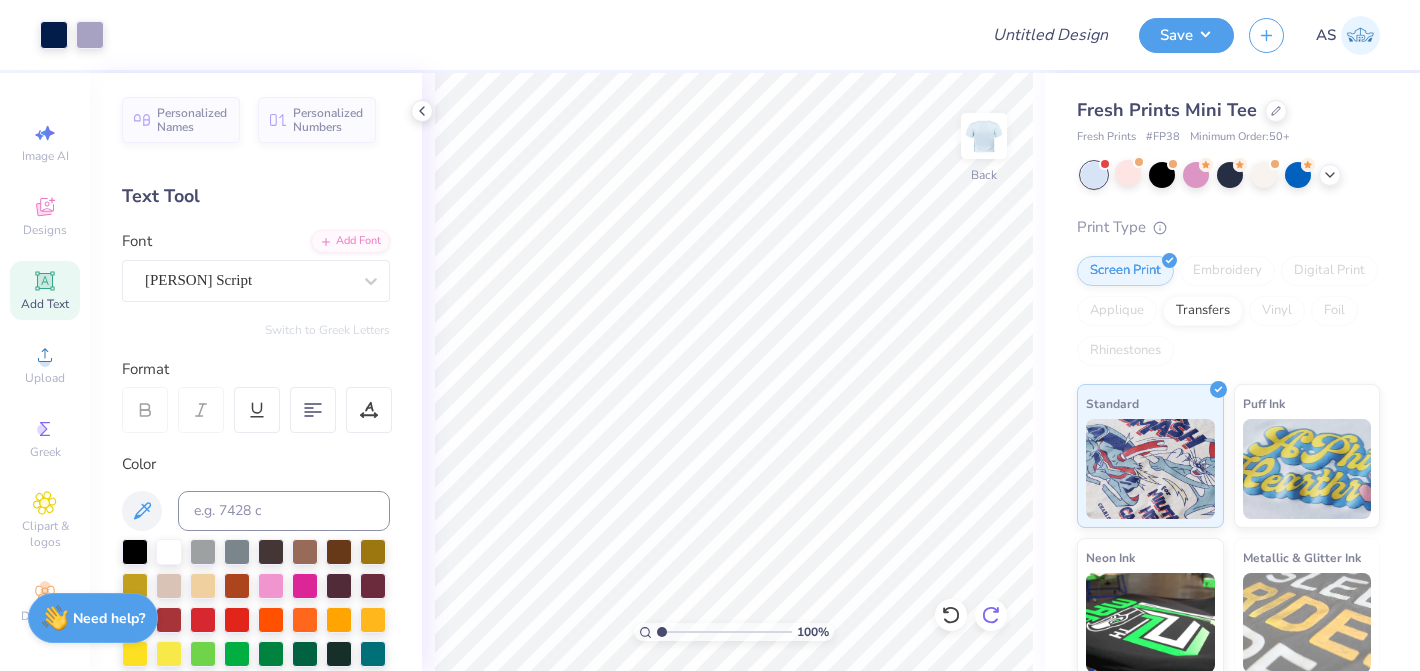 click 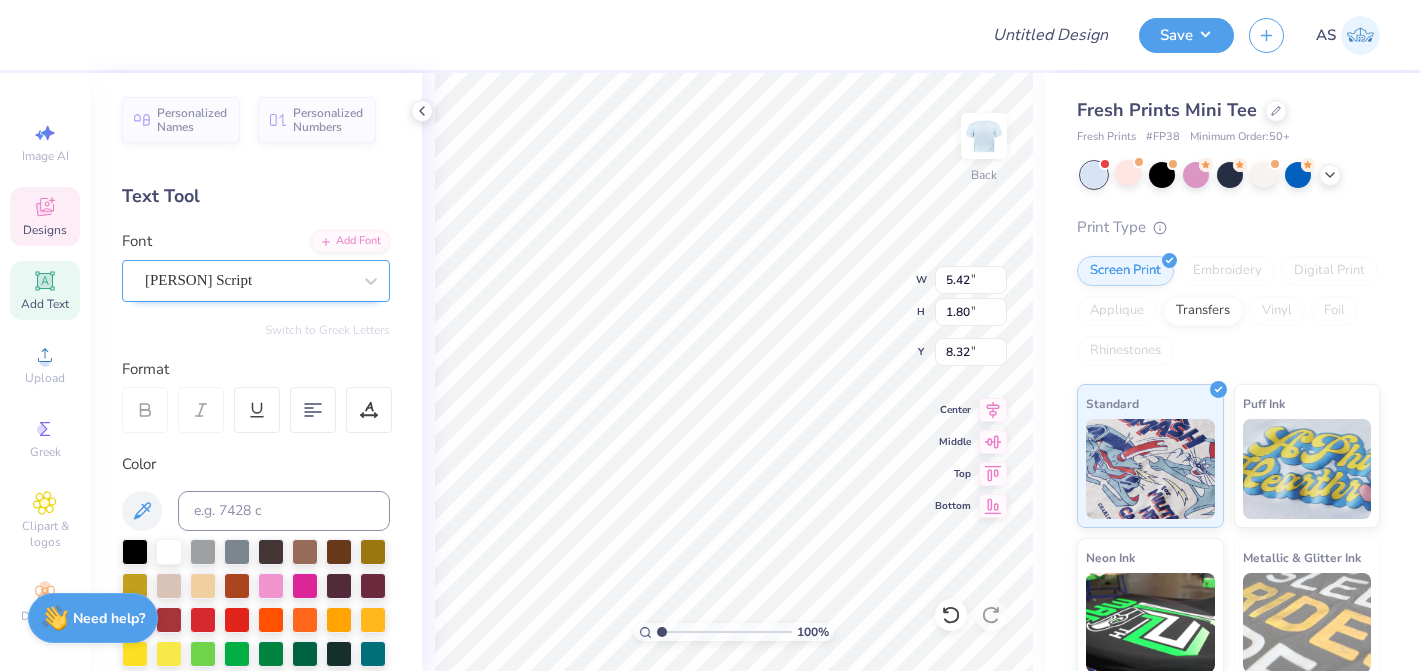 click on "Jimmy Script" at bounding box center [248, 280] 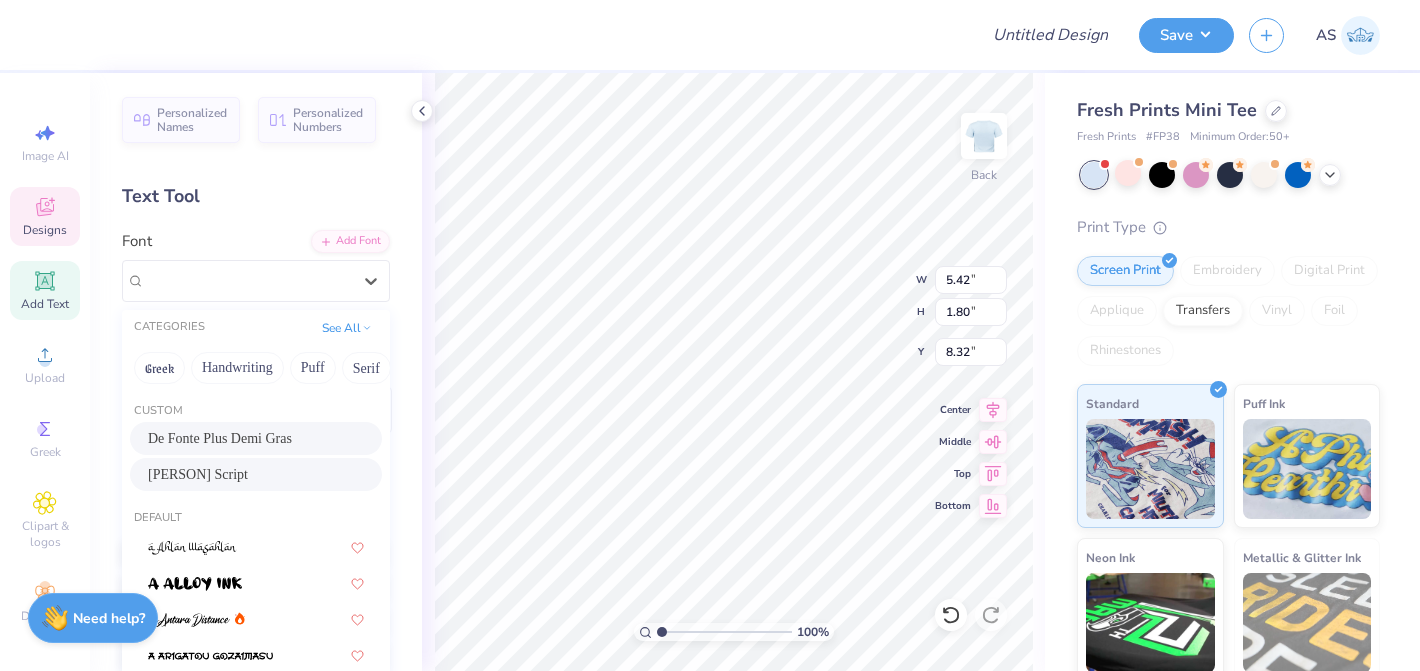 click on "De Fonte Plus Demi Gras" at bounding box center (220, 438) 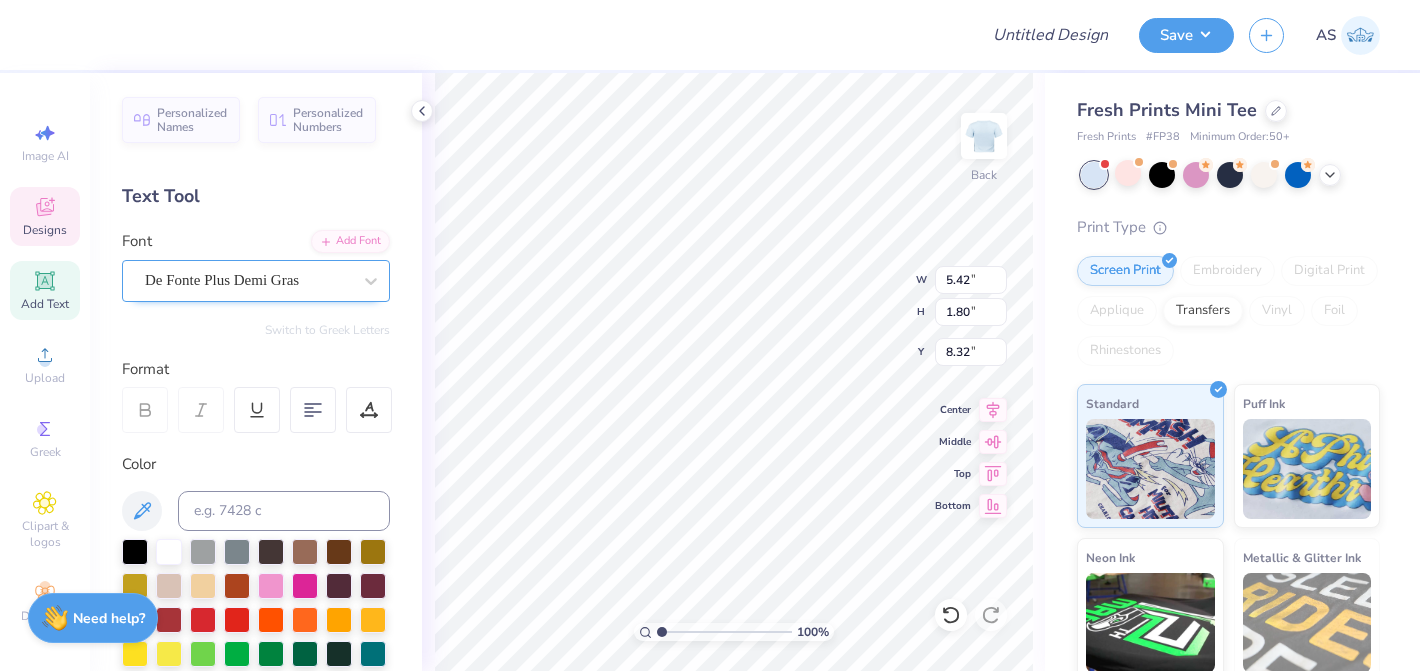 click on "De Fonte Plus Demi Gras" at bounding box center [248, 280] 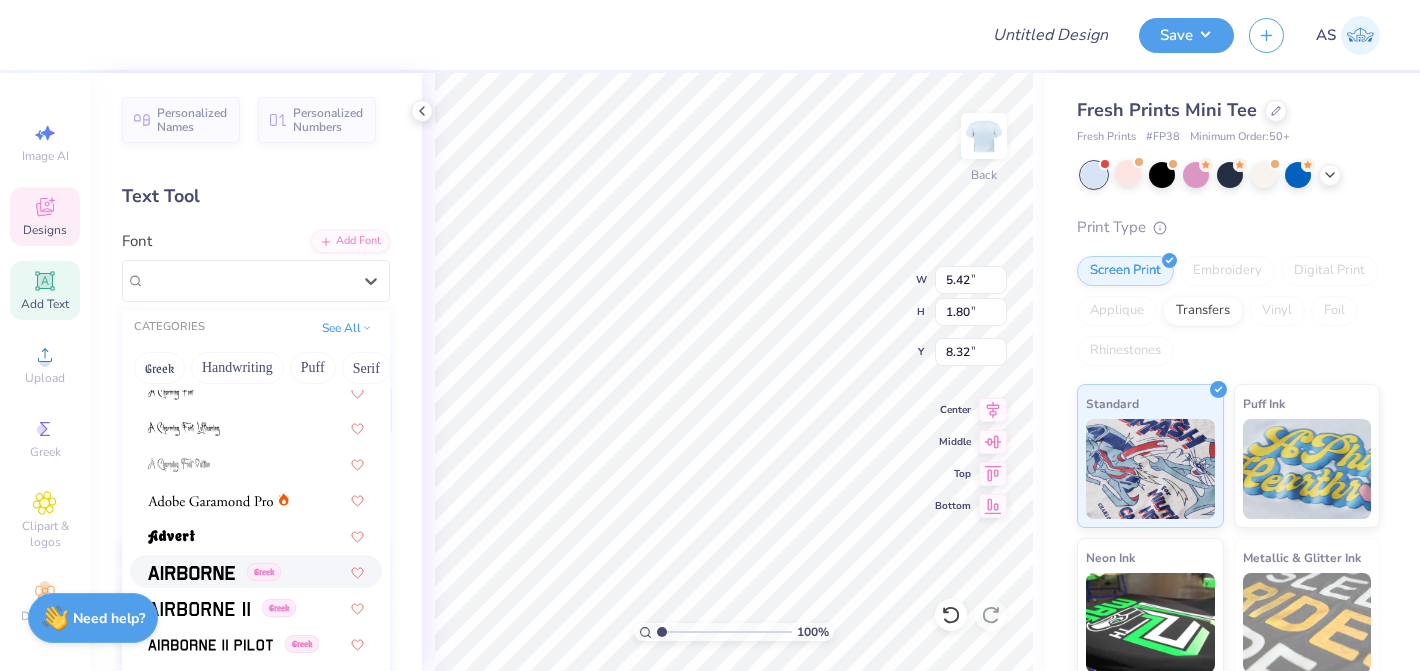 scroll, scrollTop: 403, scrollLeft: 0, axis: vertical 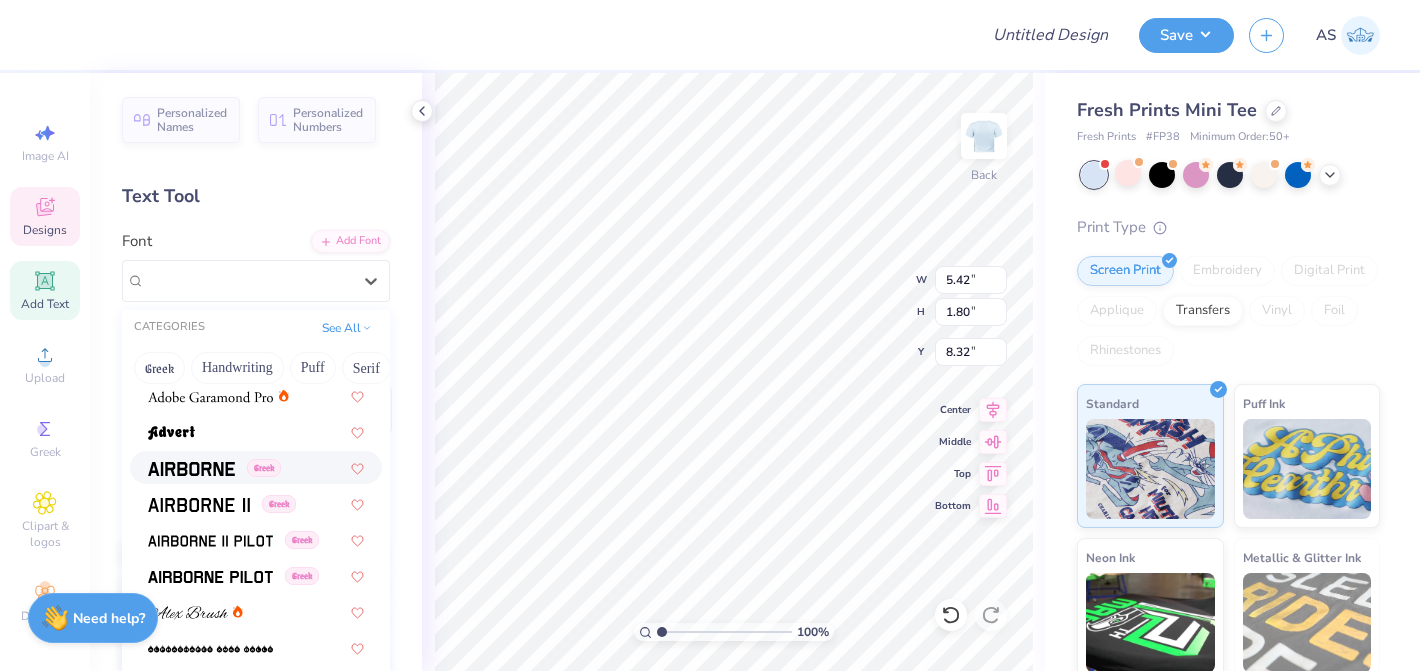 click at bounding box center (191, 469) 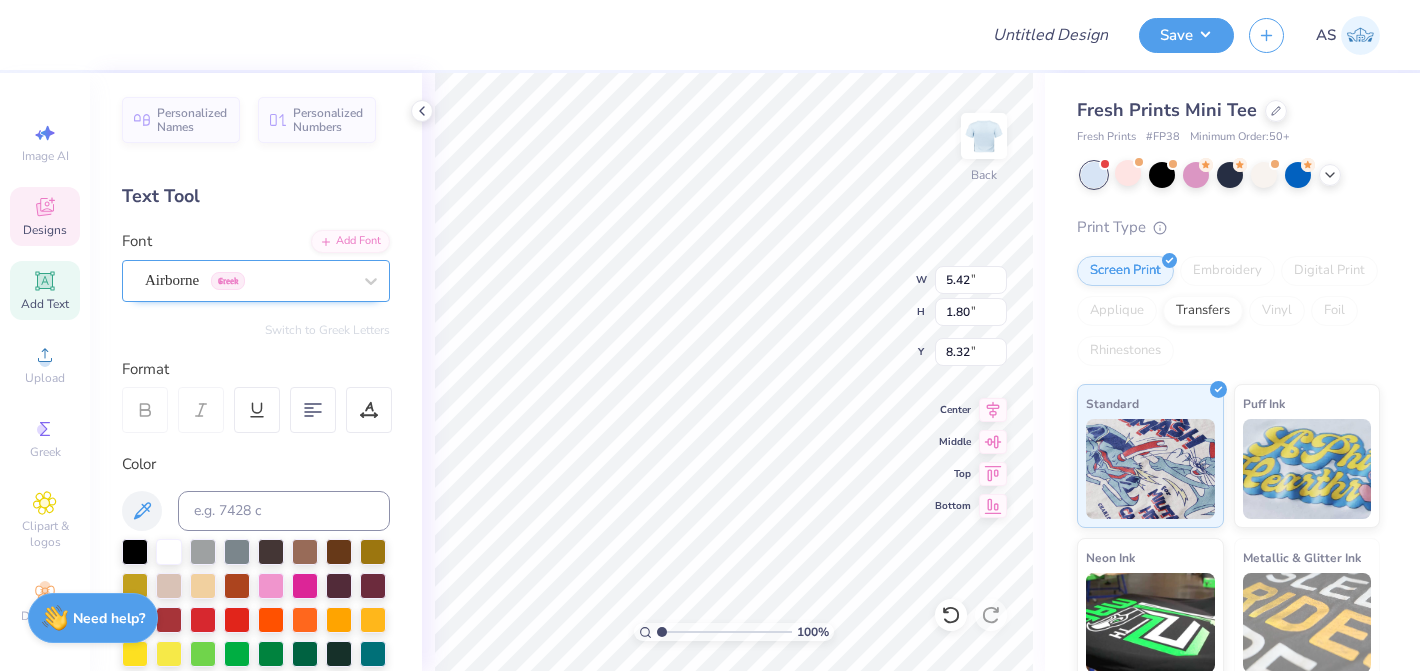 click on "Airborne Greek" at bounding box center (248, 280) 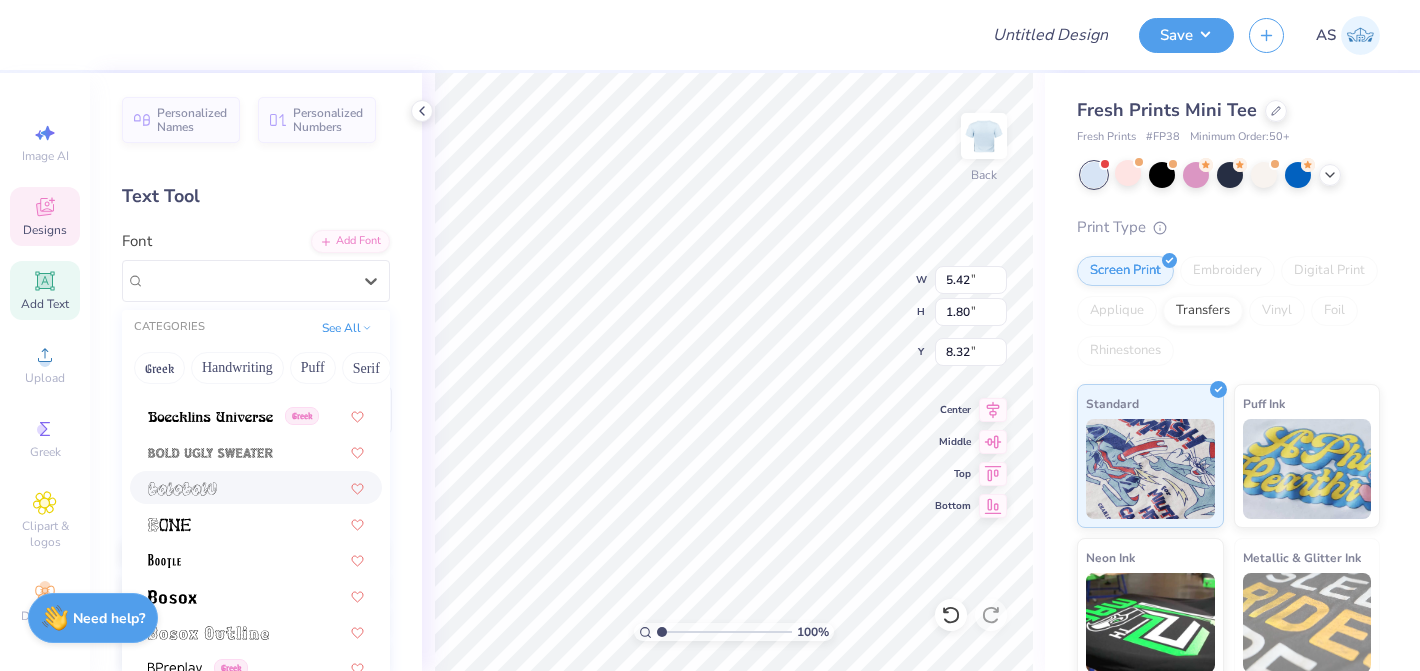 scroll, scrollTop: 1282, scrollLeft: 0, axis: vertical 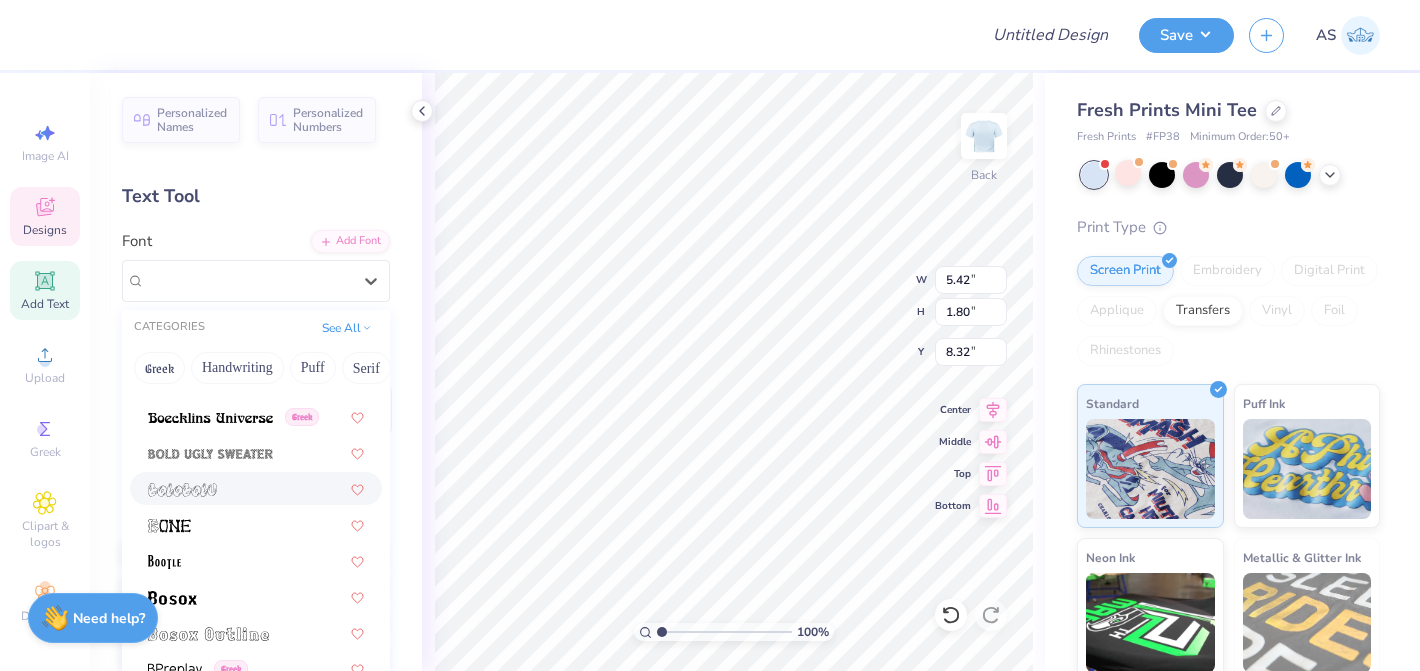 click at bounding box center (256, 488) 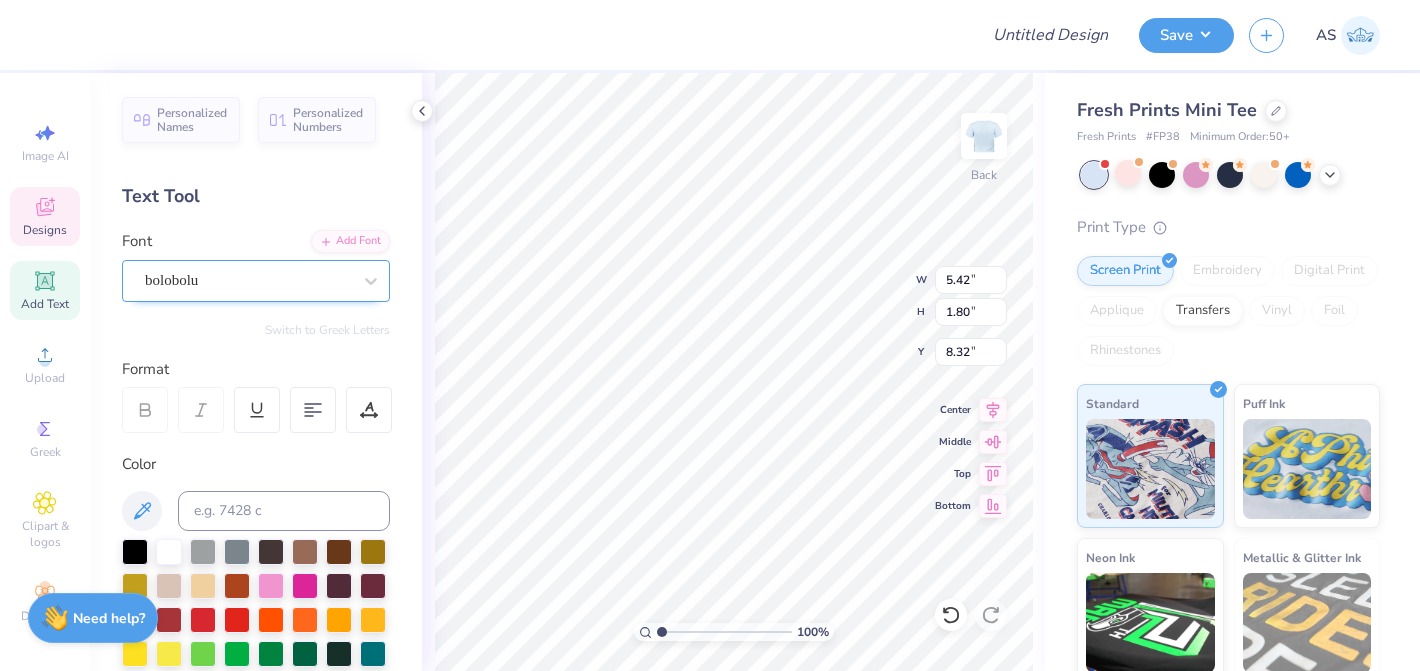click on "bolobolu" at bounding box center (248, 280) 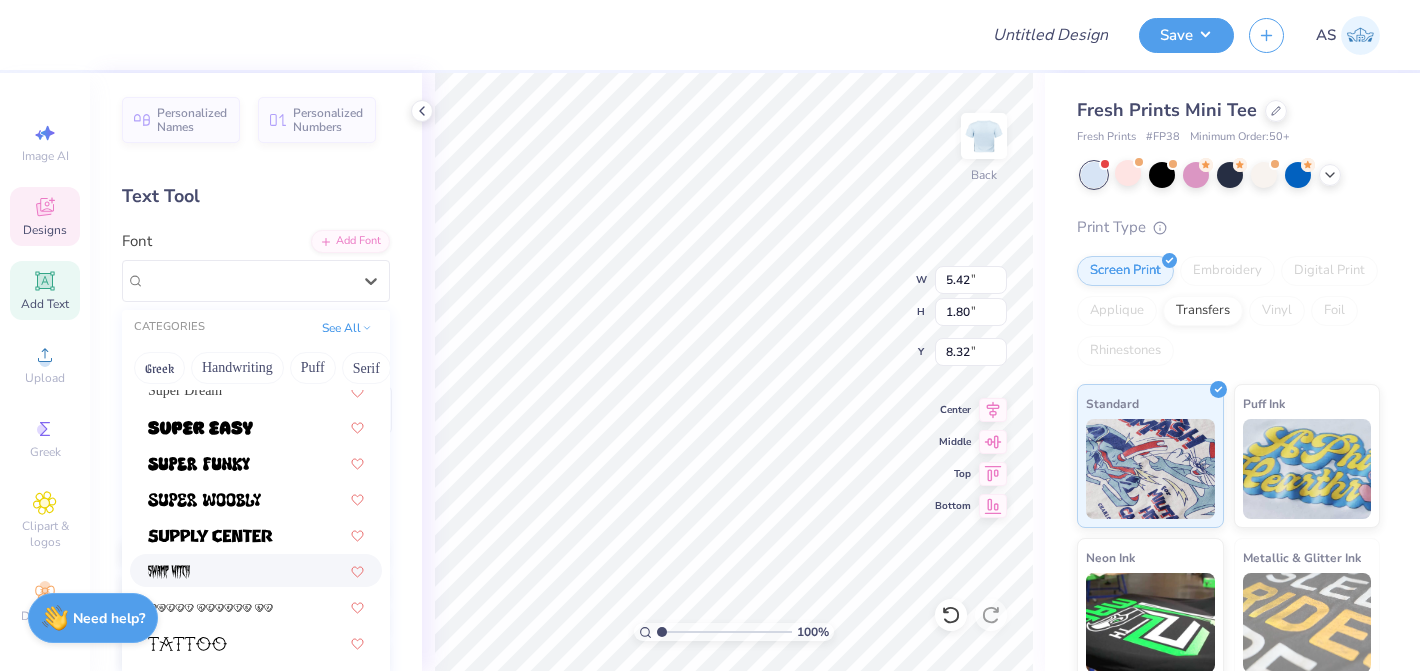 scroll, scrollTop: 10750, scrollLeft: 0, axis: vertical 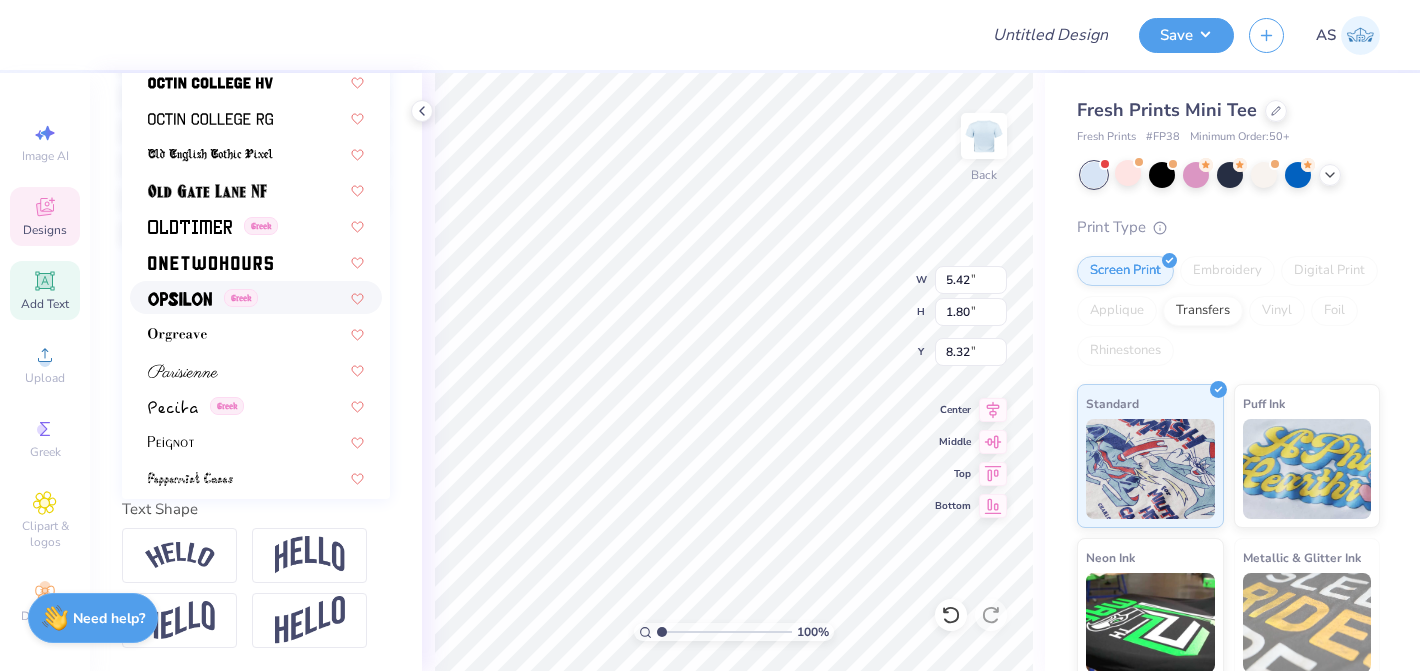 click at bounding box center (180, 299) 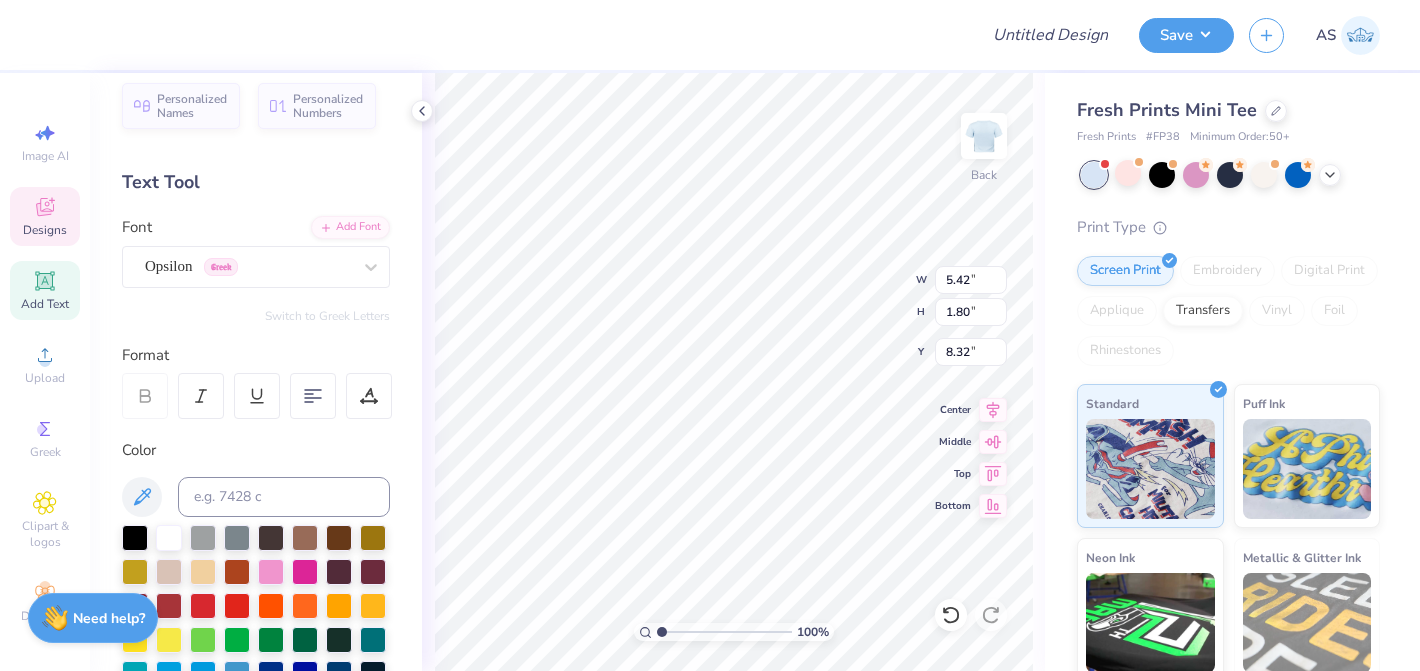 scroll, scrollTop: 0, scrollLeft: 0, axis: both 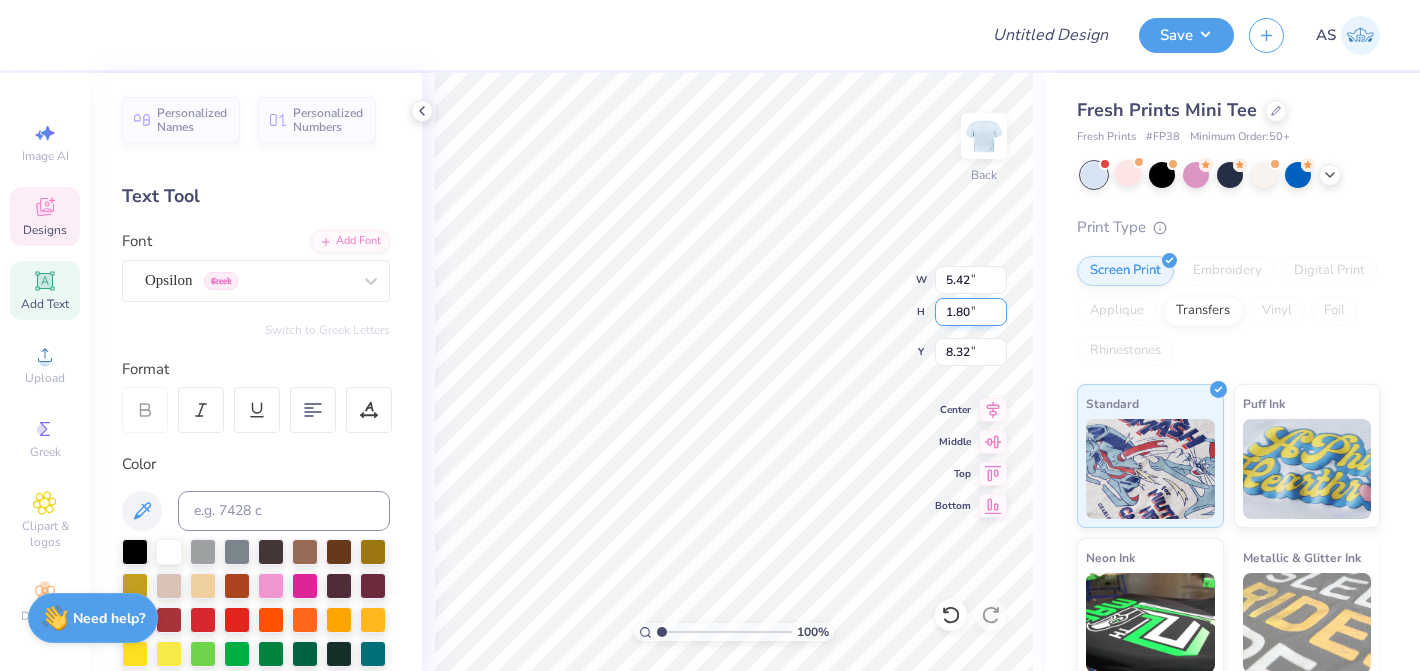 type on "1.36" 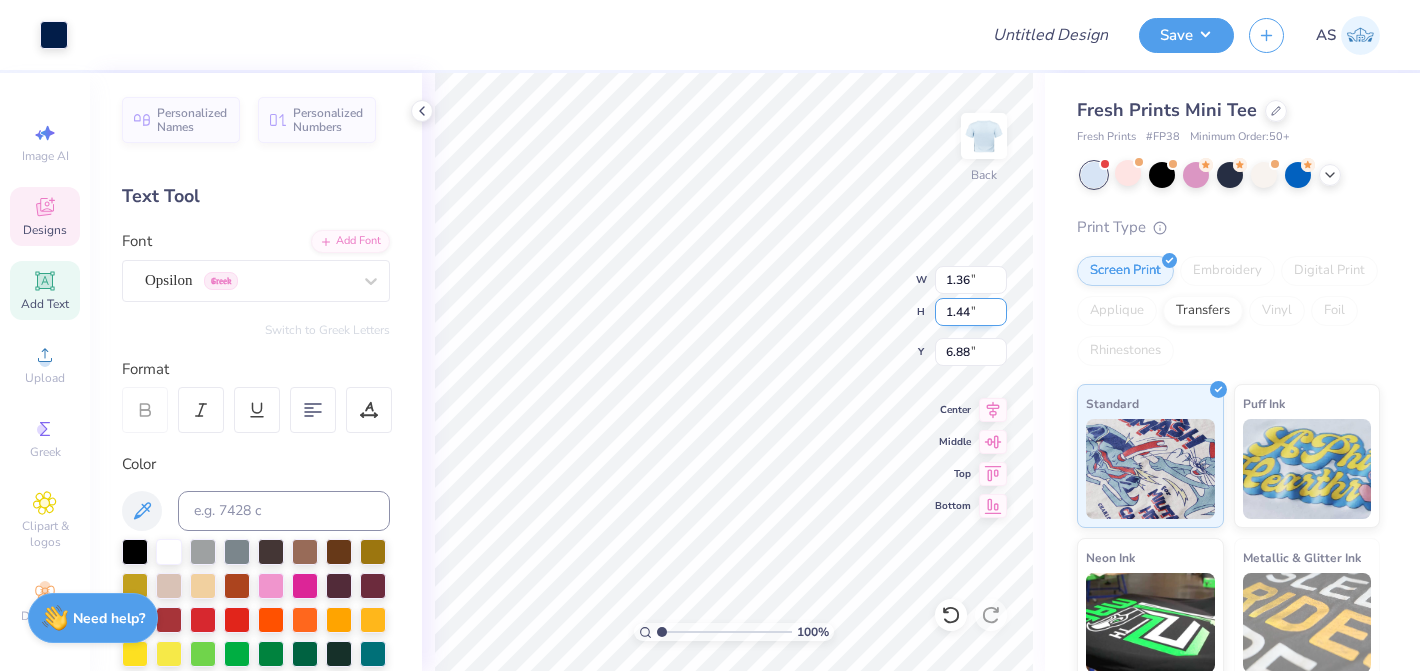 type on "7.67" 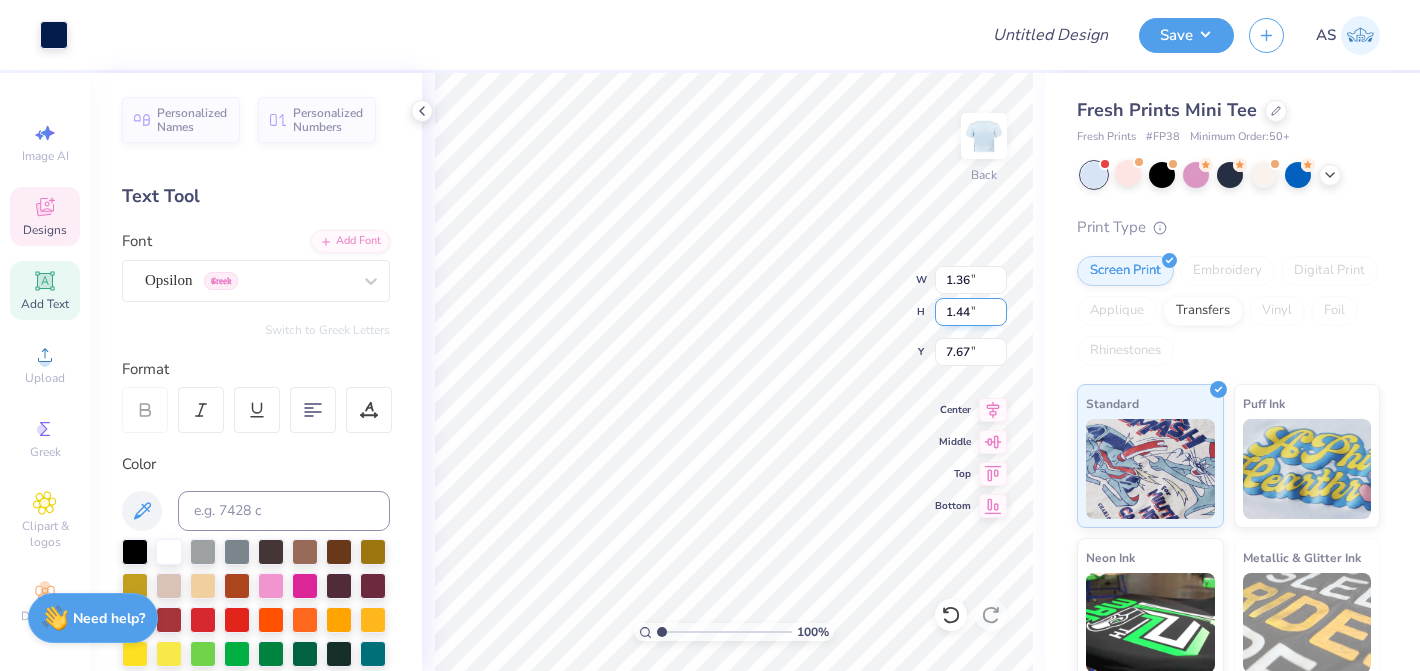 type on "7.78" 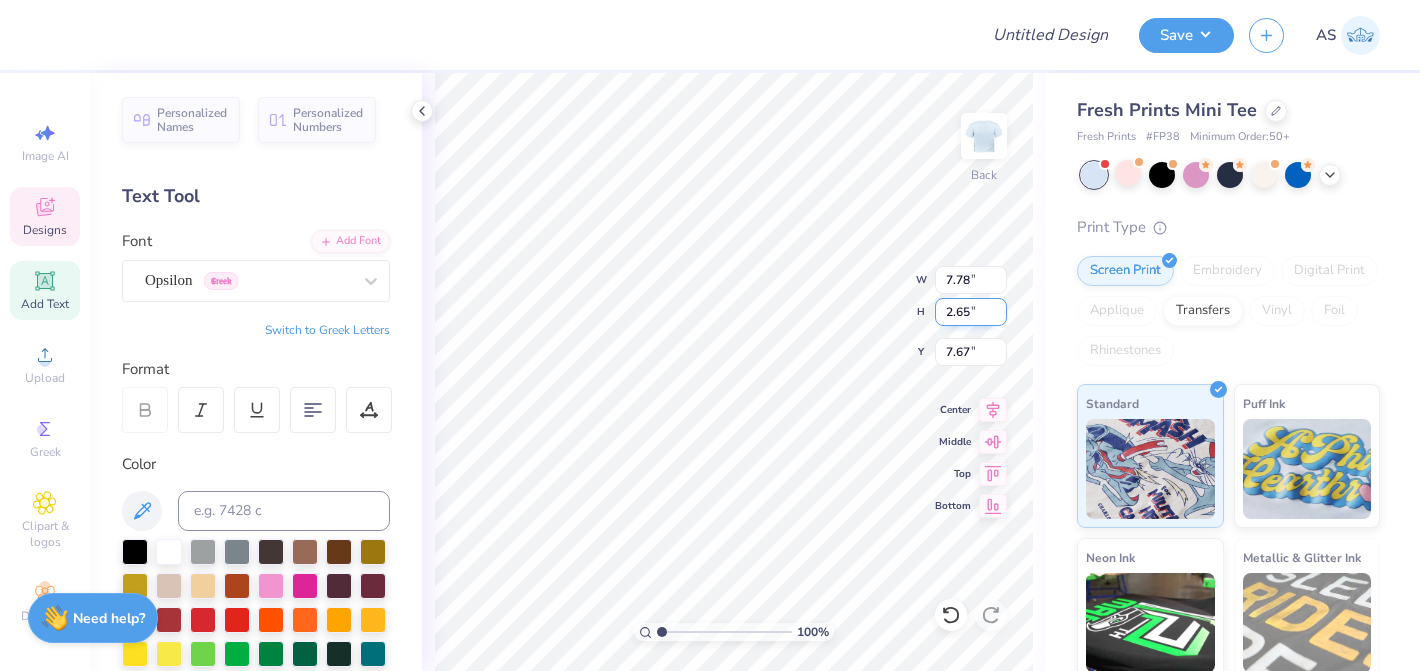 type on "8.00" 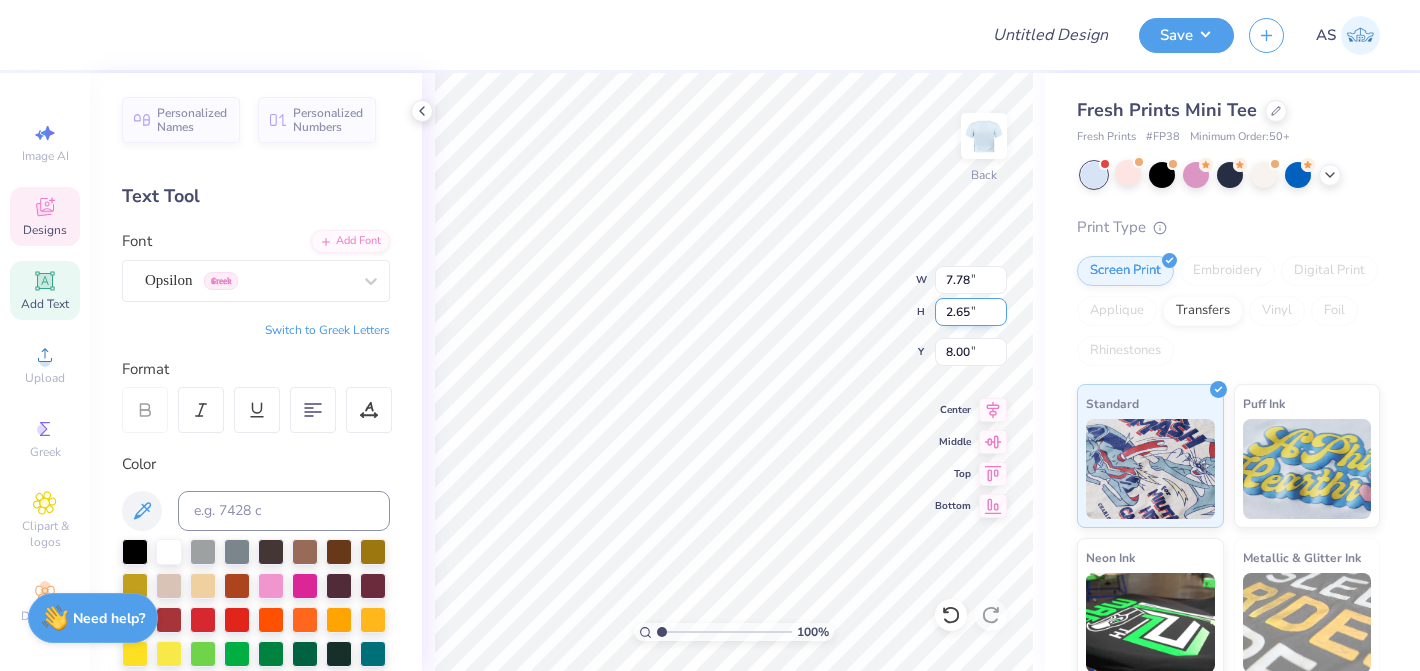 type on "6.44" 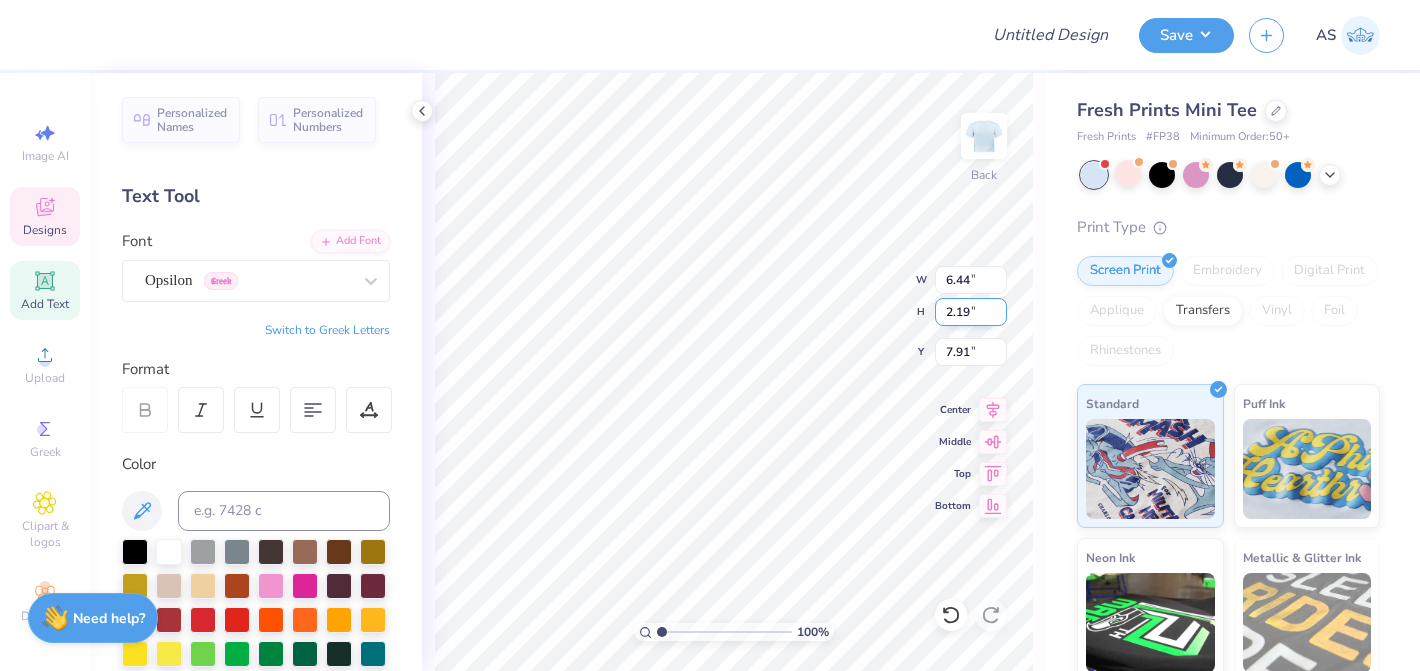type on "4.67" 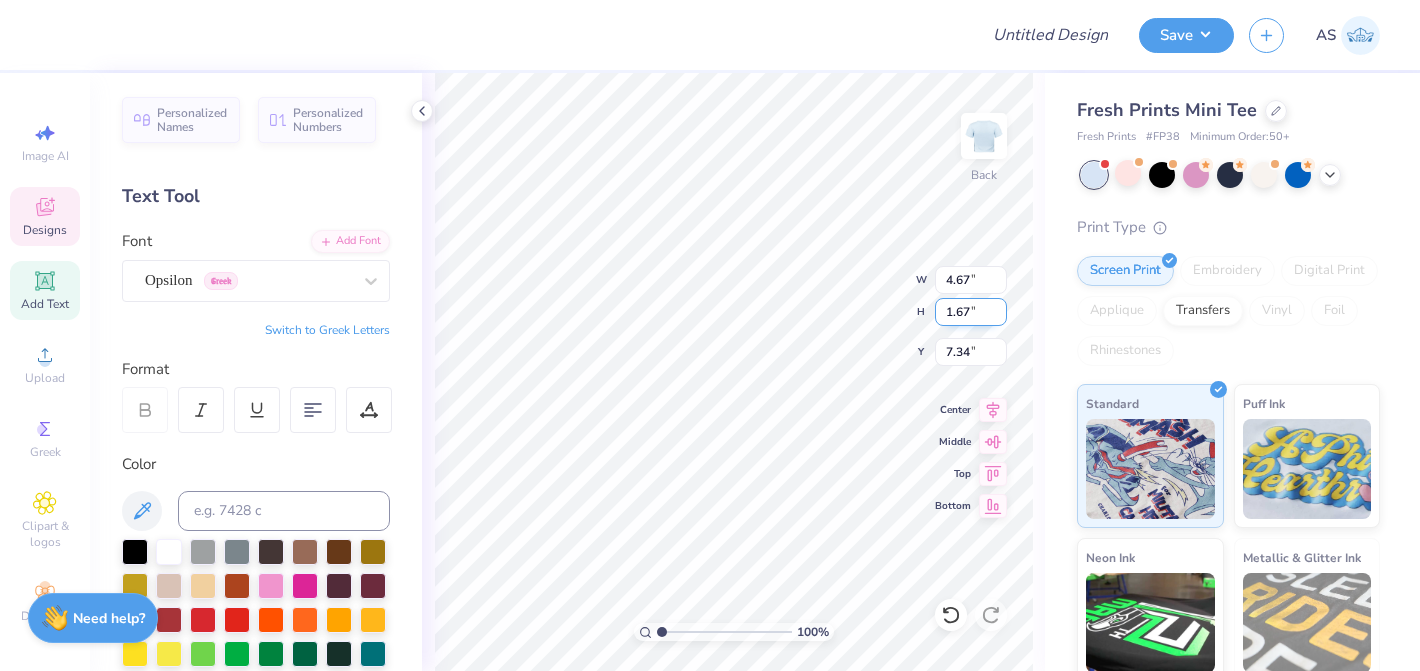 type on "6.44" 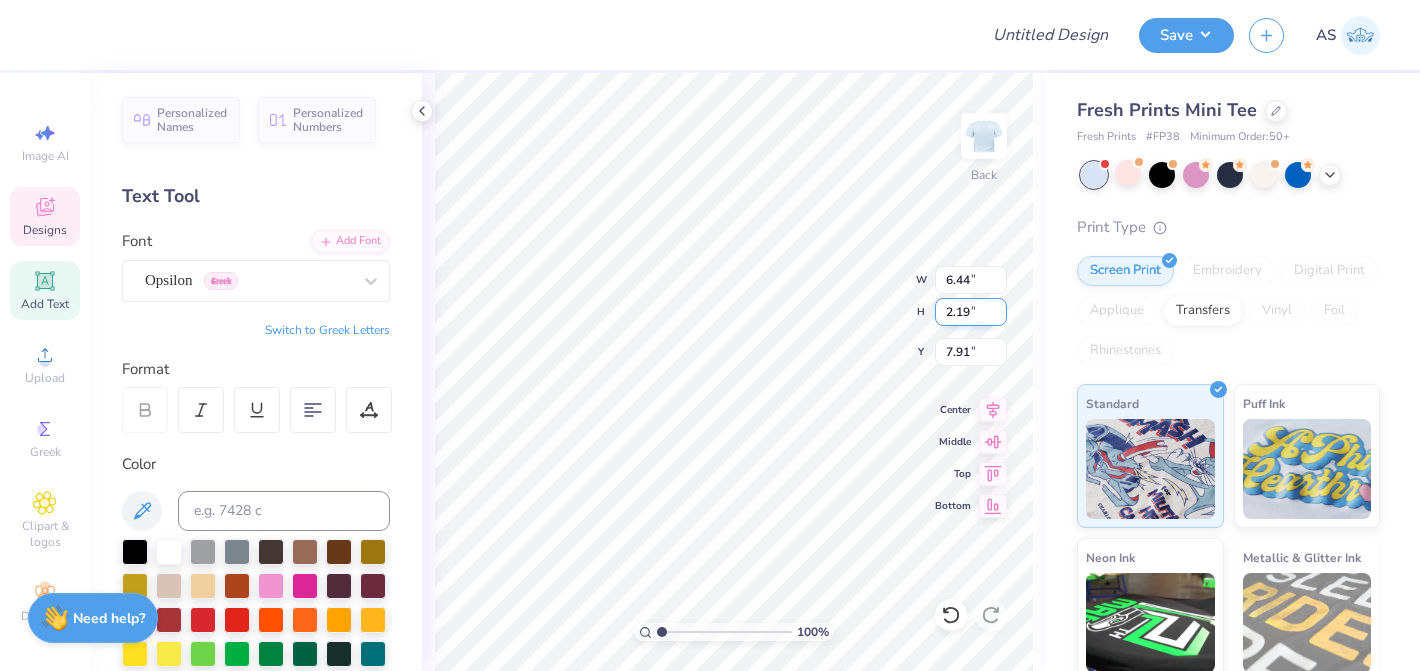 type on "8.38" 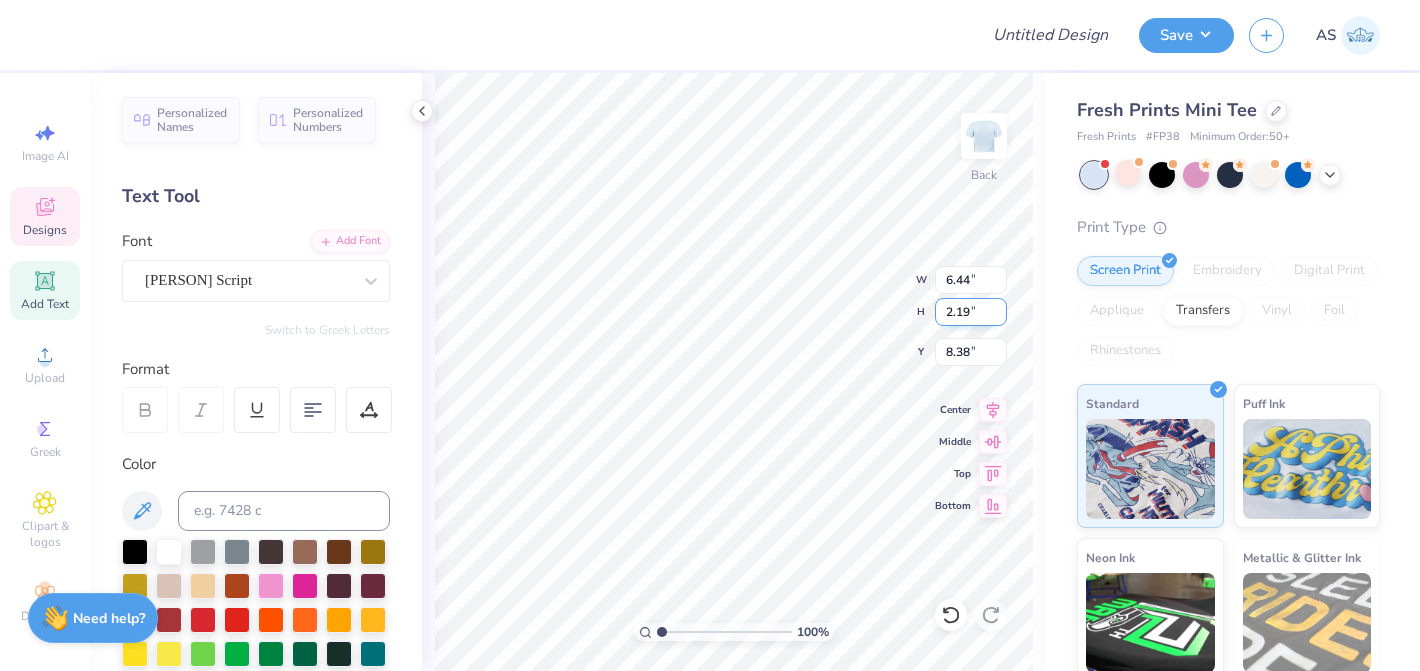 type on "4.67" 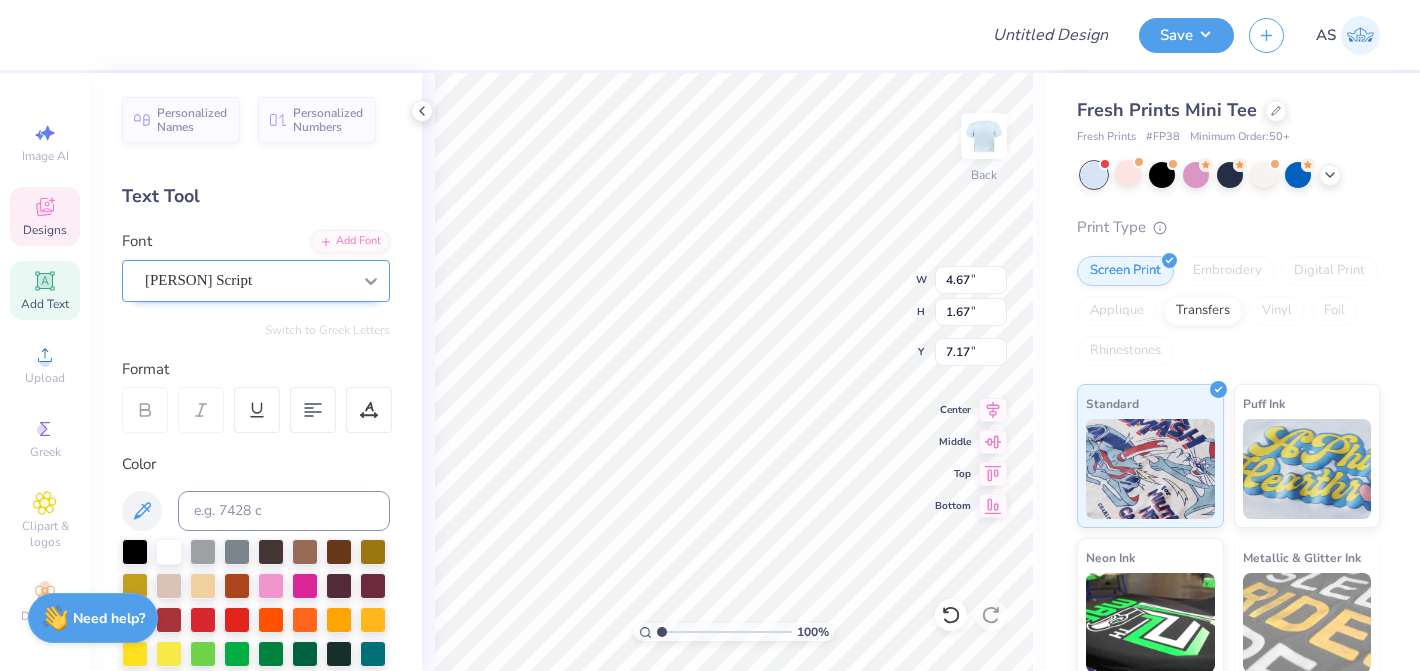 click 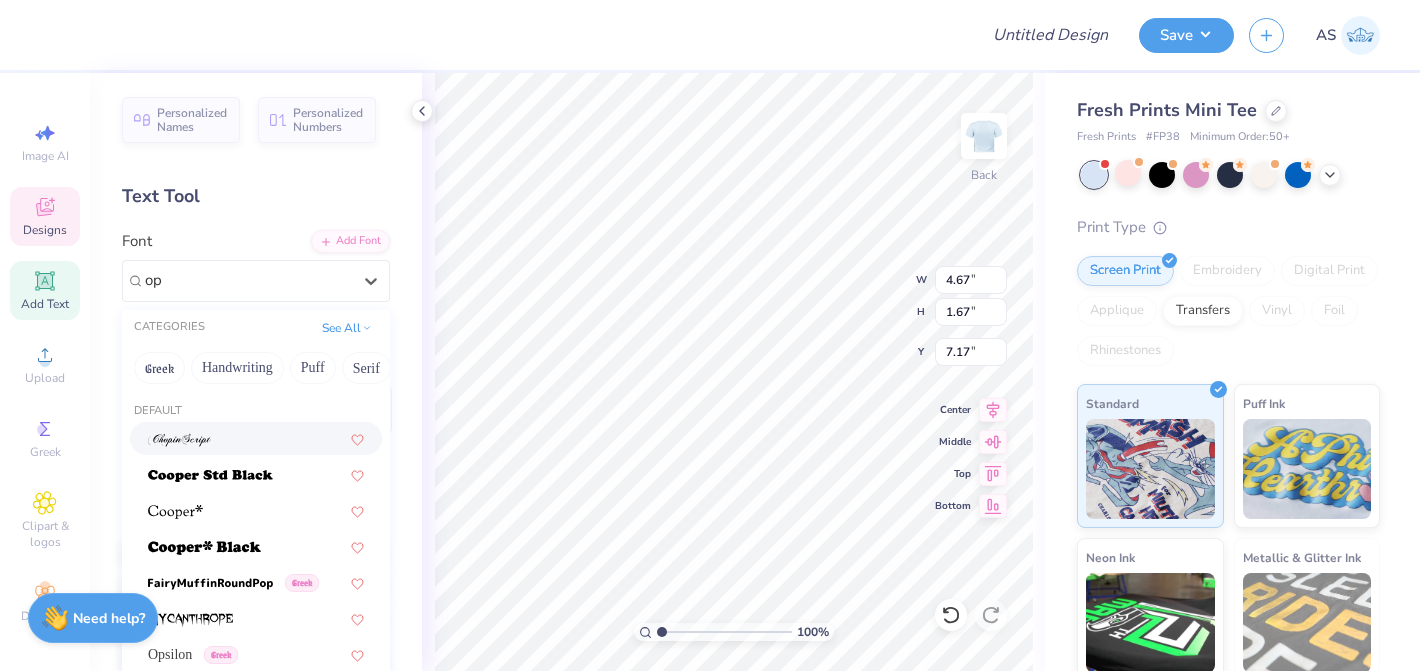 type on "o" 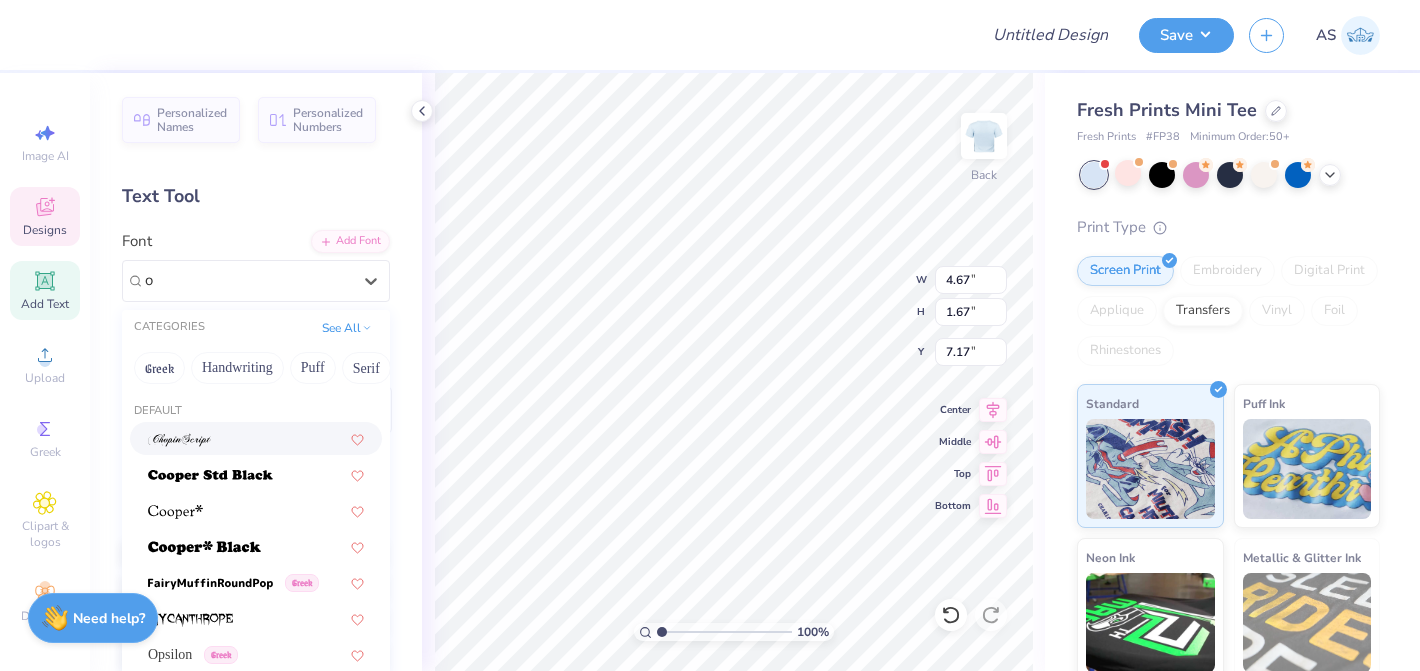 type 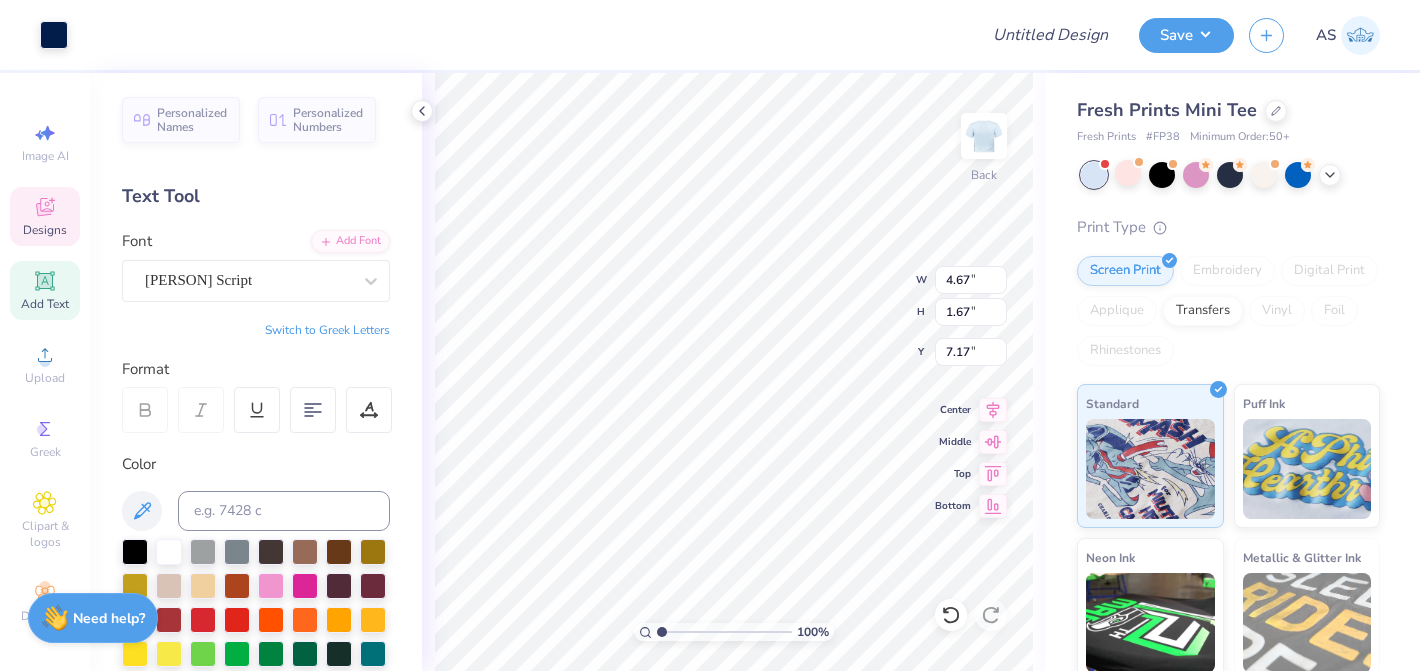 type on "6.44" 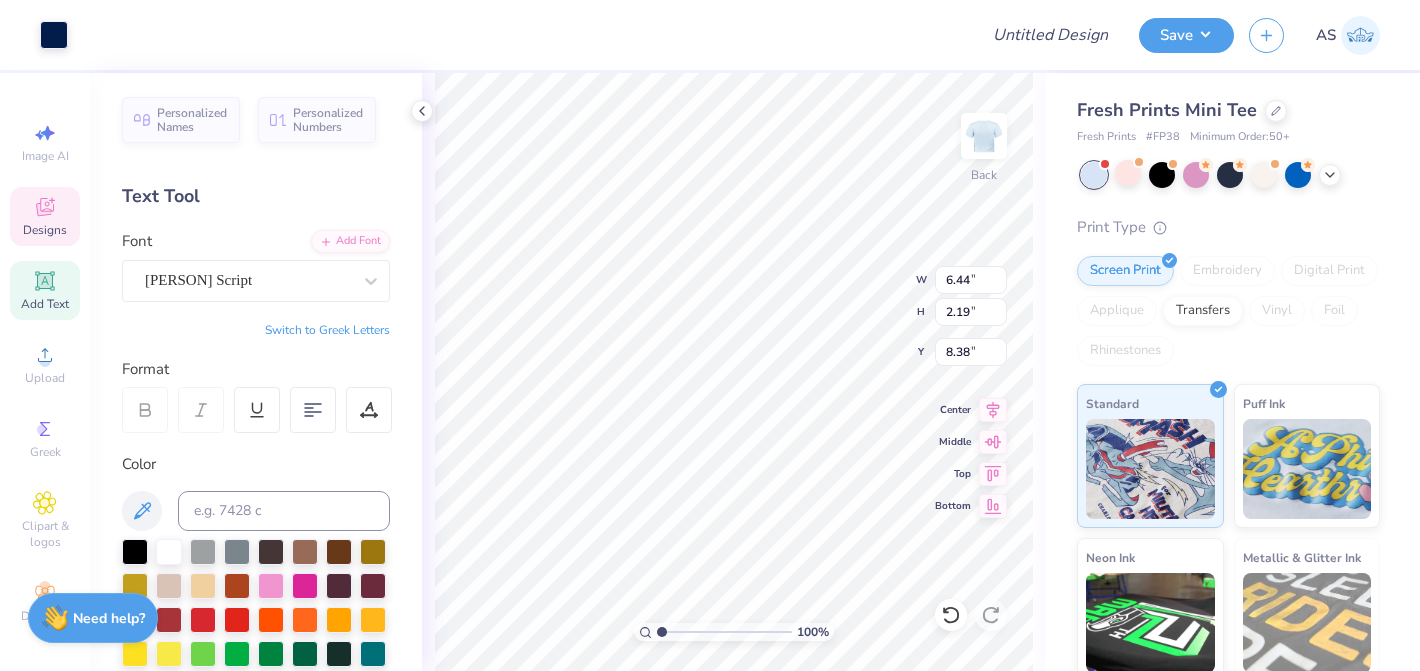 type on "4.67" 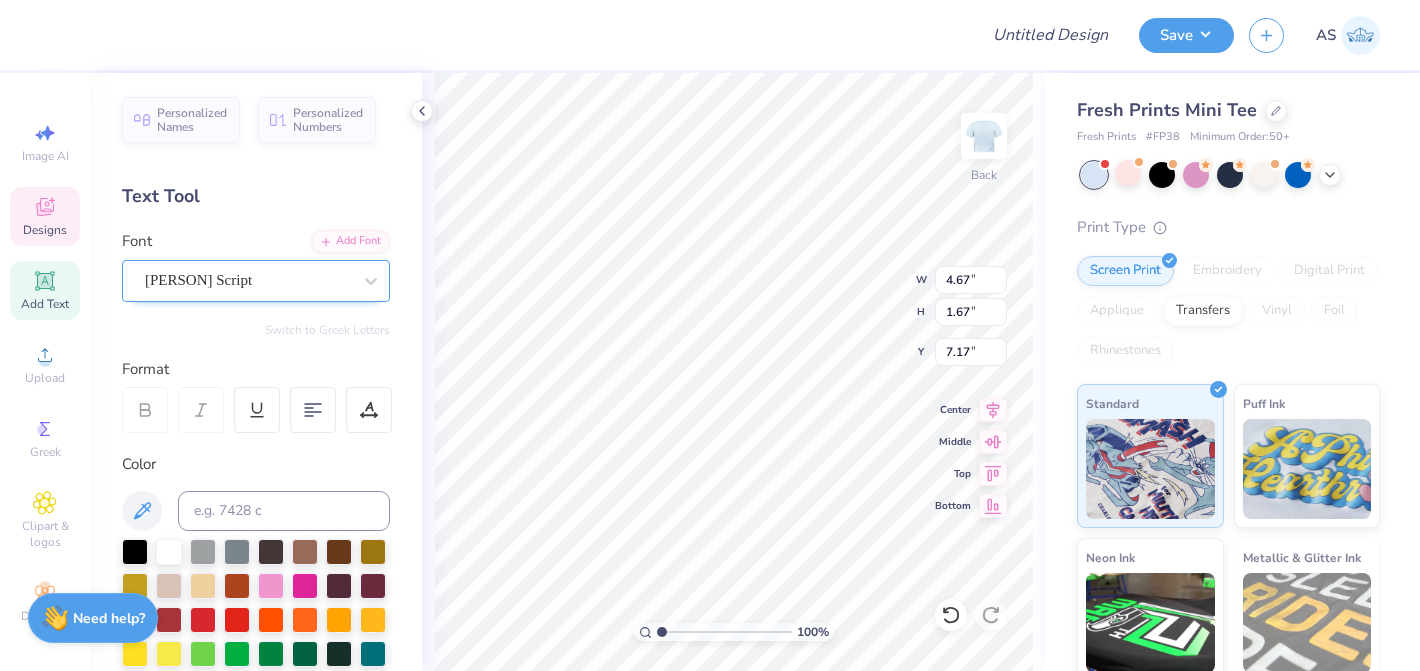 click on "Jimmy Script" at bounding box center [248, 280] 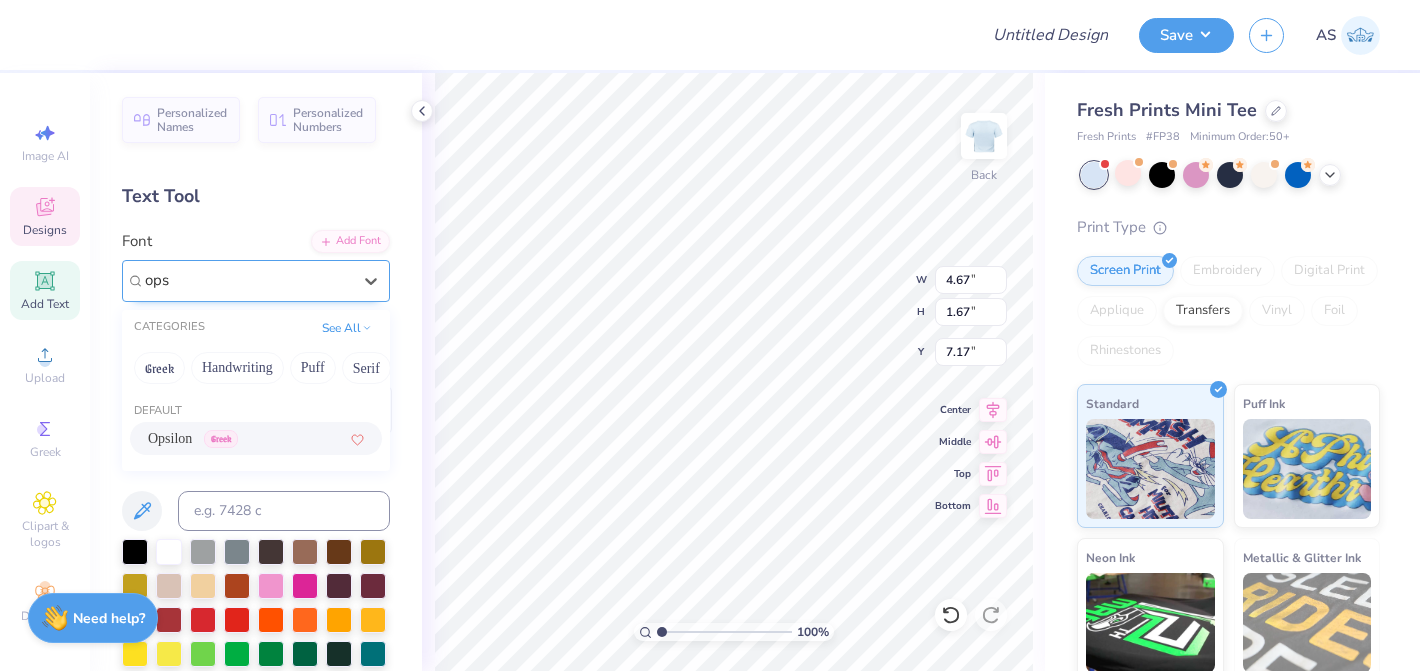 click on "Opsilon Greek" at bounding box center [256, 438] 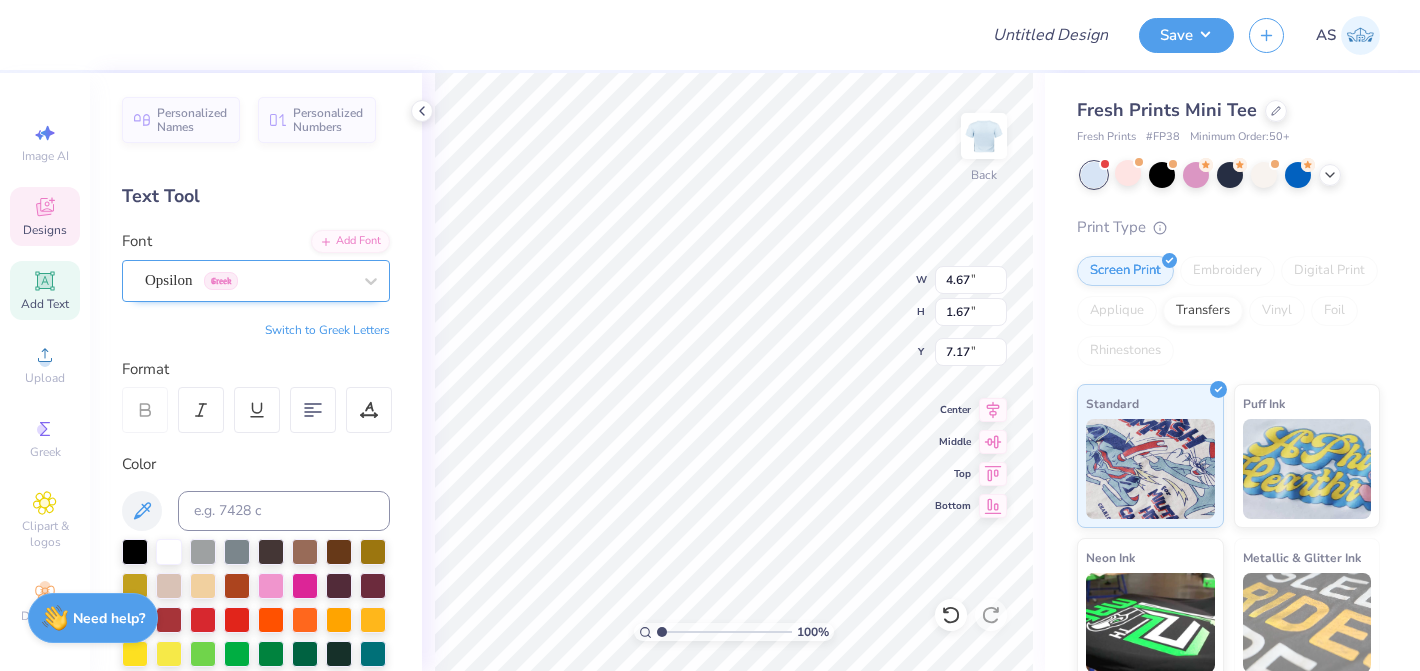 type on "7.15" 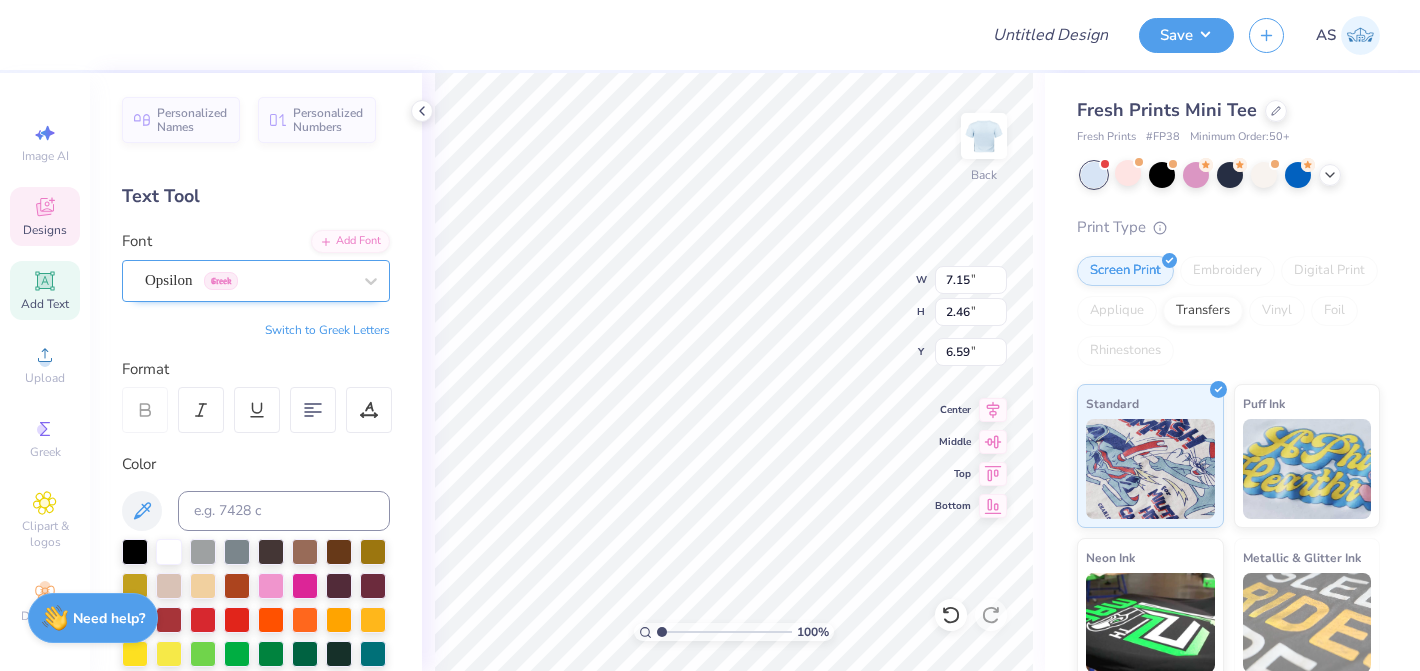 type on "6.03" 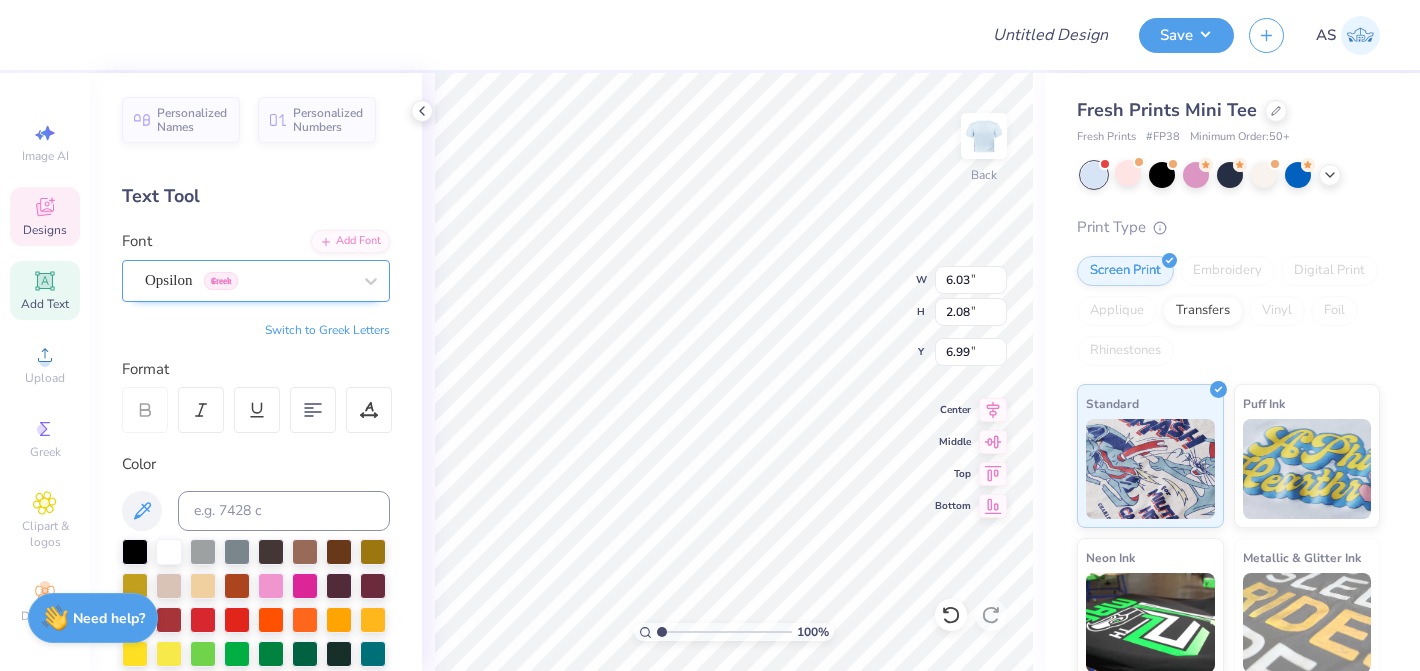 type on "6.96" 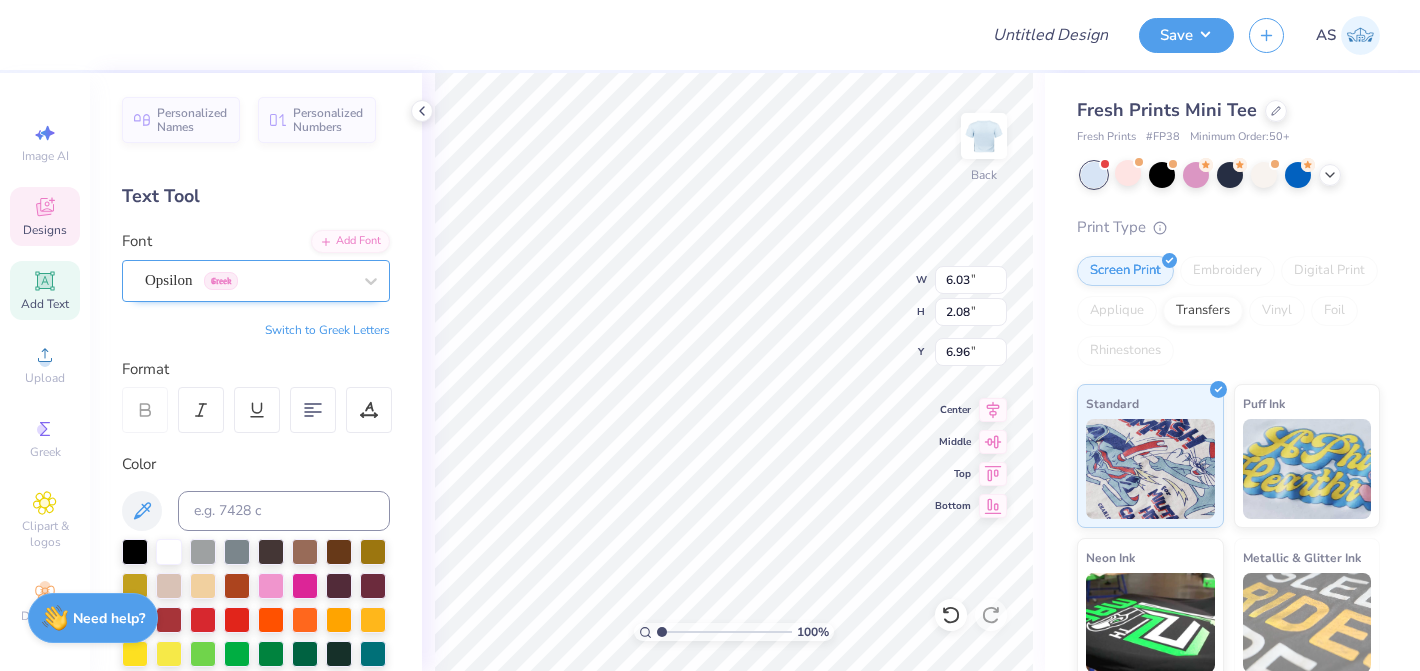 type on "6.44" 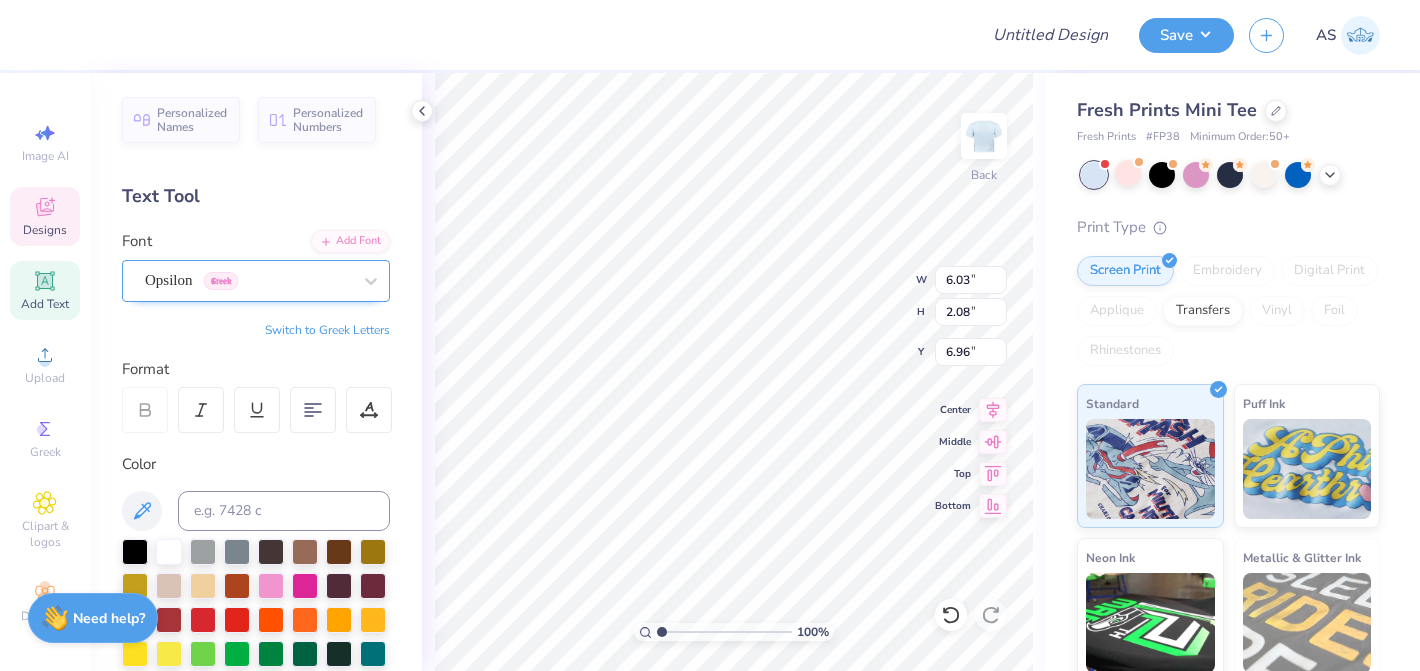 type on "SIF" 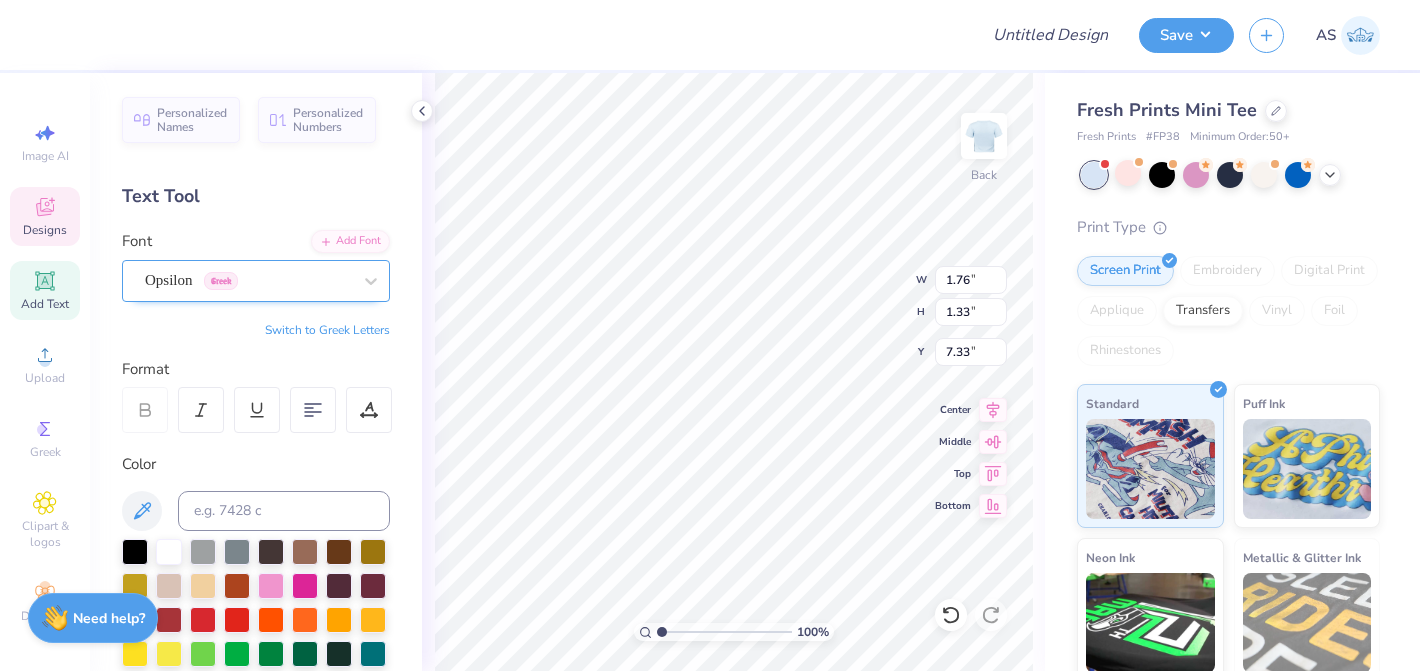 type on "1.76" 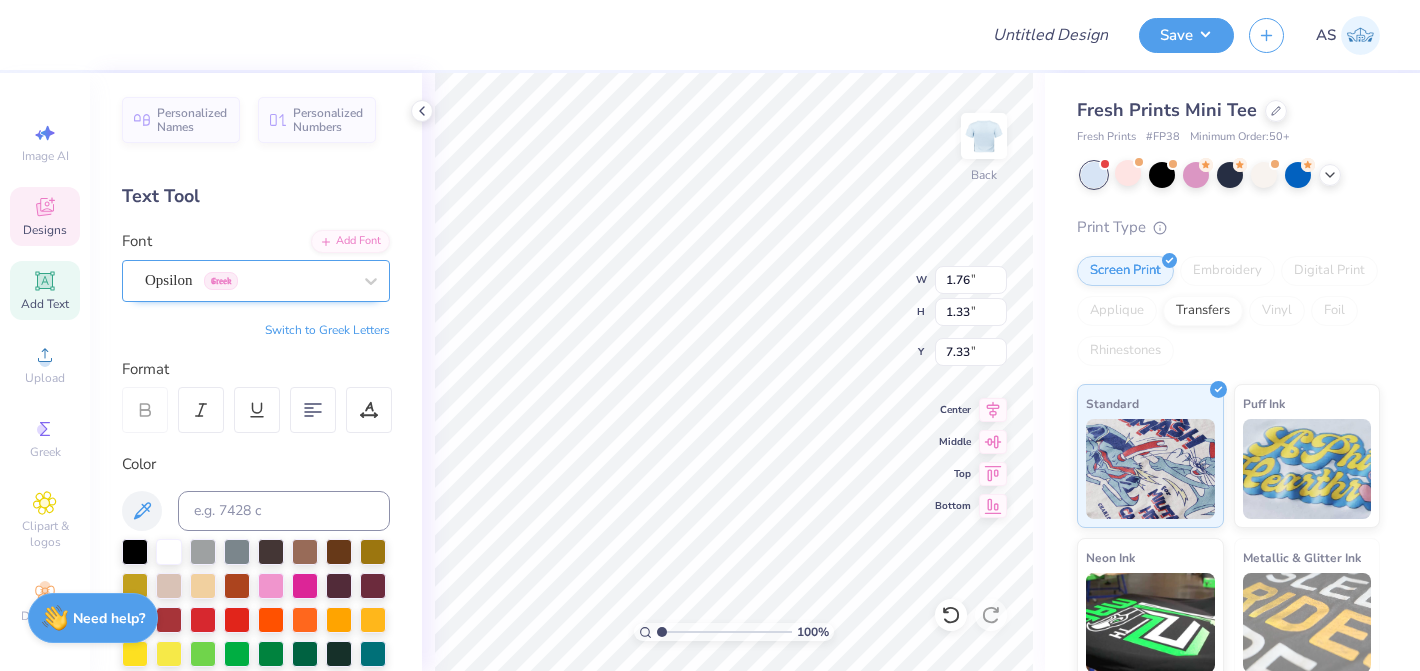 type on "3.19" 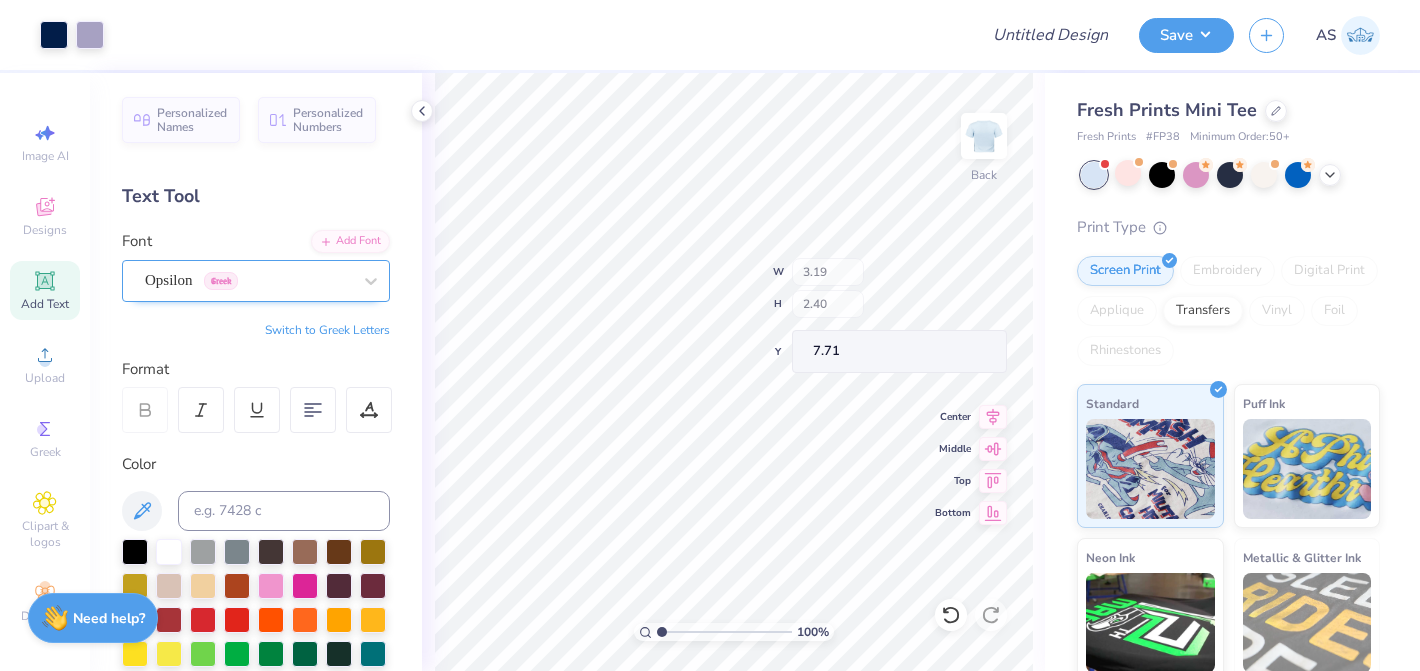 type on "7.67" 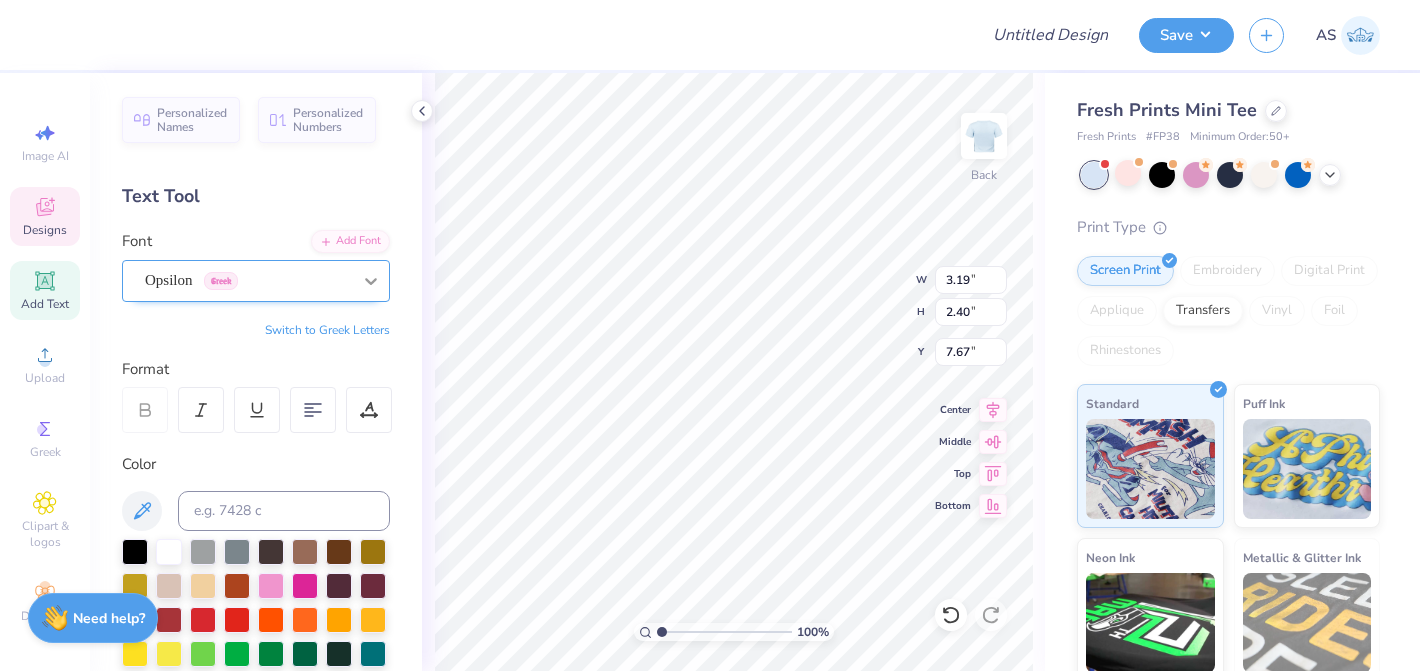 click at bounding box center [371, 281] 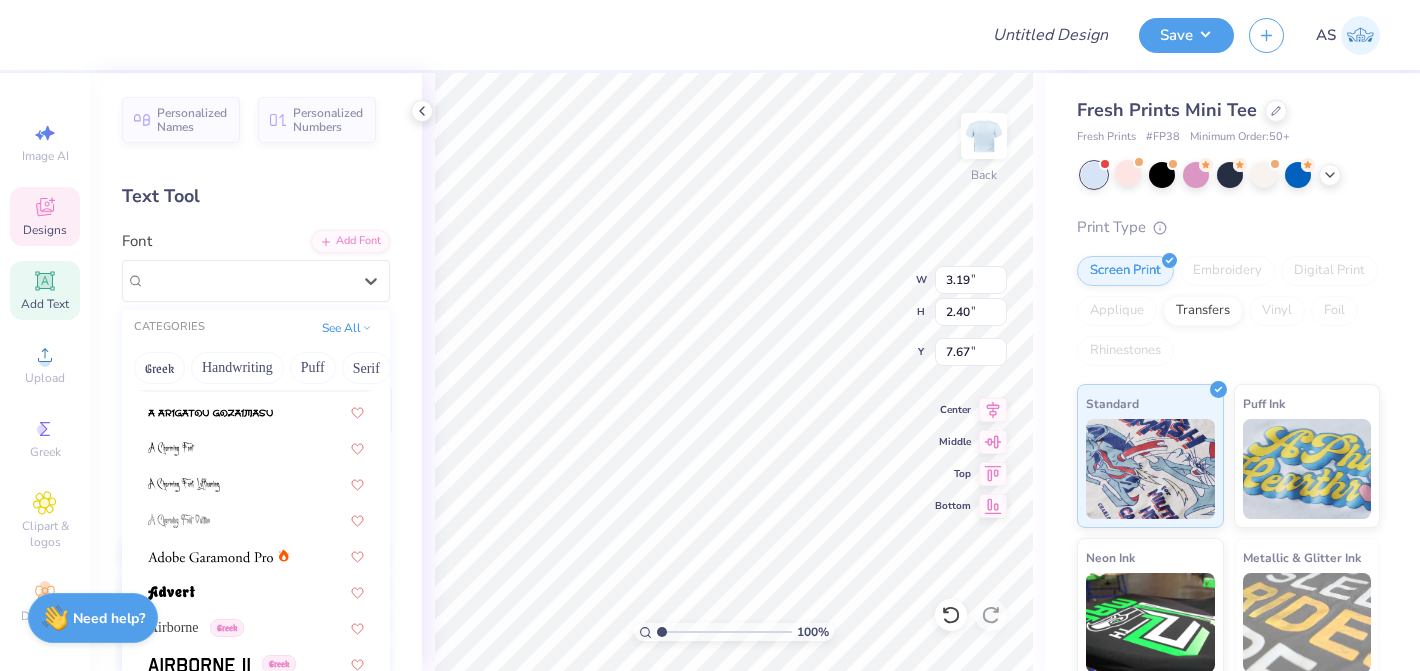 scroll, scrollTop: 392, scrollLeft: 0, axis: vertical 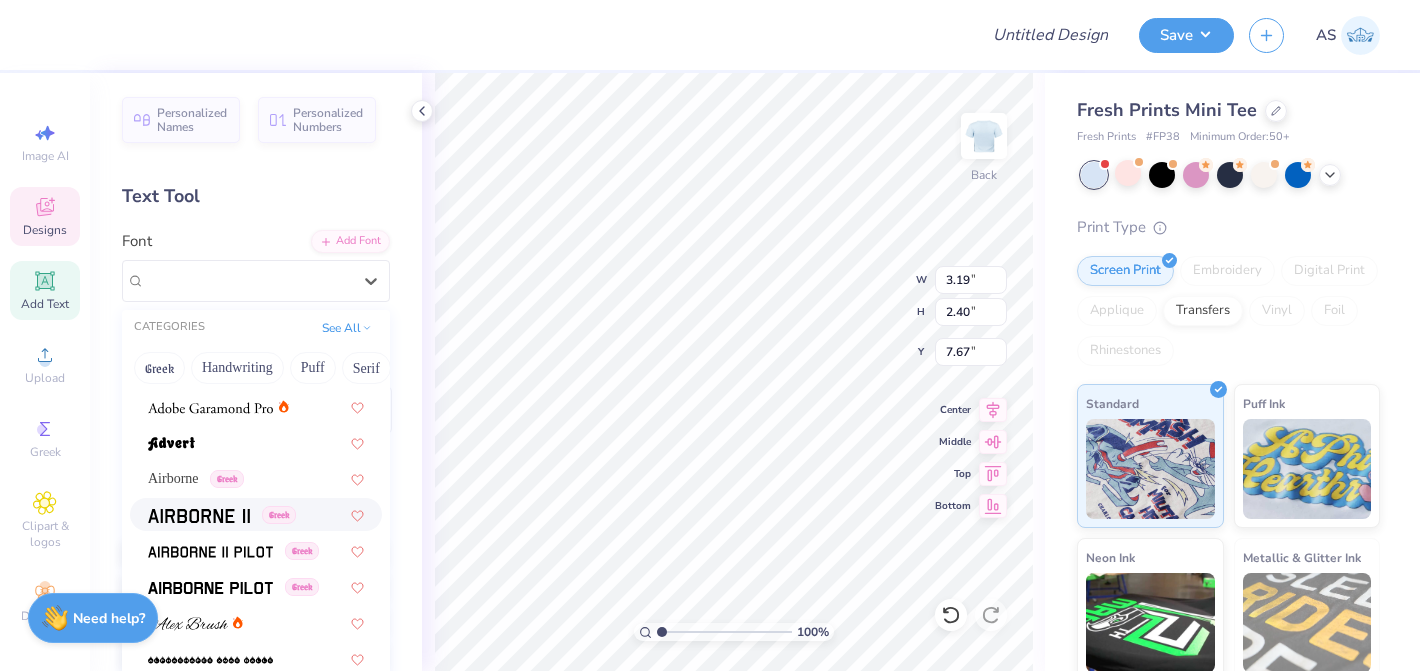 click at bounding box center [199, 516] 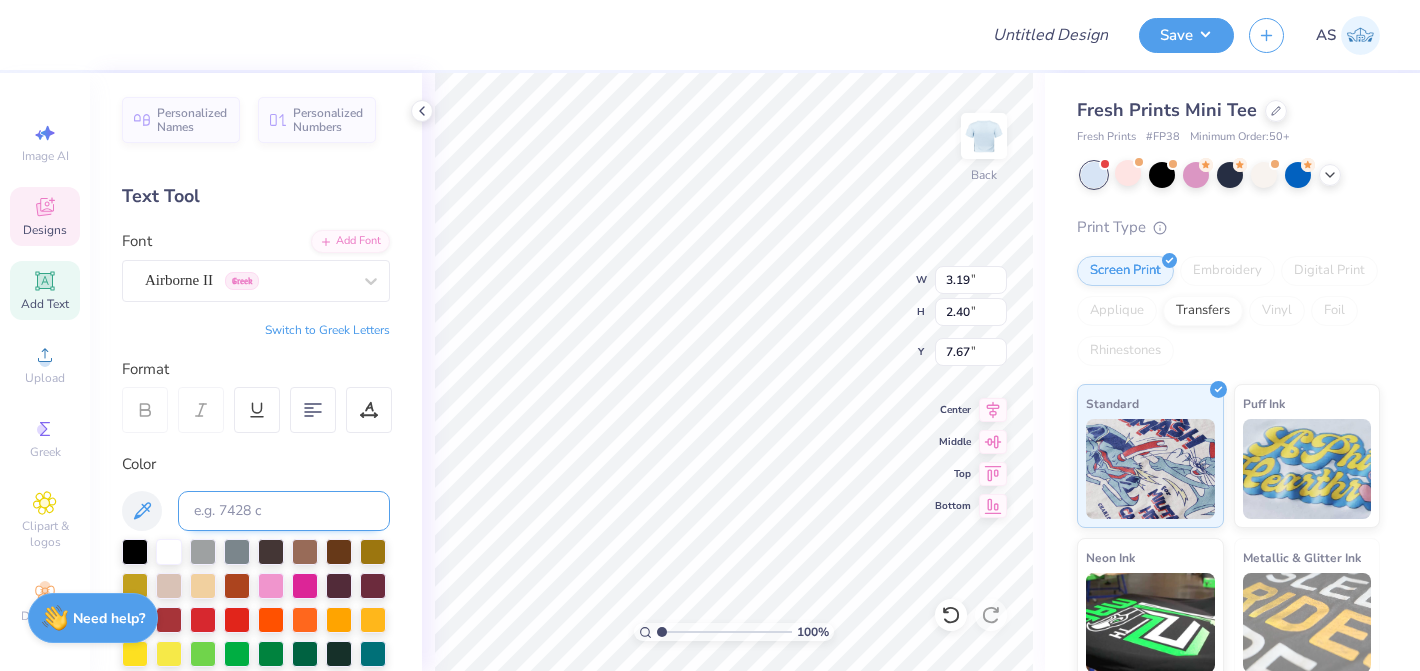 type on "3.63" 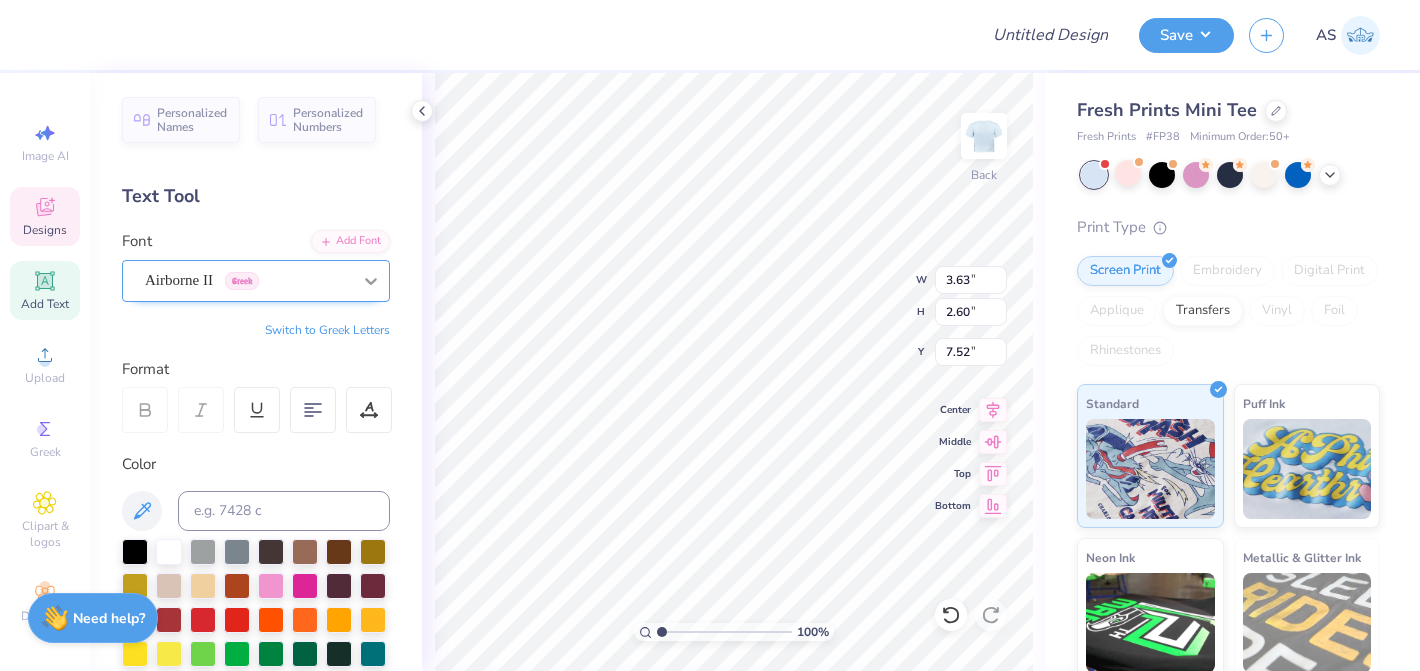 click at bounding box center [371, 281] 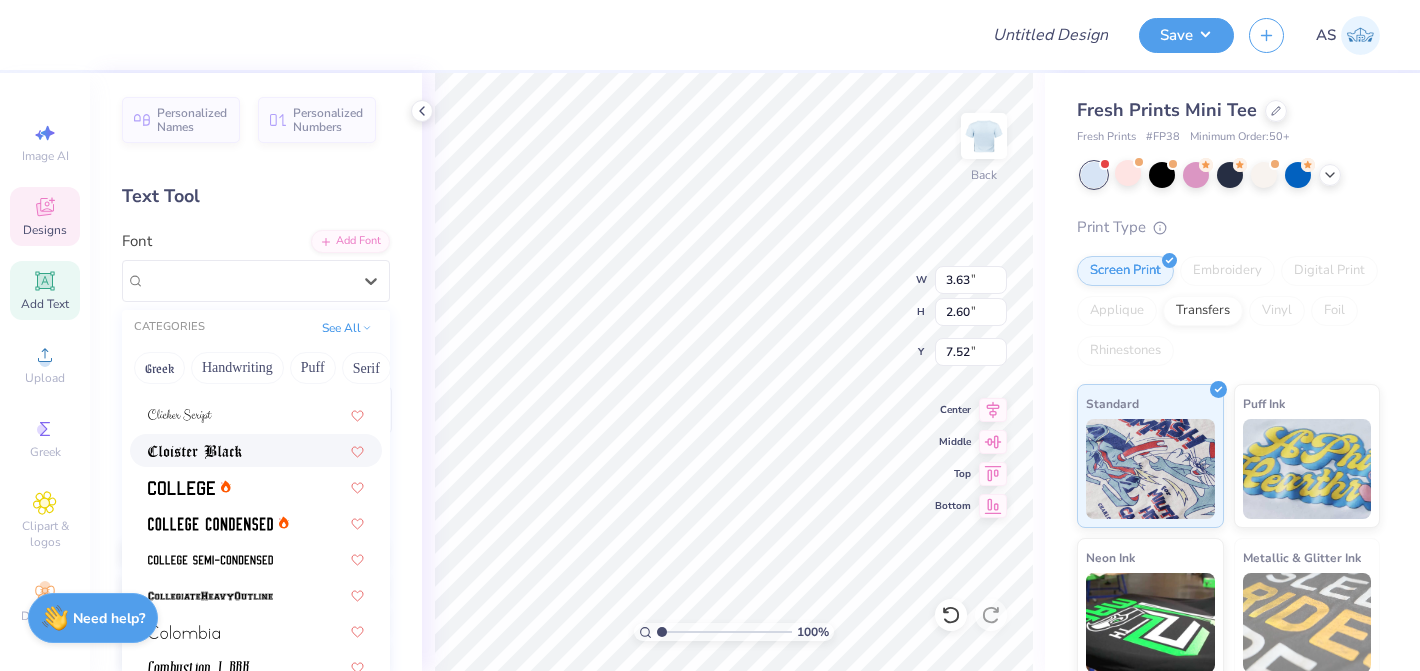 scroll, scrollTop: 2674, scrollLeft: 0, axis: vertical 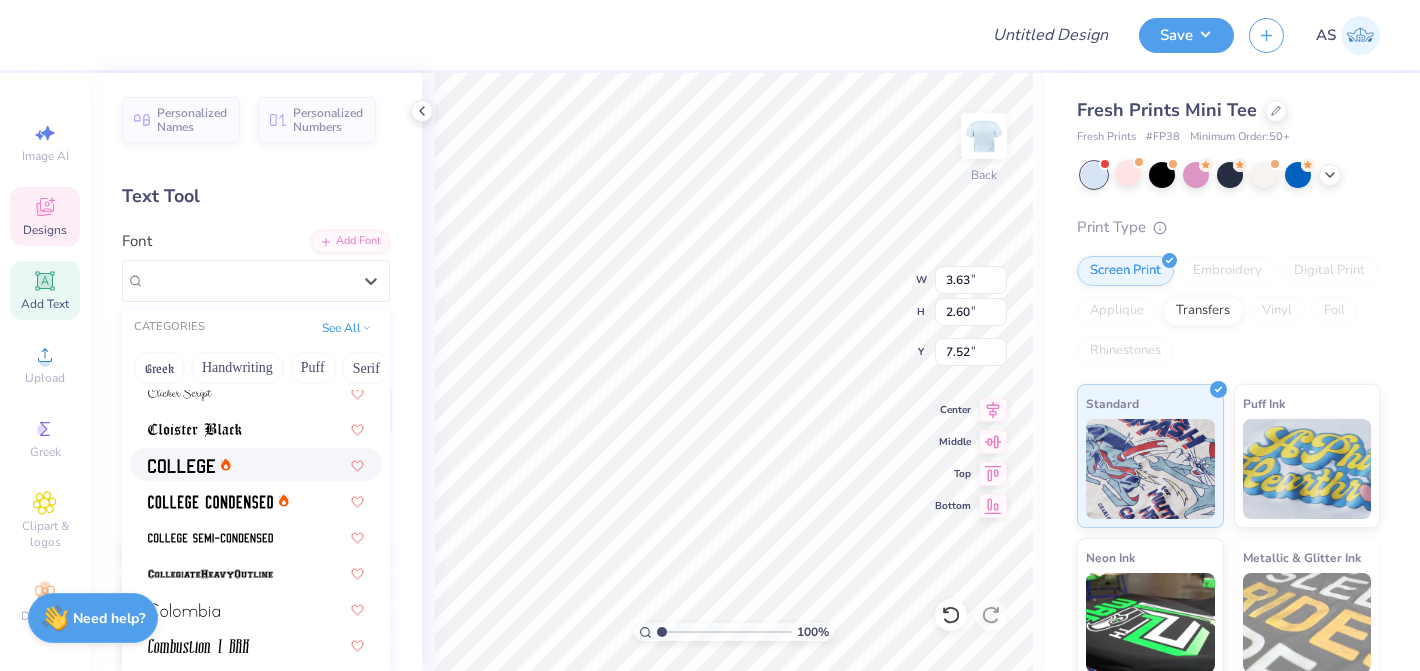 click at bounding box center [256, 464] 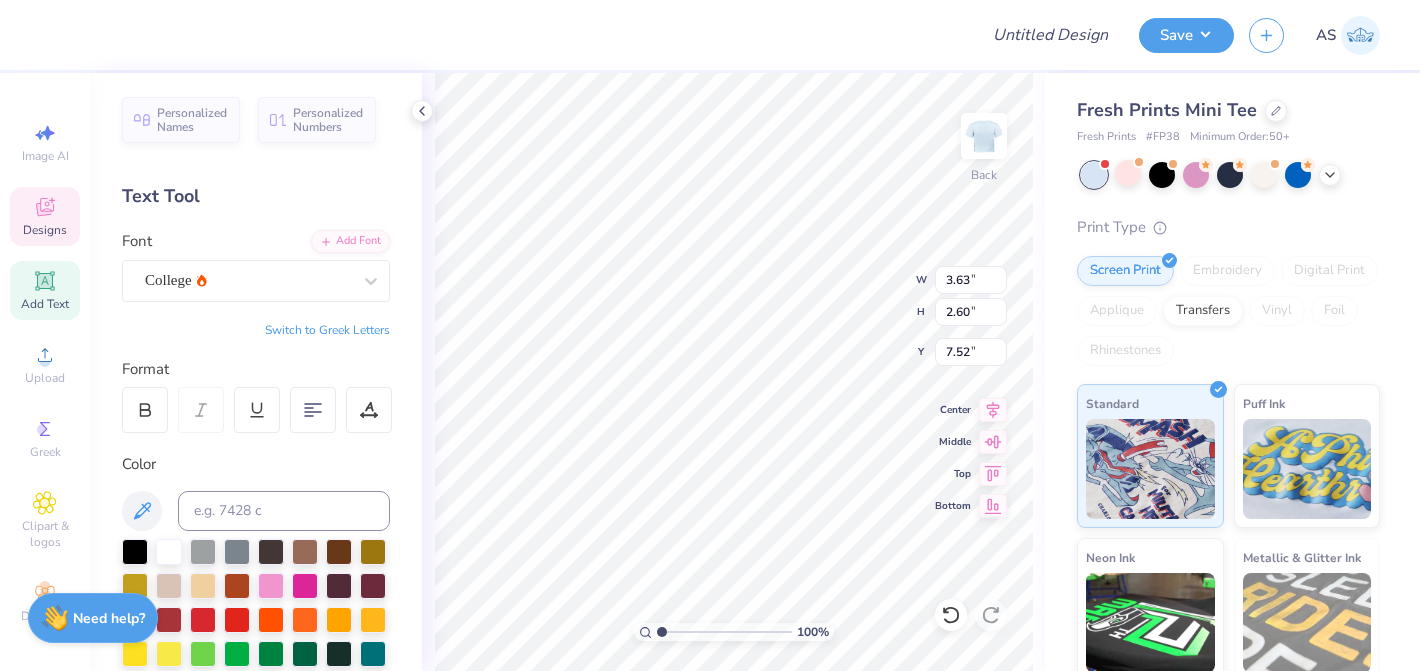 type on "3.33" 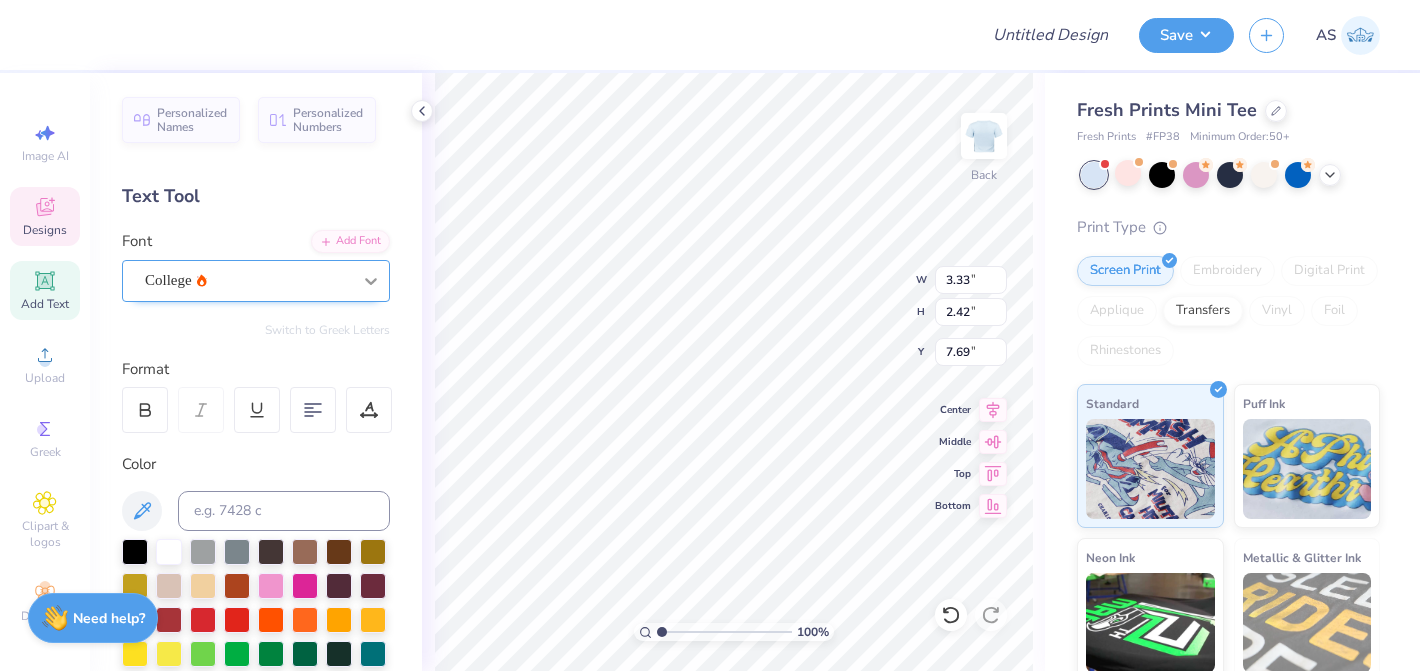 click at bounding box center [371, 281] 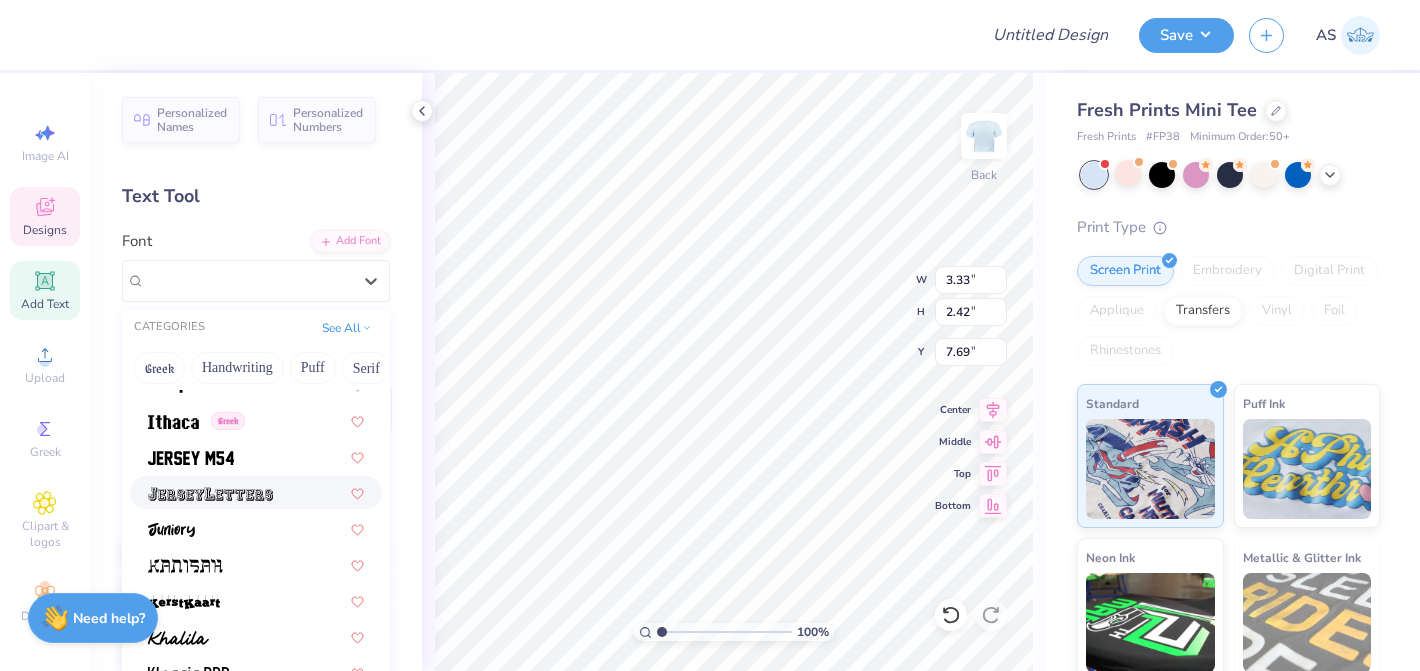 scroll, scrollTop: 5555, scrollLeft: 0, axis: vertical 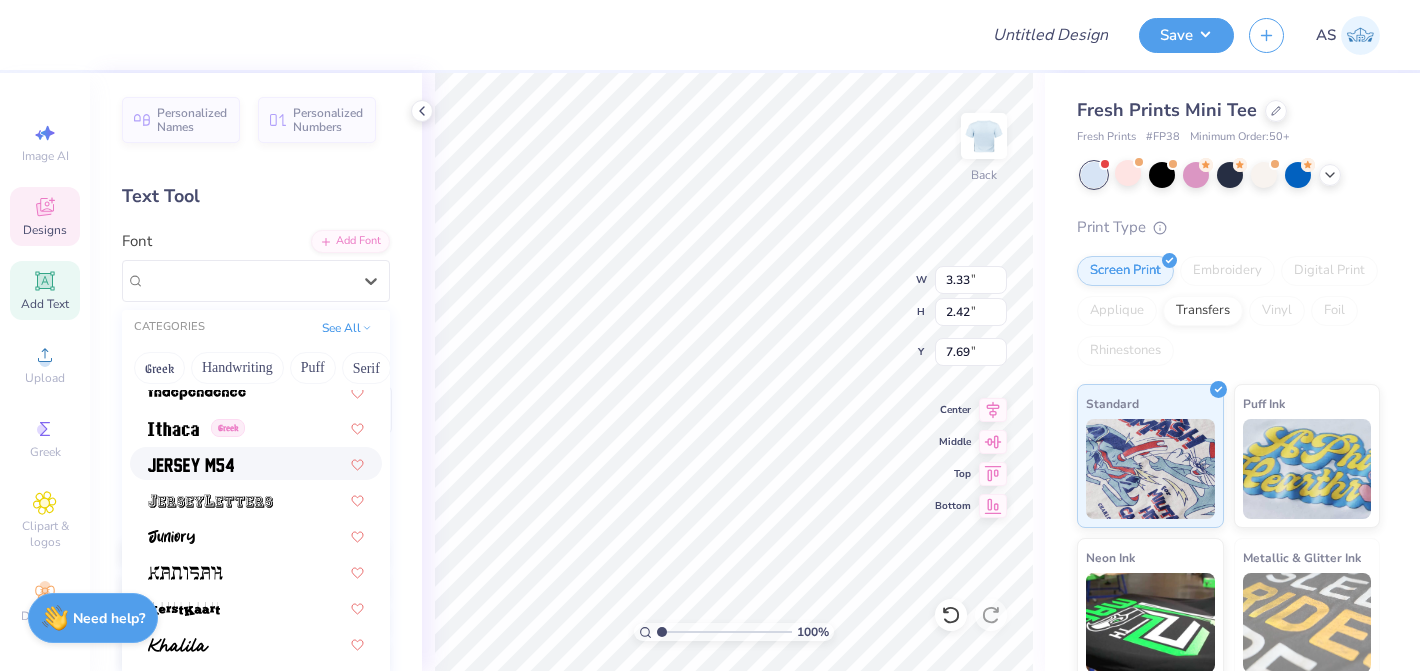click at bounding box center [256, 463] 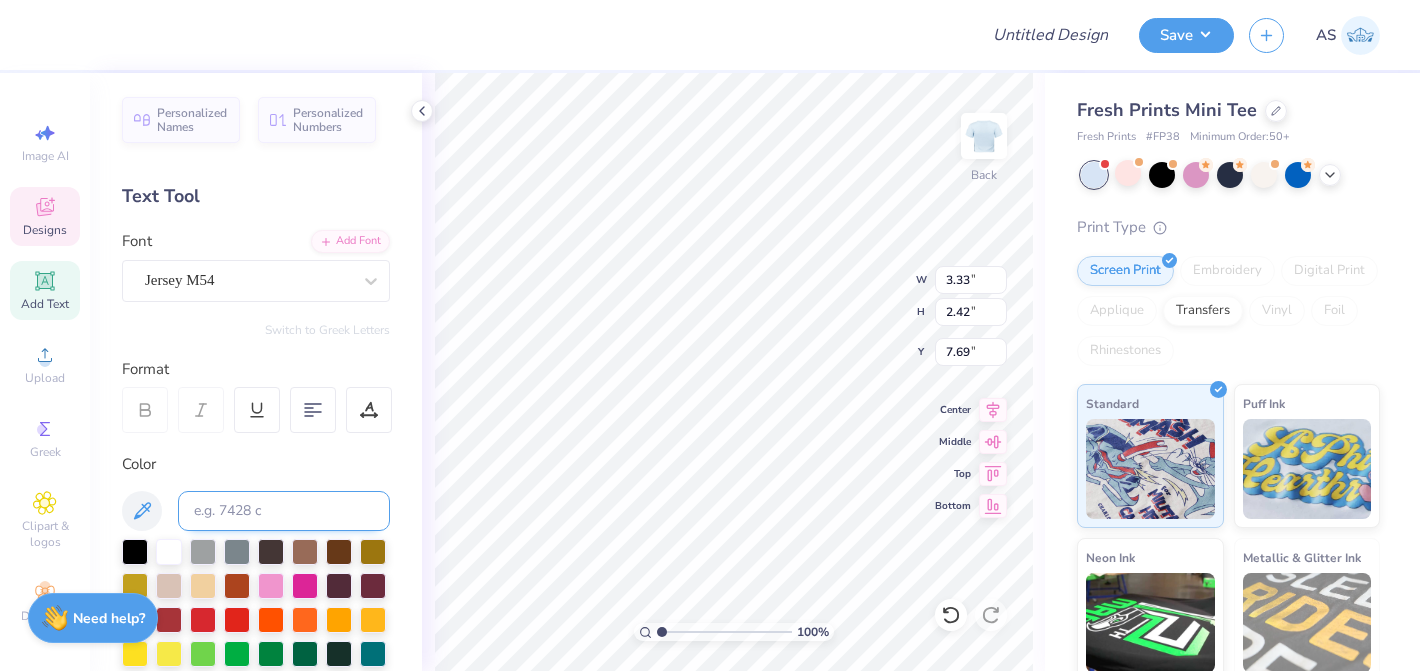 type on "3.00" 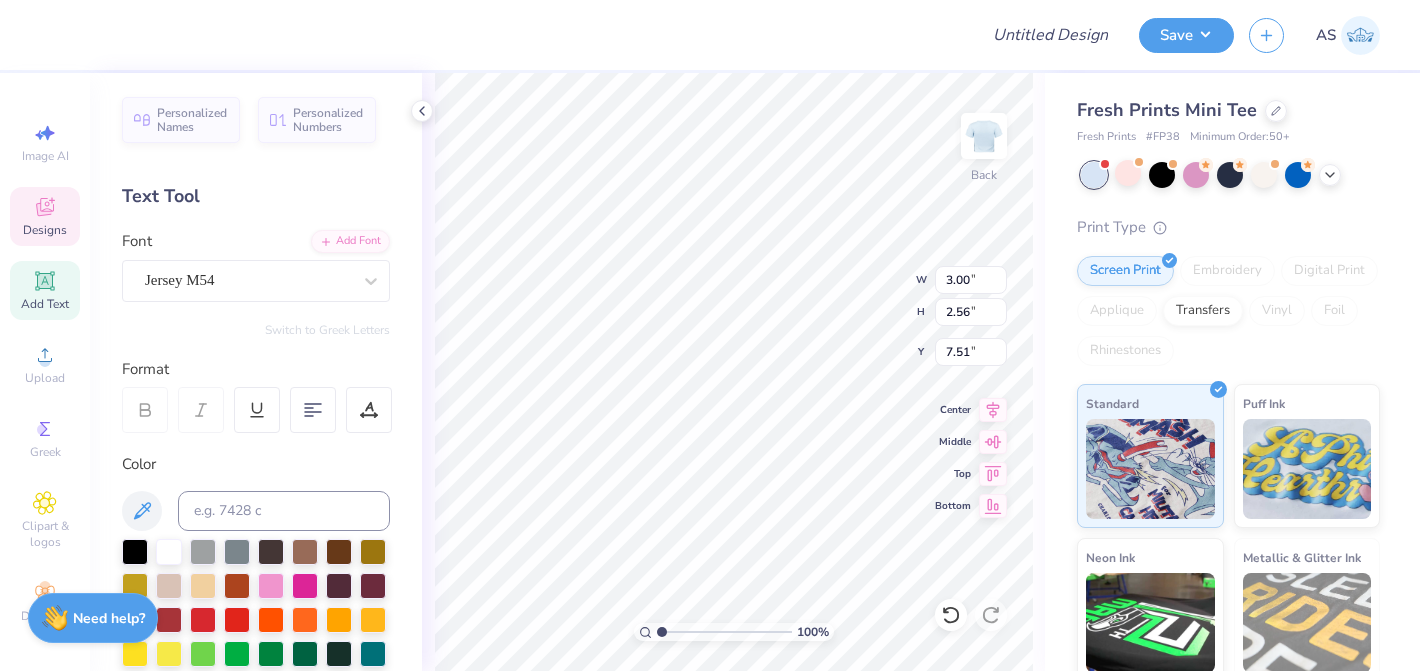 click on "Jersey M54" at bounding box center (248, 280) 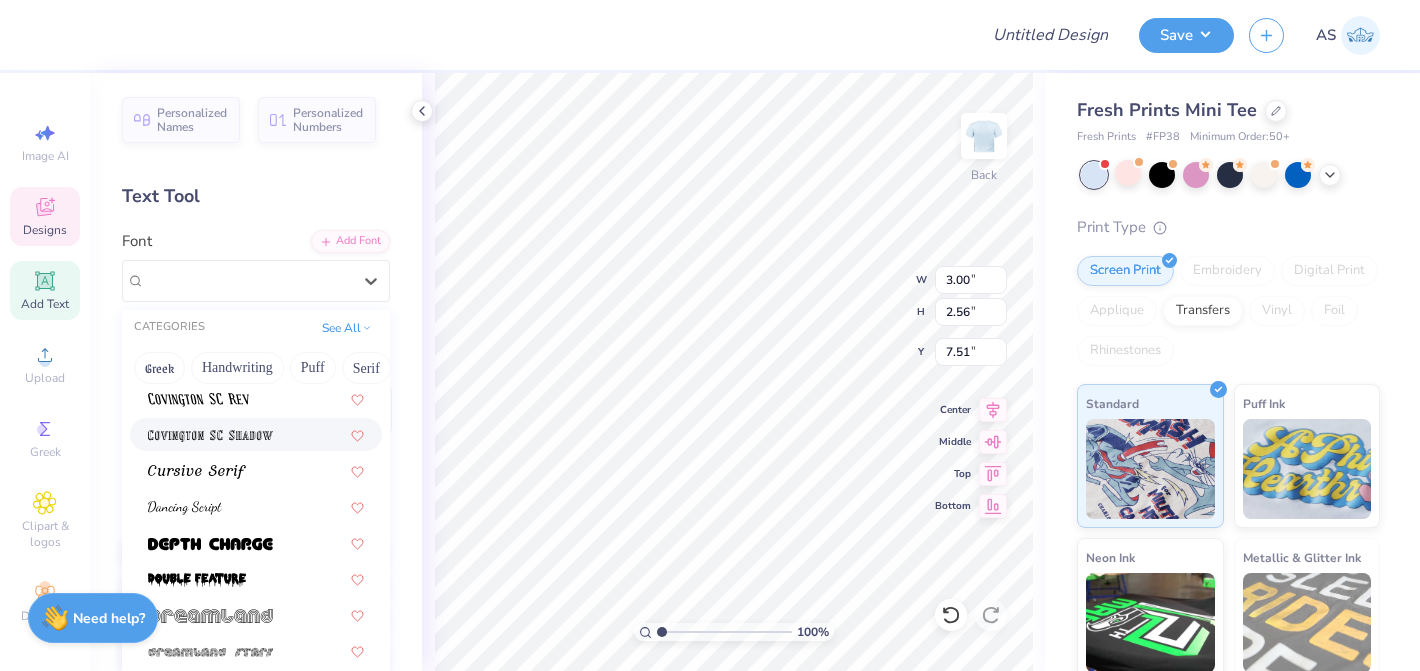 scroll, scrollTop: 3448, scrollLeft: 0, axis: vertical 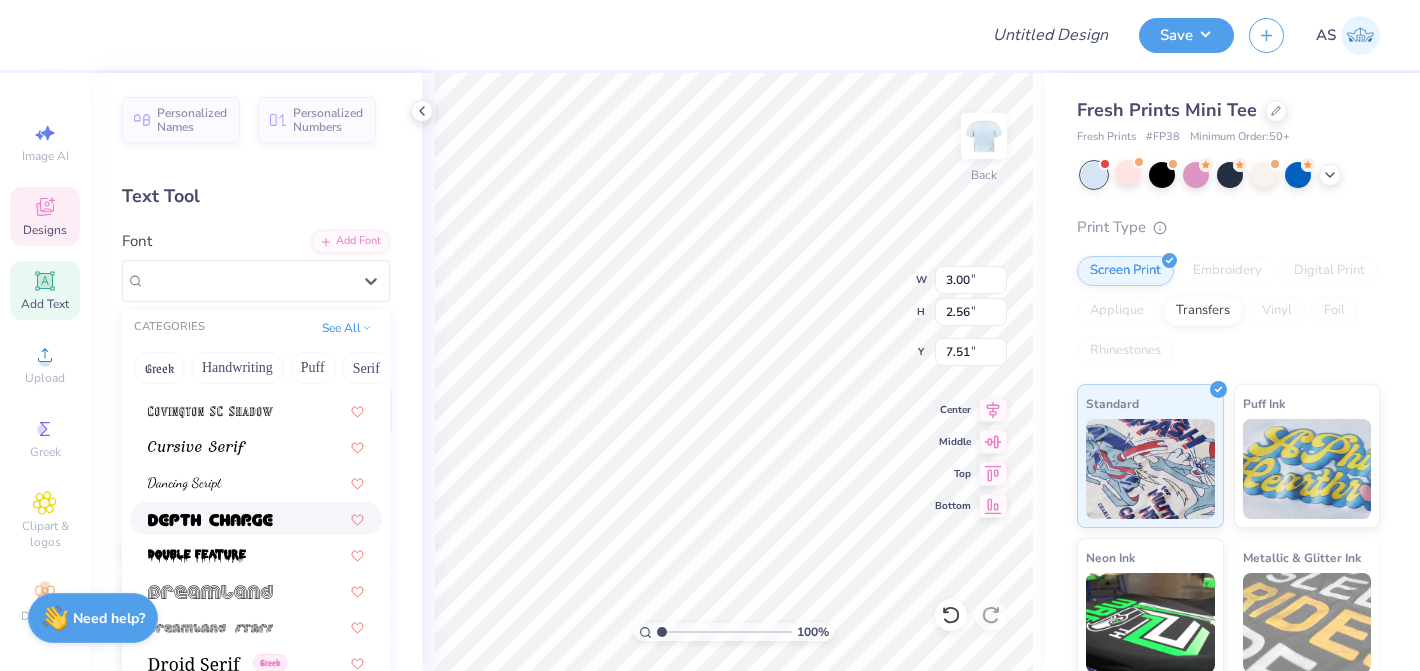 click at bounding box center [256, 518] 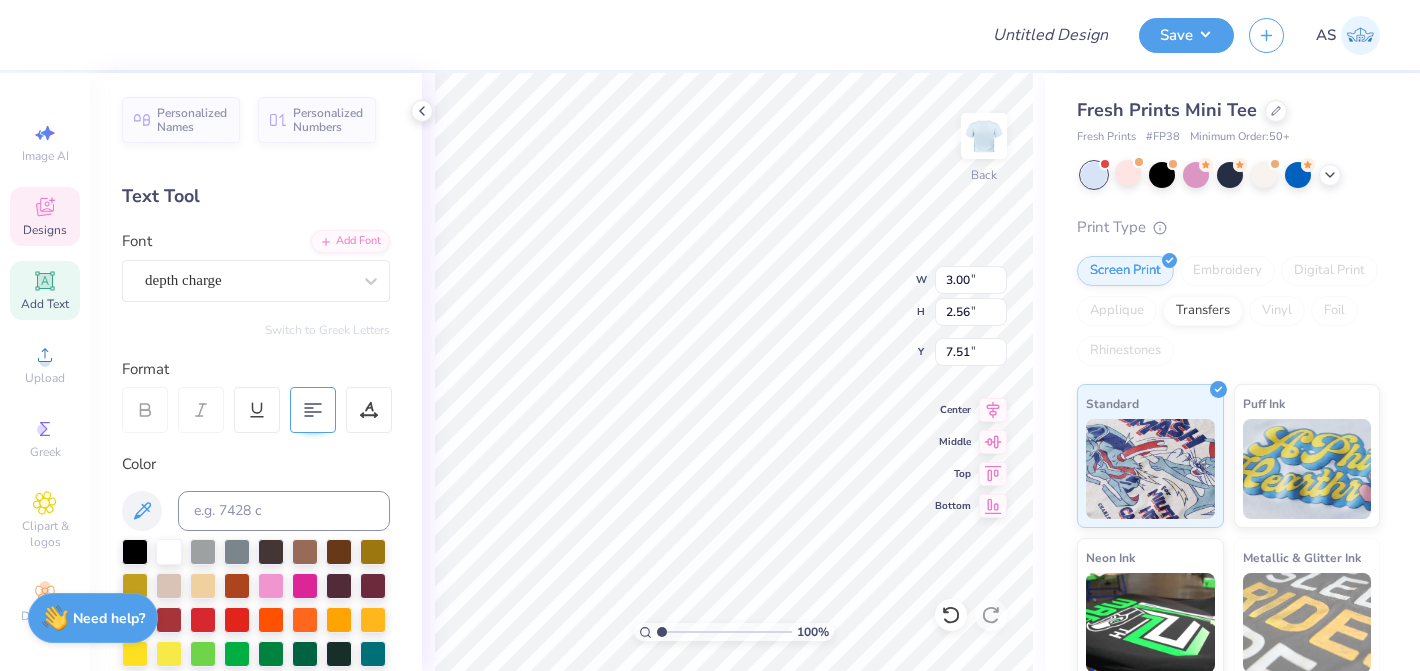 type on "4.49" 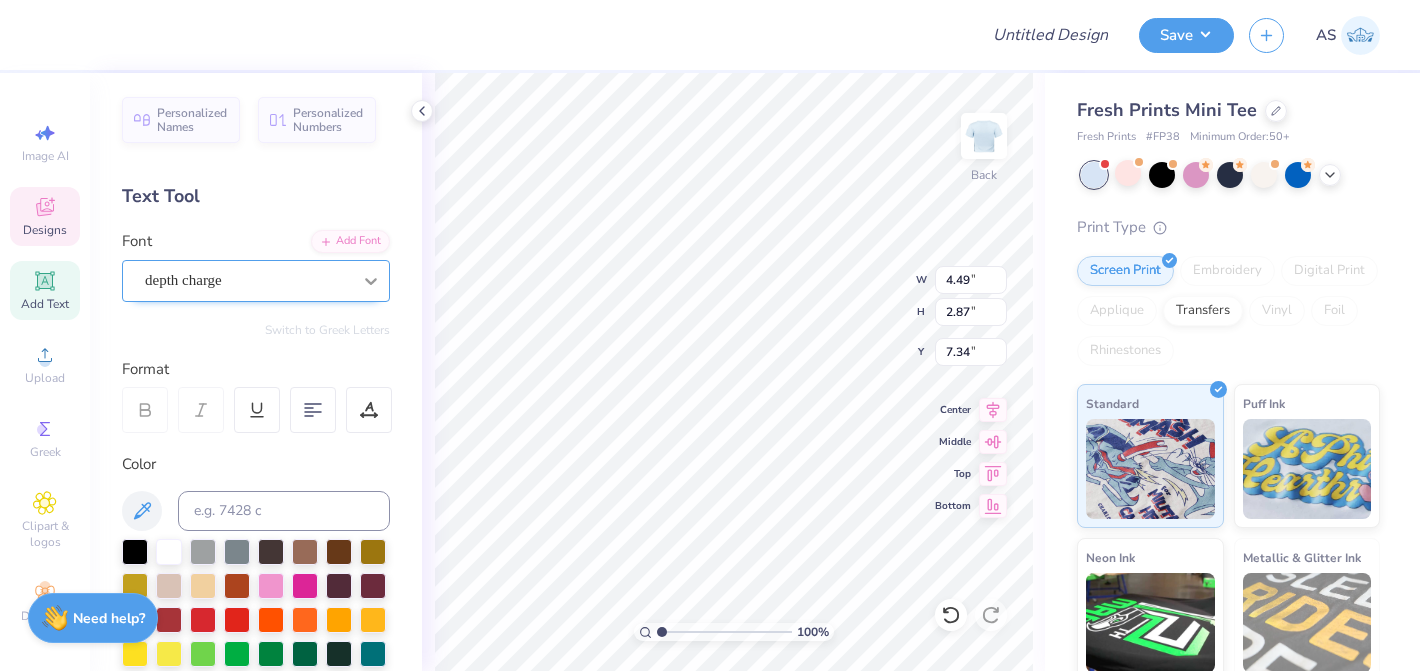 click 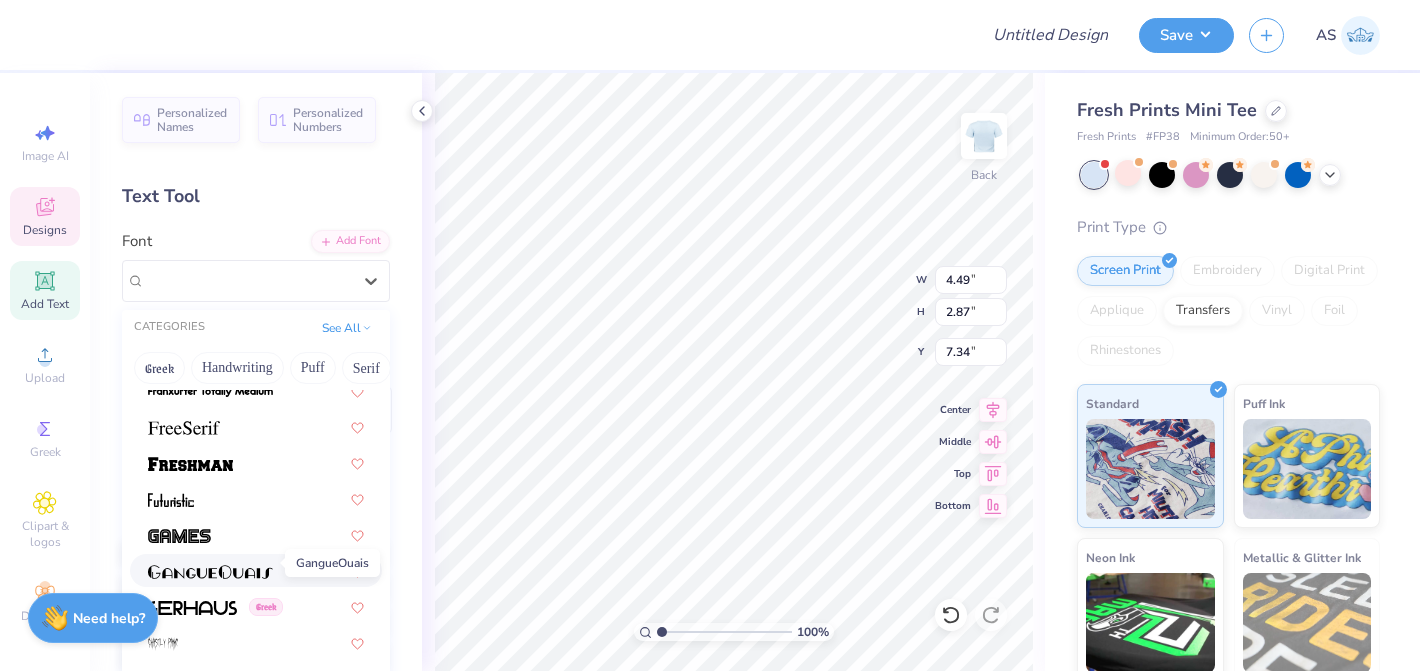 scroll, scrollTop: 4556, scrollLeft: 0, axis: vertical 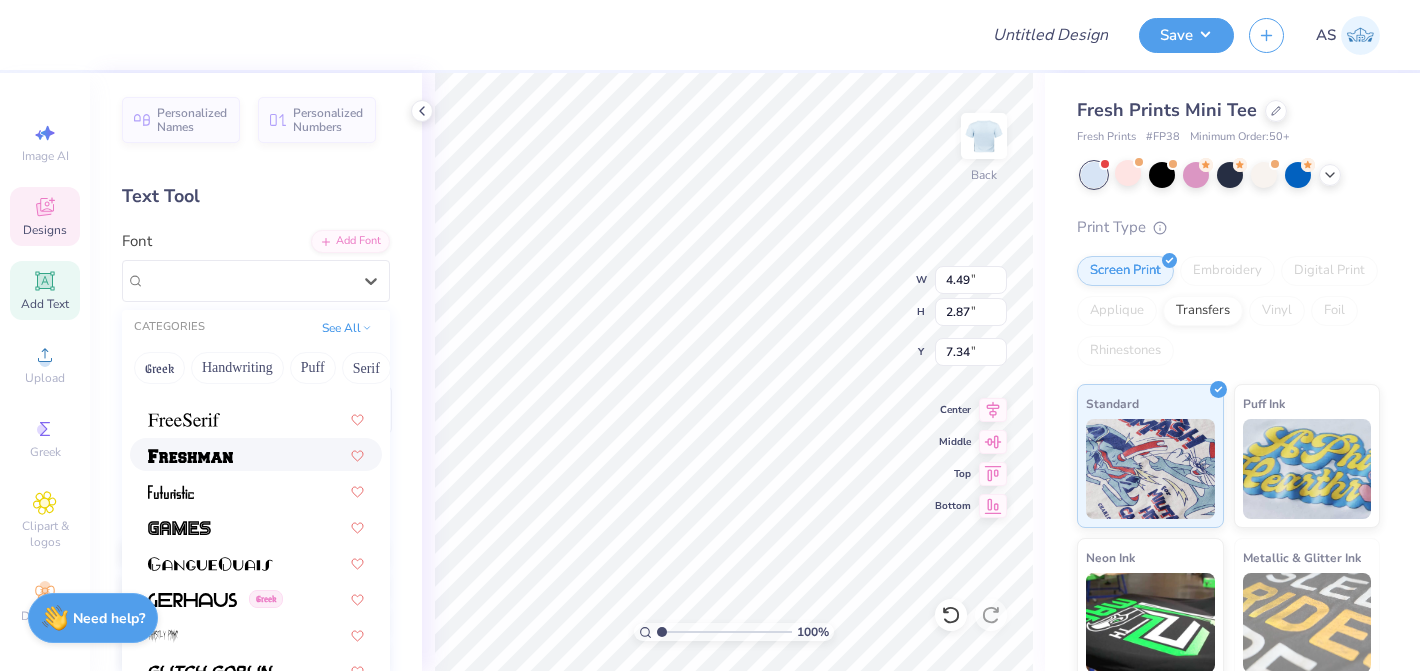 click at bounding box center [256, 454] 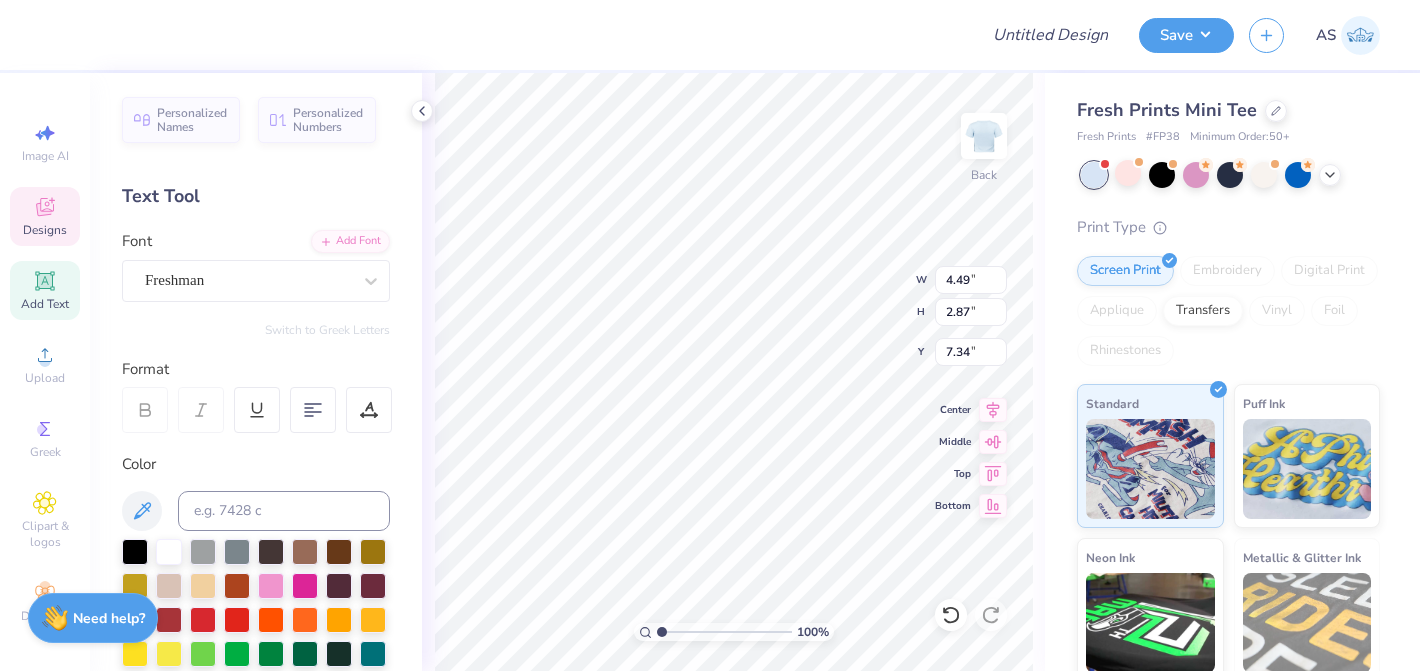 type on "3.74" 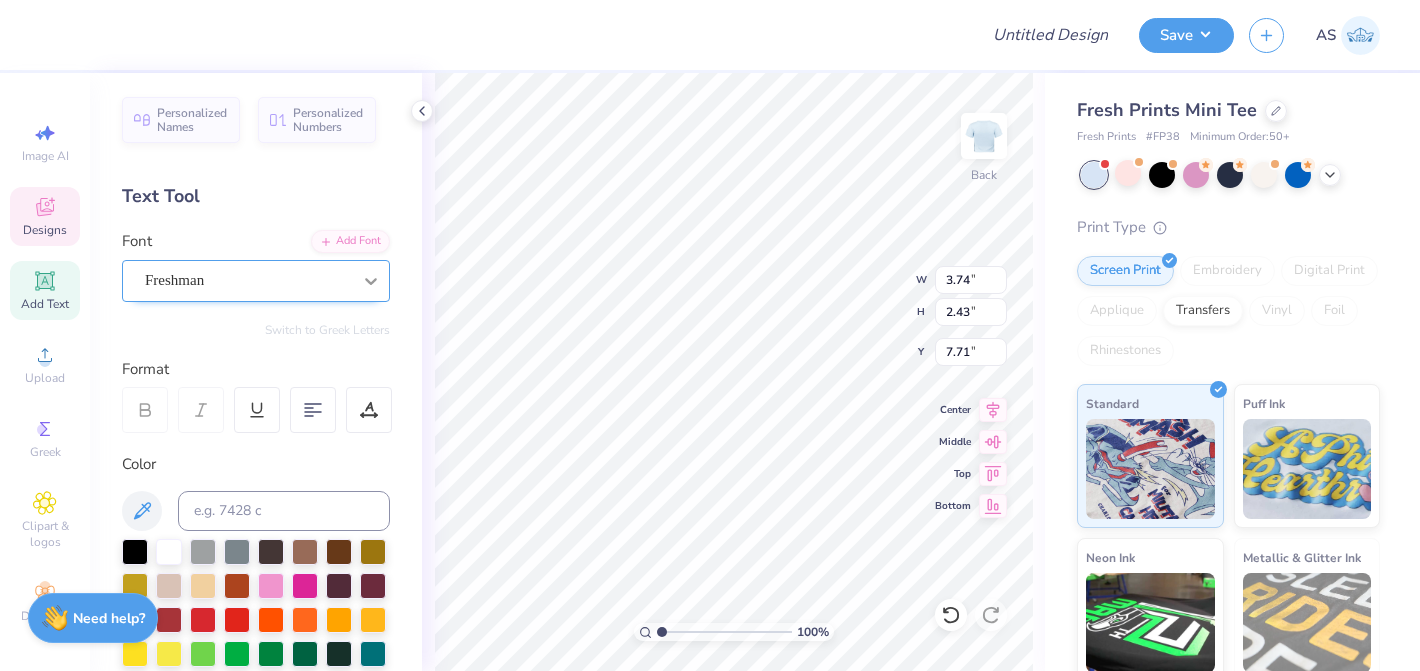 click at bounding box center [371, 281] 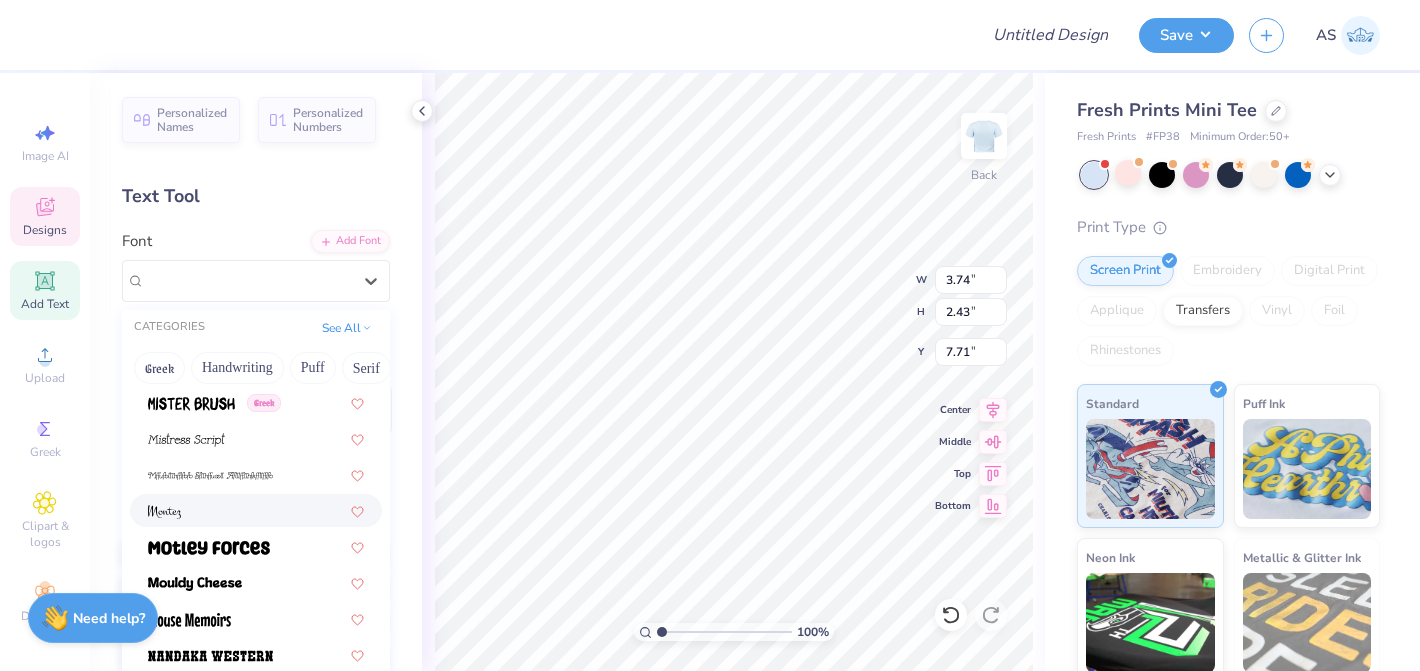 scroll, scrollTop: 7431, scrollLeft: 0, axis: vertical 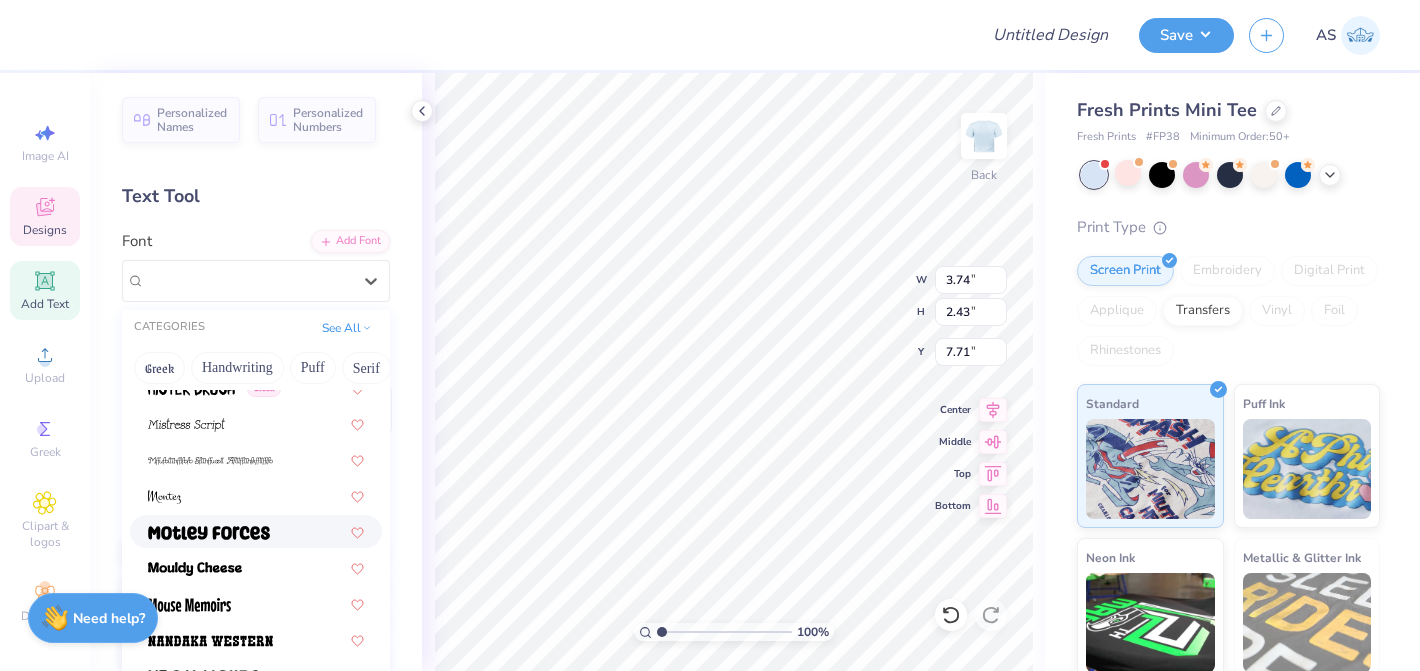 click at bounding box center (209, 533) 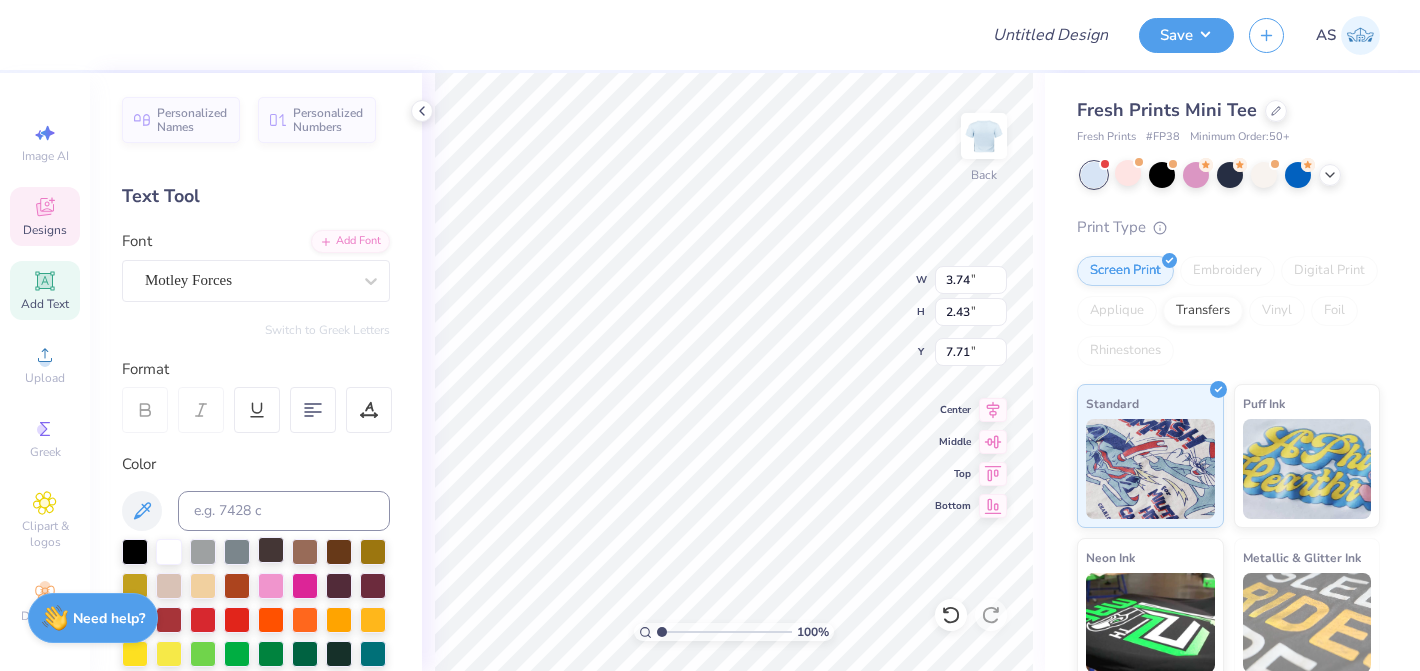type on "3.31" 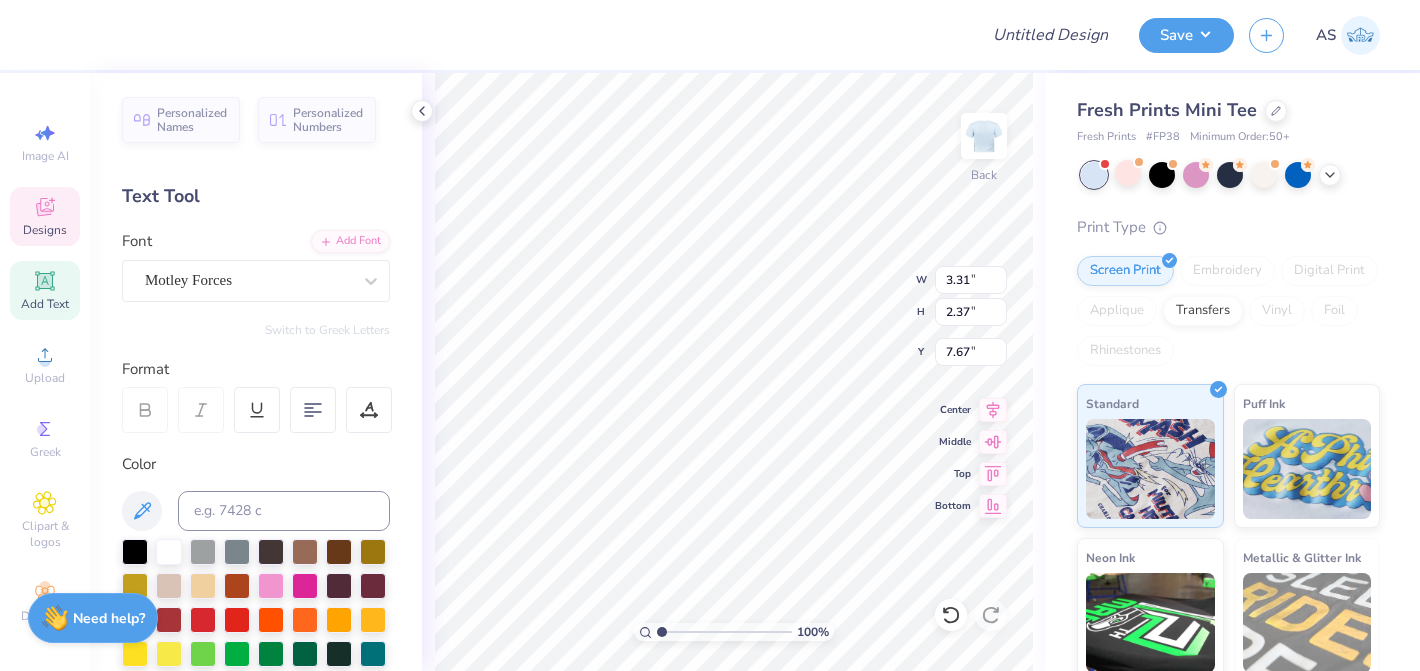 type on "sIF" 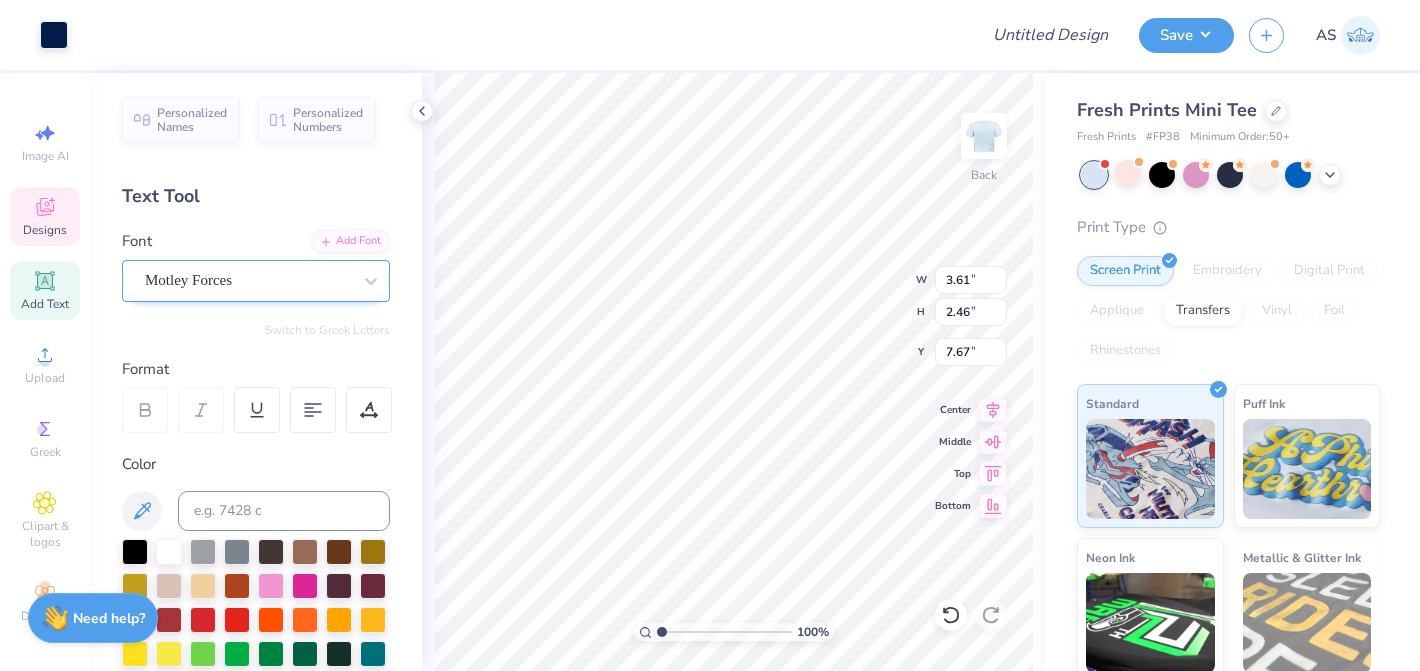 type on "7.67" 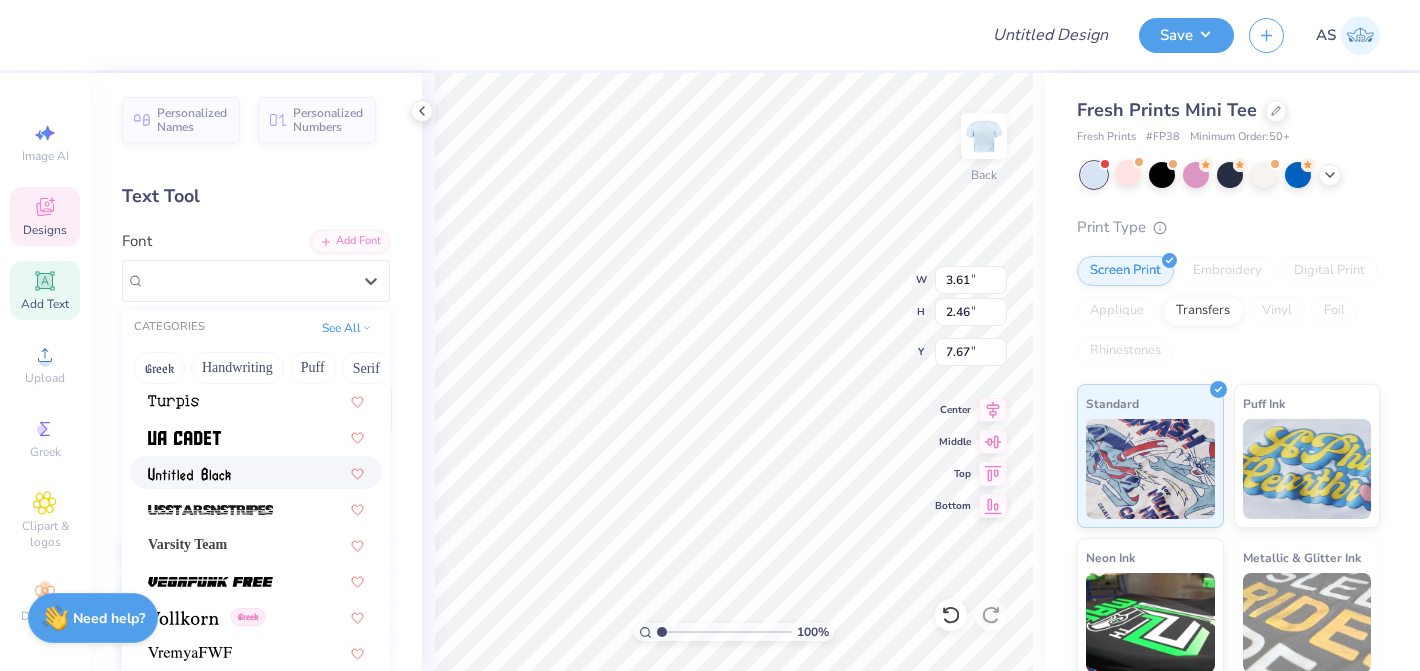 scroll, scrollTop: 10750, scrollLeft: 0, axis: vertical 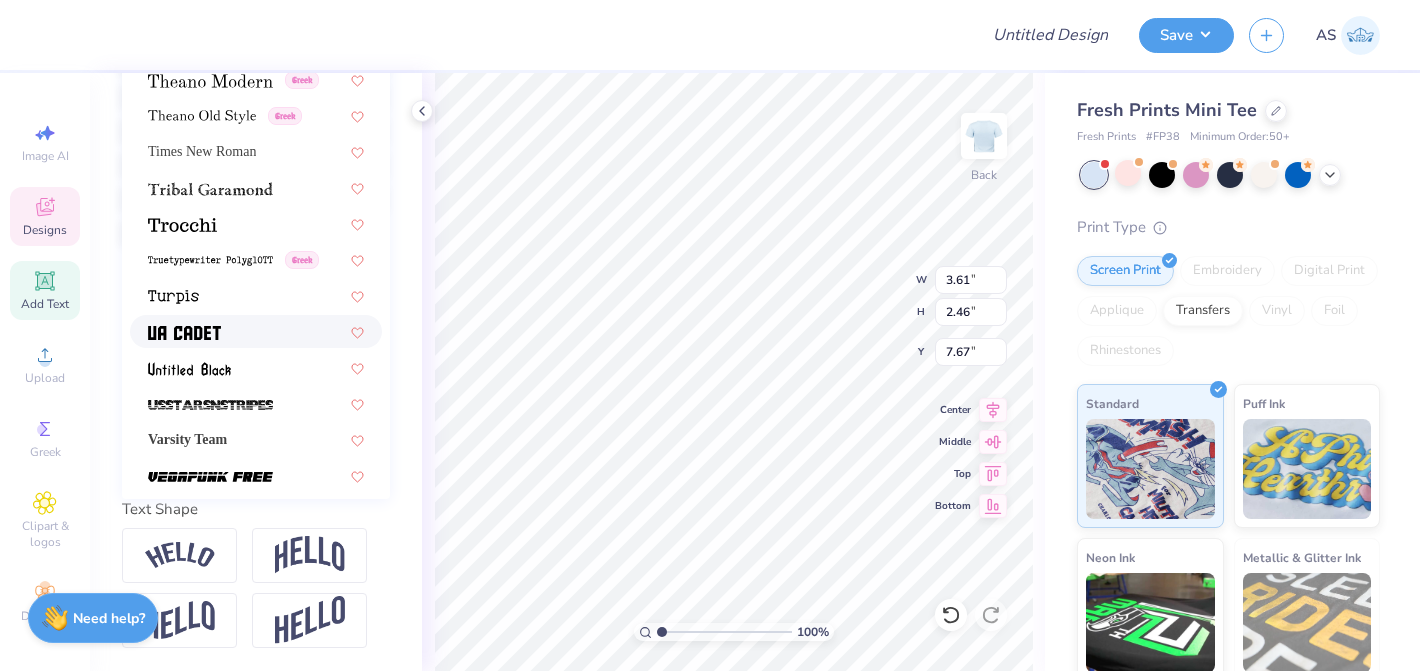 click at bounding box center (256, 331) 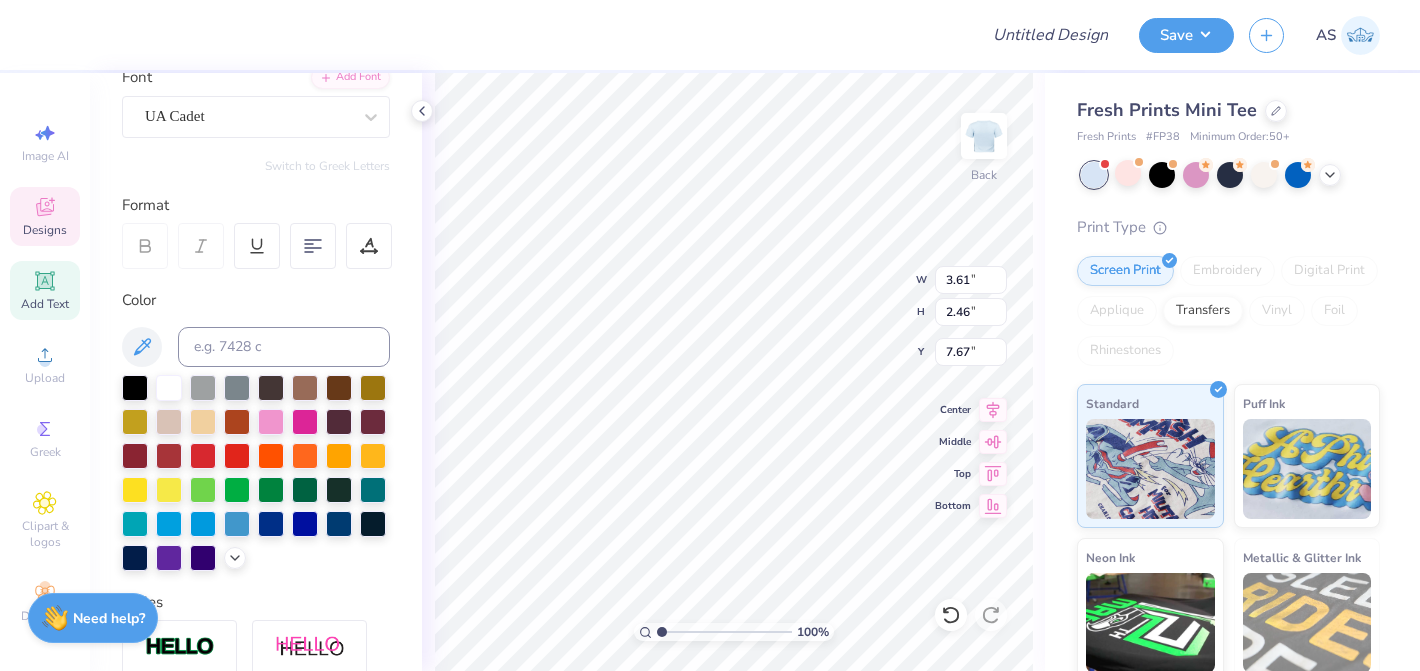 scroll, scrollTop: 153, scrollLeft: 0, axis: vertical 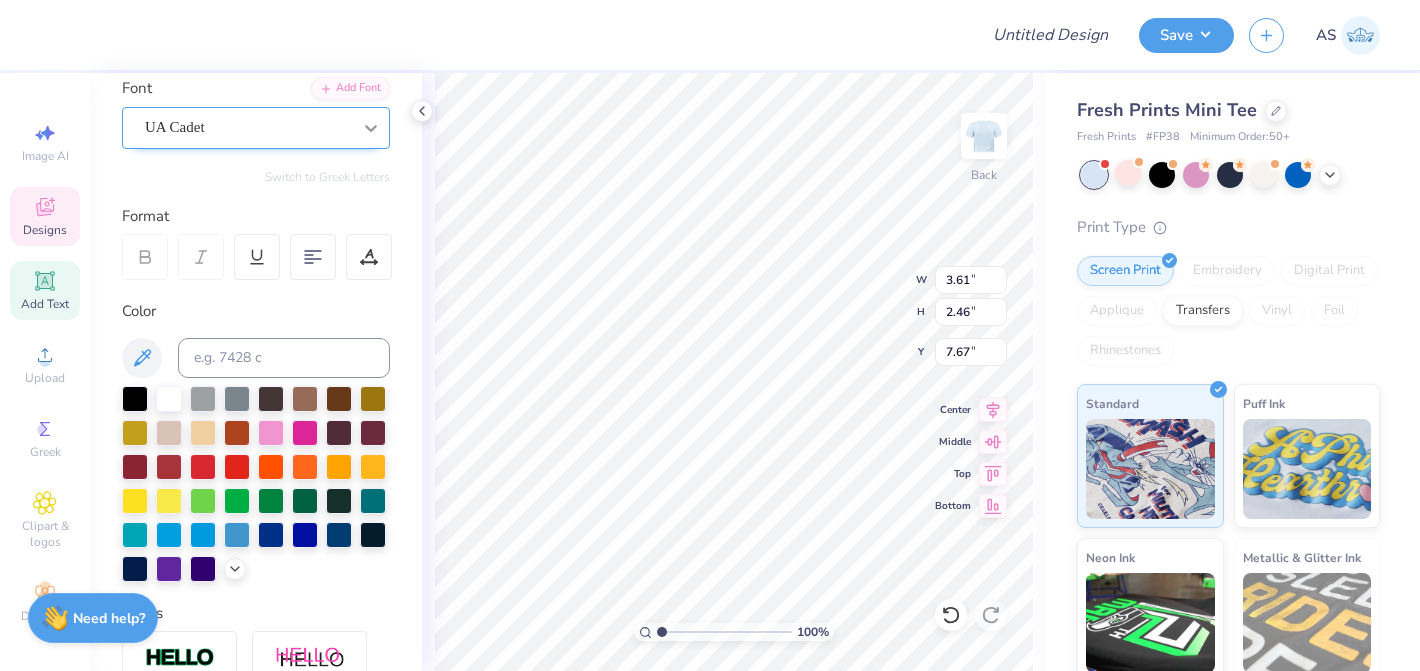 click 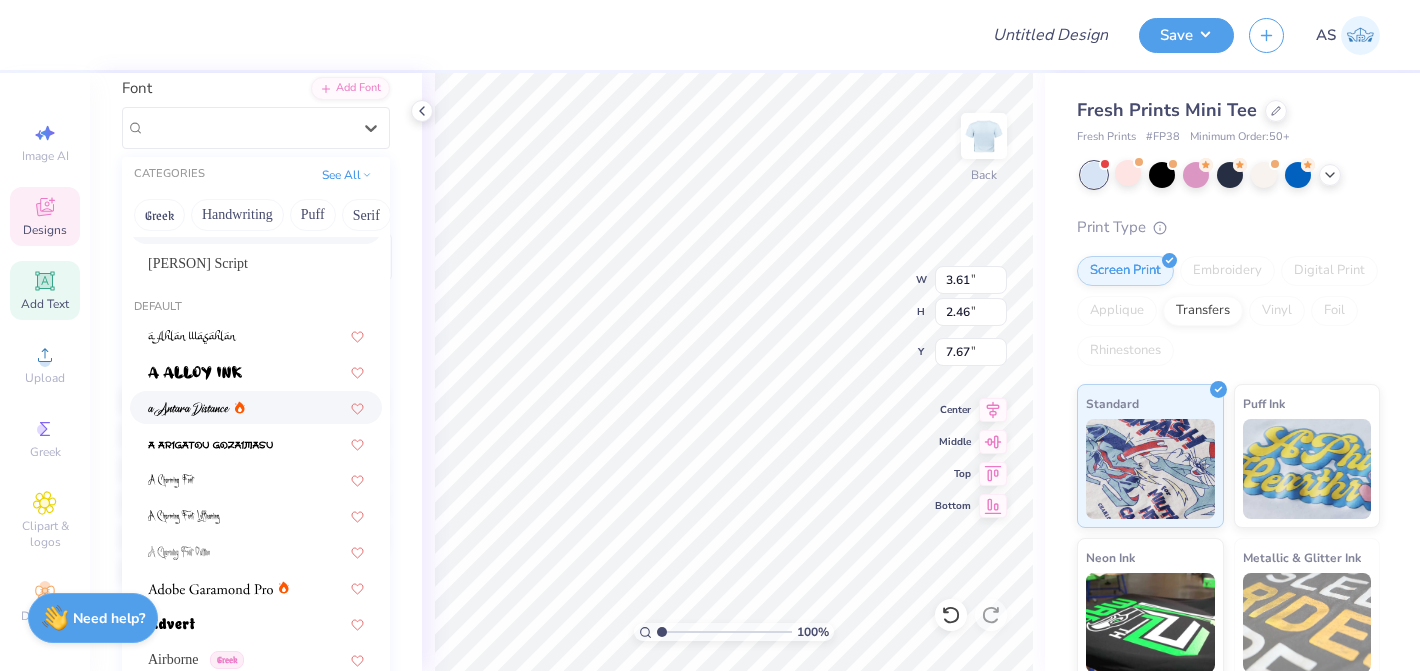 scroll, scrollTop: 0, scrollLeft: 0, axis: both 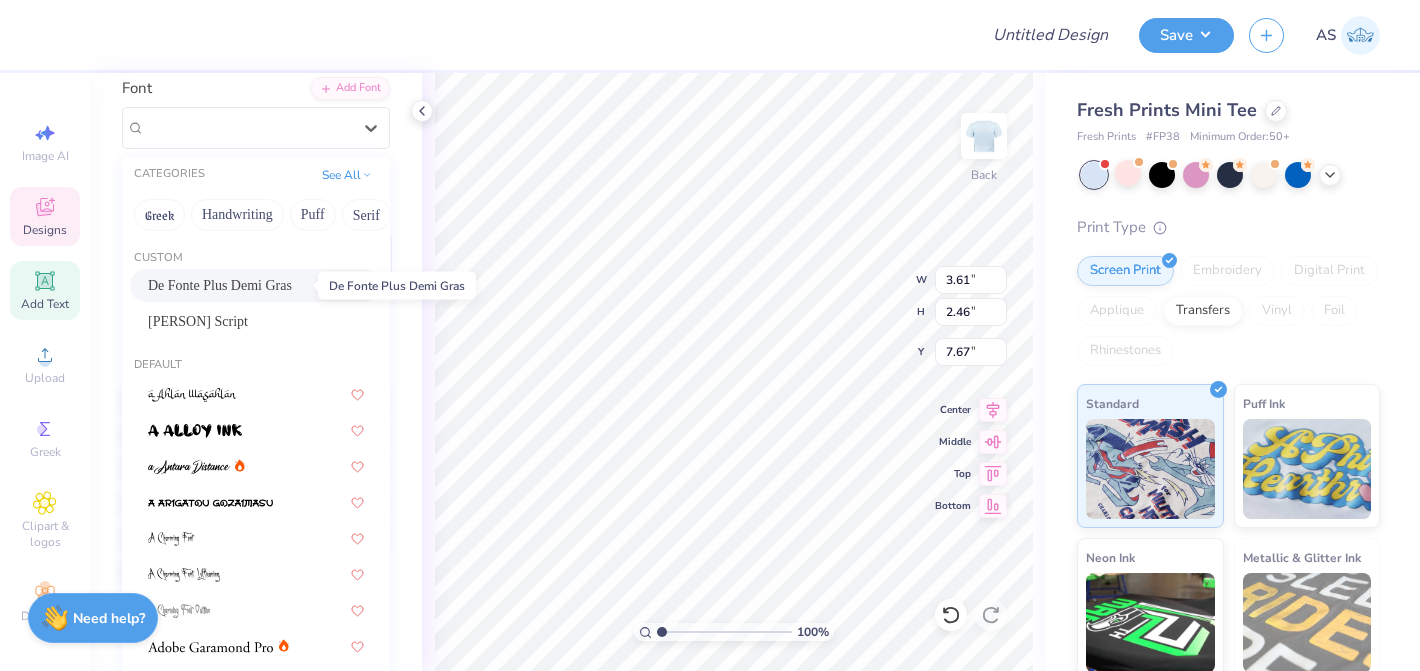 click on "De Fonte Plus Demi Gras" at bounding box center (220, 285) 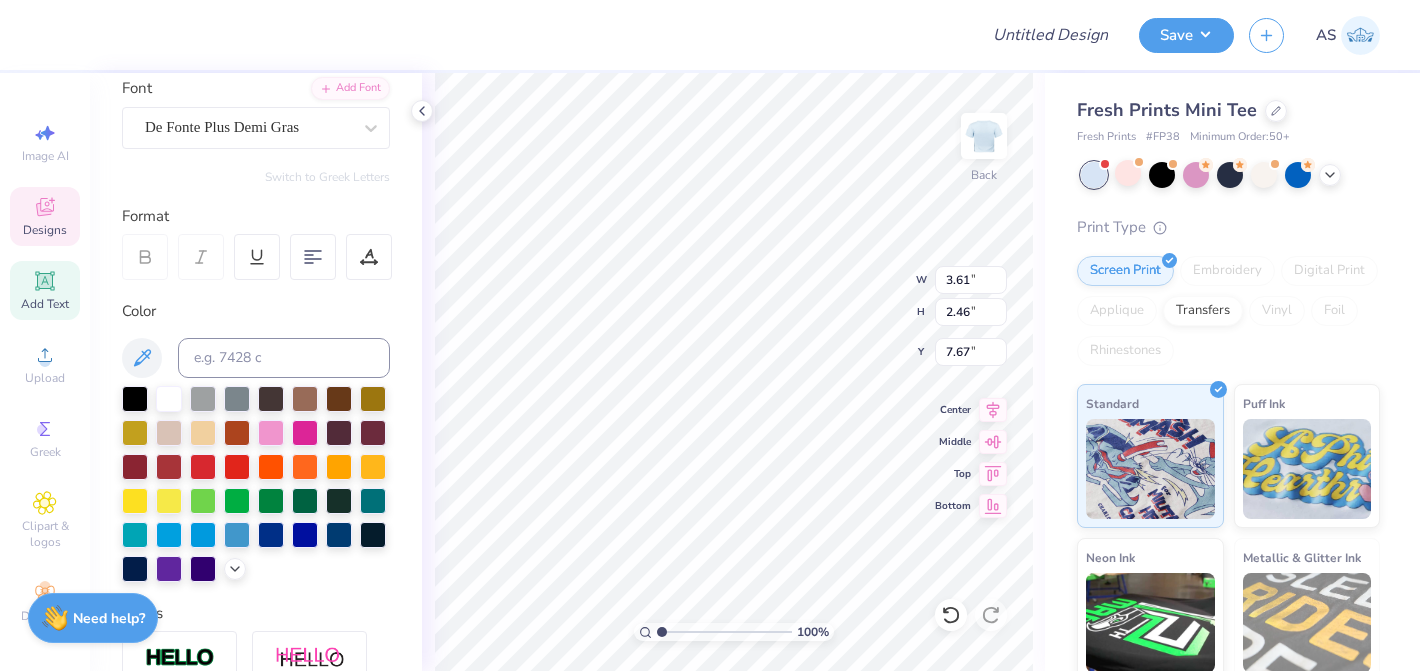 type on "SIF" 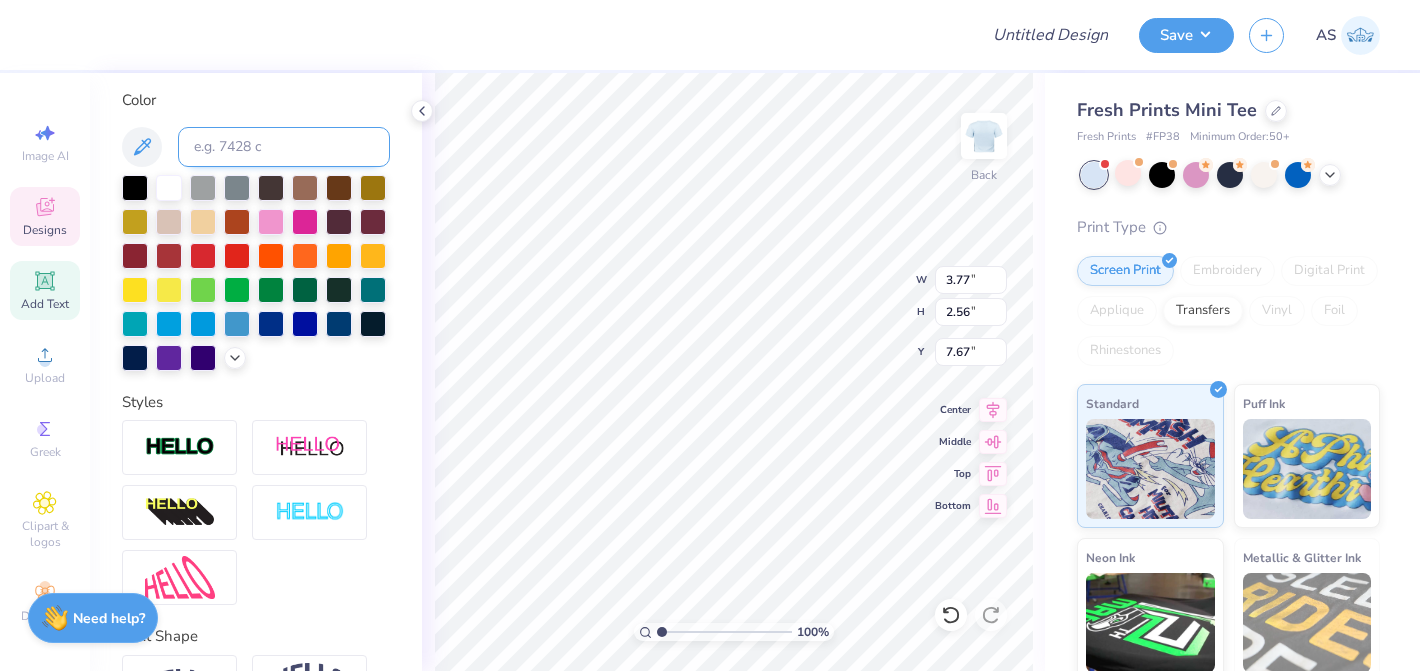 scroll, scrollTop: 491, scrollLeft: 0, axis: vertical 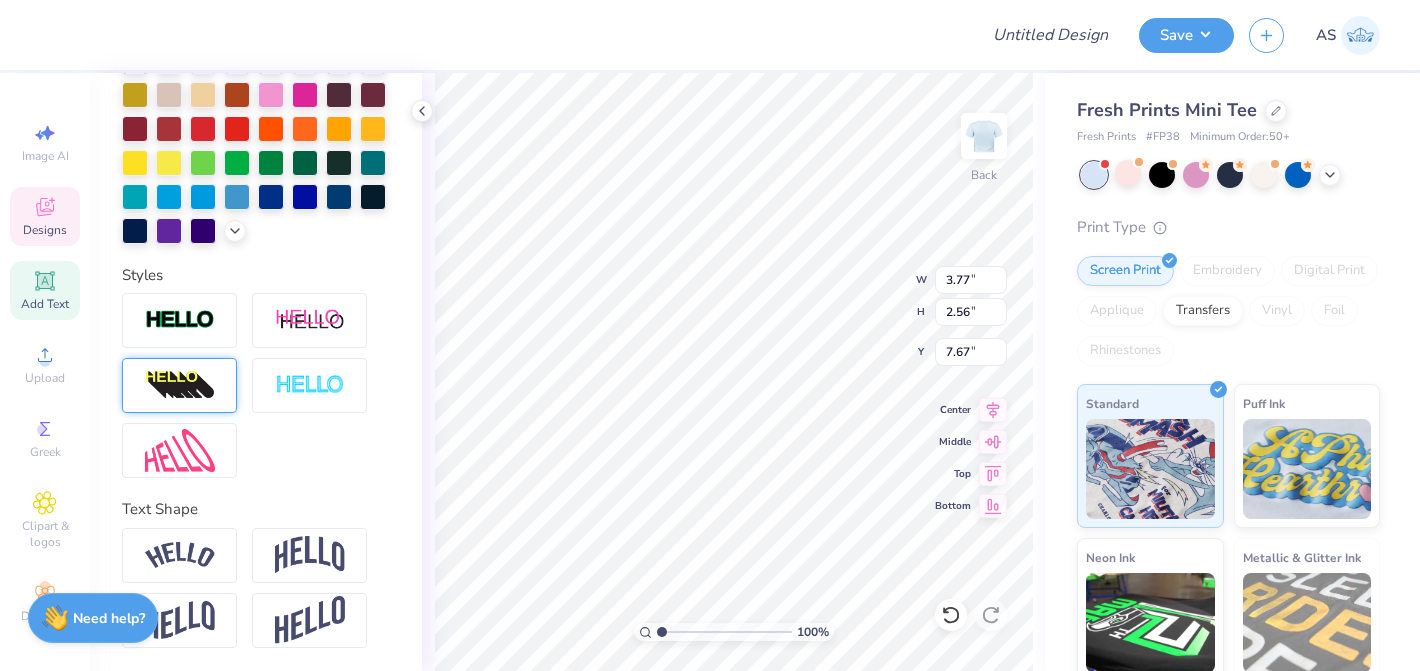 click at bounding box center [179, 385] 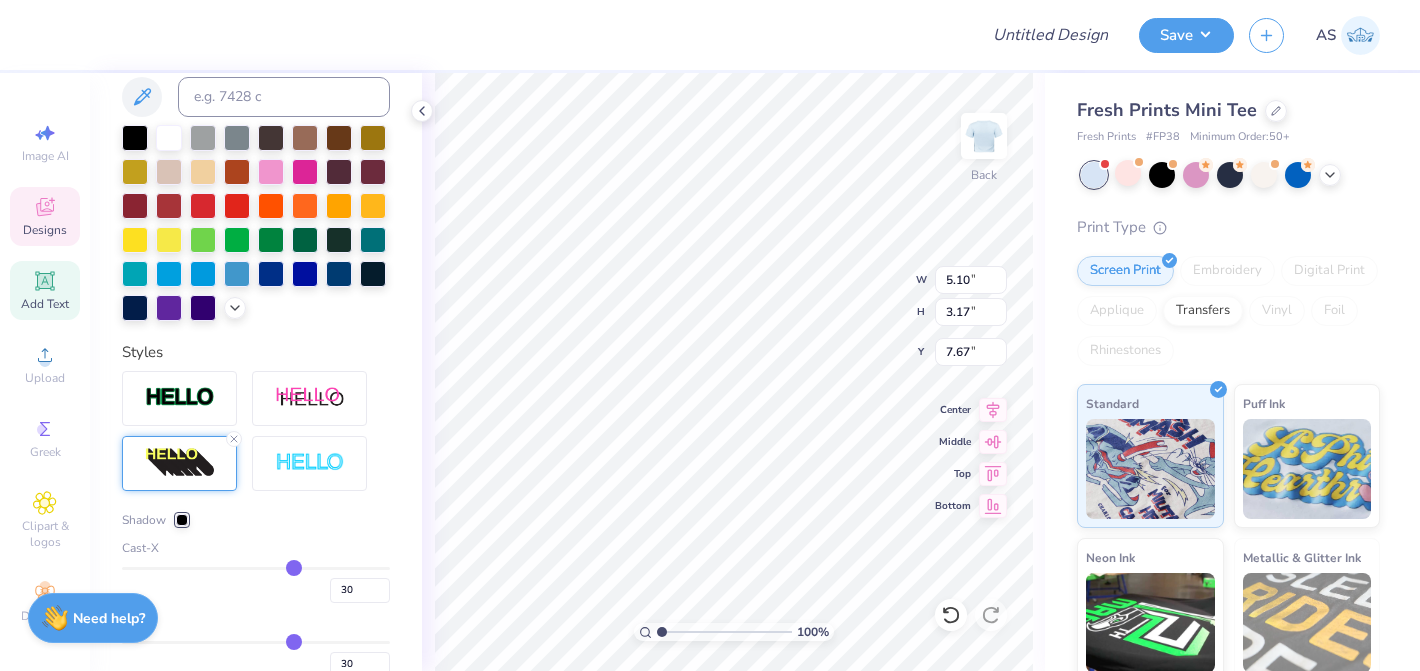 type on "5.10" 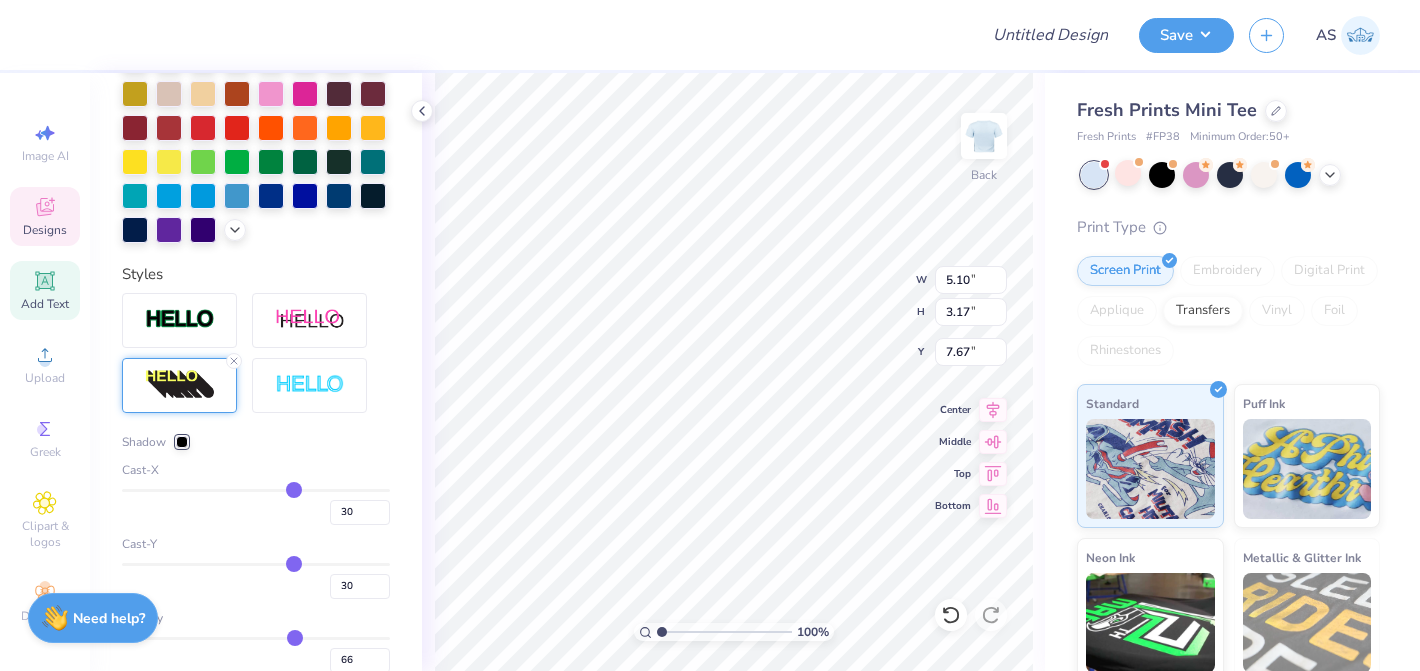 click 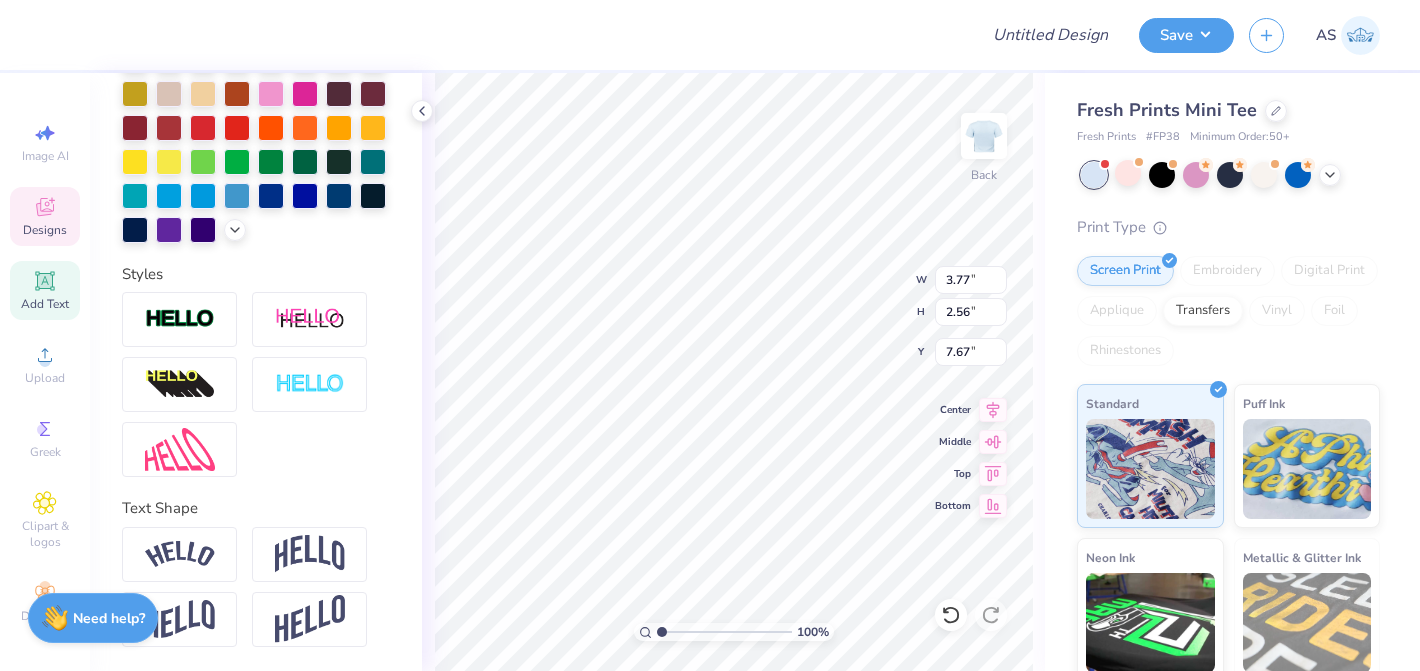 scroll, scrollTop: 491, scrollLeft: 0, axis: vertical 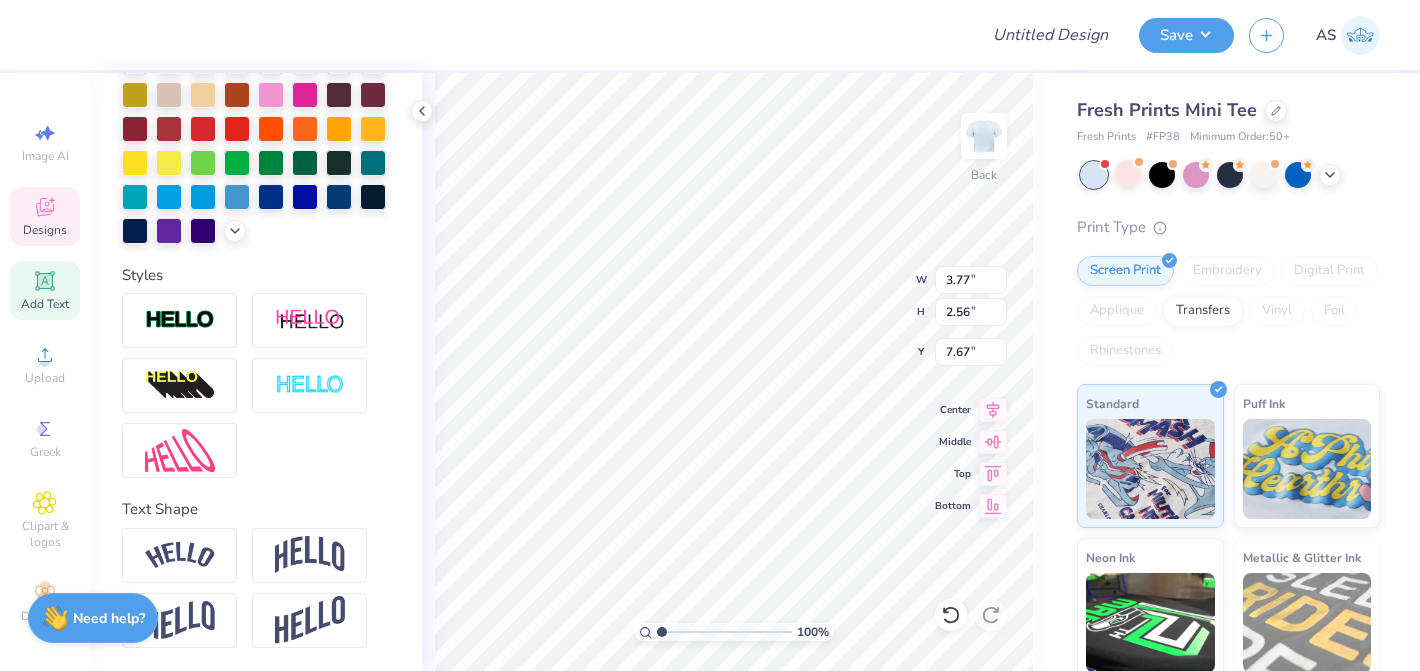click on "Personalized Names Personalized Numbers Text Tool  Add Font Font De Fonte Plus Demi Gras Switch to Greek Letters Format Color Styles Text Shape" at bounding box center (256, 372) 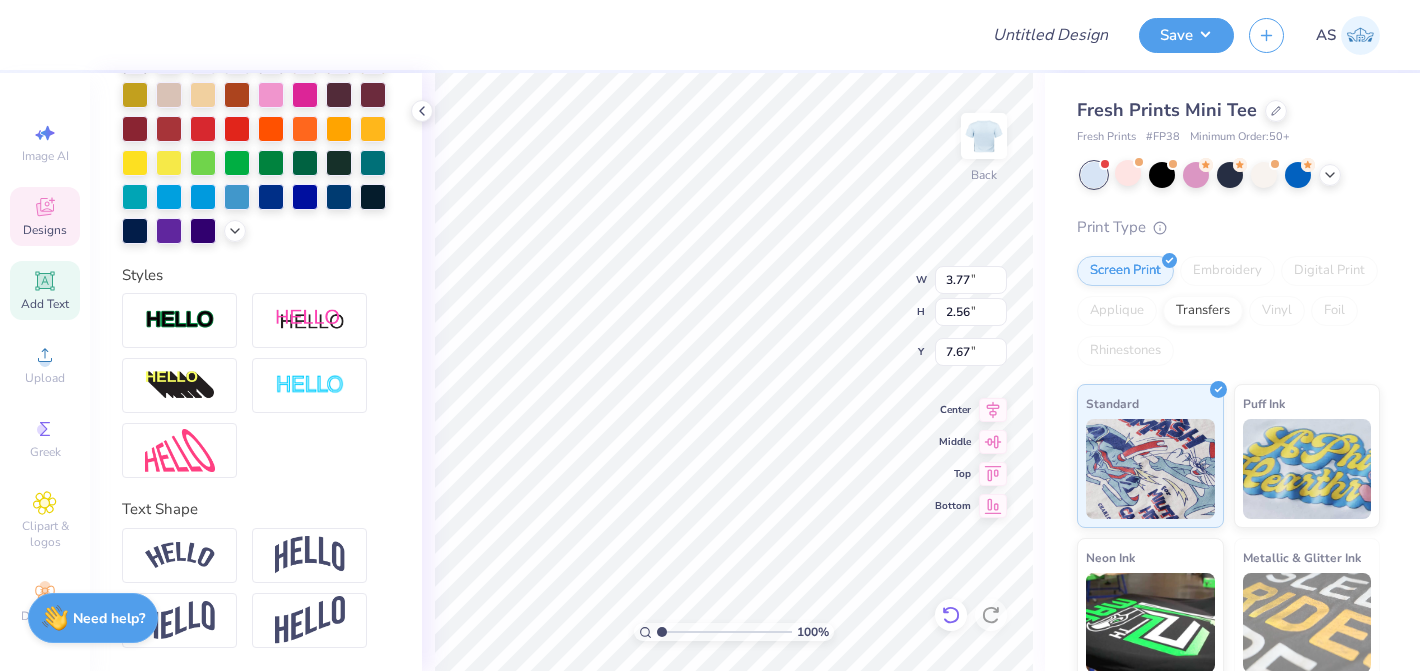 click 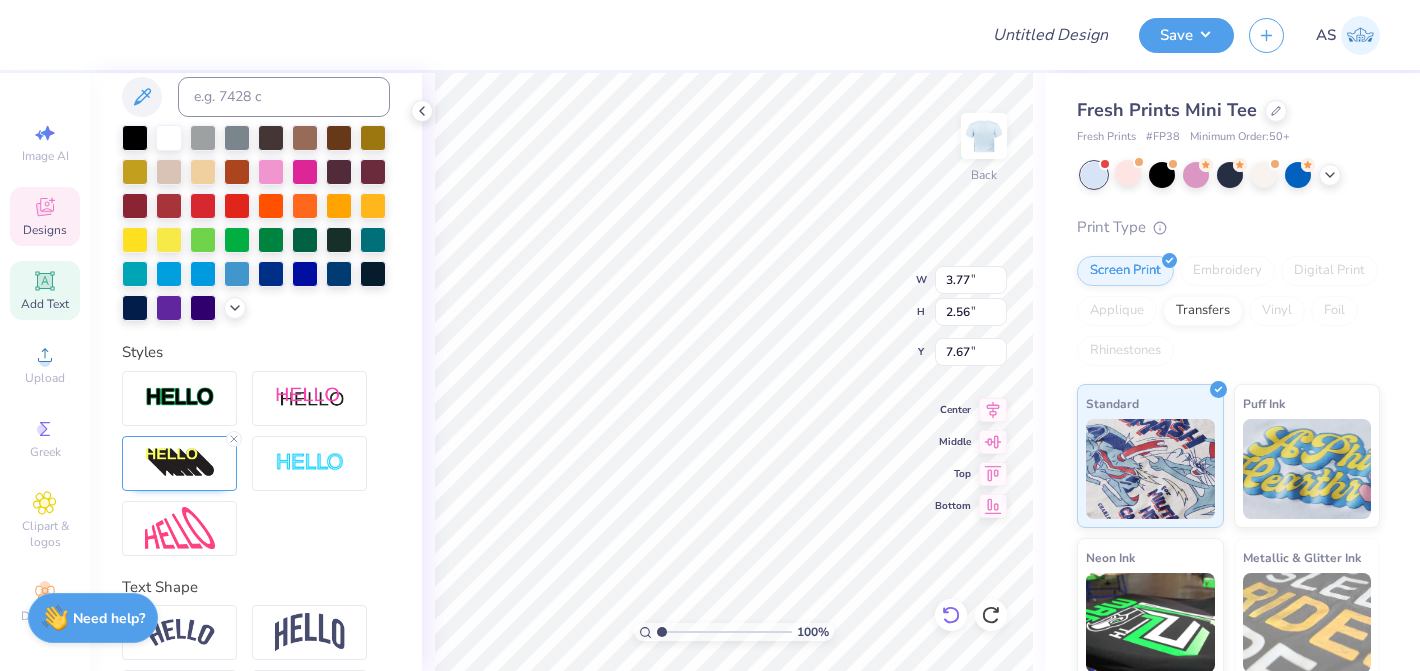type on "5.10" 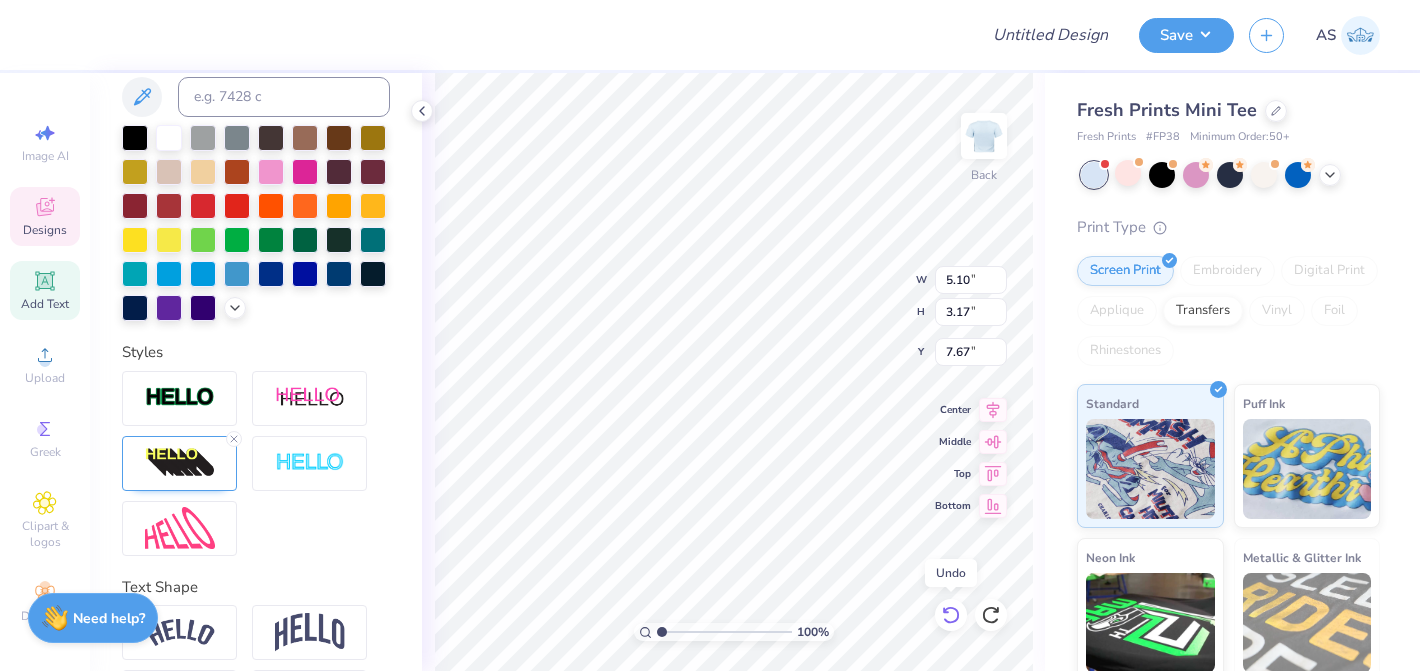 scroll, scrollTop: 569, scrollLeft: 0, axis: vertical 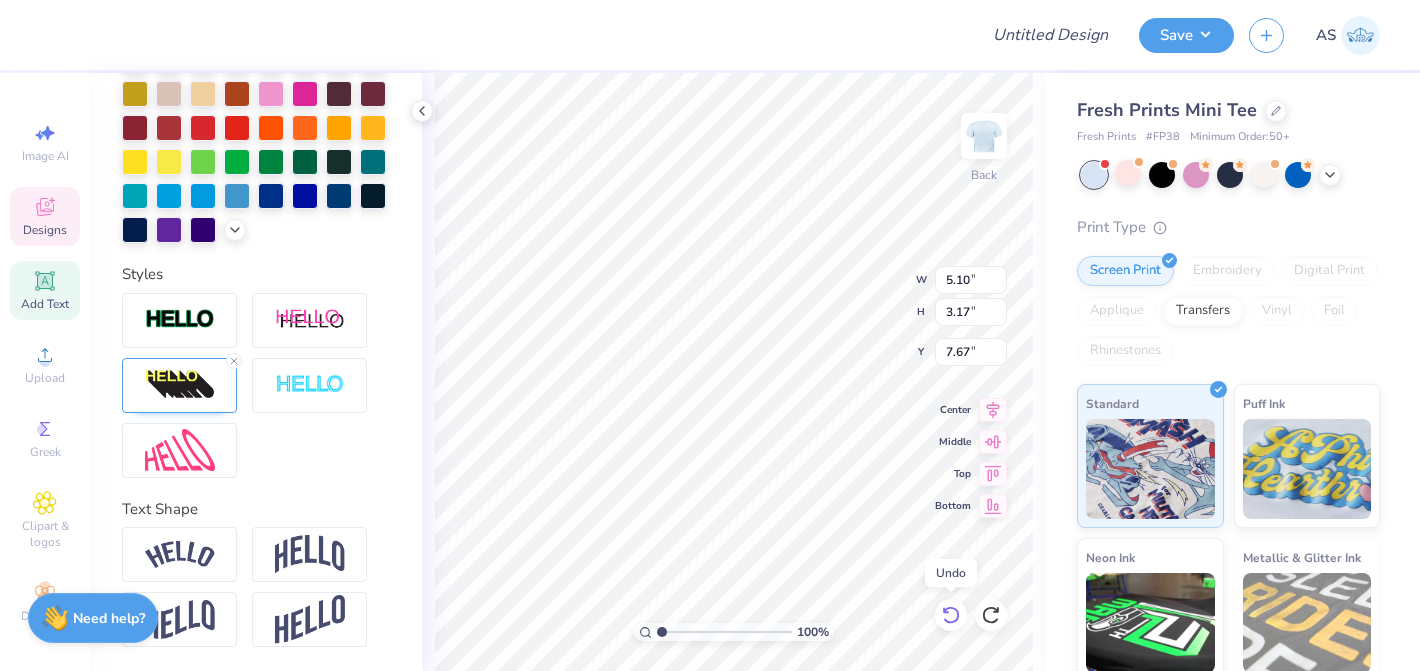 click 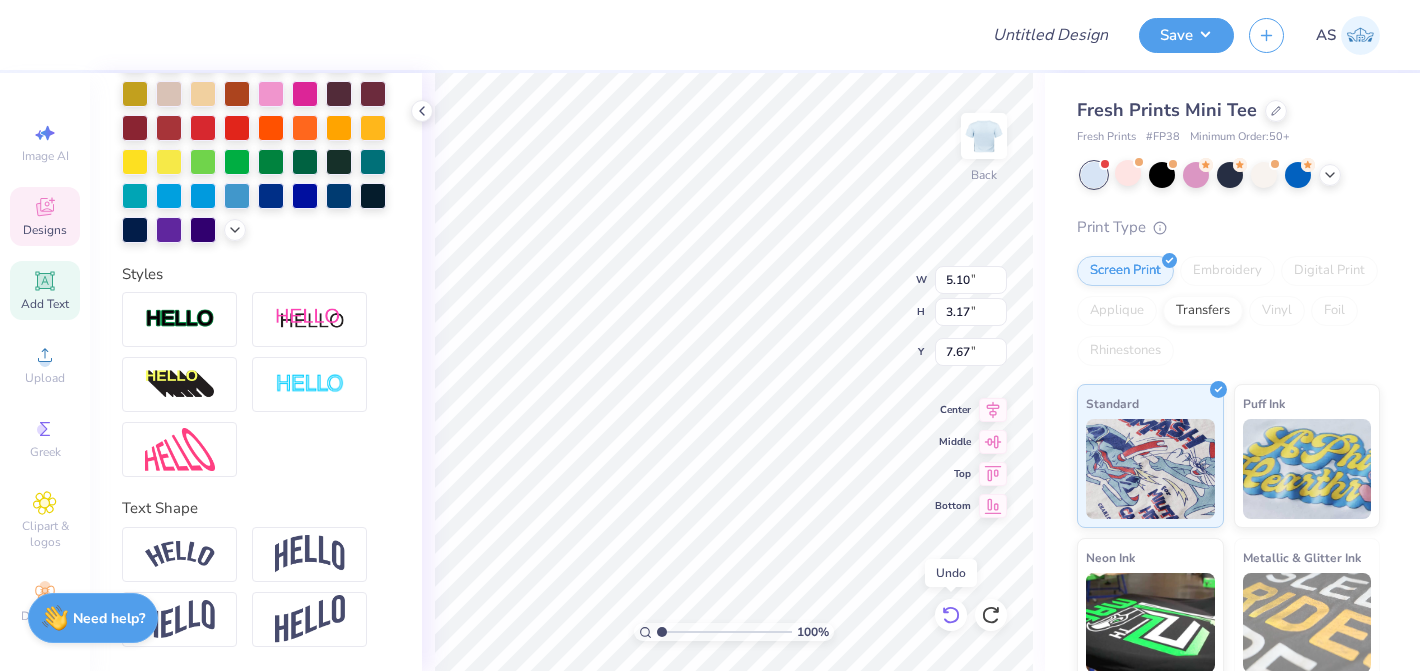 type on "3.77" 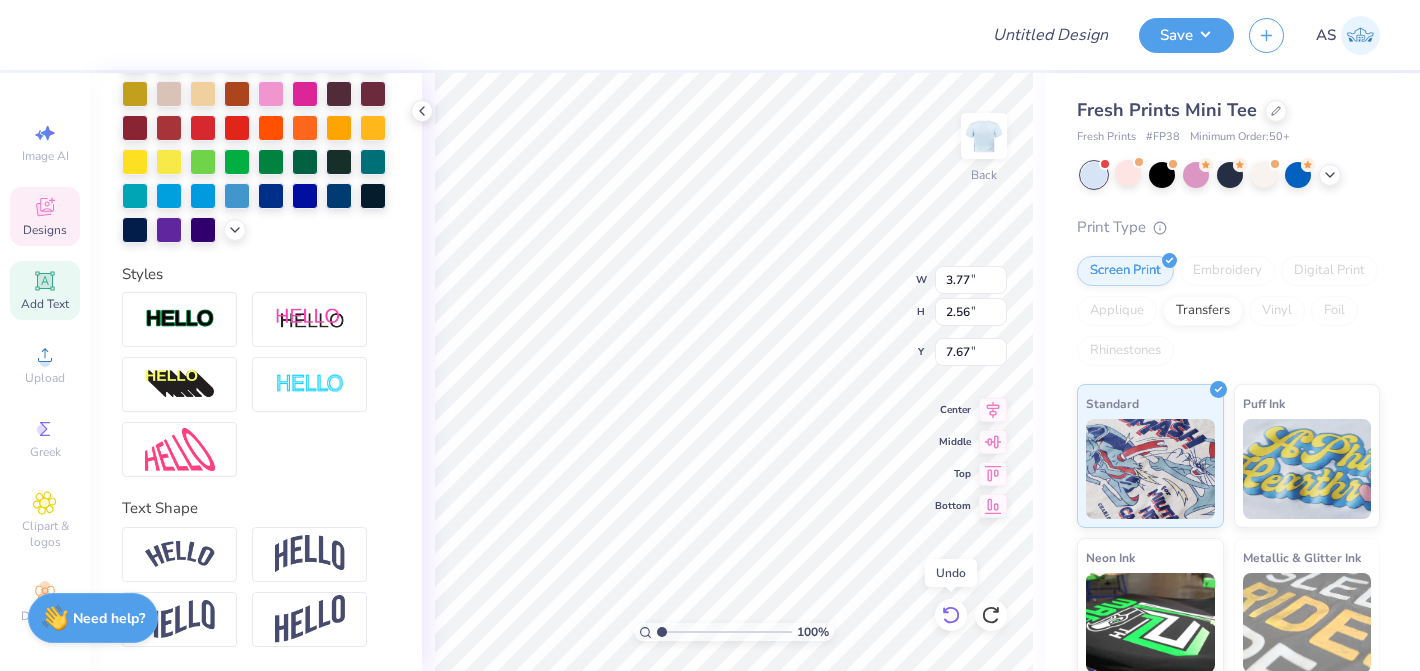 scroll, scrollTop: 491, scrollLeft: 0, axis: vertical 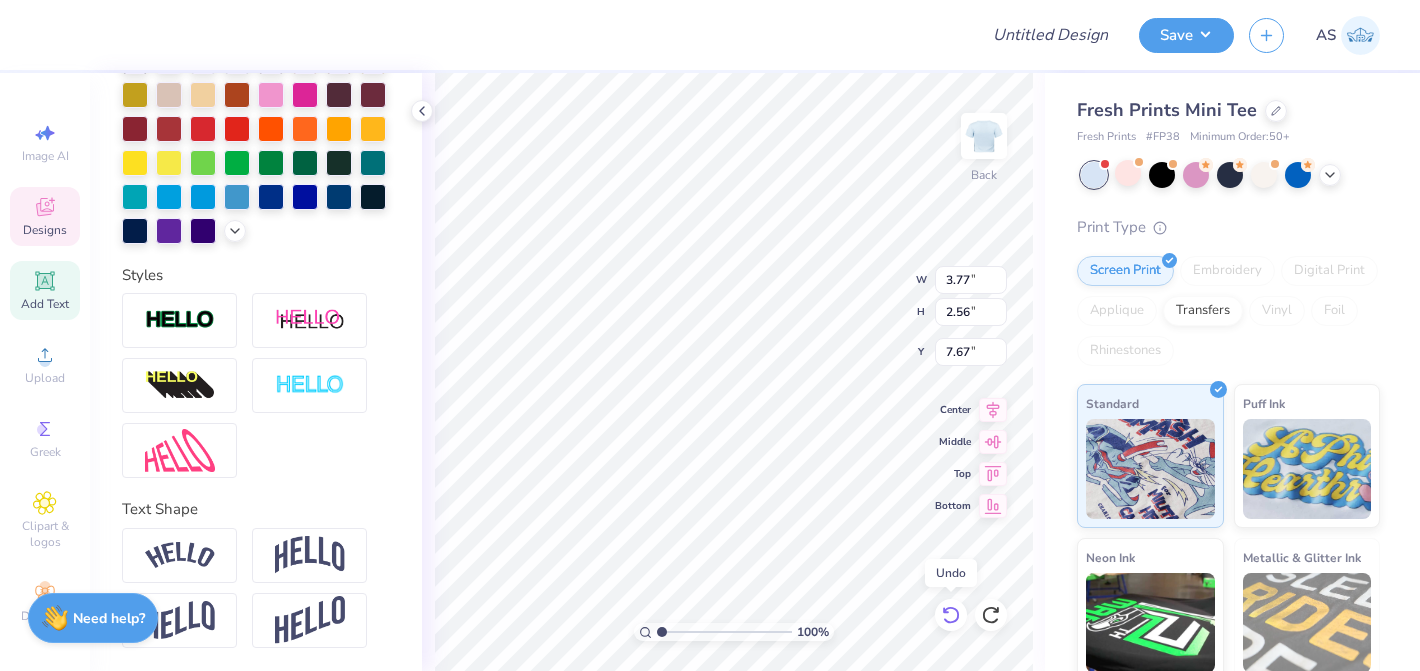 click 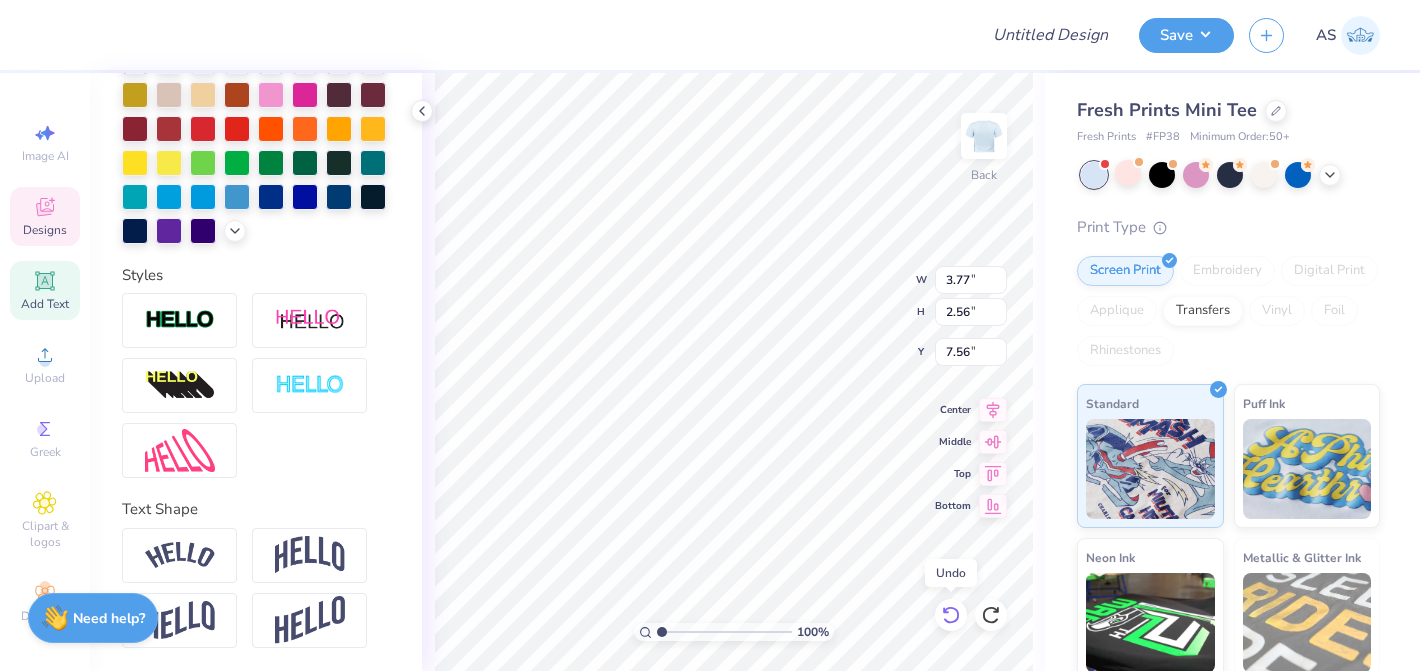 type on "7.56" 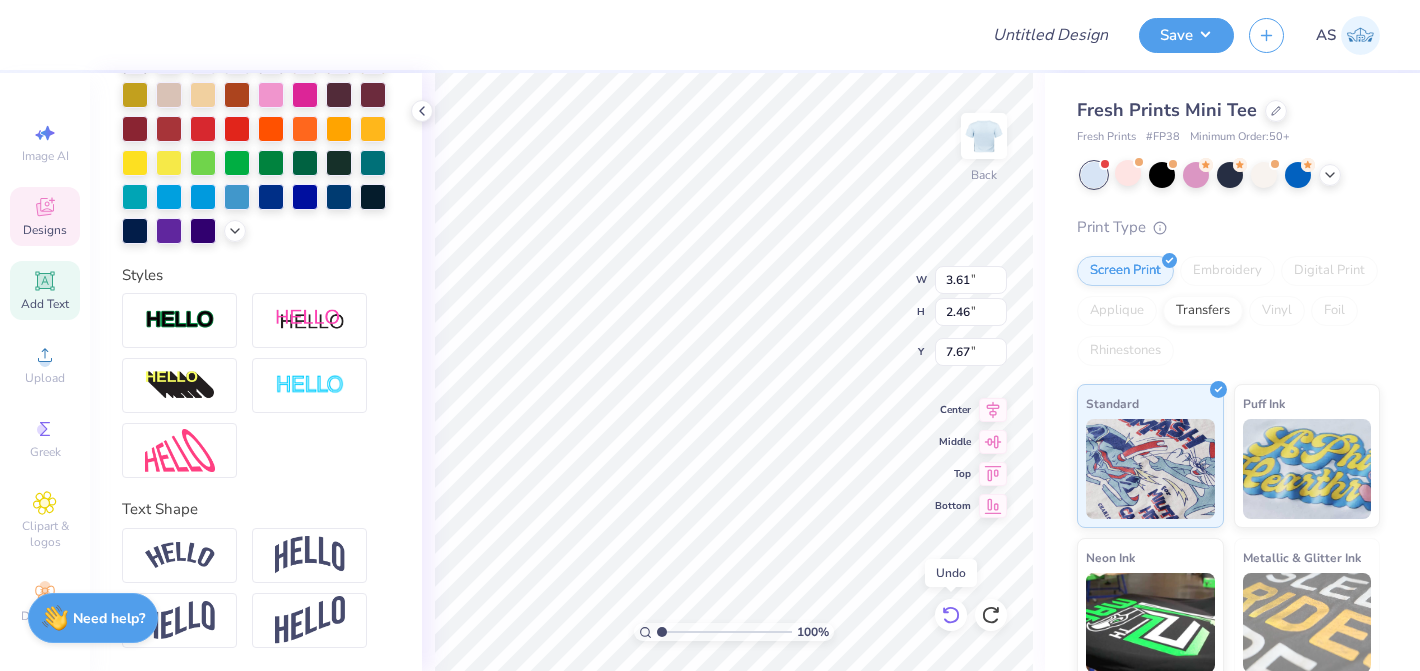 click 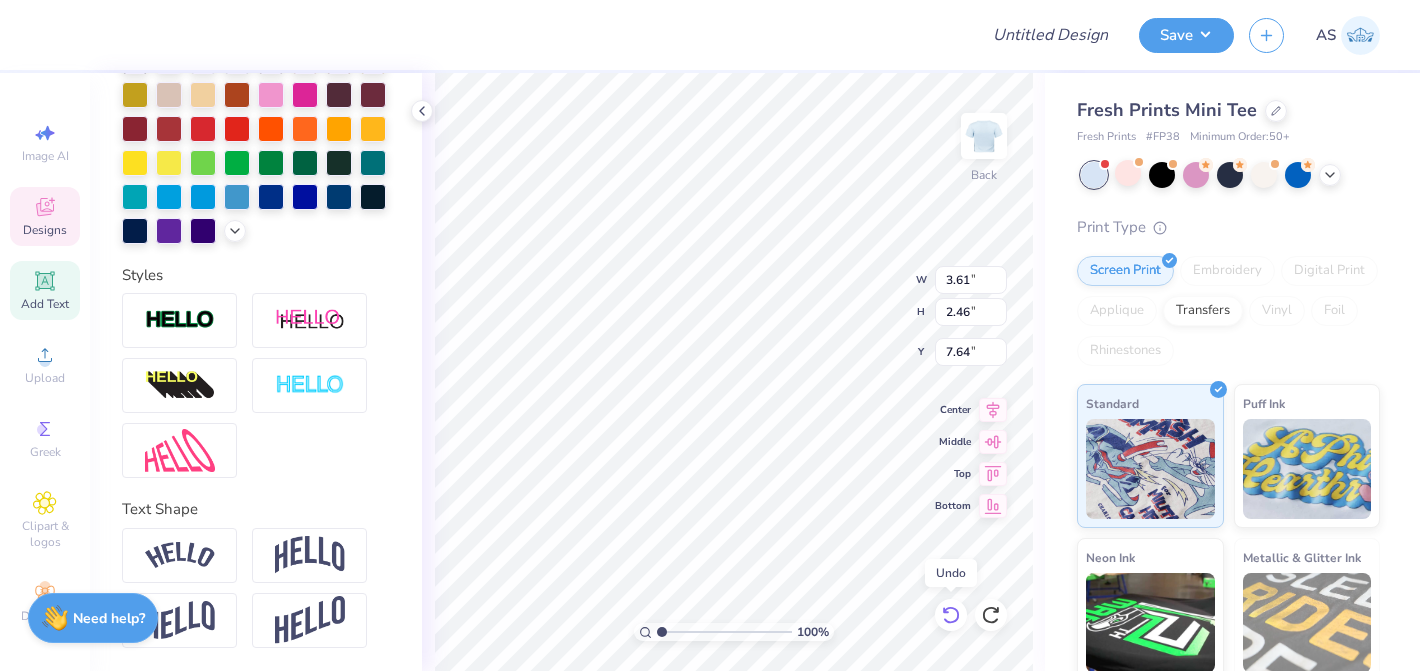 click 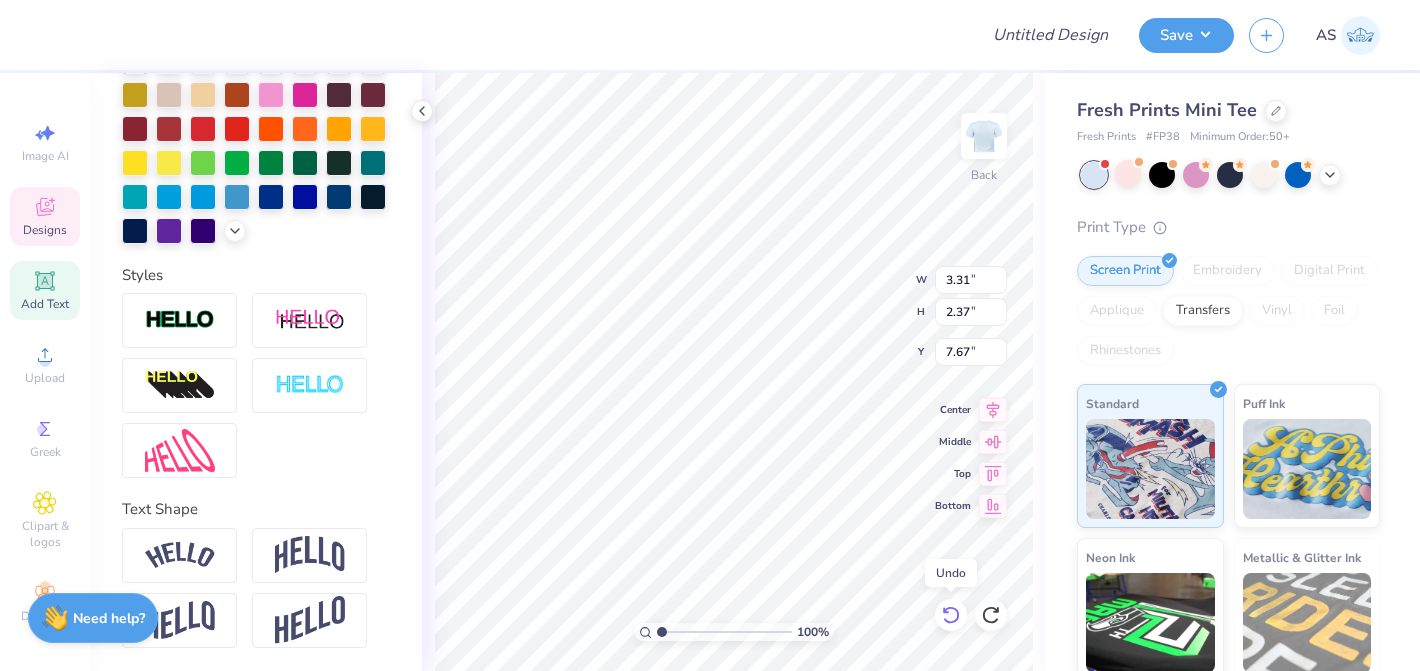 click 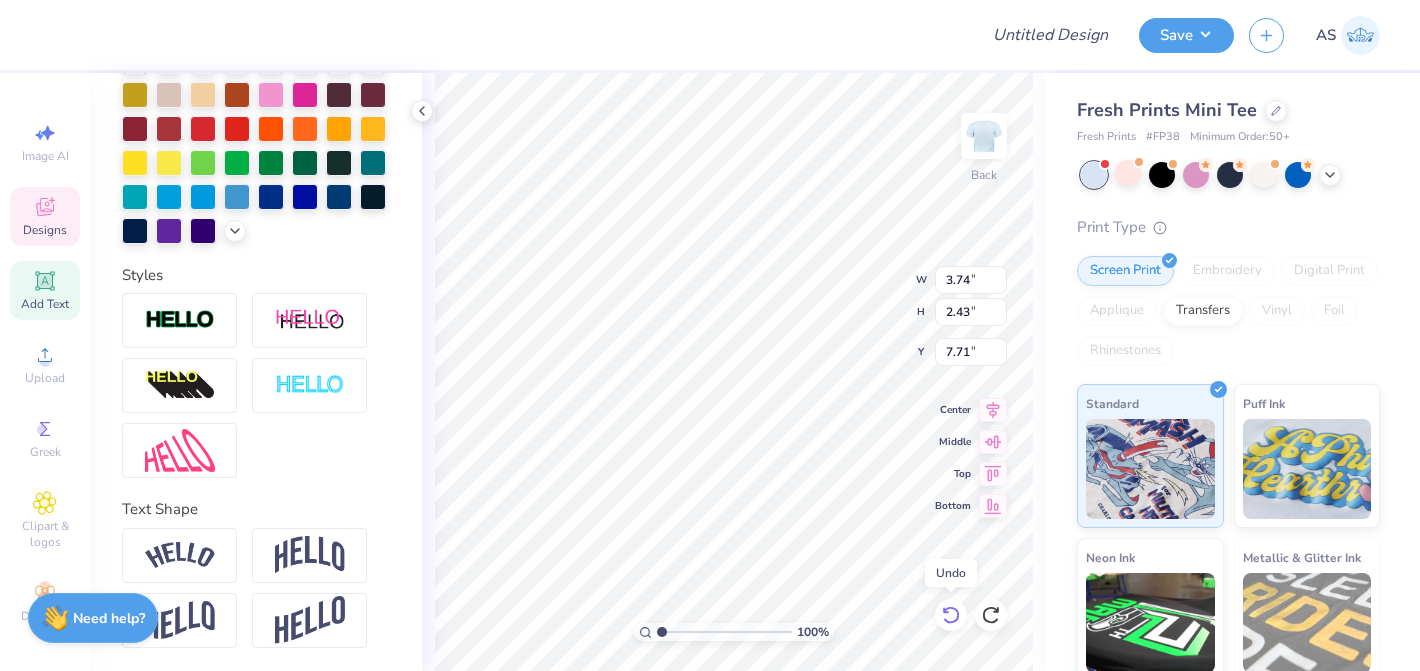 click 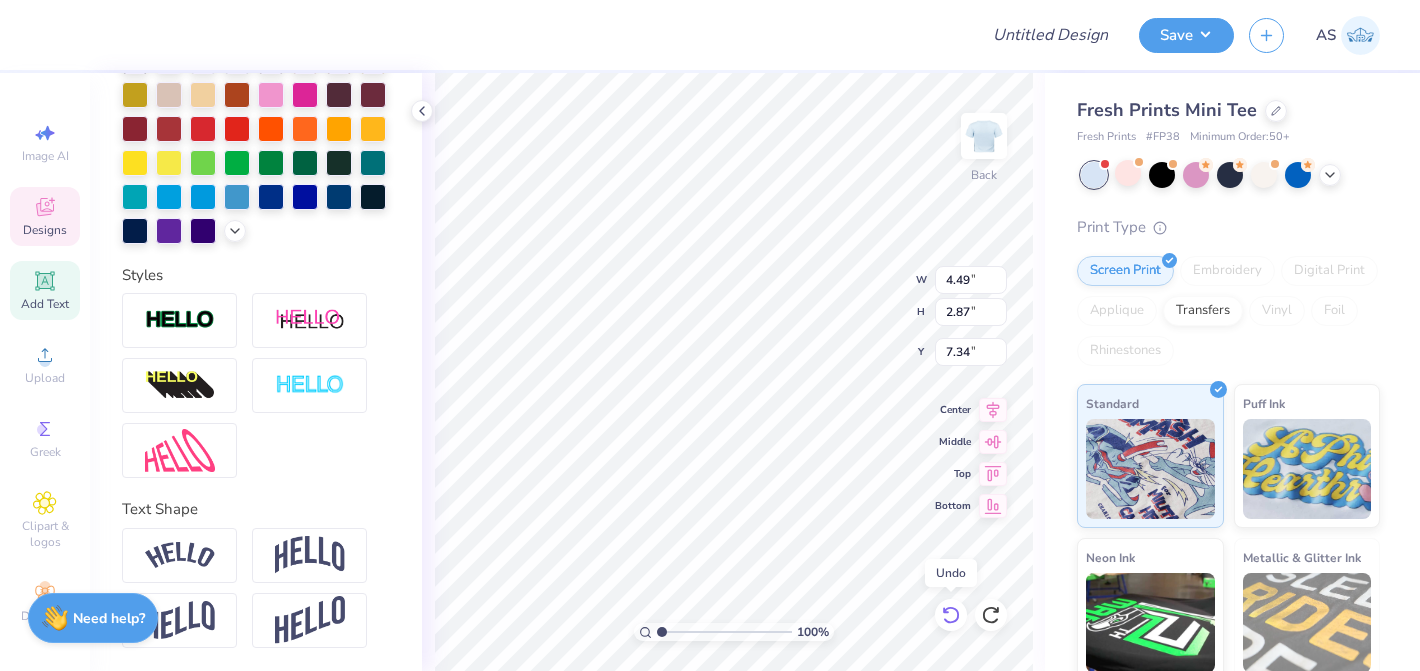 click 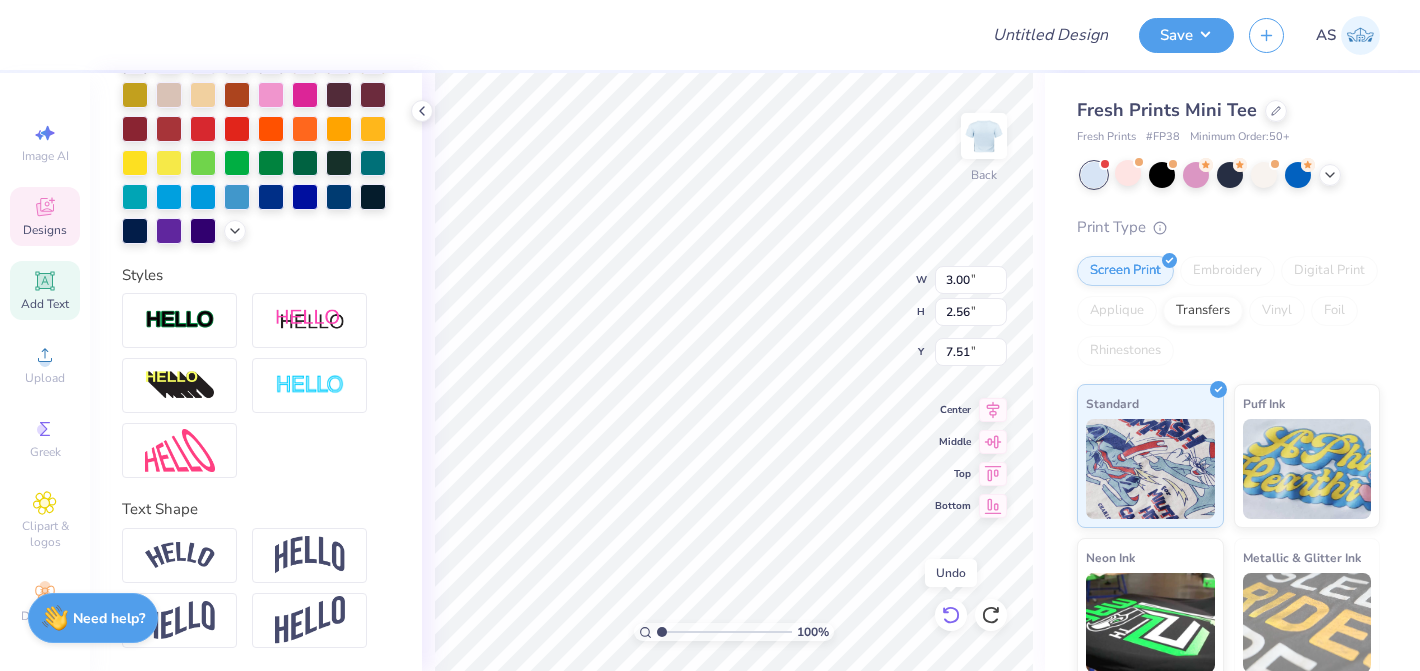 click 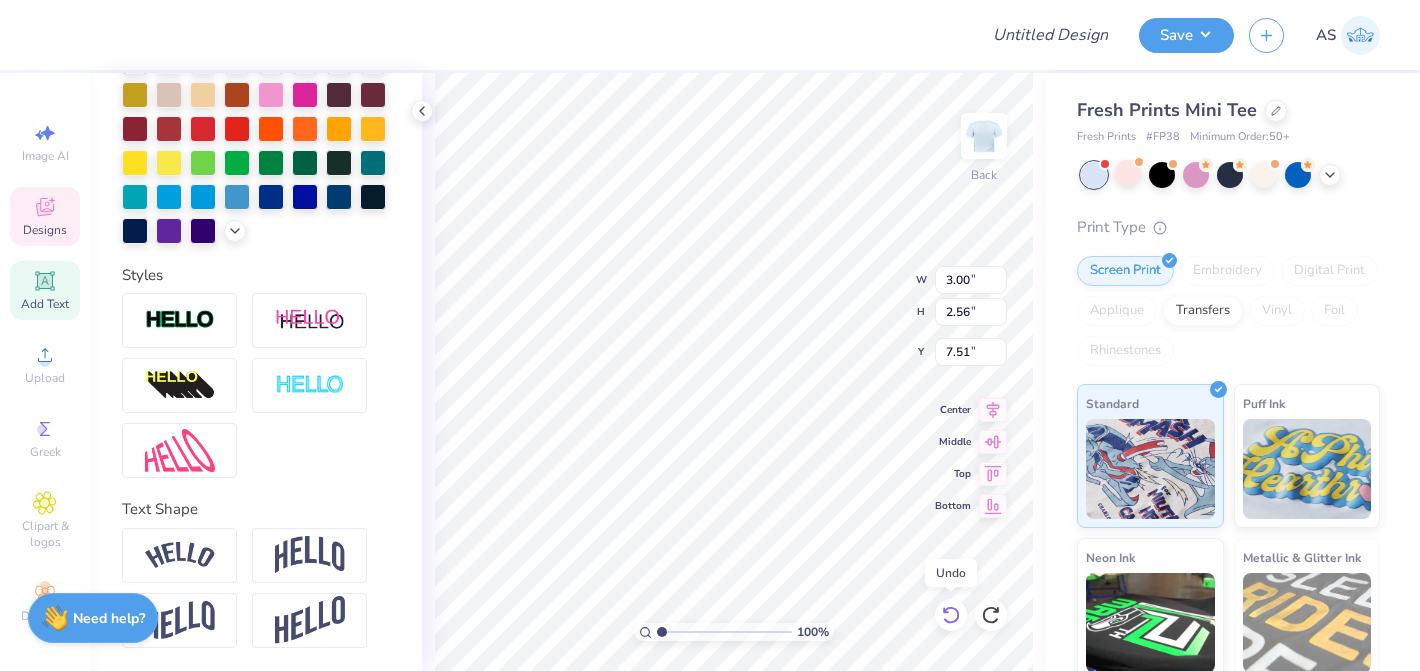 type on "3.33" 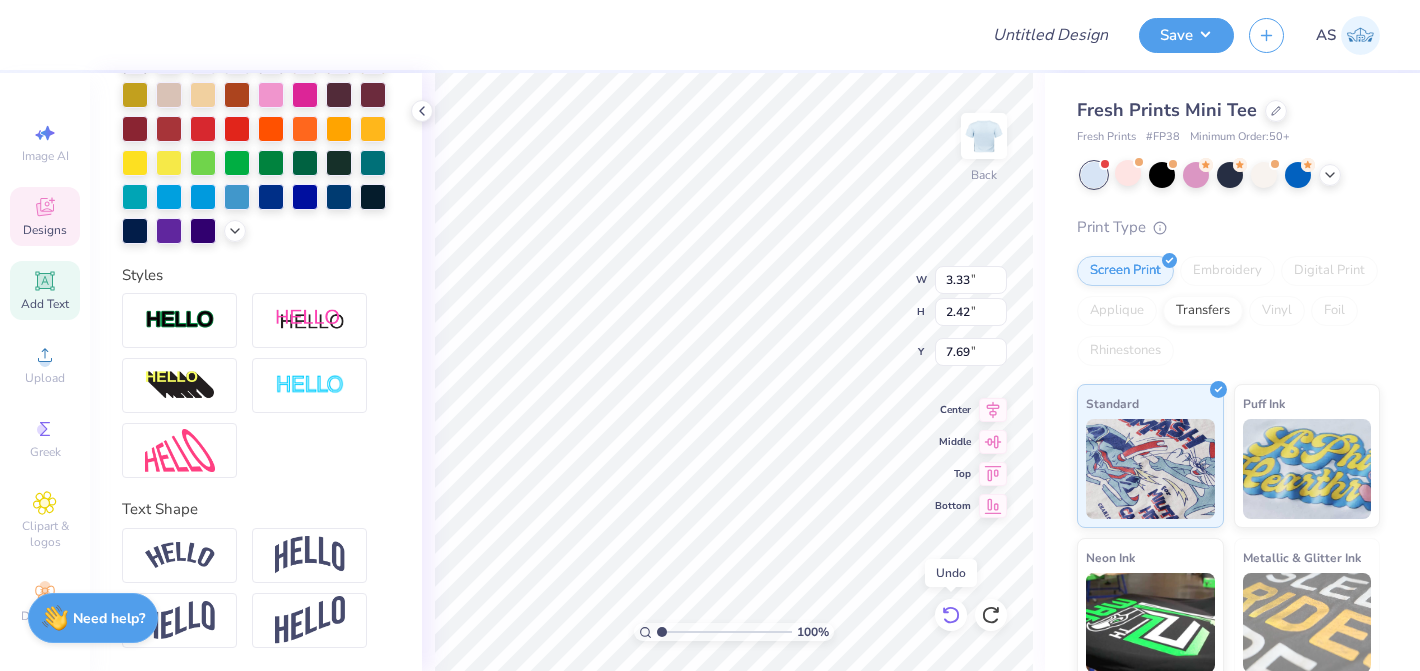 click 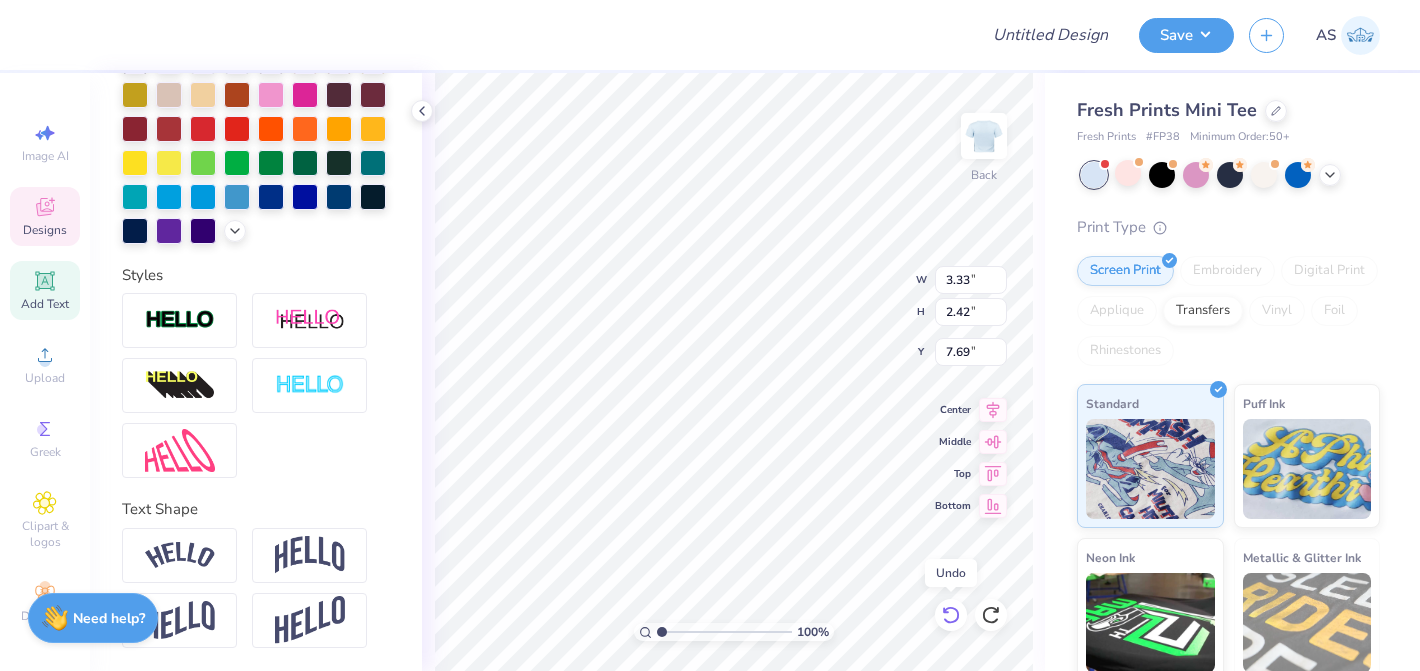 type on "3.63" 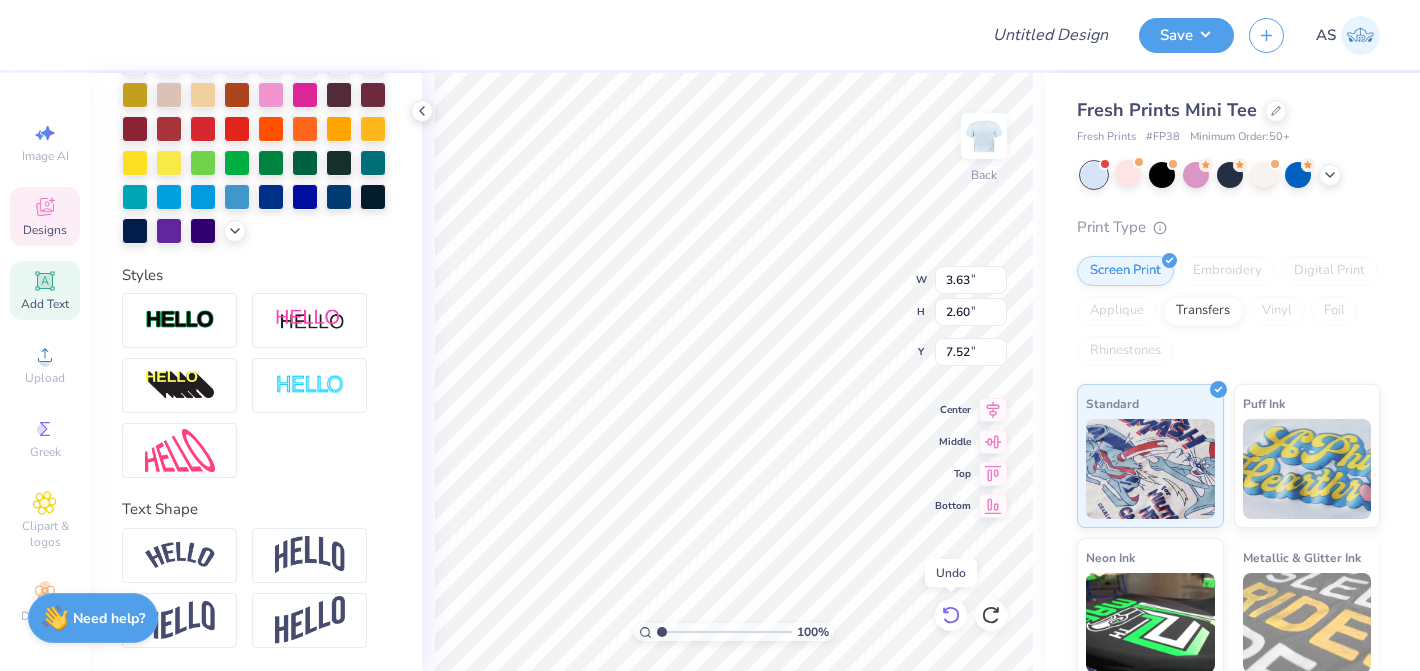 click 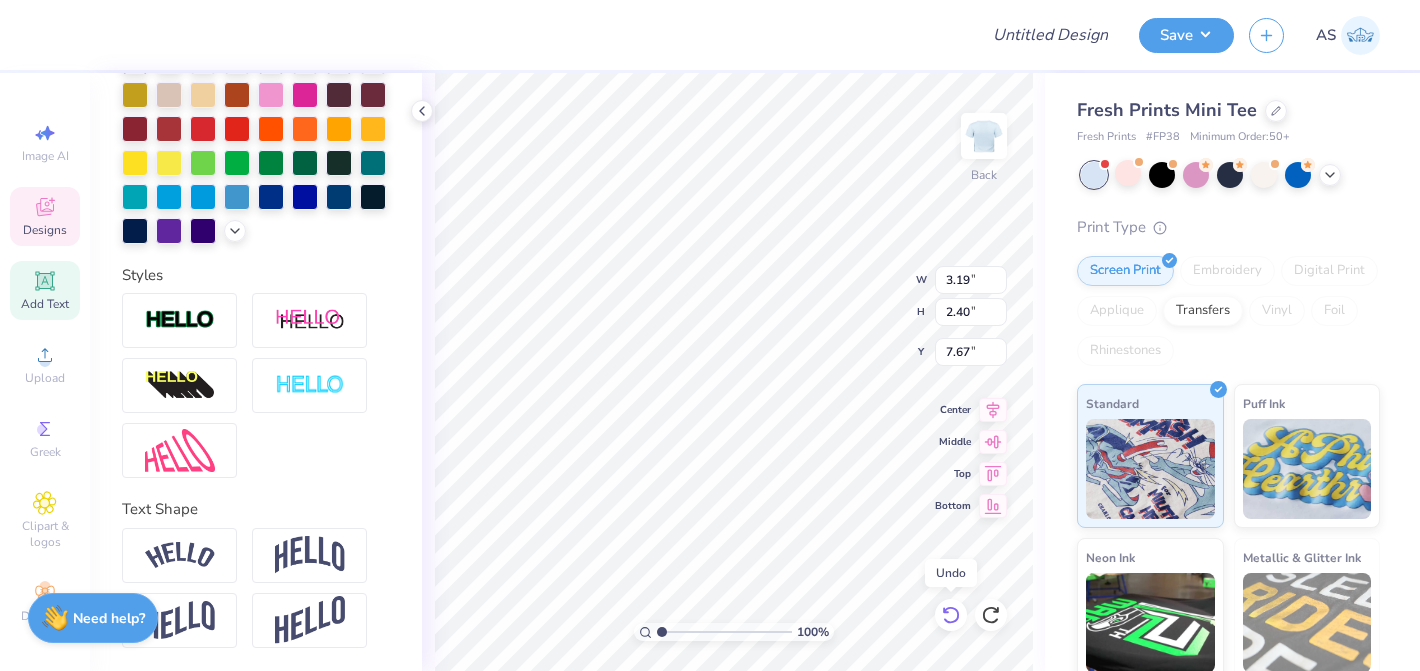 click 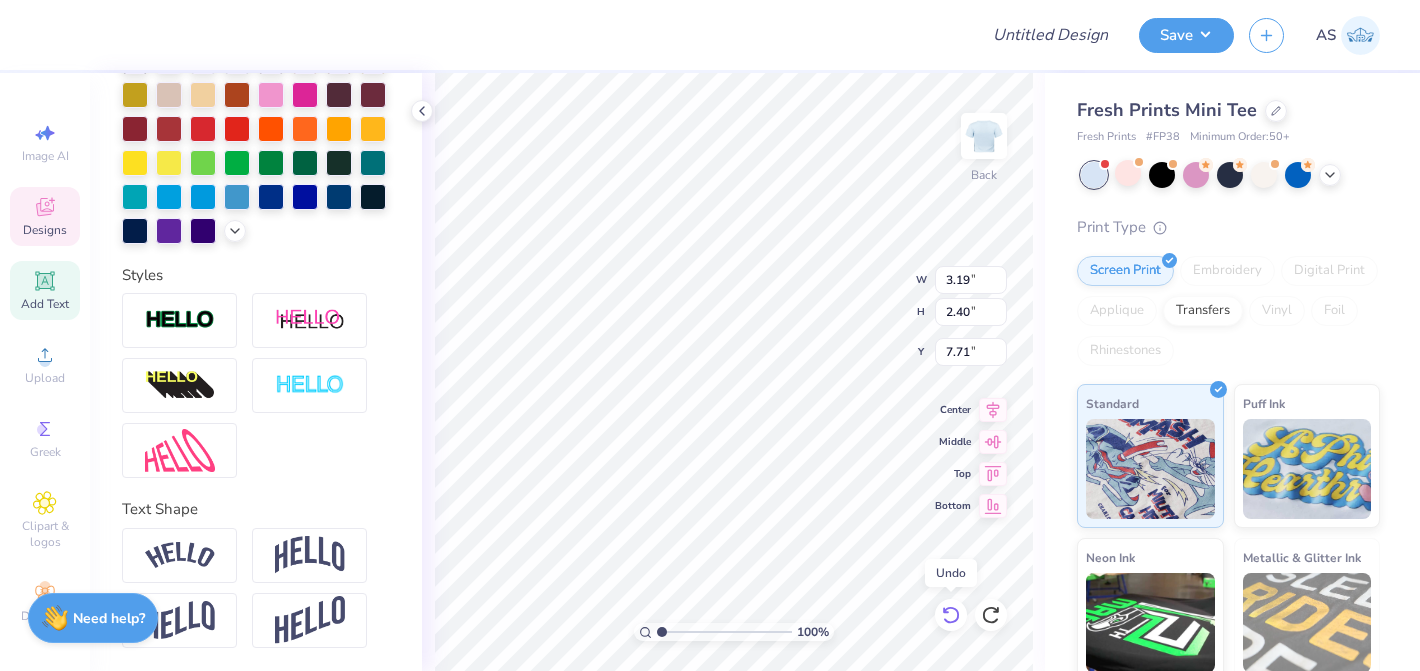 click 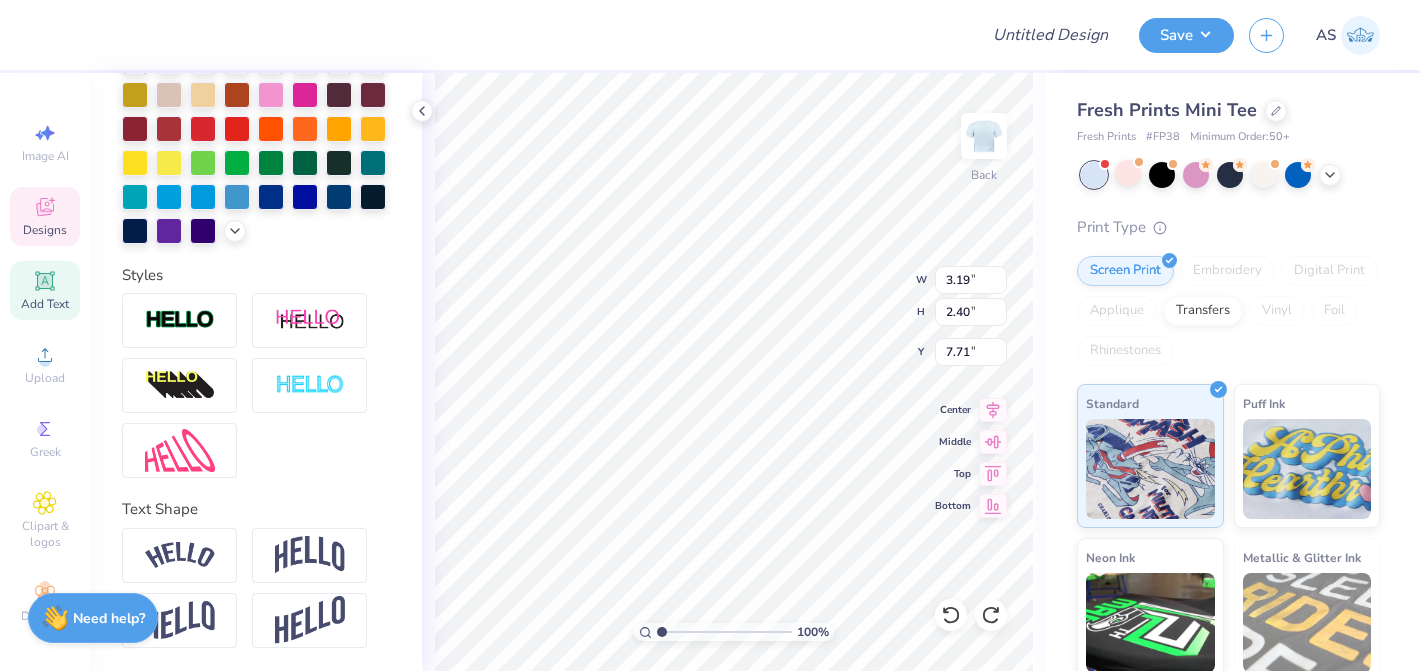 type on "1.76" 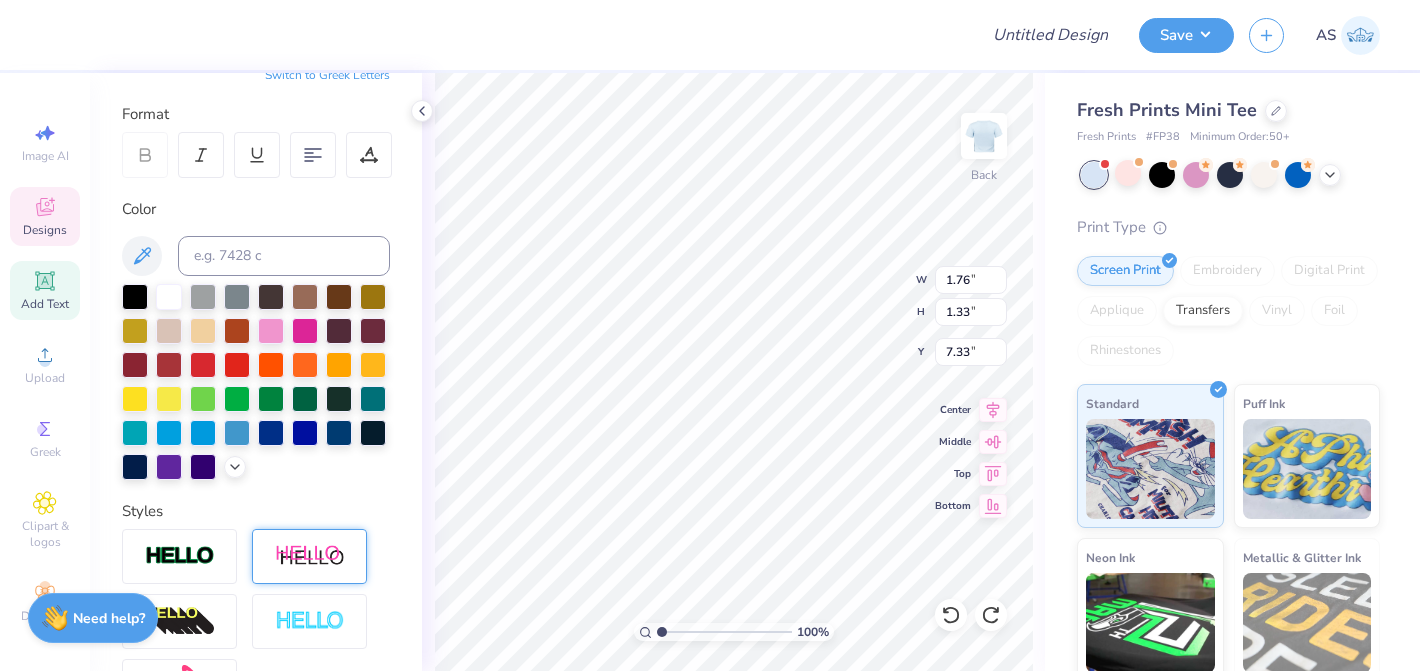 scroll, scrollTop: 75, scrollLeft: 0, axis: vertical 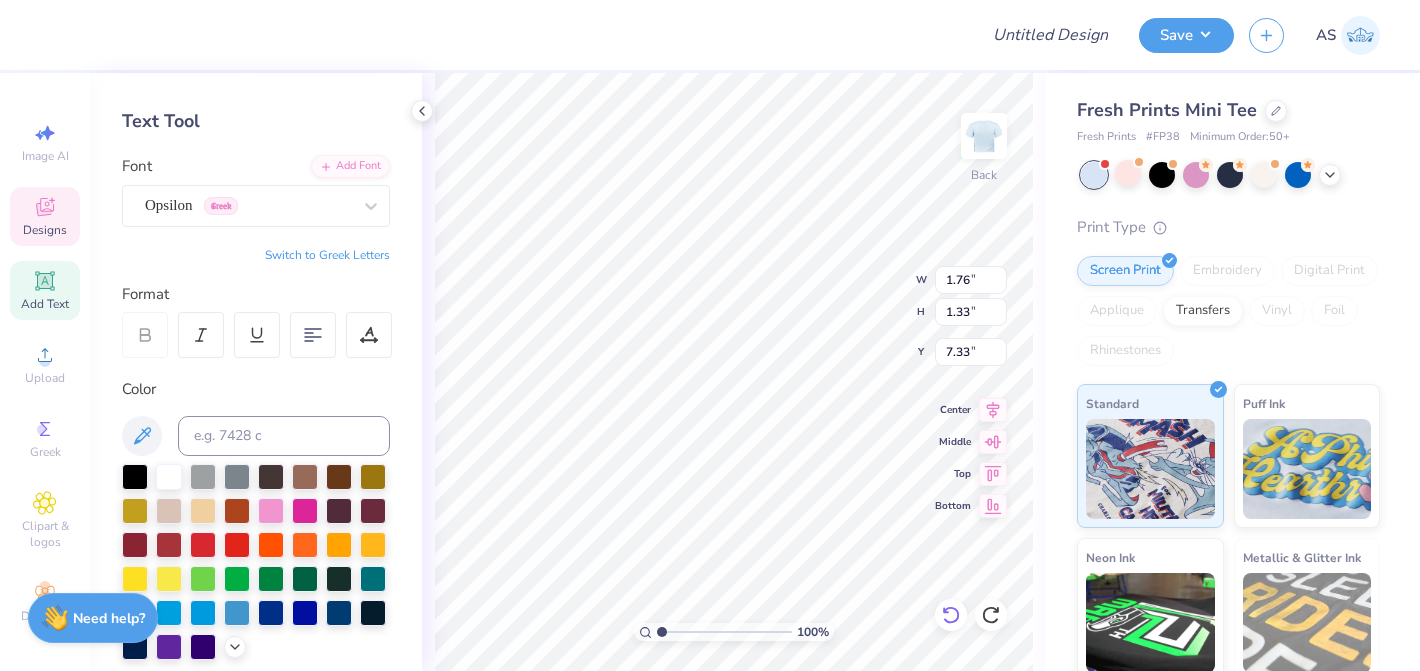 click 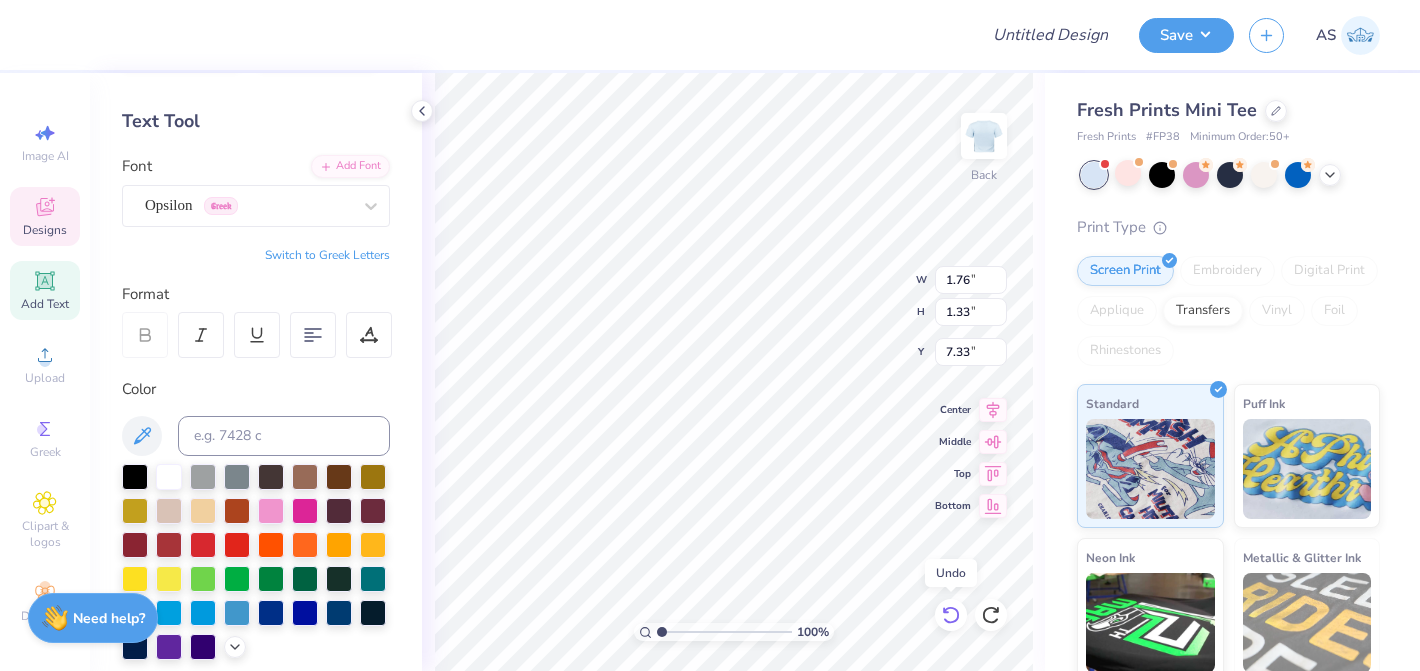type on "6.03" 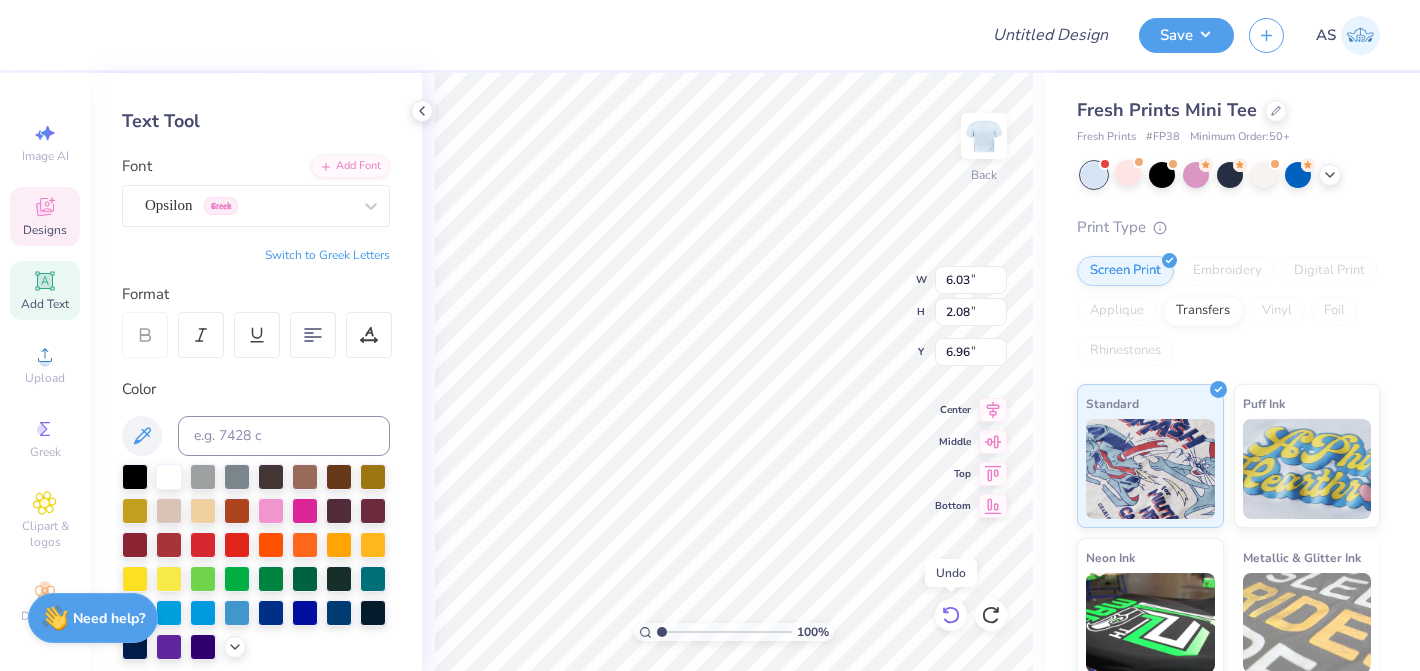 click 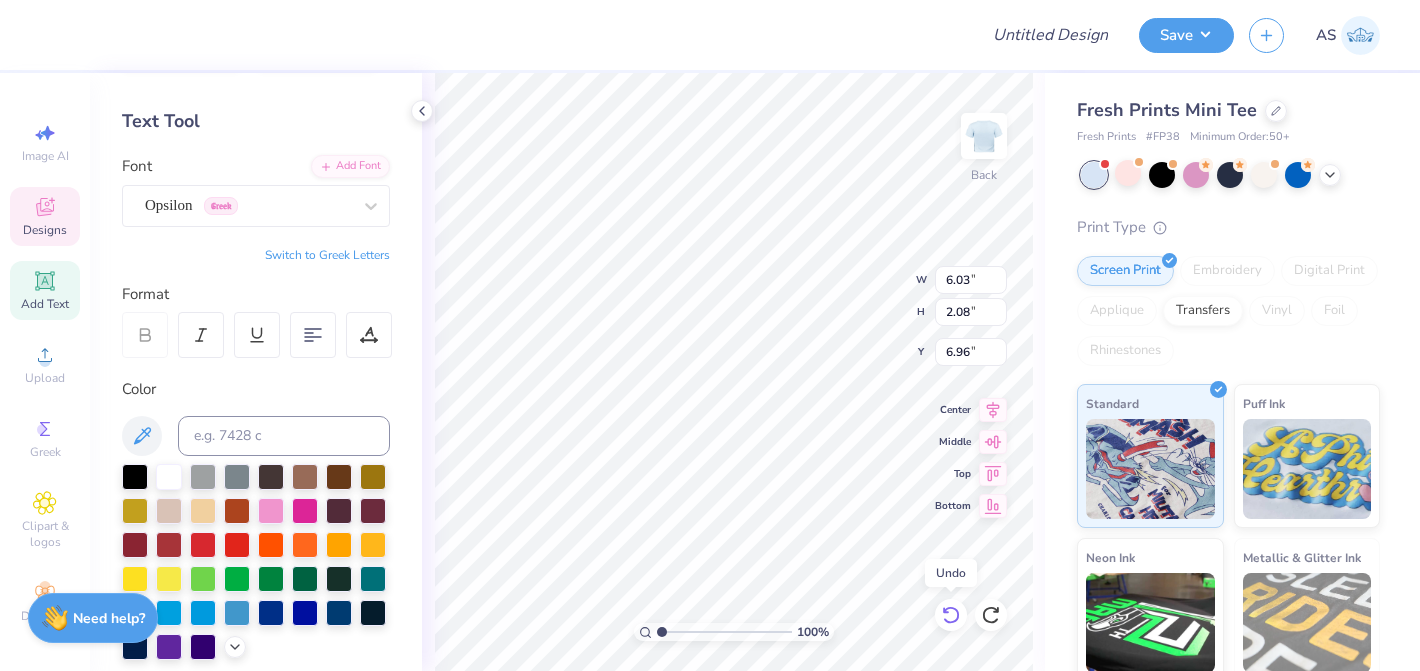 click 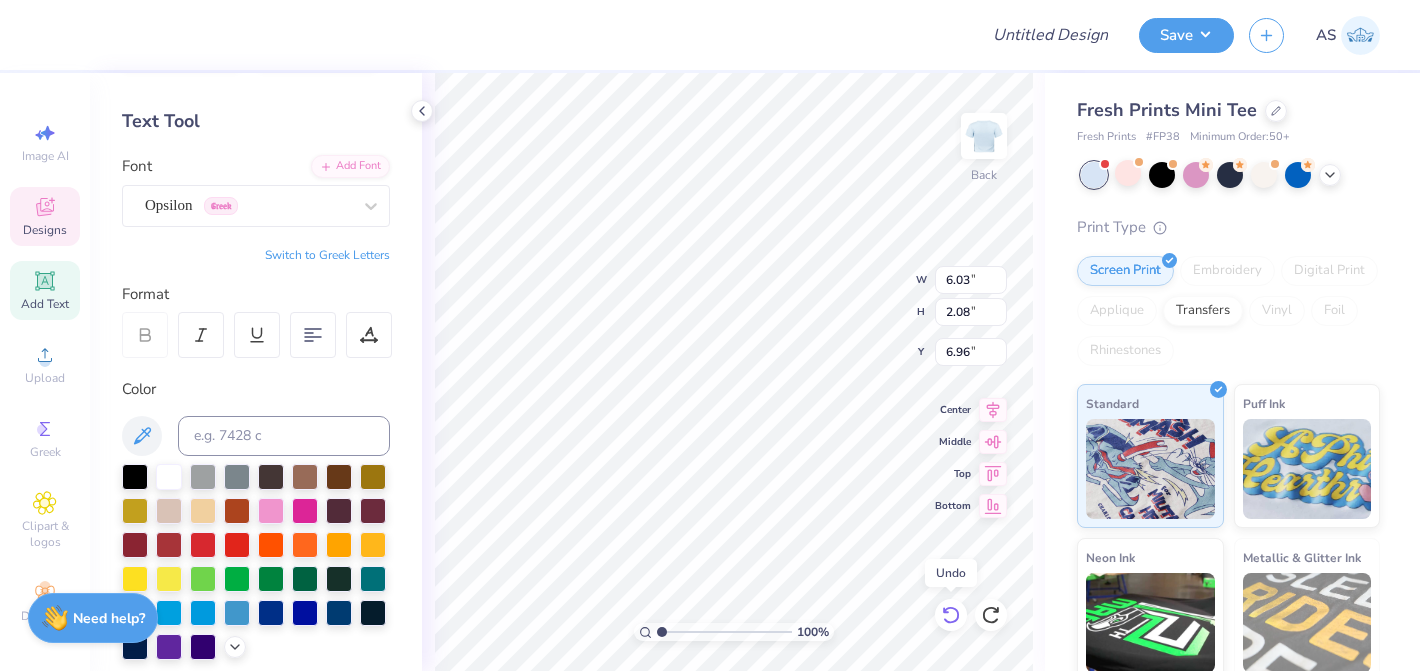 click 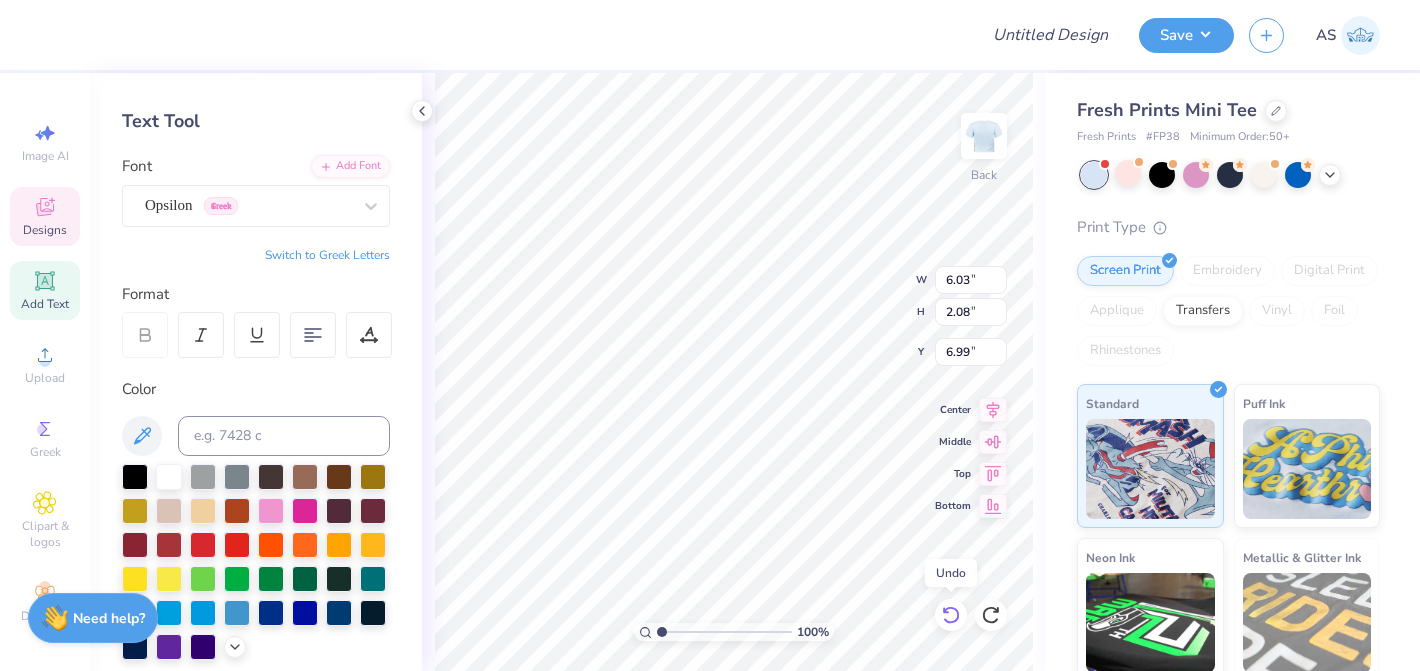 click 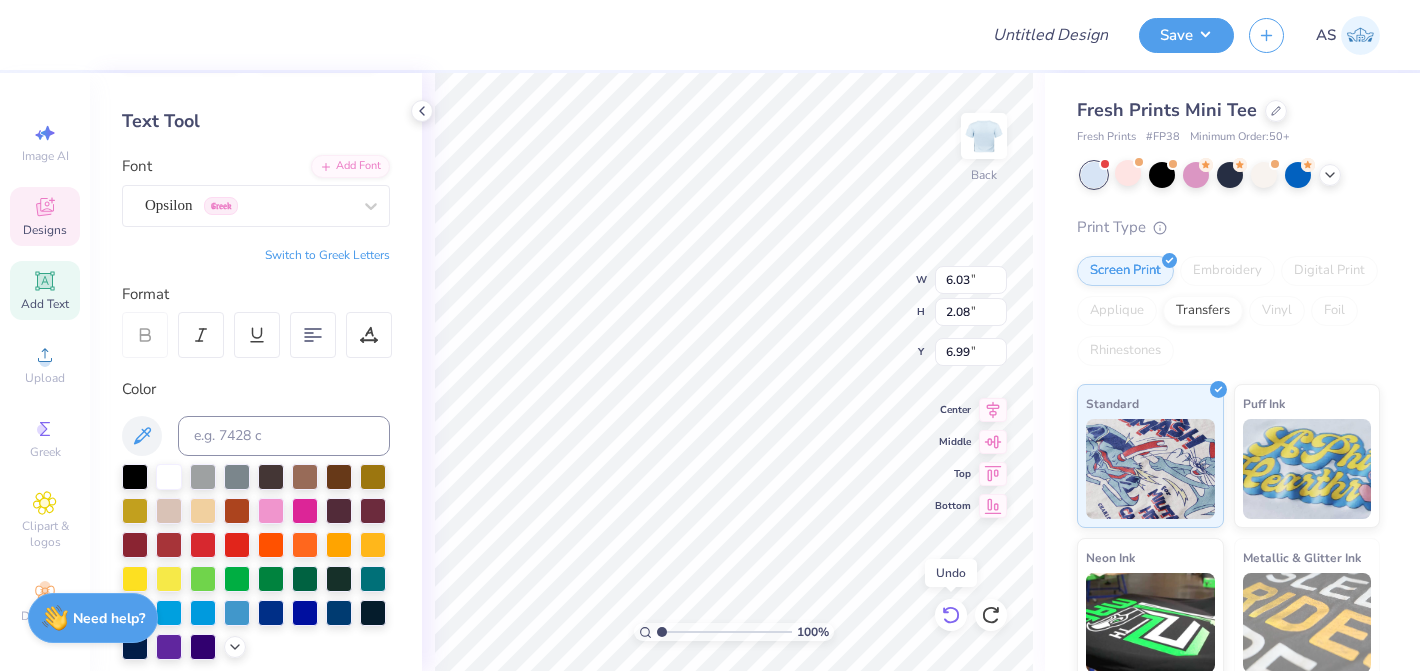 type on "7.15" 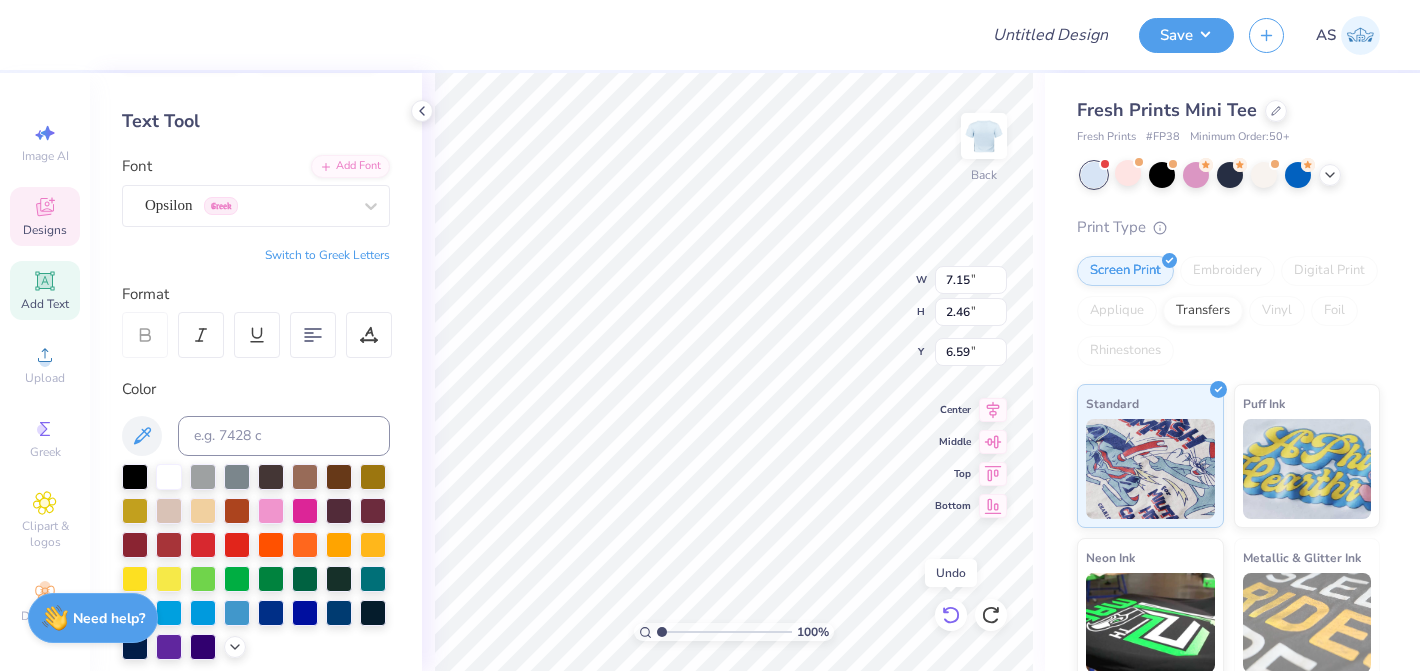 click 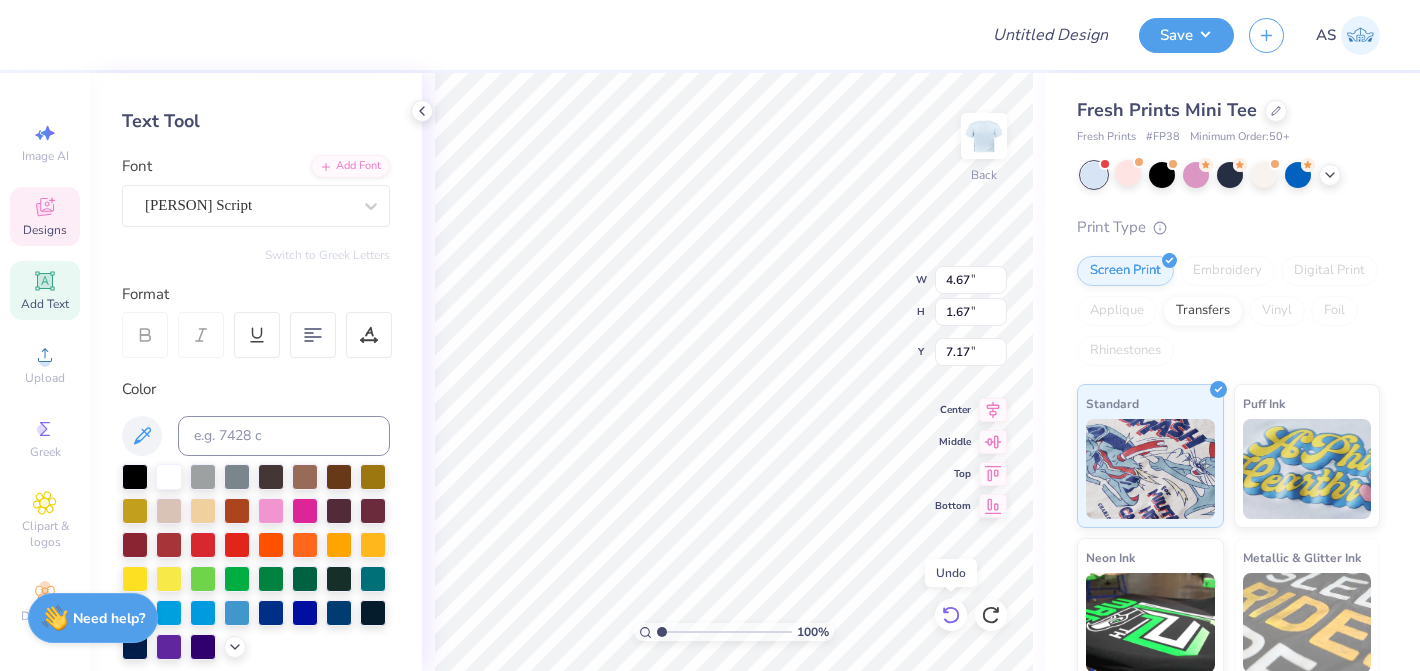 click 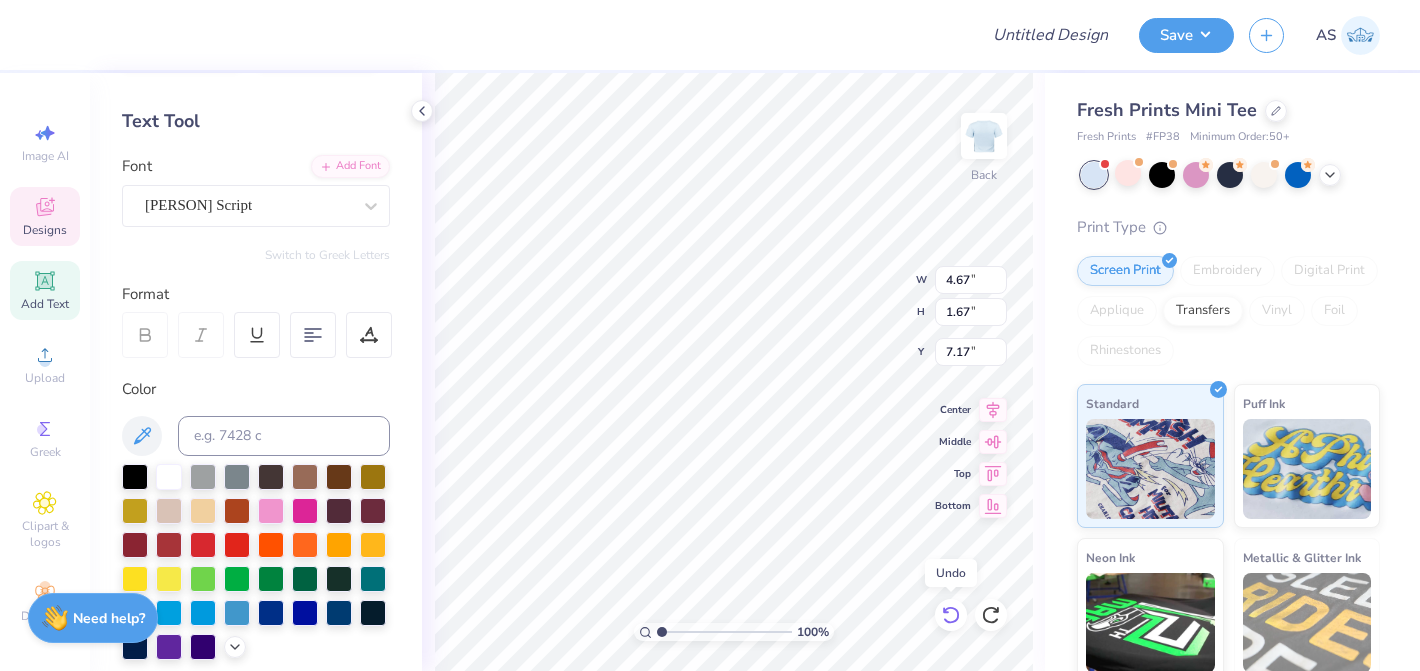 click 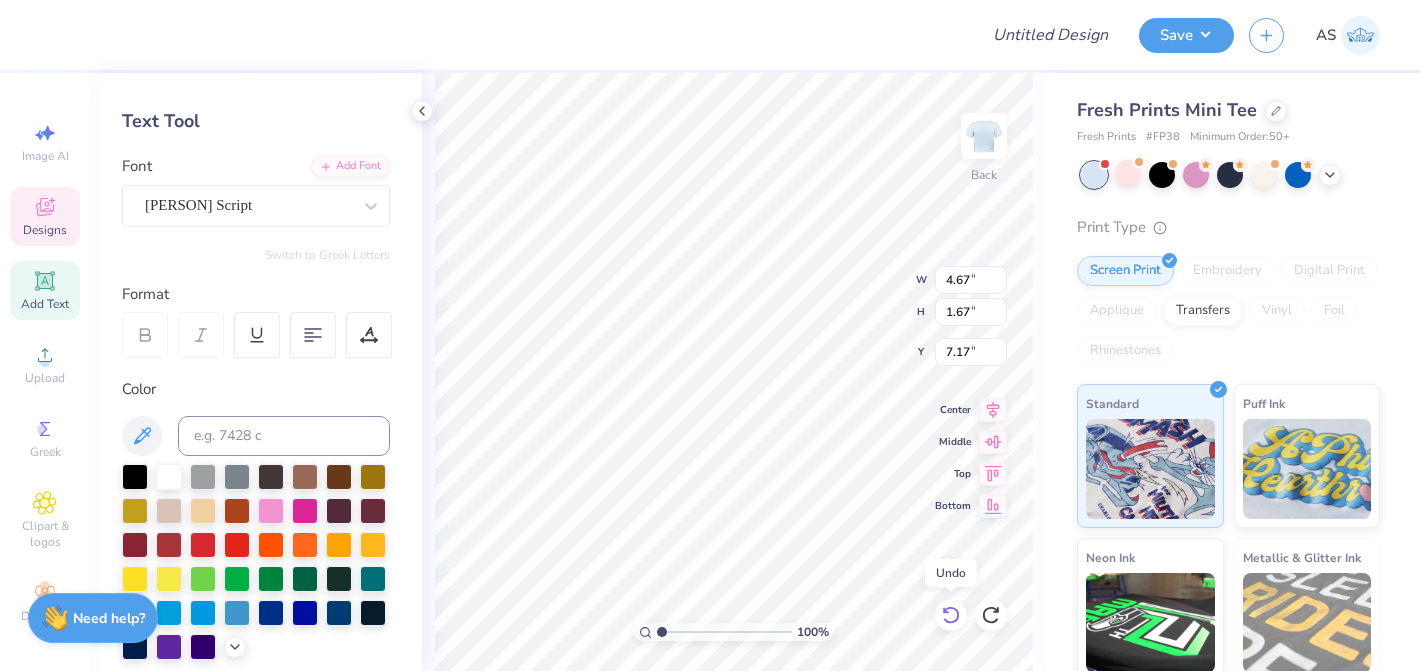 type on "3.69" 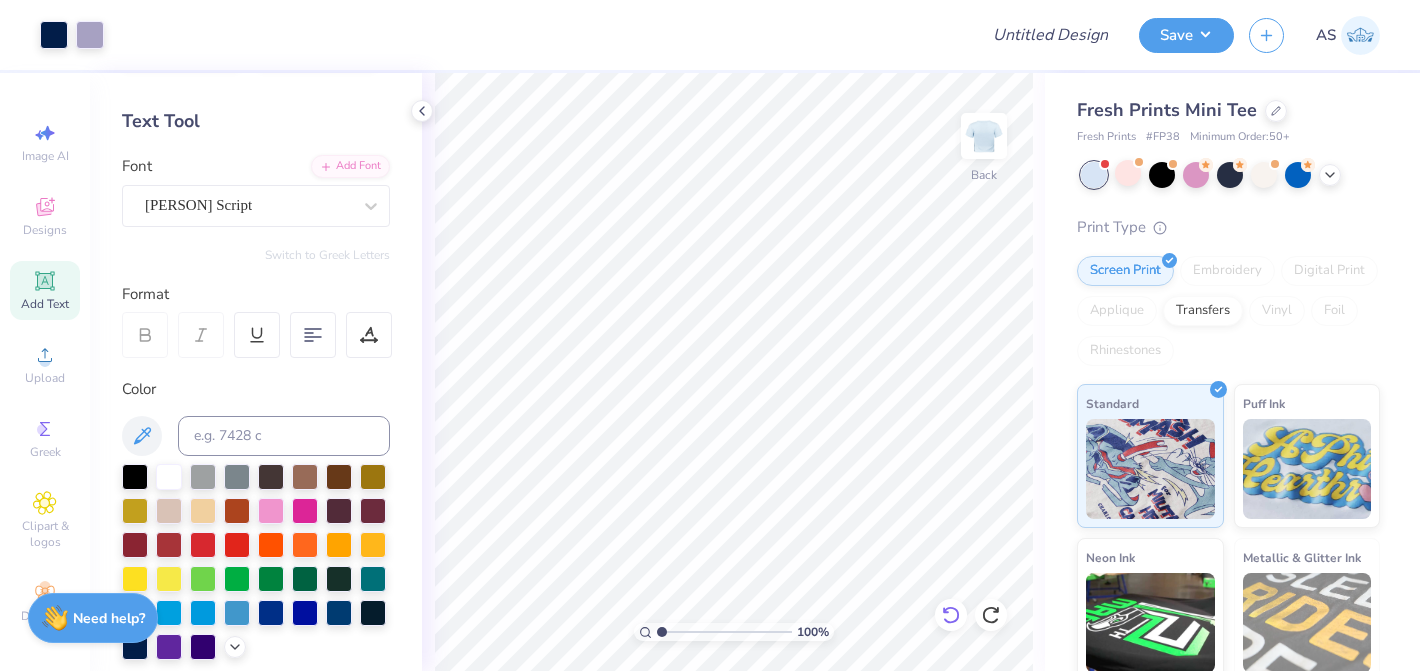 click 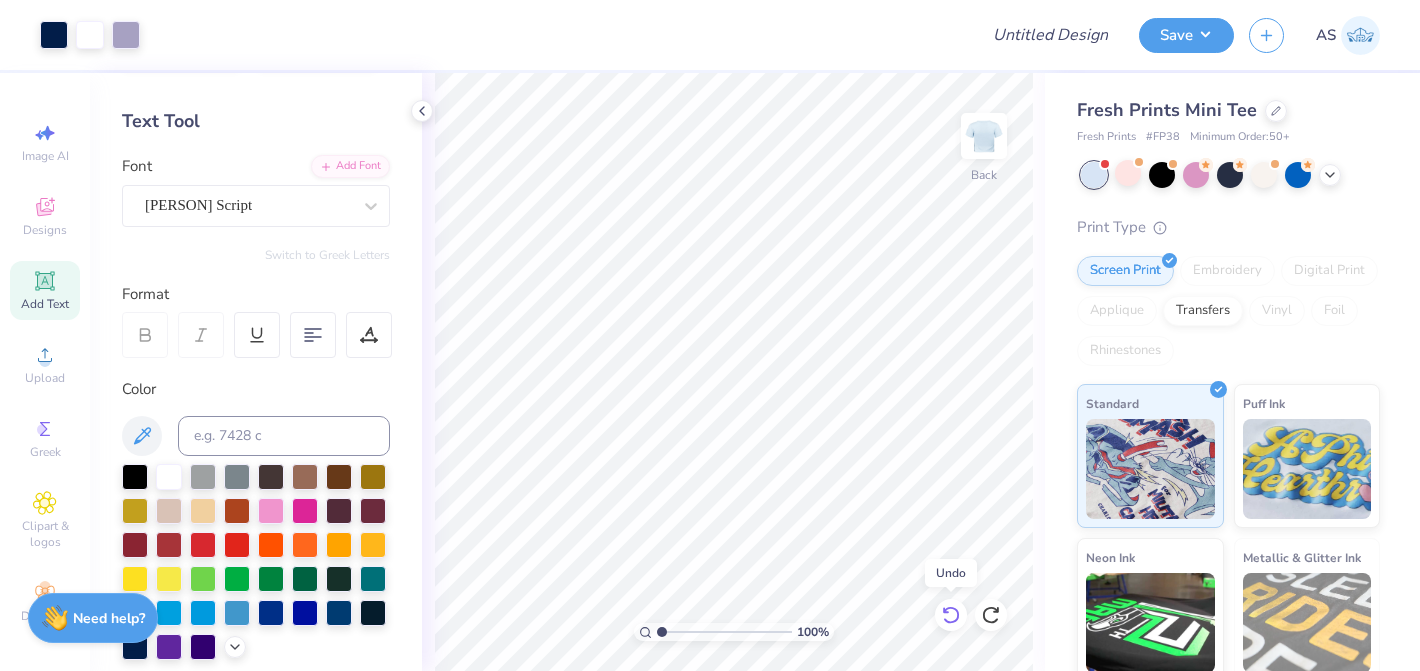 click 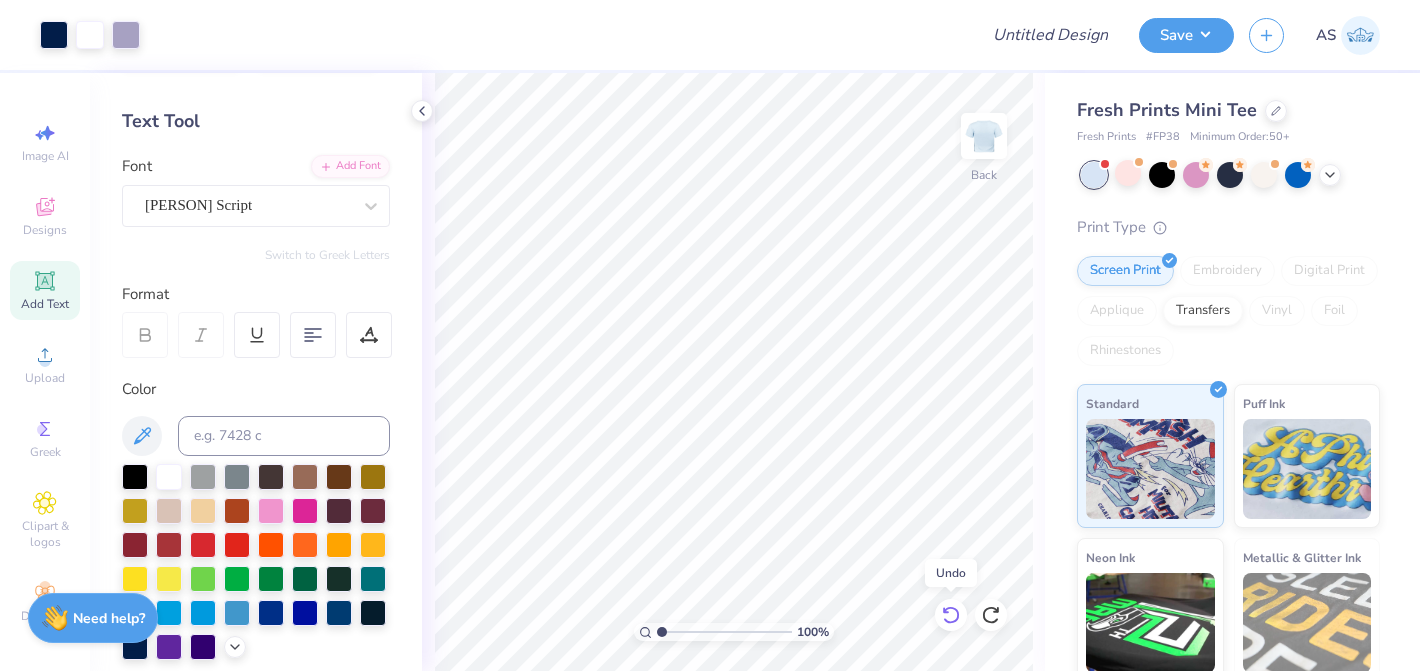 click 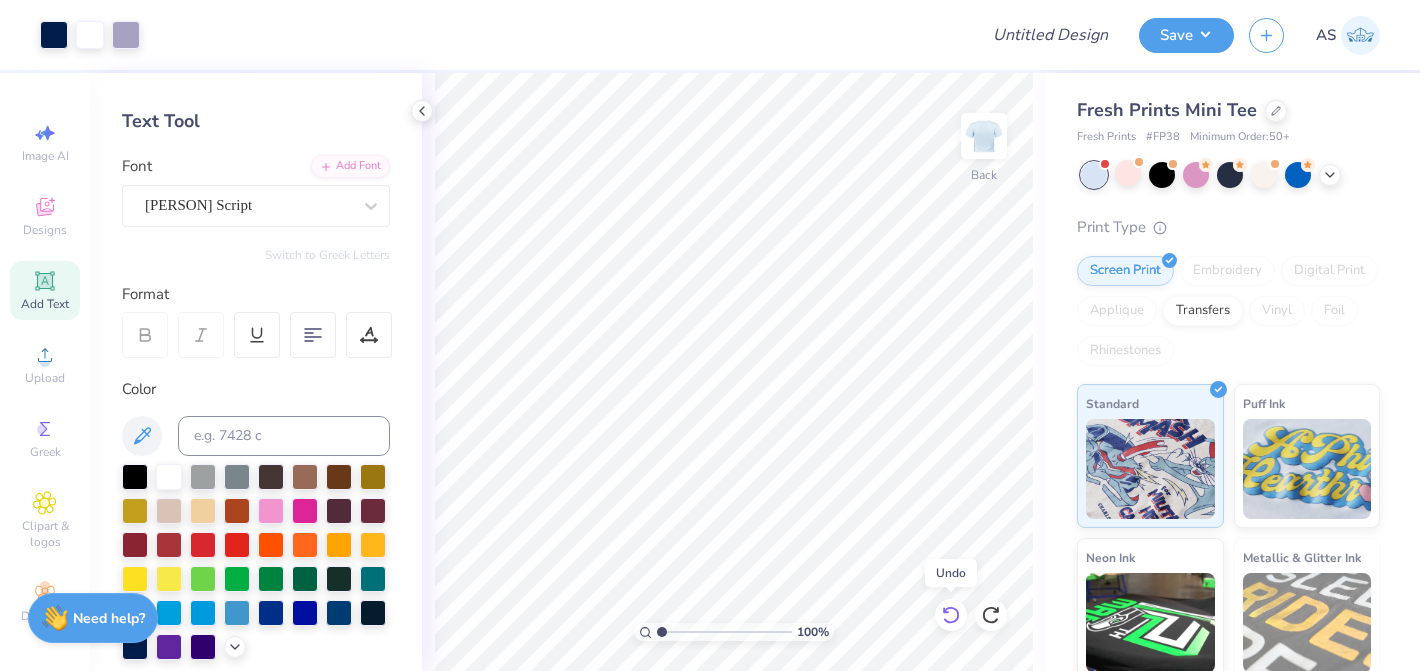 click 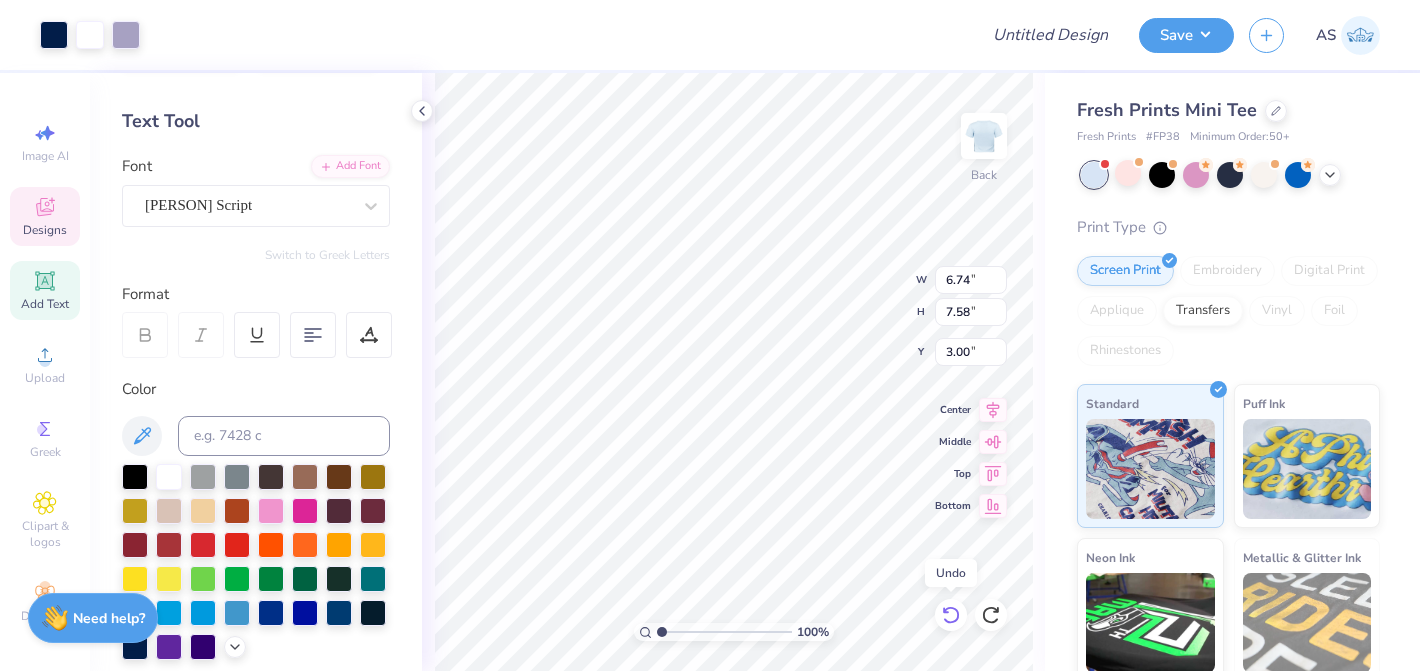 click 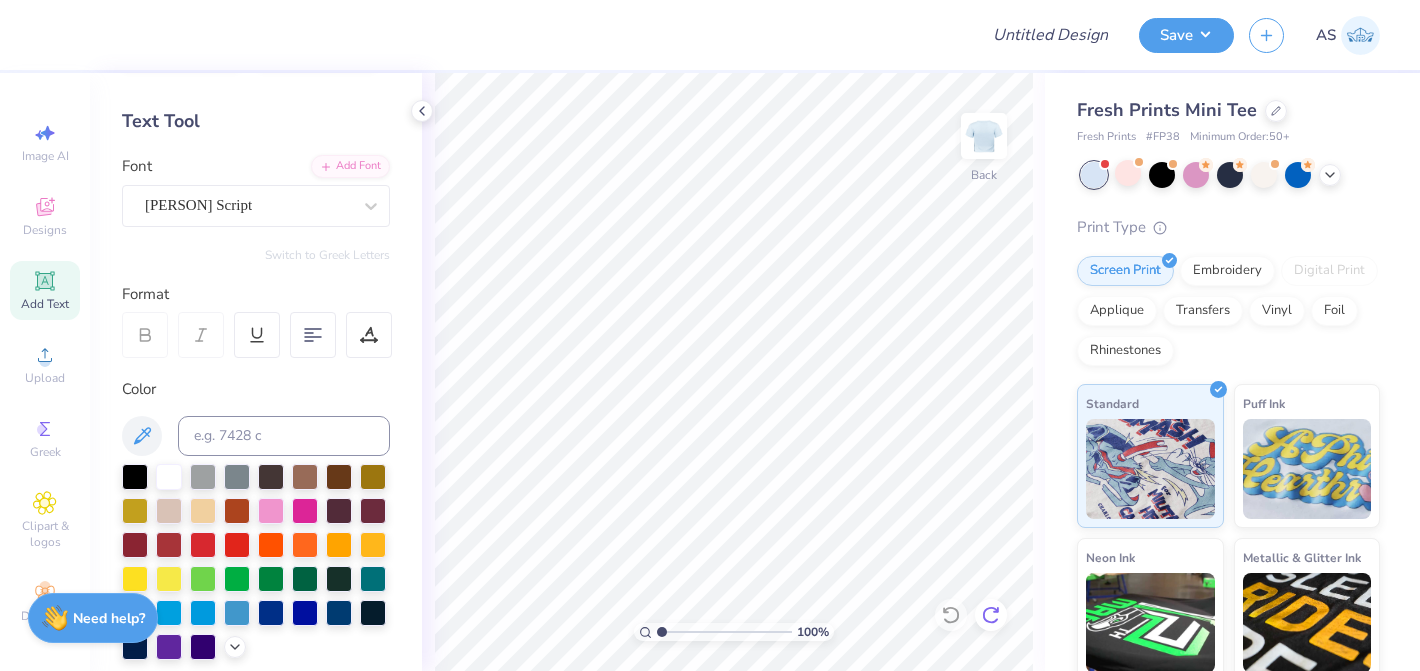 click 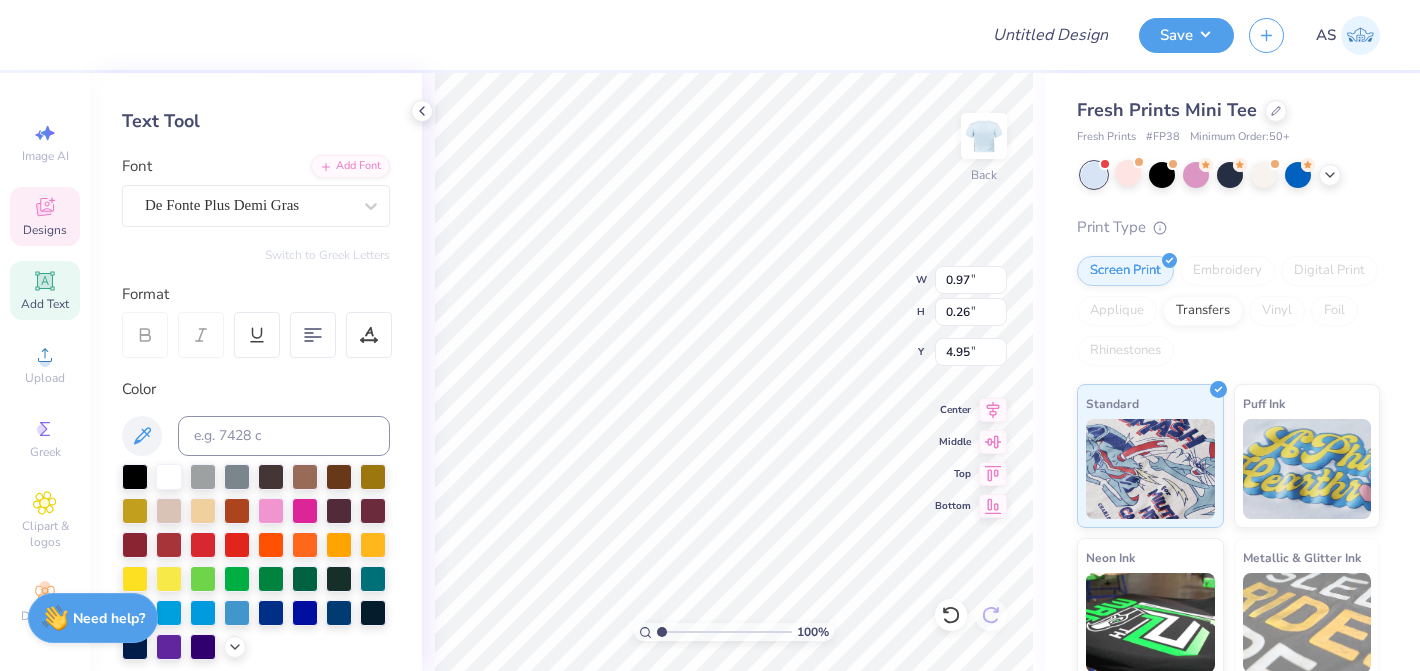 type 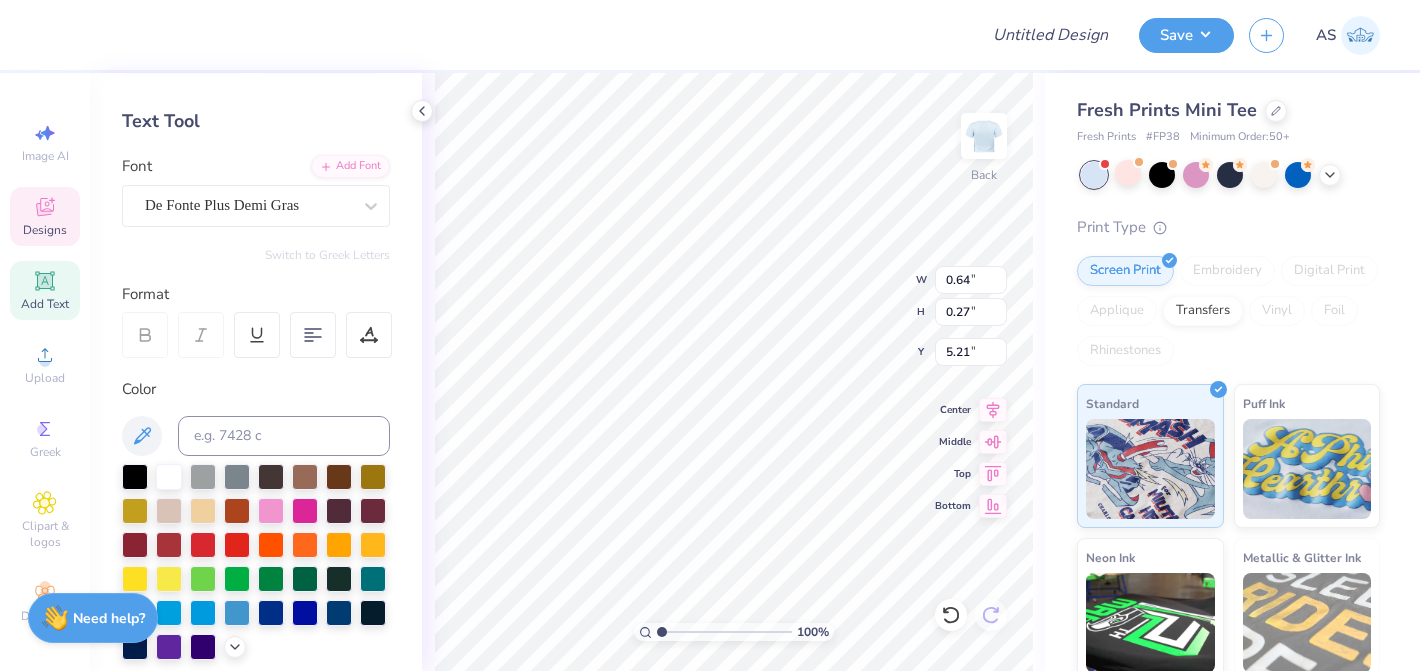 type on "0.64" 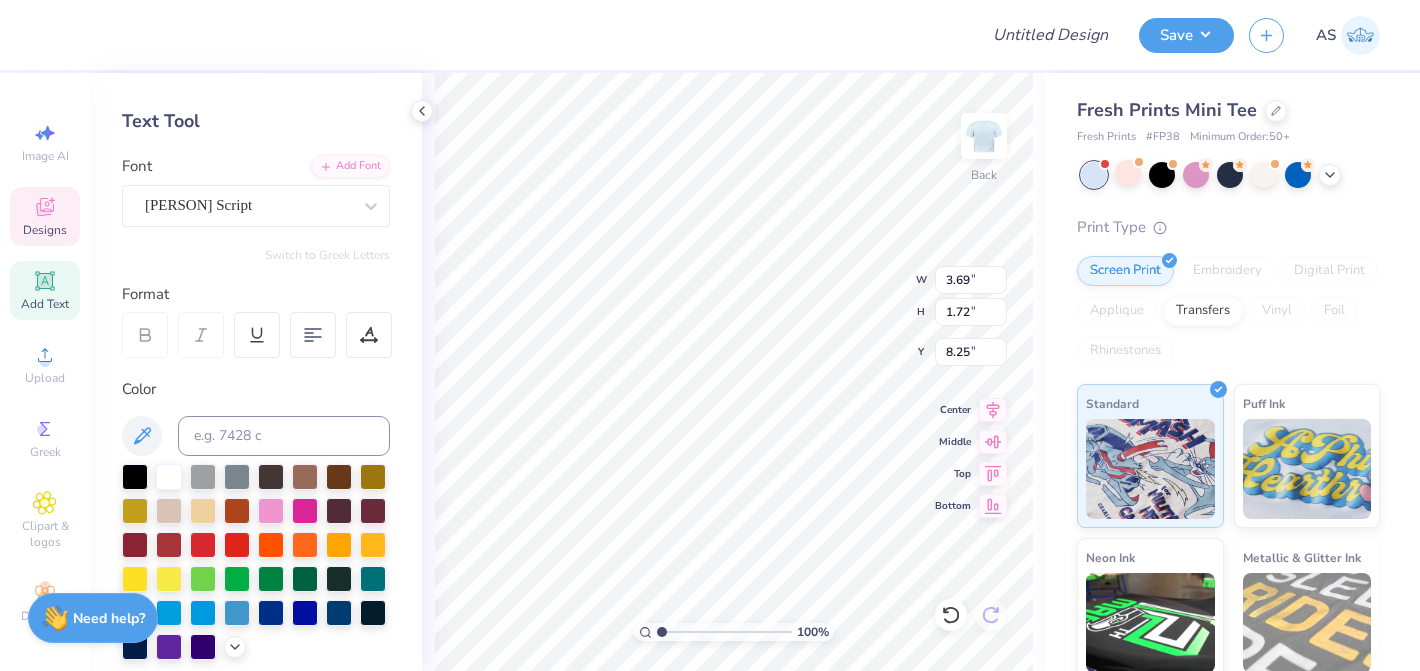 type on "8.25" 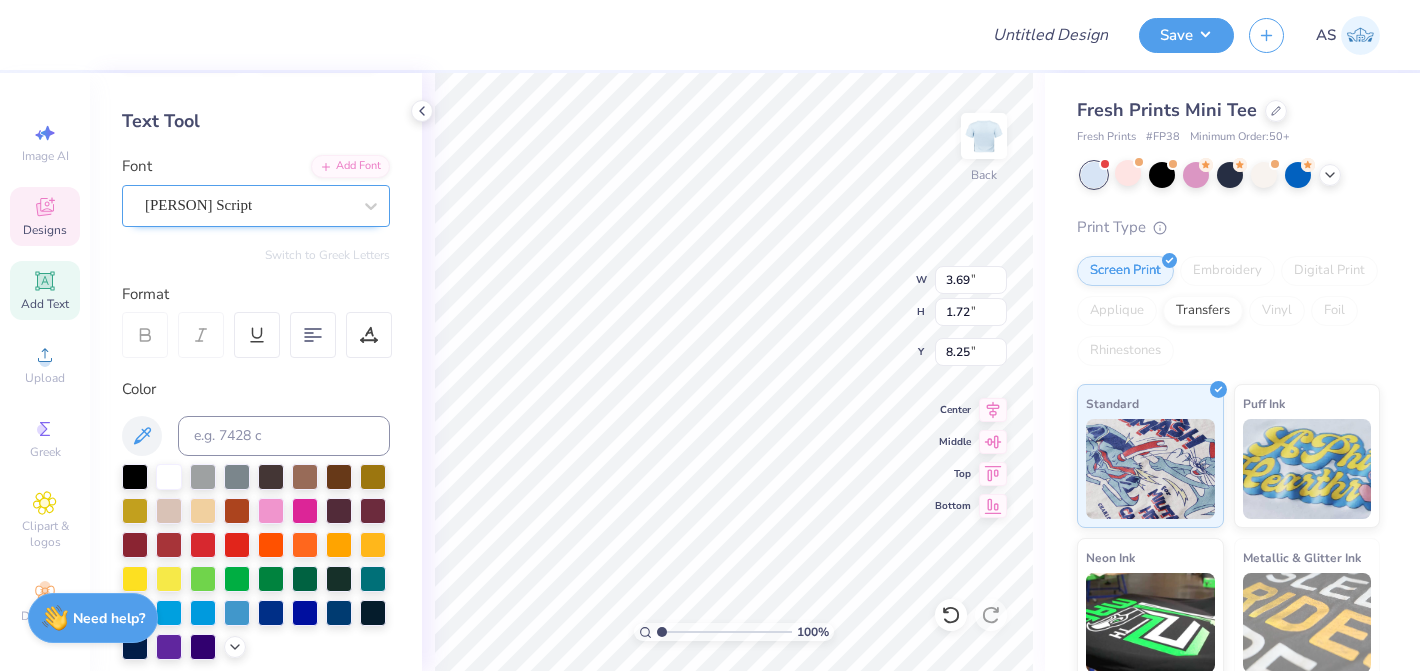type on "SIF" 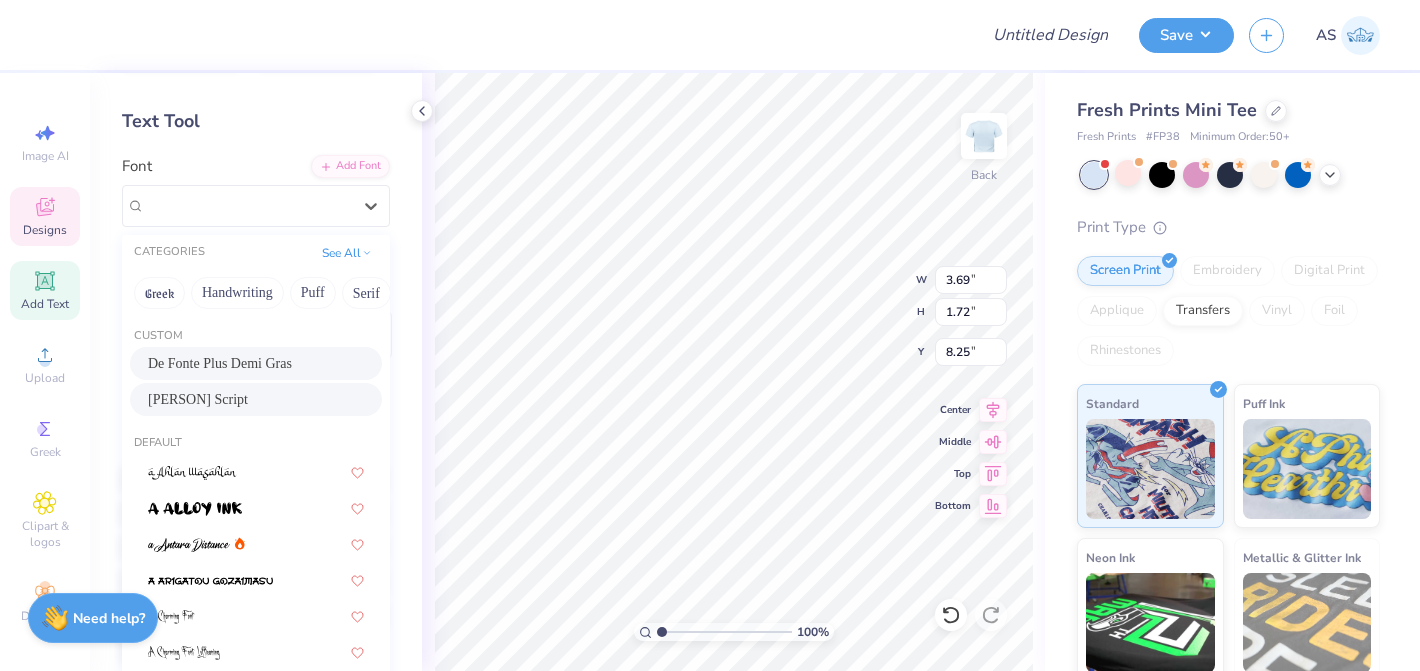 click on "De Fonte Plus Demi Gras" at bounding box center [256, 363] 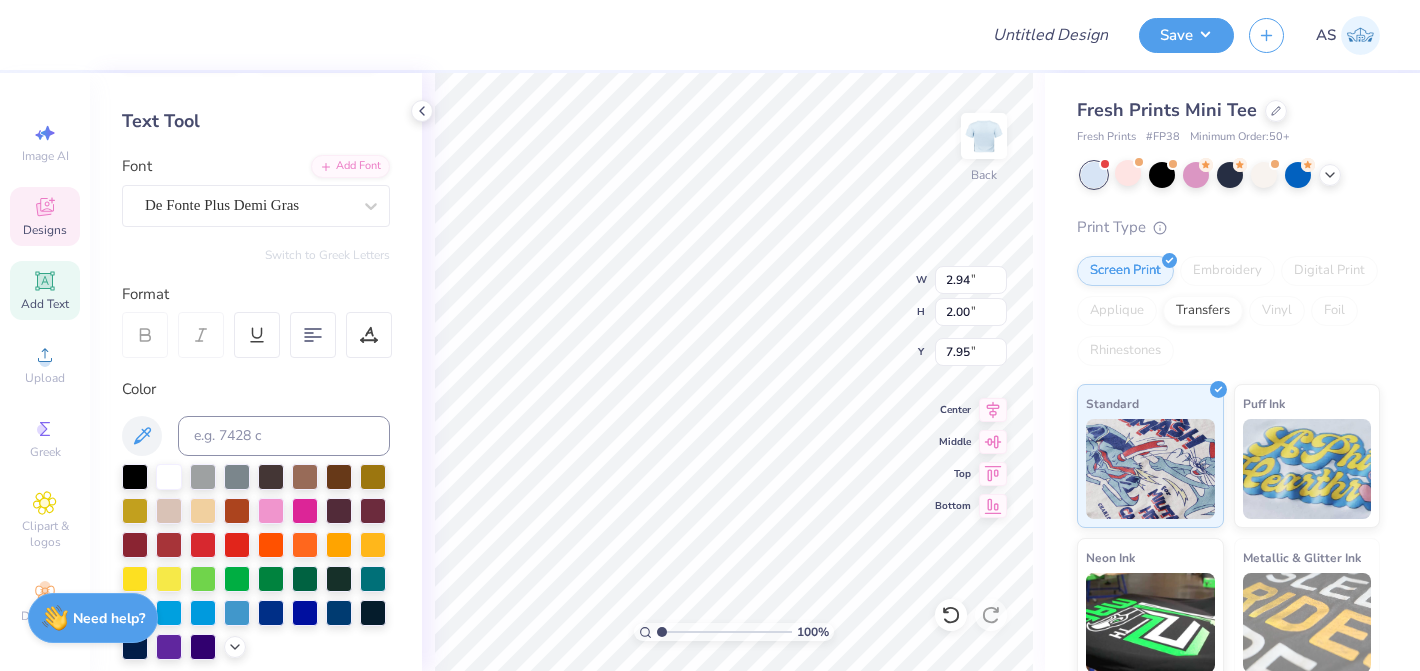 type on "2.94" 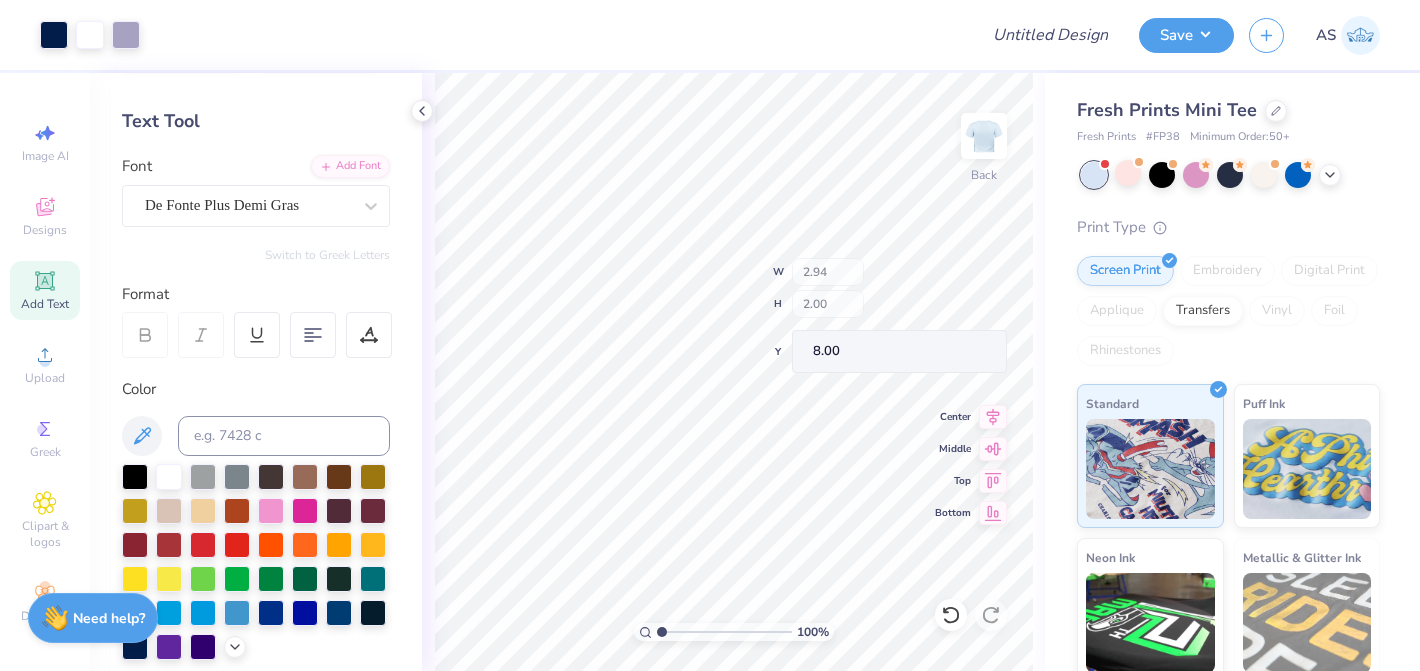 type on "8.00" 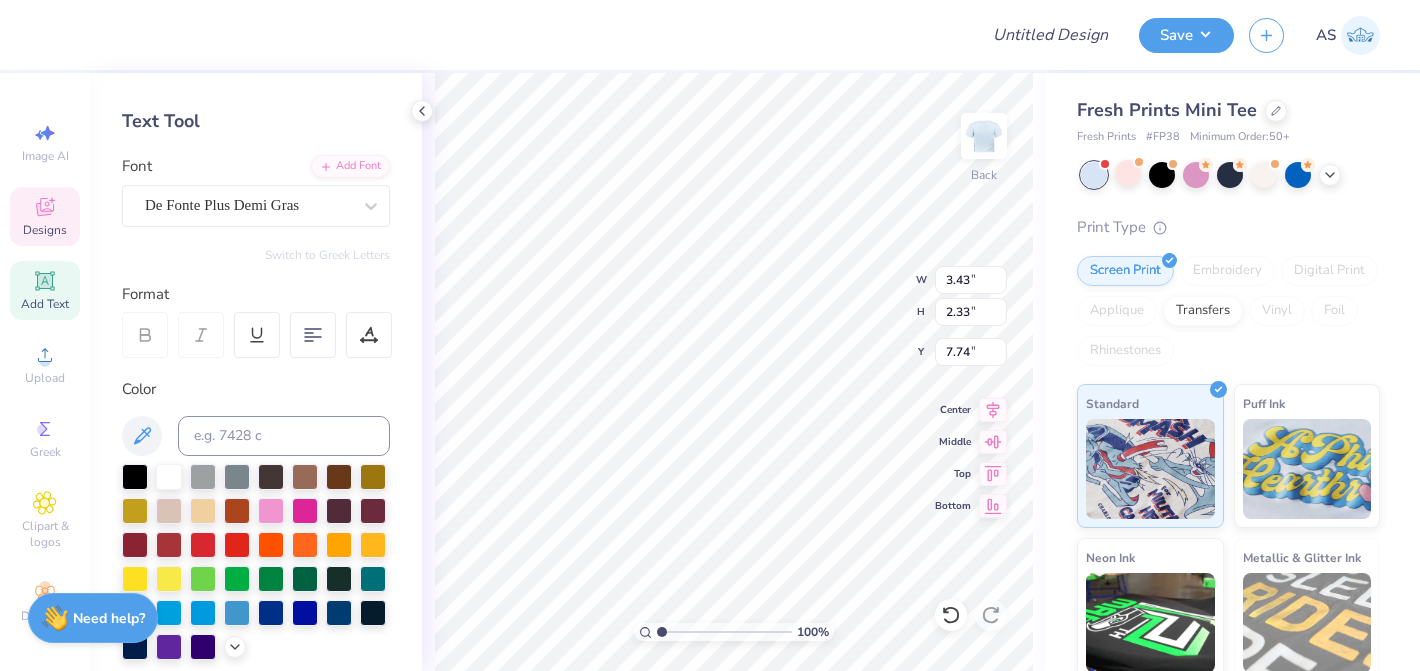 type on "3.43" 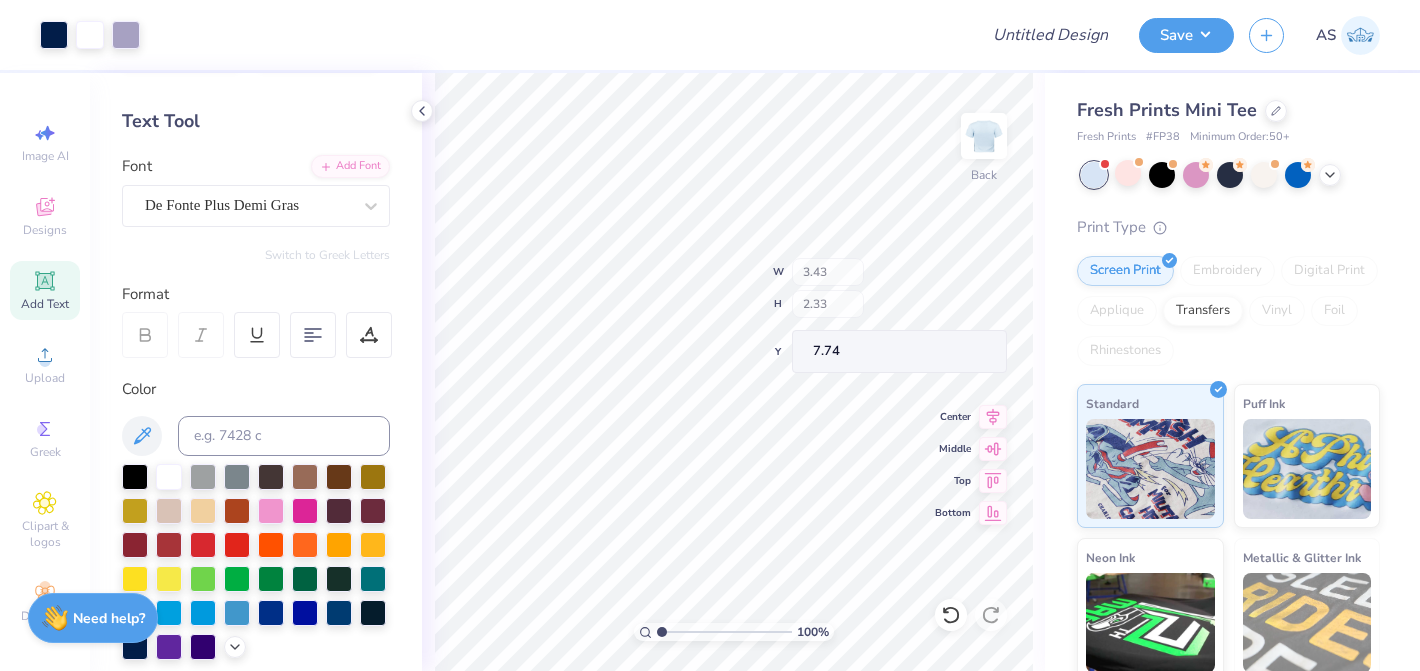 type 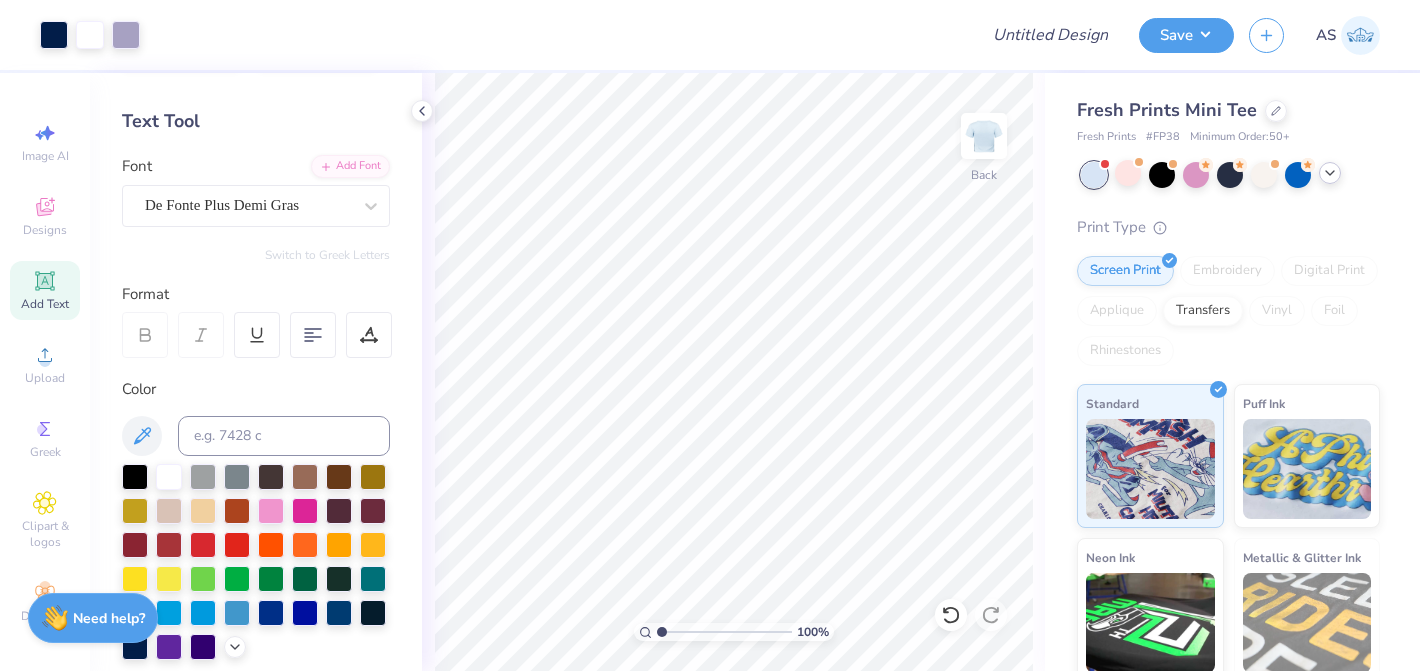 click 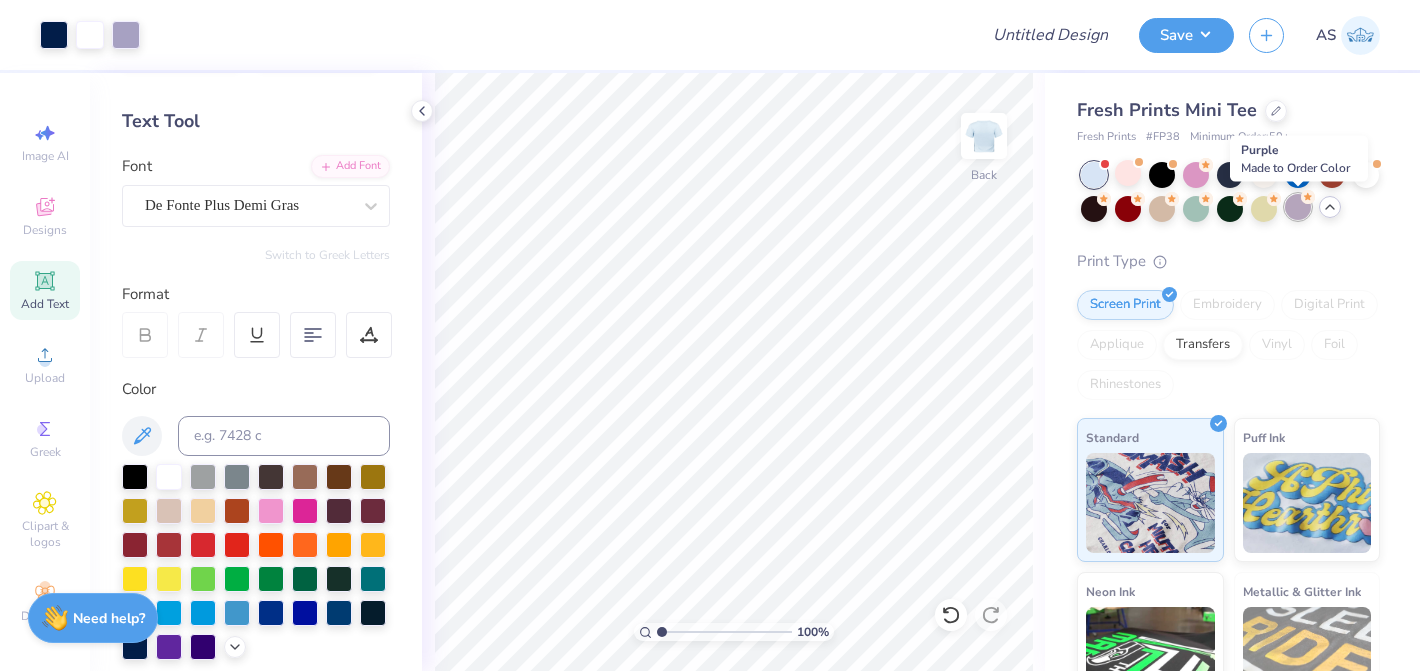 click at bounding box center (1298, 207) 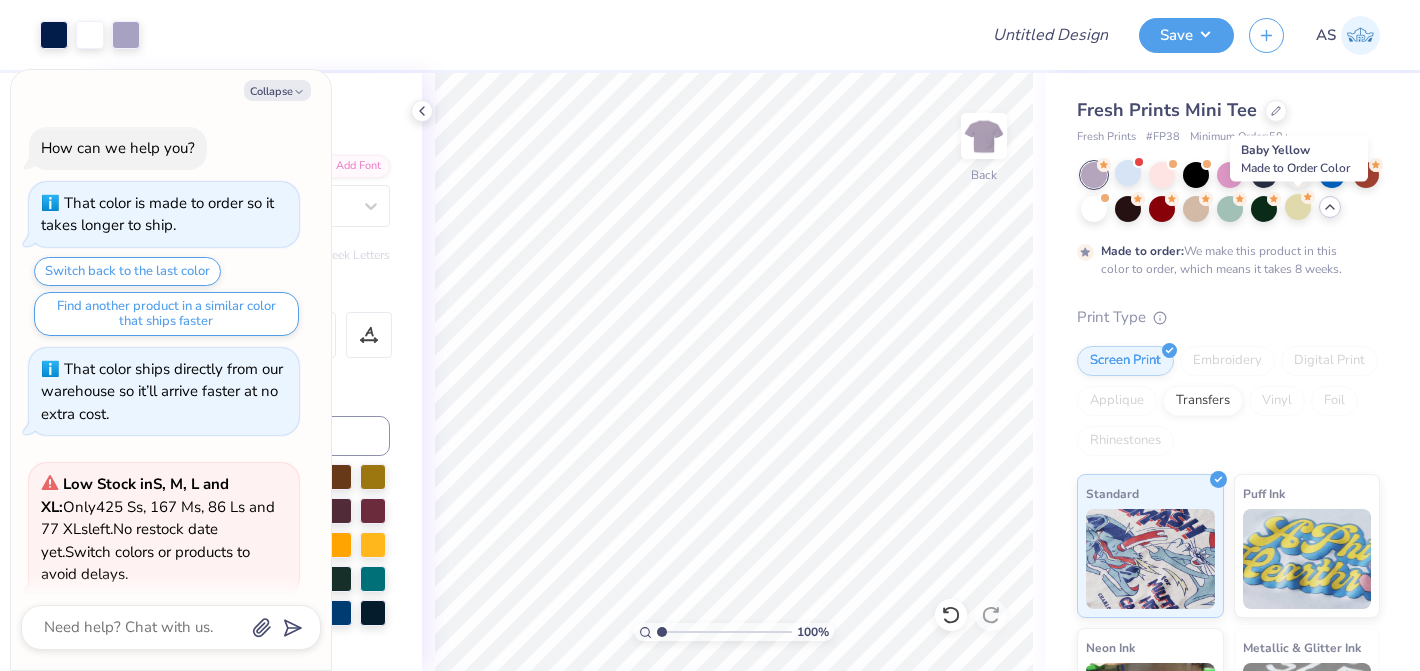 scroll, scrollTop: 632, scrollLeft: 0, axis: vertical 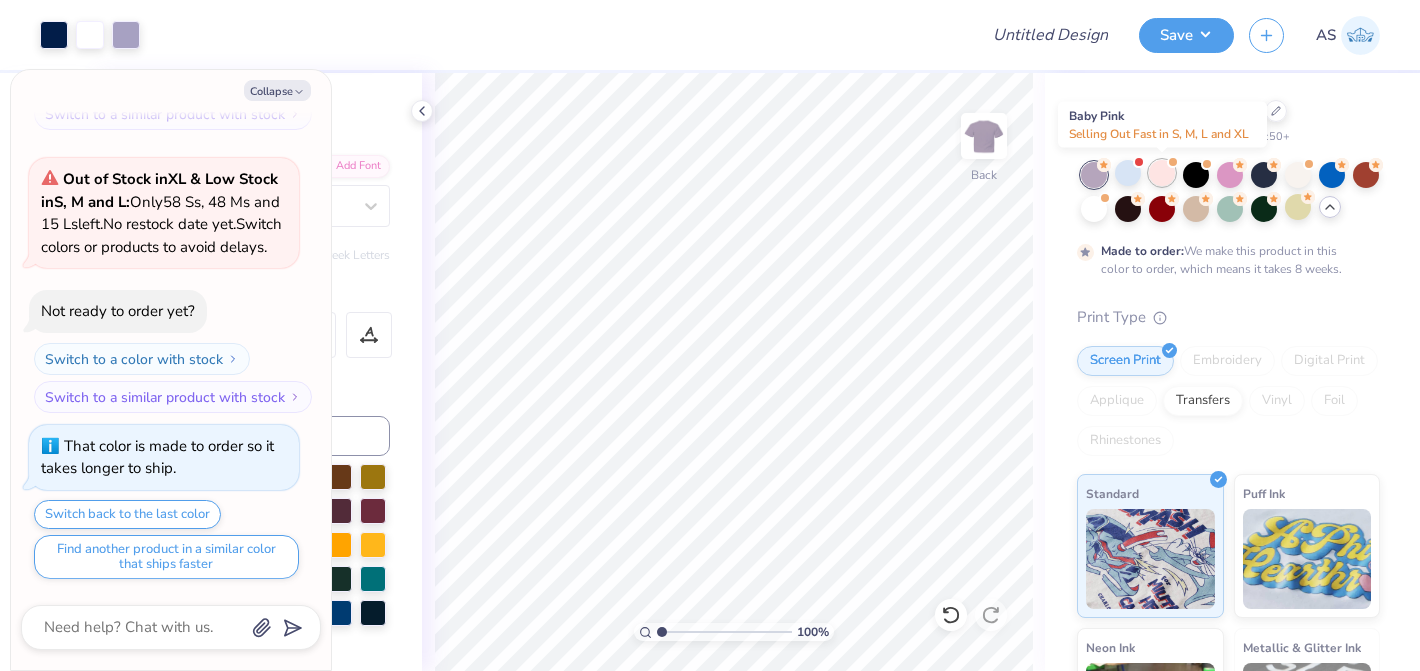 click at bounding box center [1162, 173] 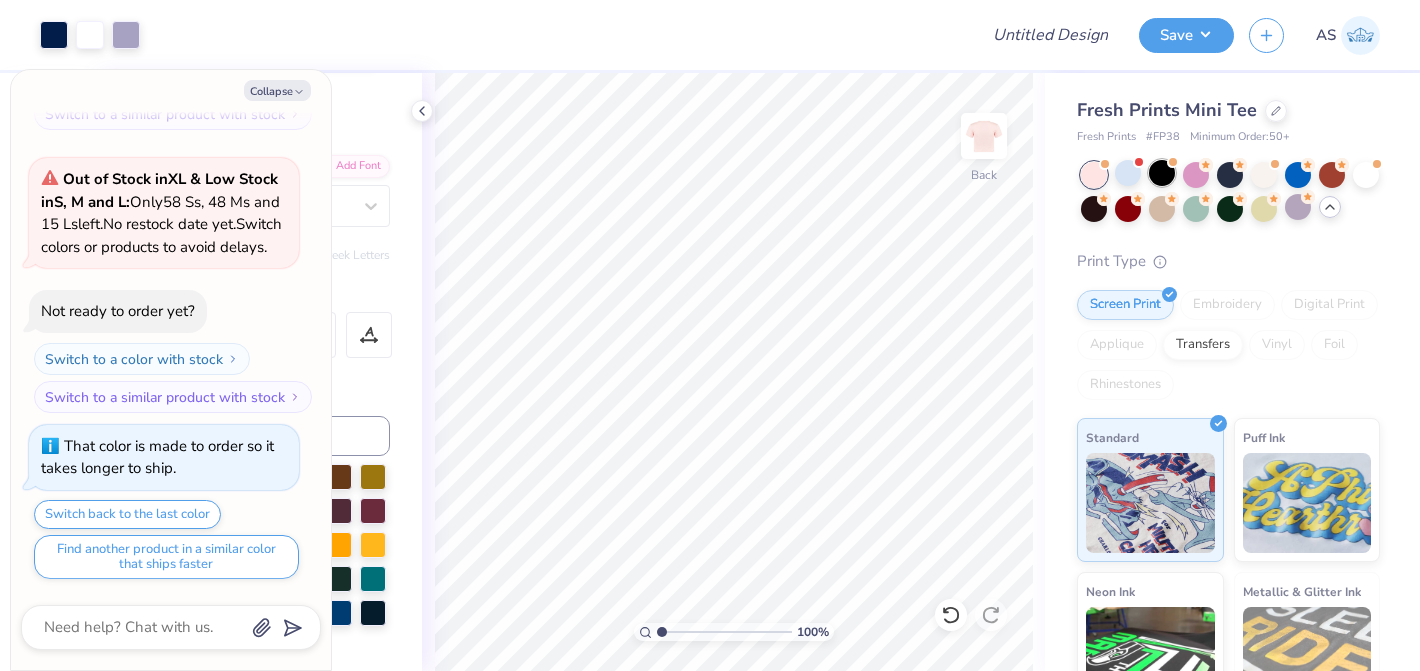 scroll, scrollTop: 1036, scrollLeft: 0, axis: vertical 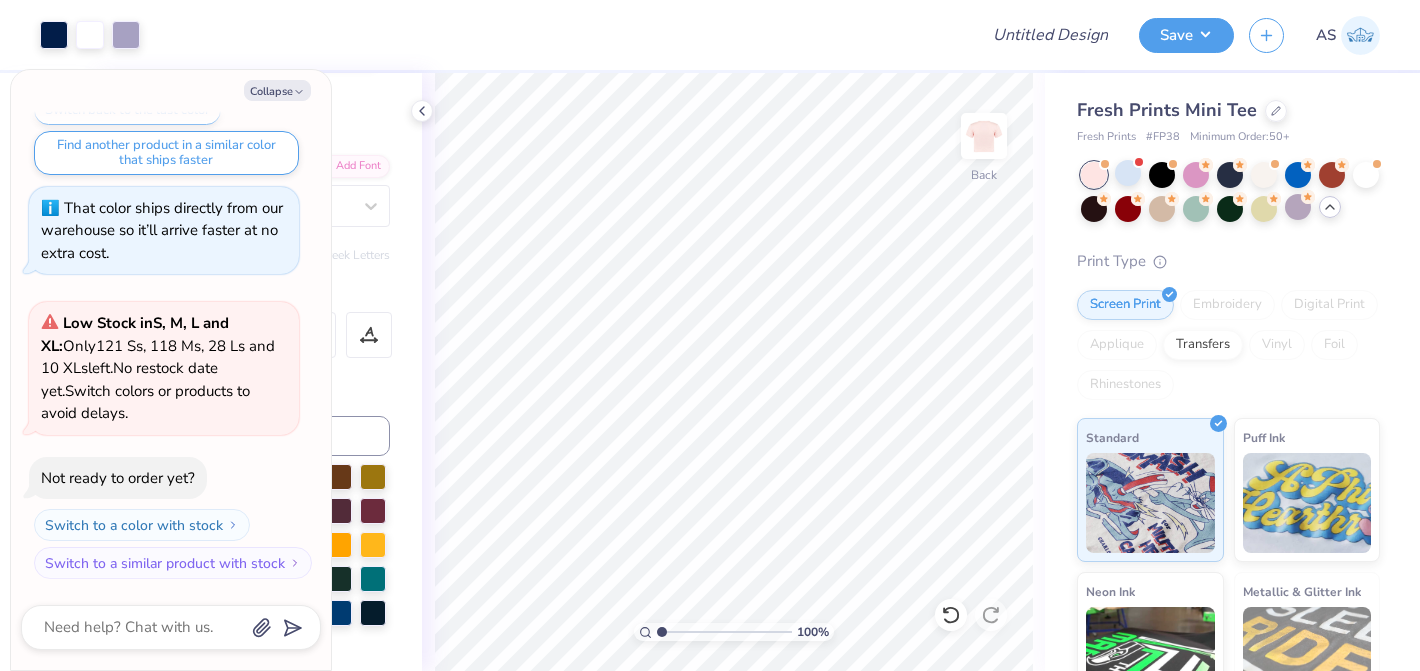 click on "Fresh Prints Mini Tee Fresh Prints # FP38 Minimum Order:  50 +   Print Type Screen Print Embroidery Digital Print Applique Transfers Vinyl Foil Rhinestones Standard Puff Ink Neon Ink Metallic & Glitter Ink Glow in the Dark Ink Water based Ink" at bounding box center [1228, 483] 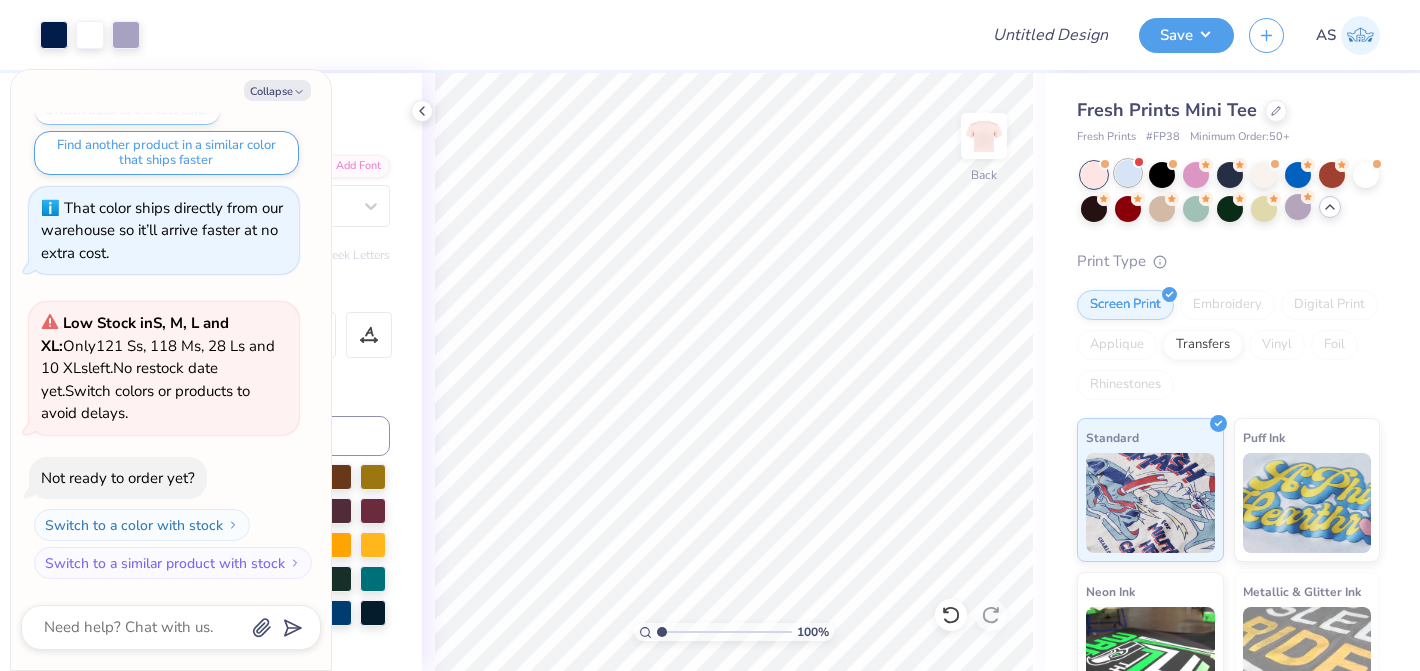 click at bounding box center [1128, 173] 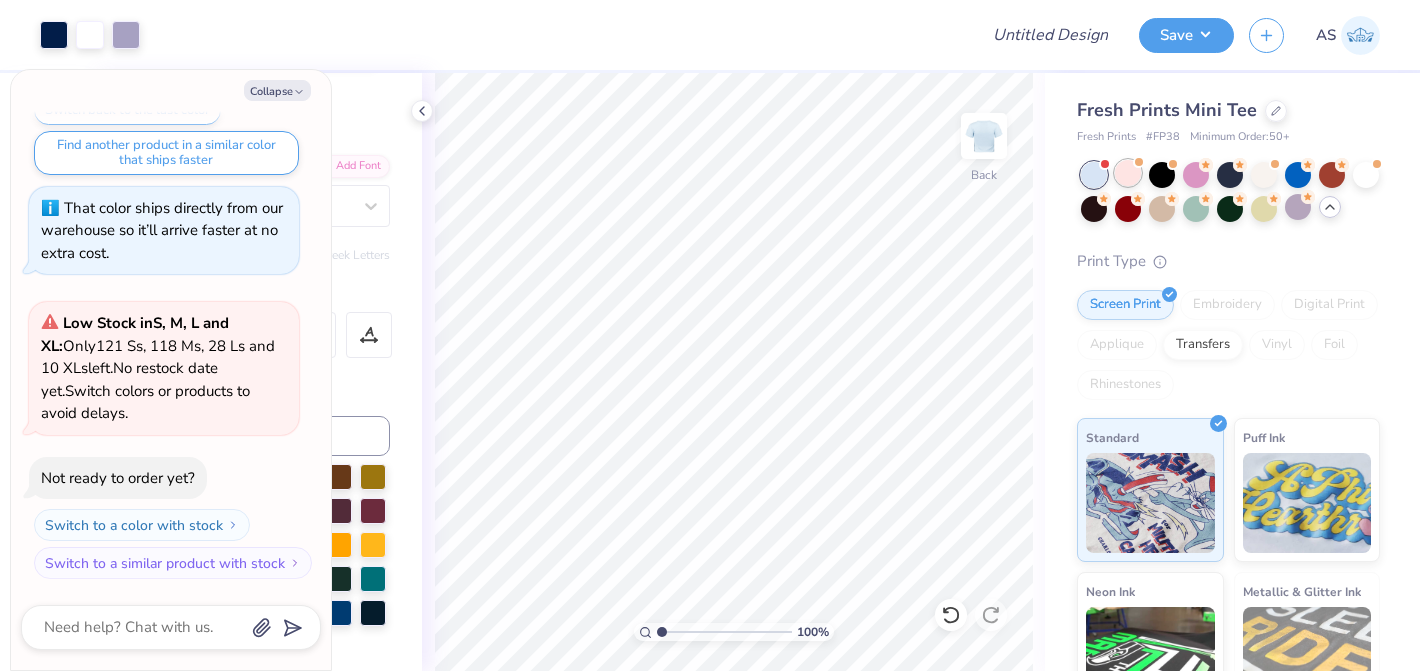 scroll, scrollTop: 1341, scrollLeft: 0, axis: vertical 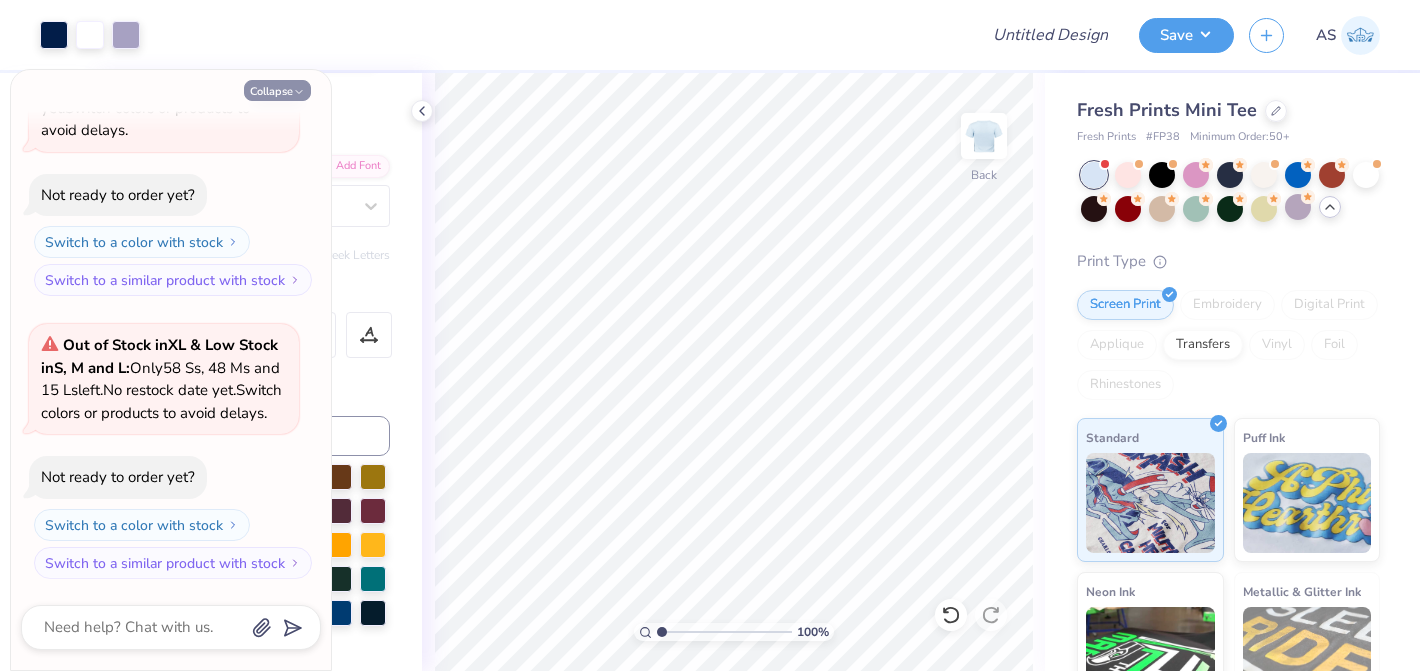 click on "Collapse" at bounding box center (277, 90) 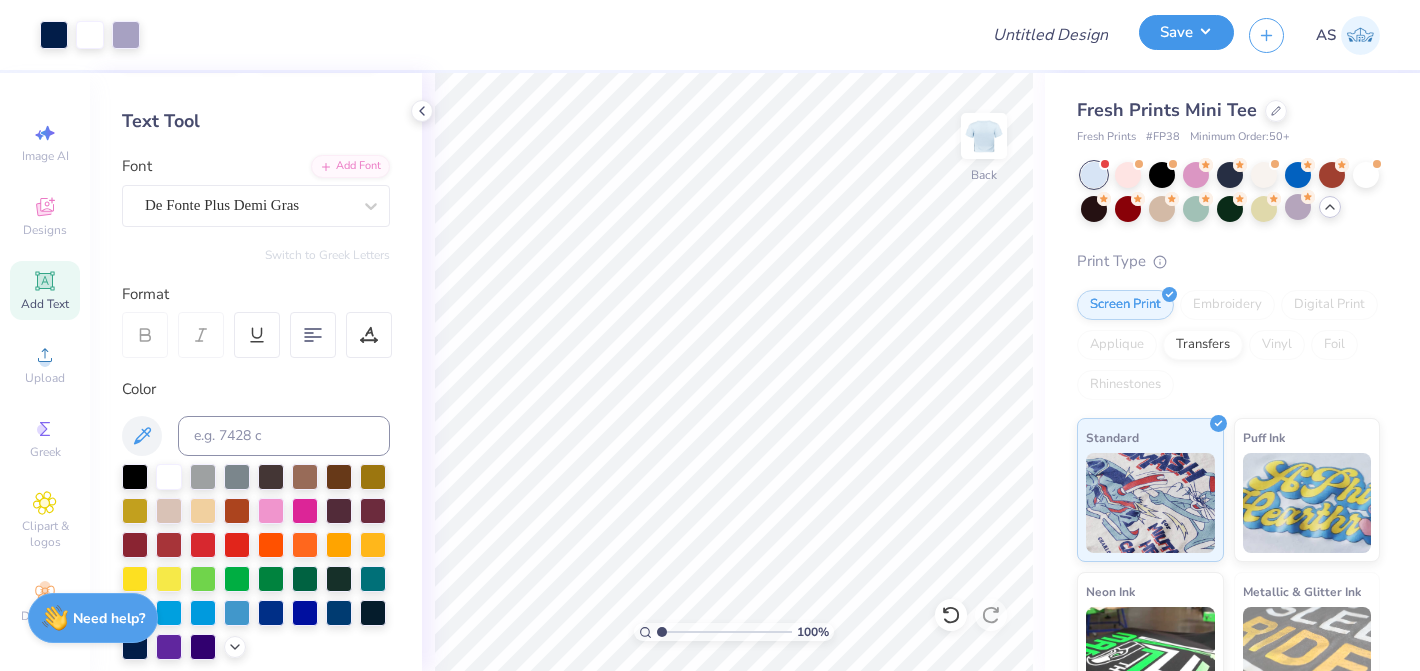 click on "Save" at bounding box center [1186, 32] 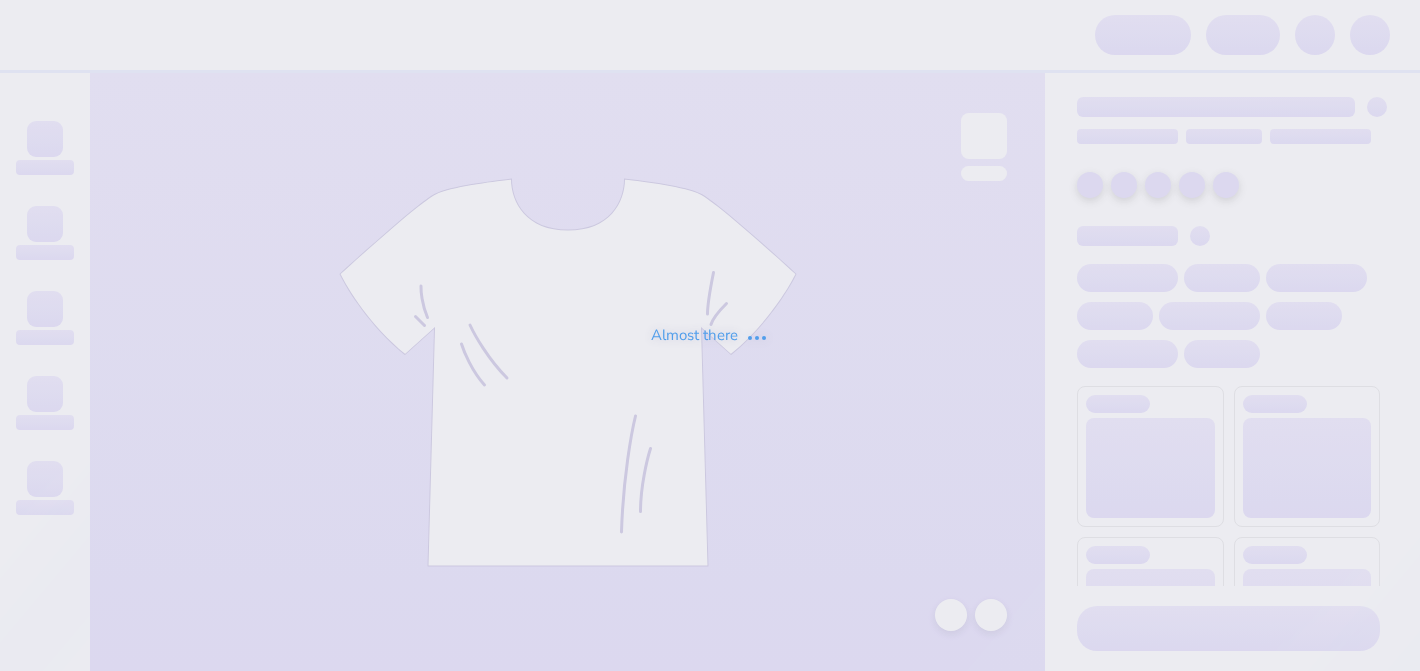 scroll, scrollTop: 0, scrollLeft: 0, axis: both 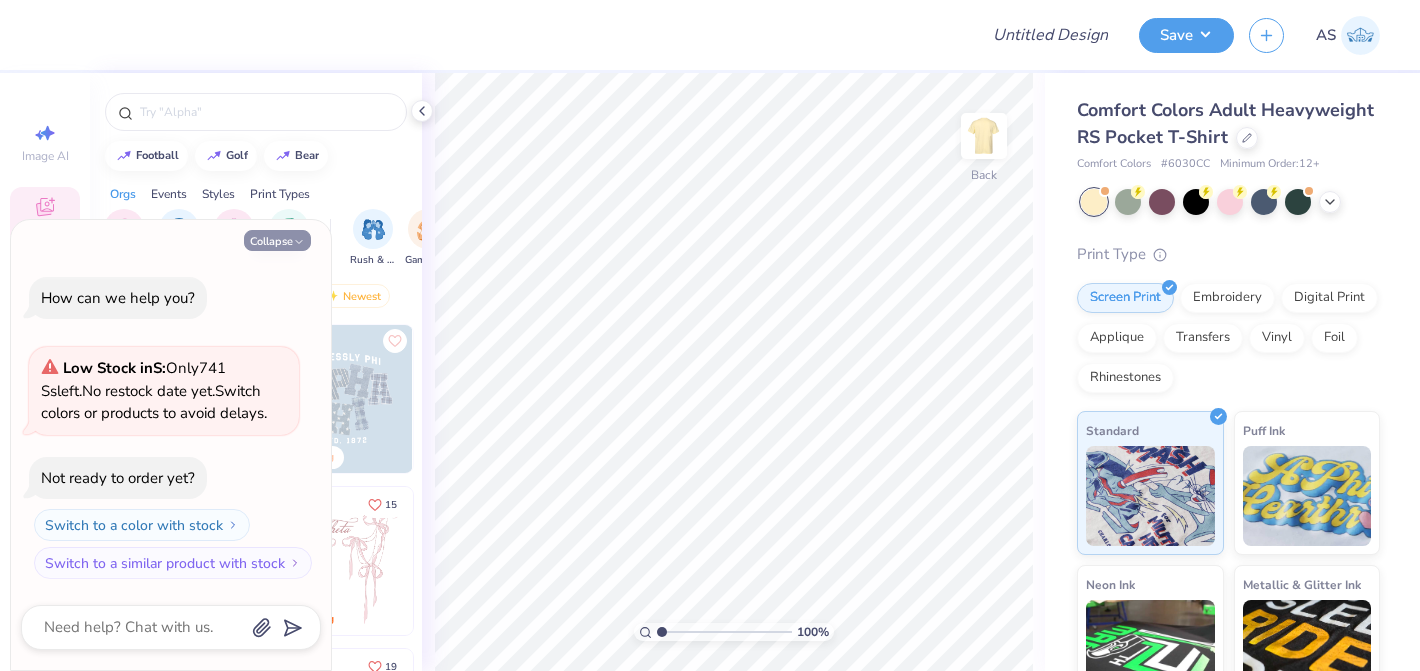 click on "Collapse" at bounding box center [277, 240] 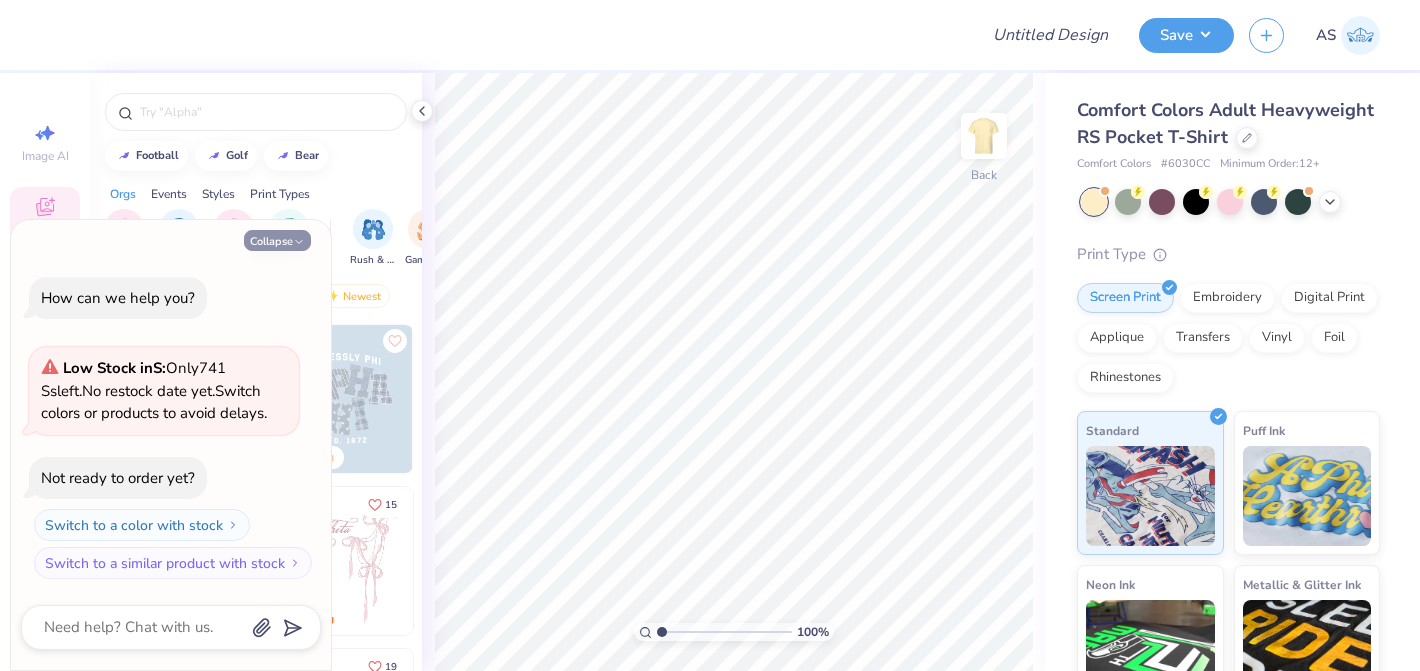 type on "x" 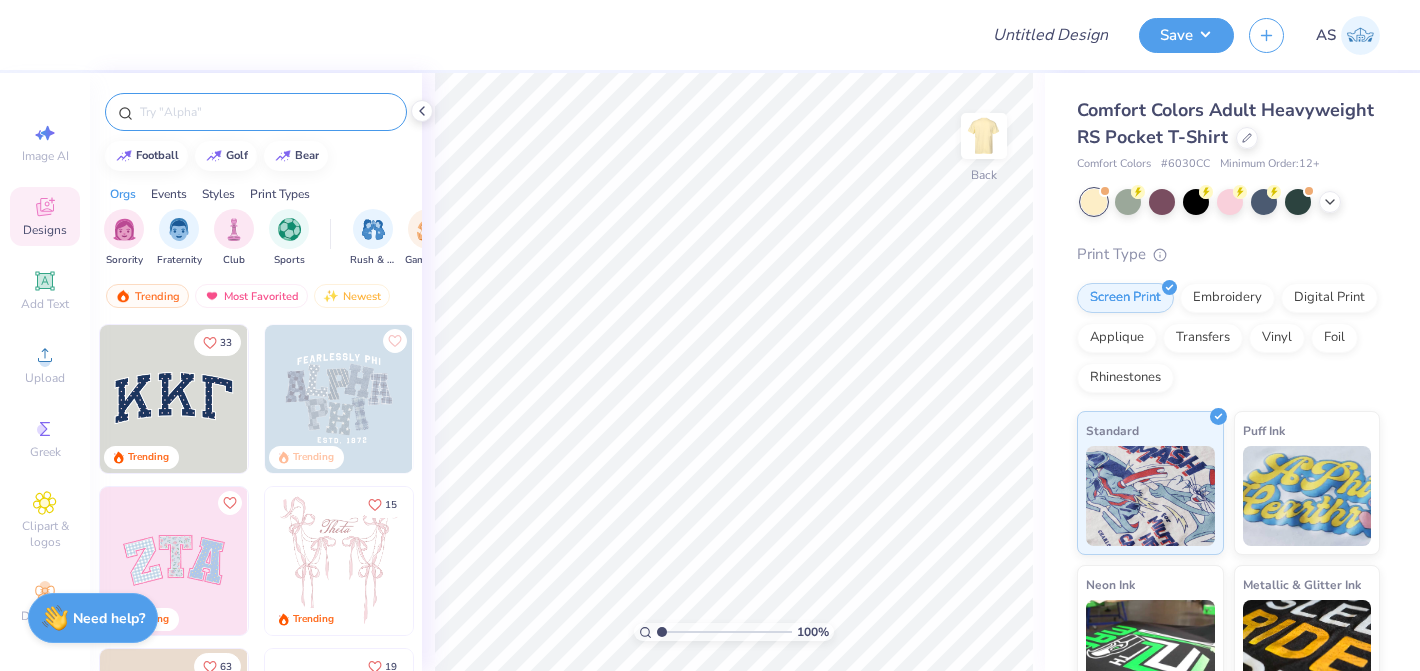 click at bounding box center [266, 112] 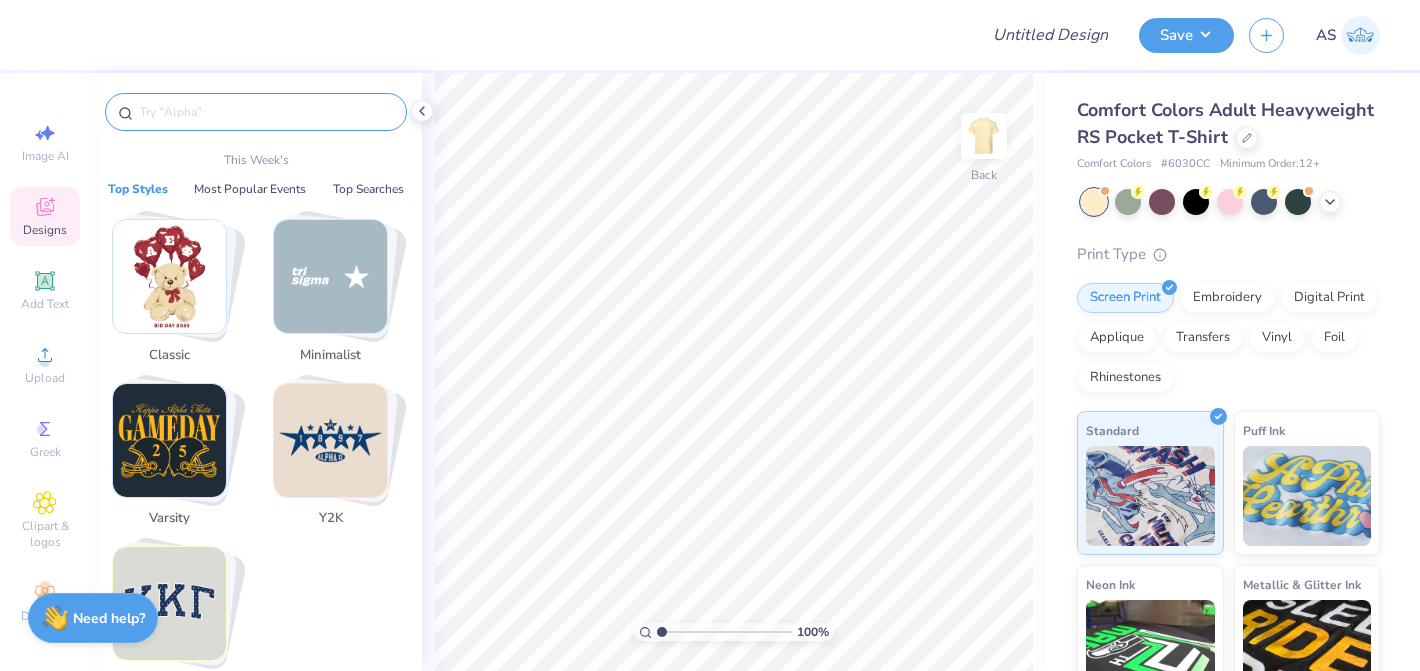 click at bounding box center [330, 440] 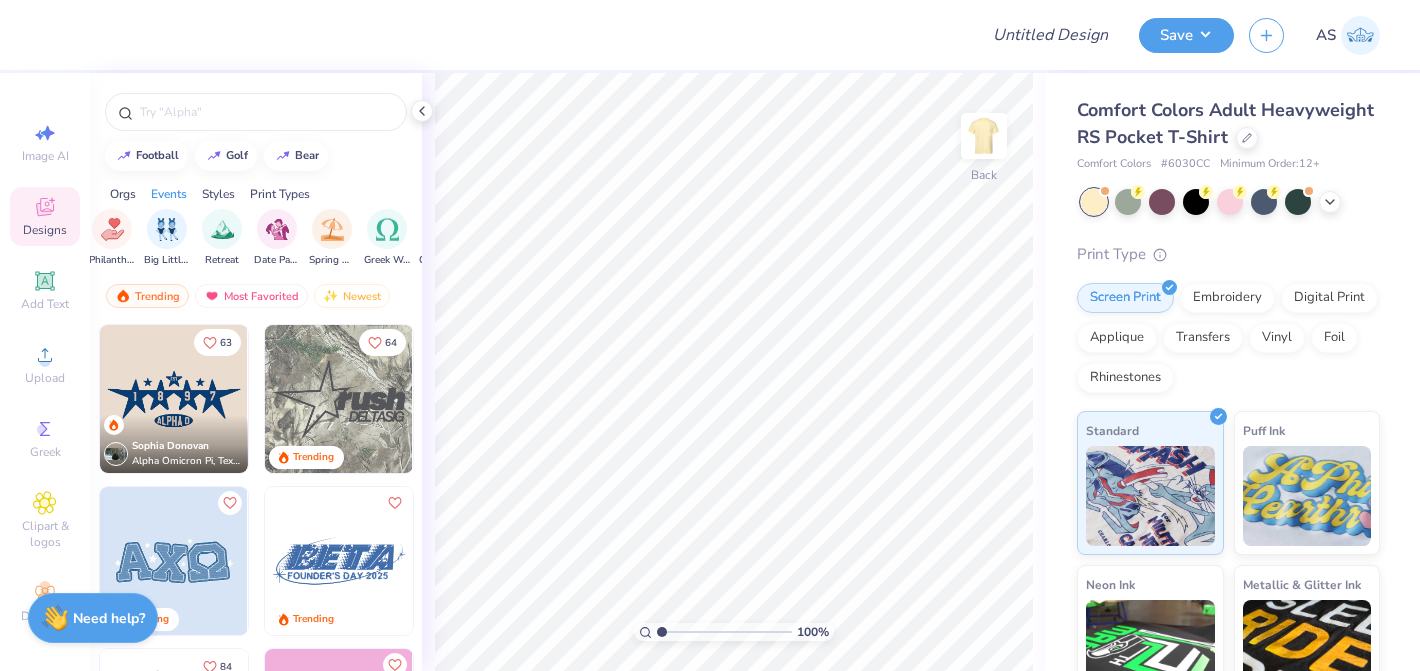 scroll, scrollTop: 0, scrollLeft: 769, axis: horizontal 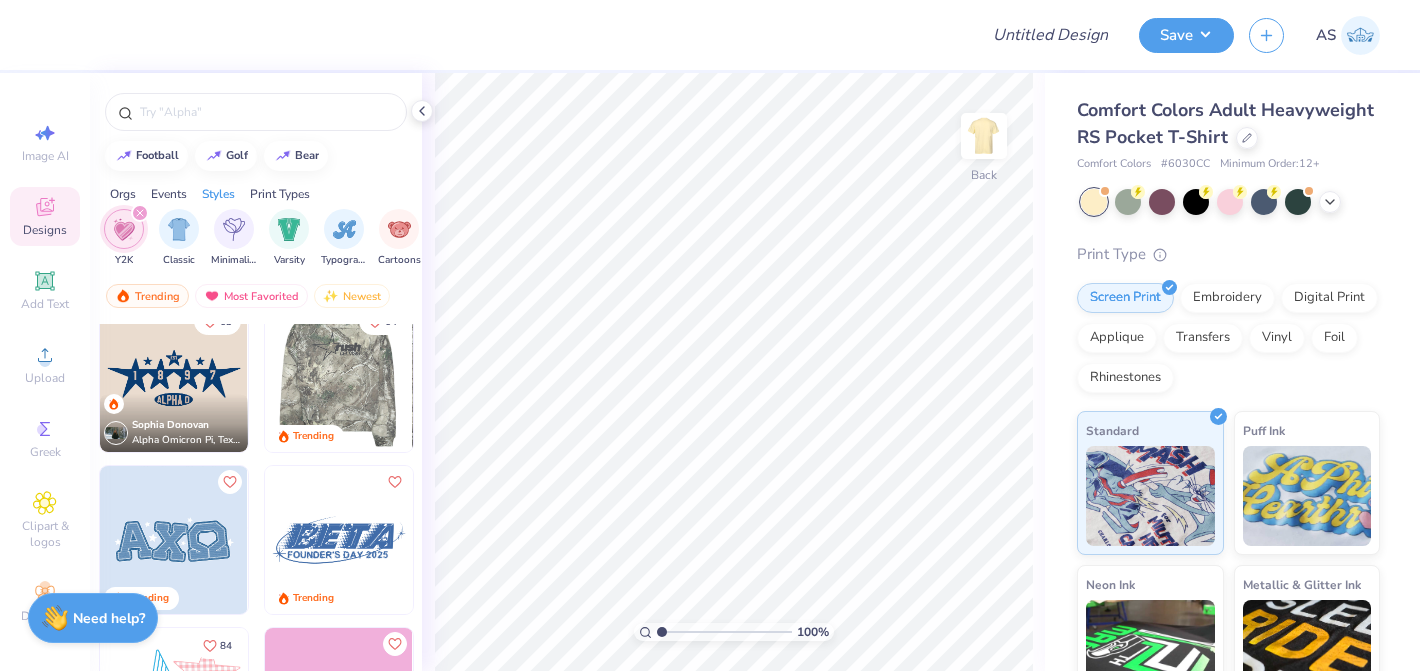 click at bounding box center (339, 378) 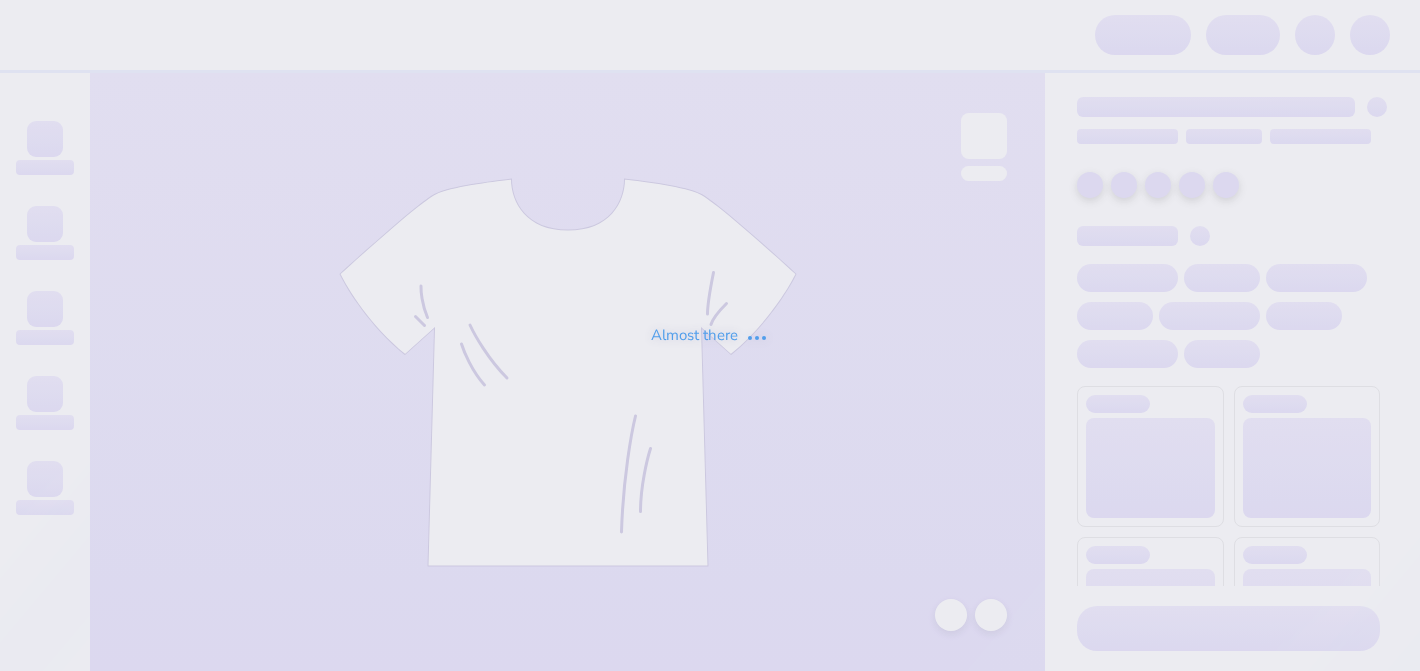 scroll, scrollTop: 0, scrollLeft: 0, axis: both 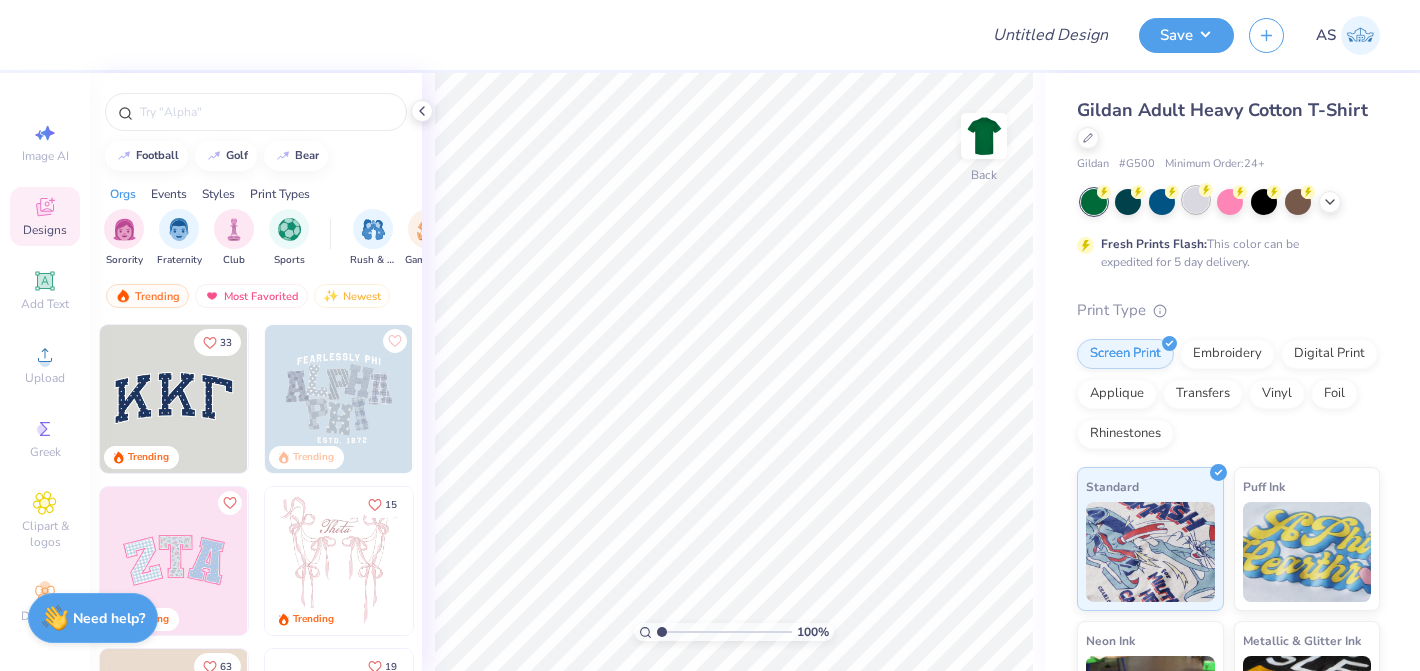 click at bounding box center [1196, 200] 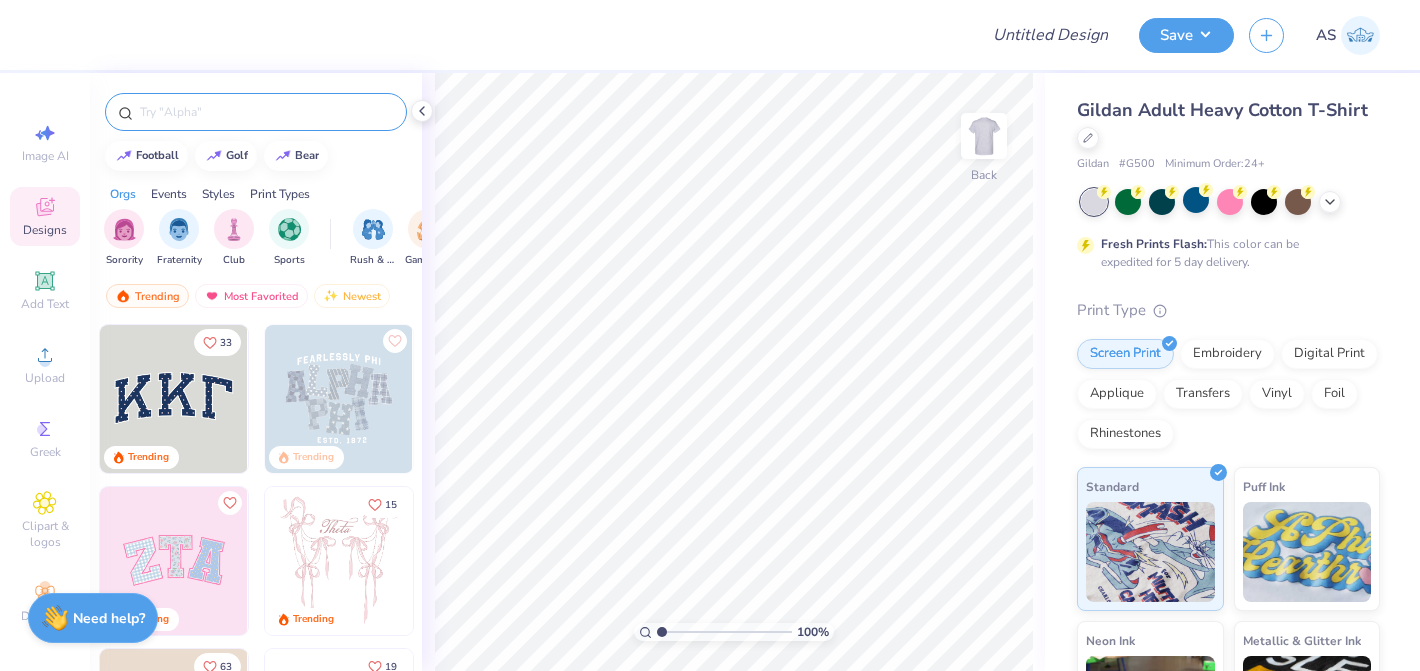 click at bounding box center (266, 112) 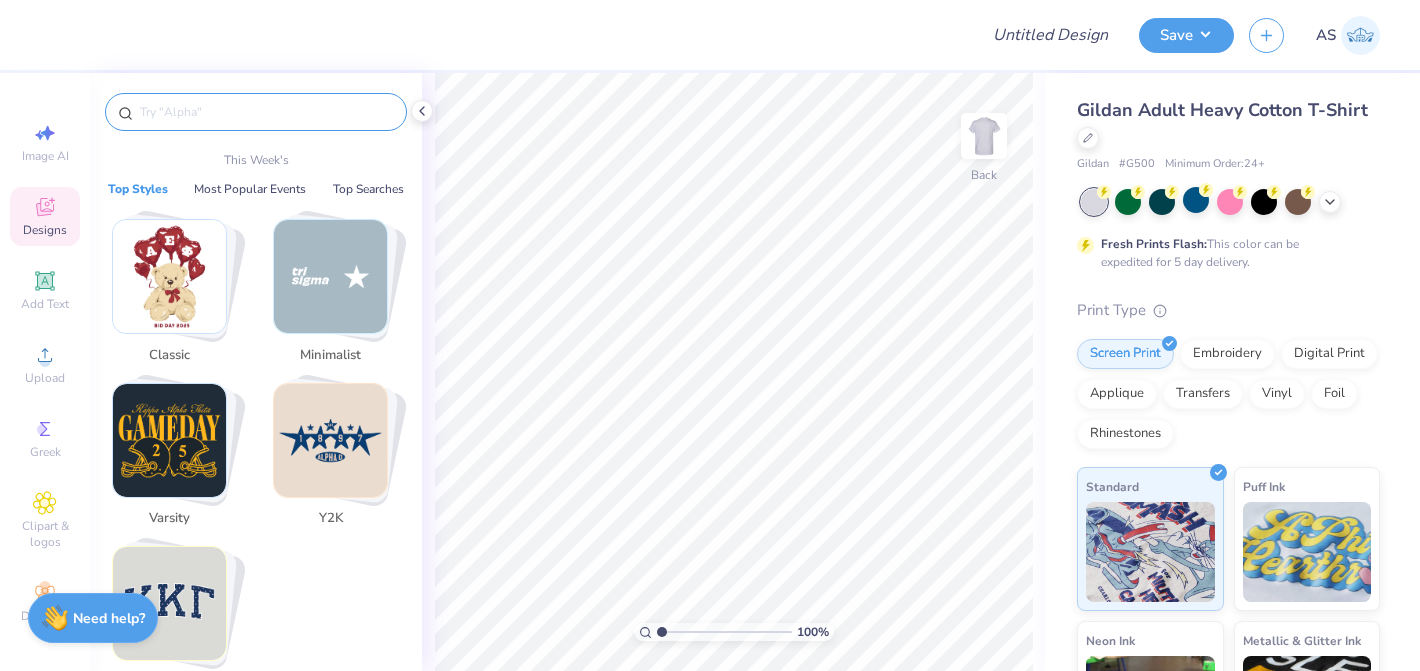 click at bounding box center [330, 440] 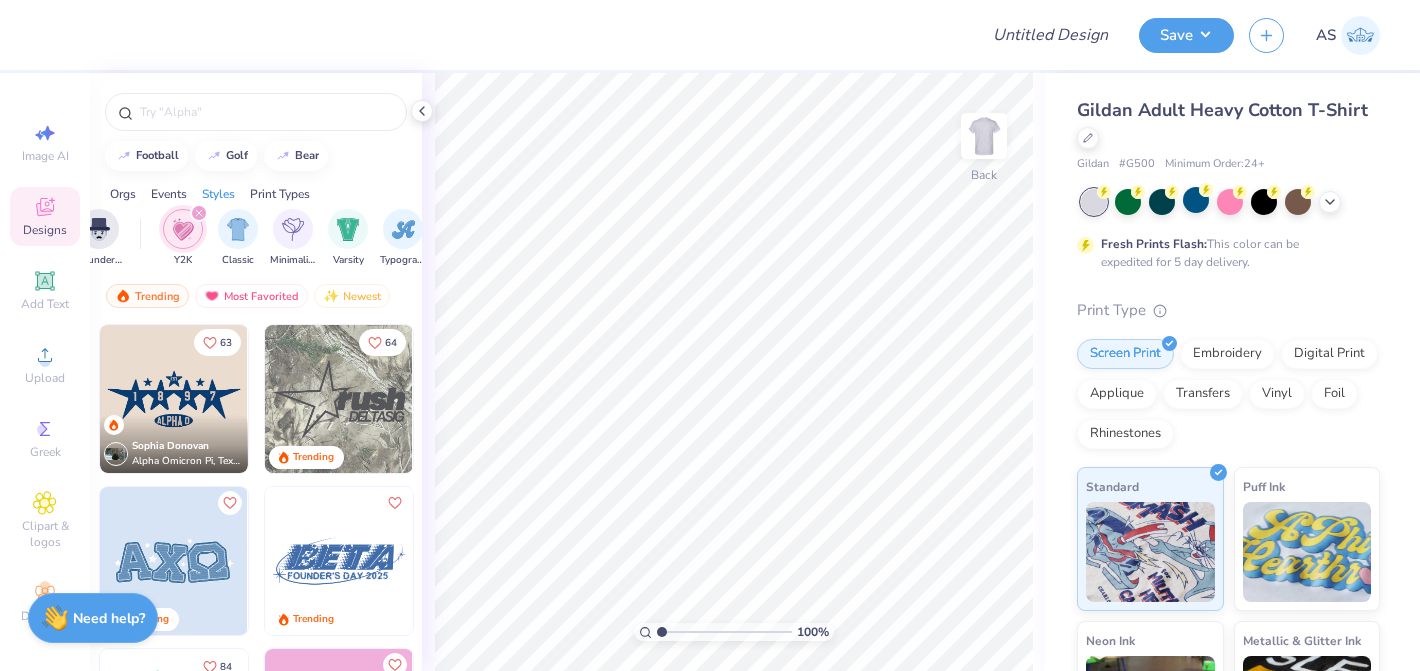 scroll, scrollTop: 0, scrollLeft: 1048, axis: horizontal 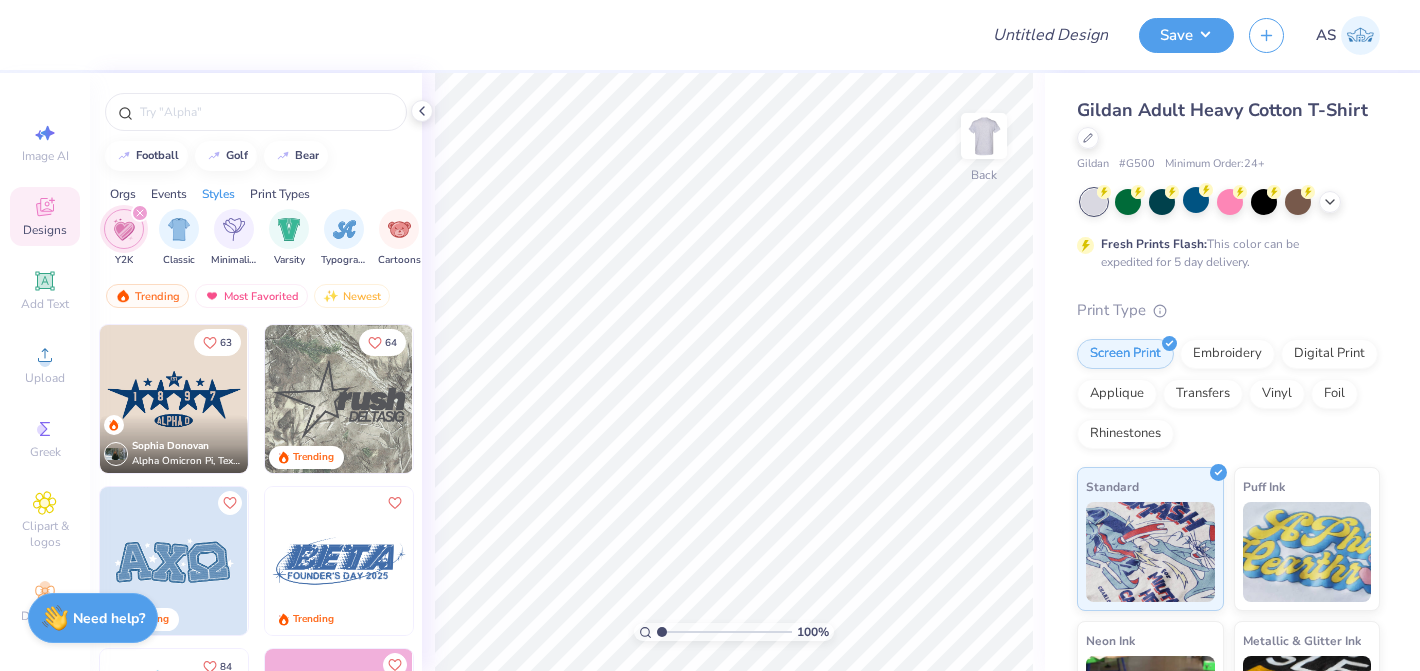 click at bounding box center (339, 399) 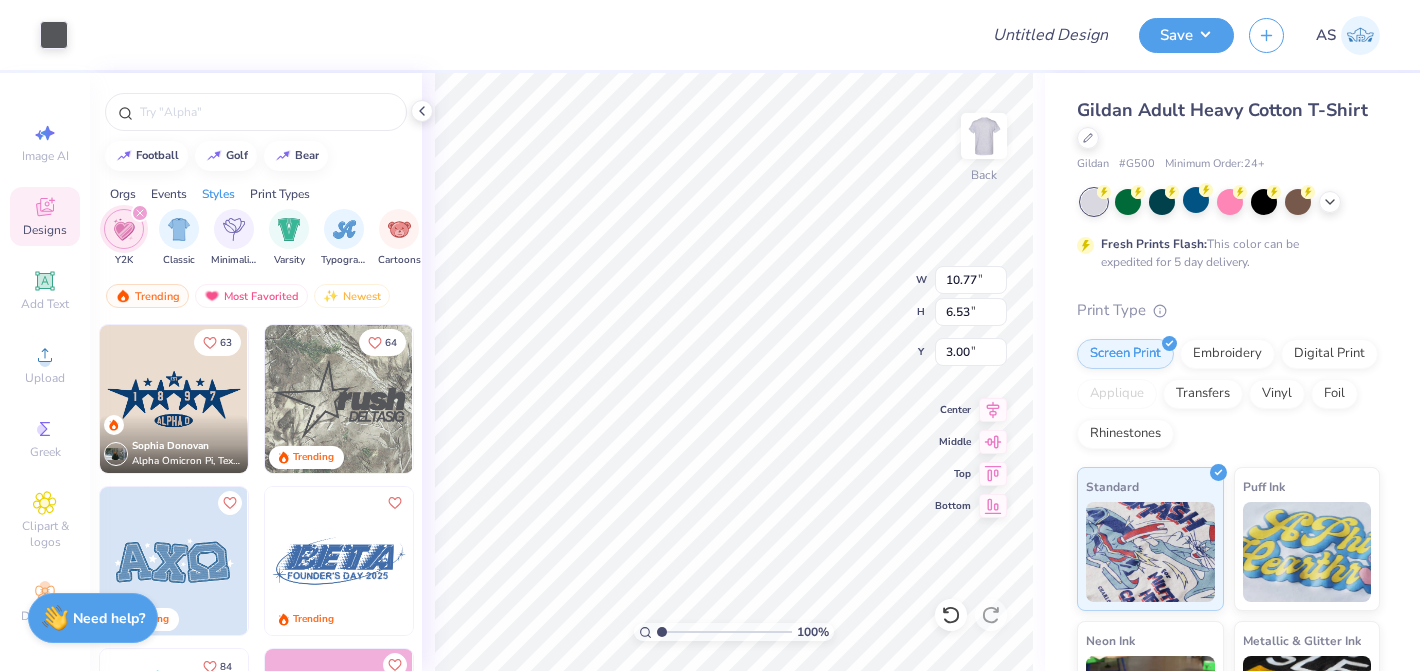 type on "4.80" 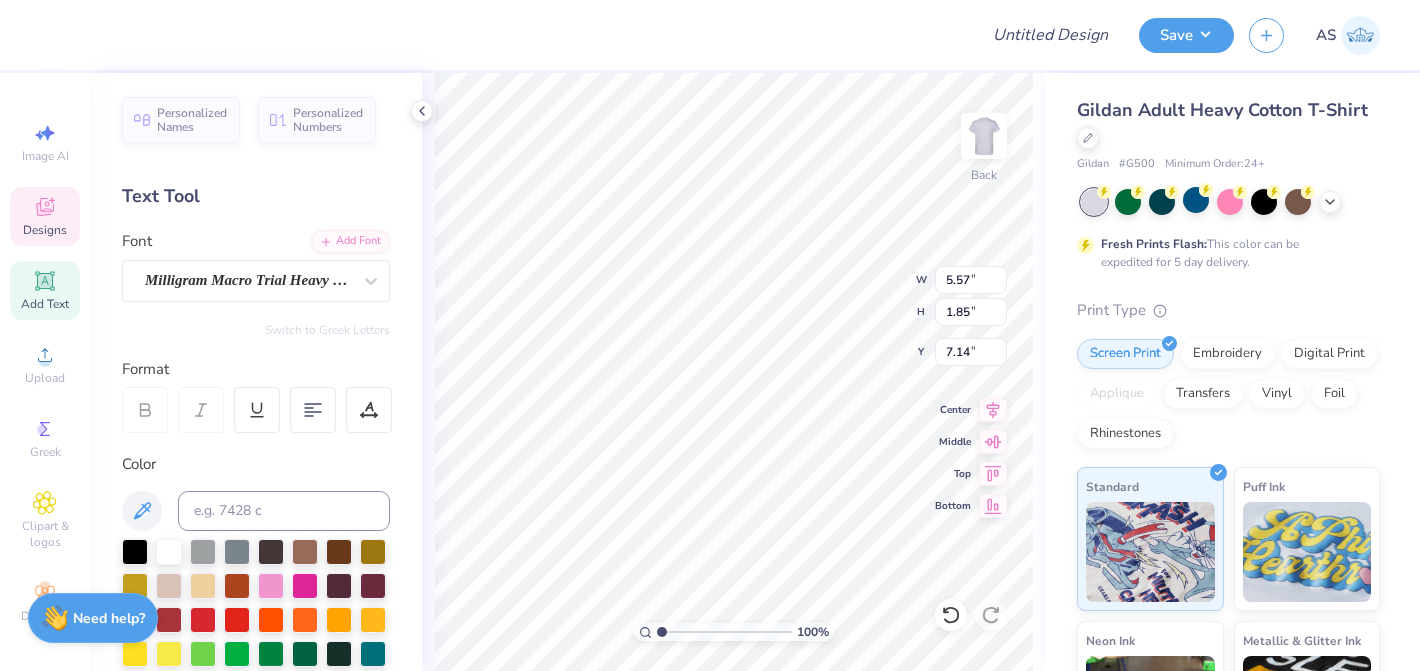 type on "SIF" 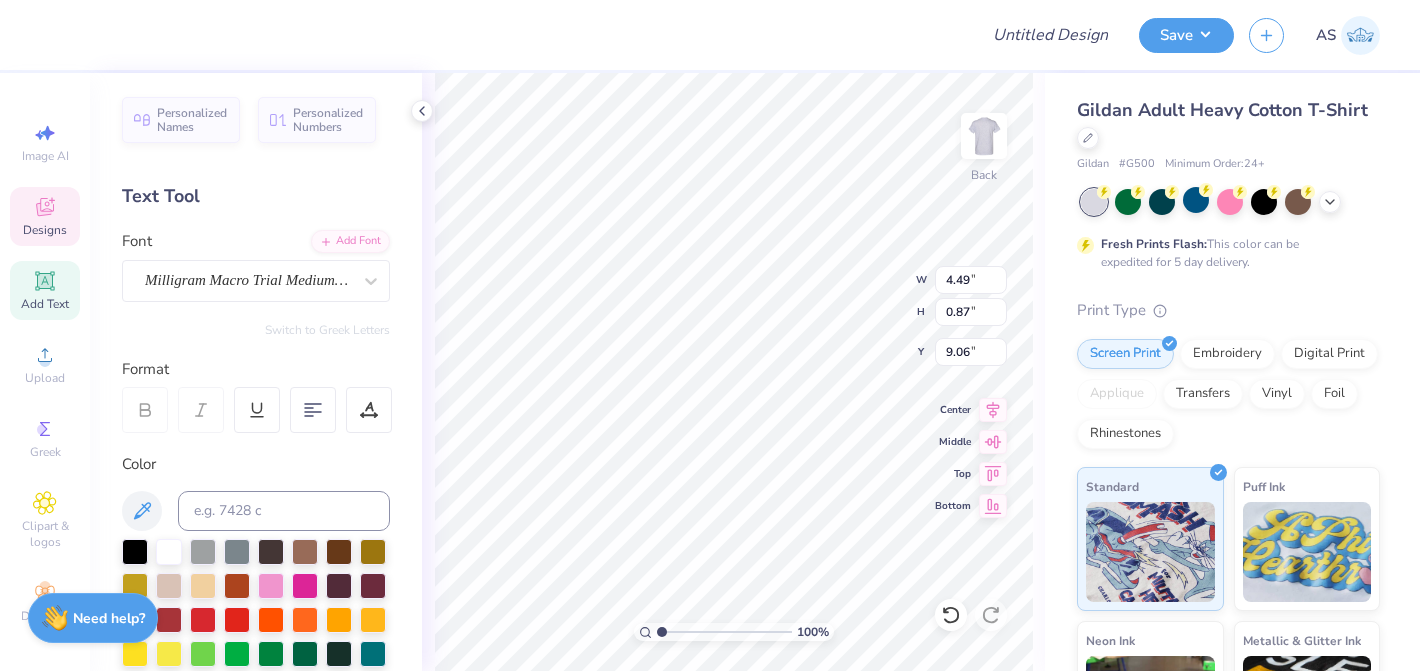 type on "4.49" 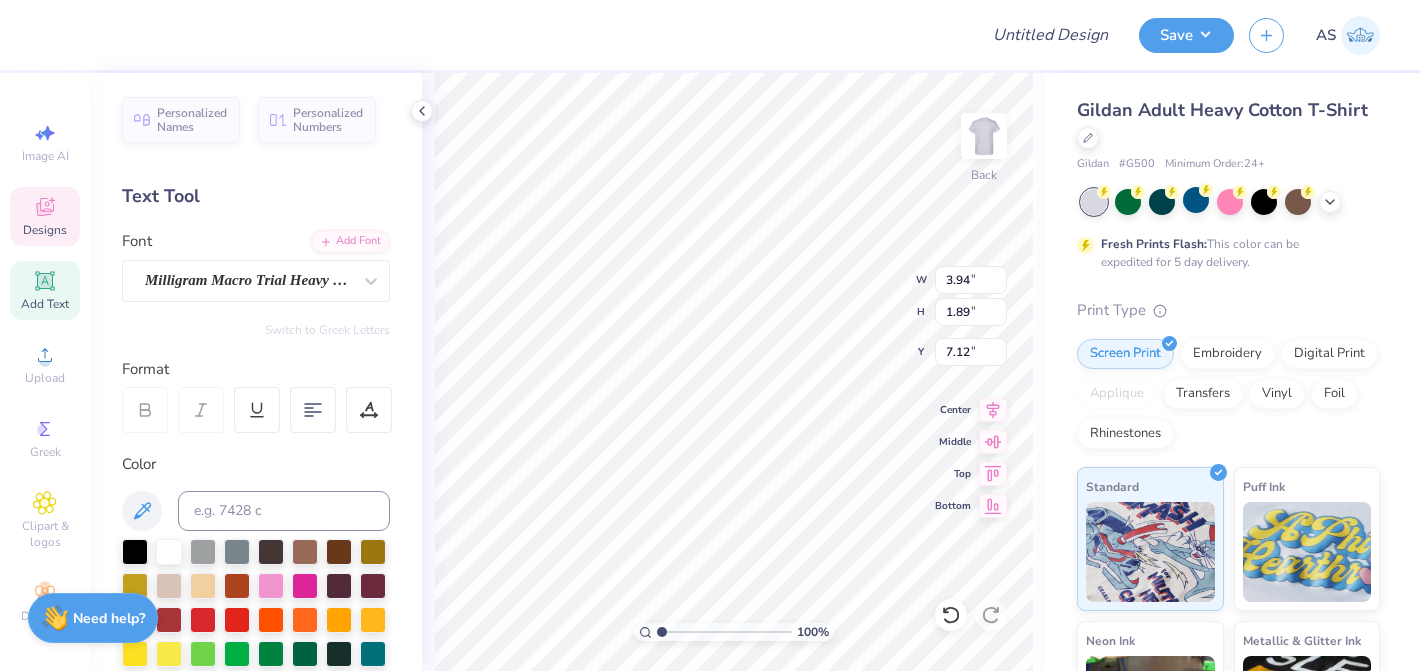 type on "8.07" 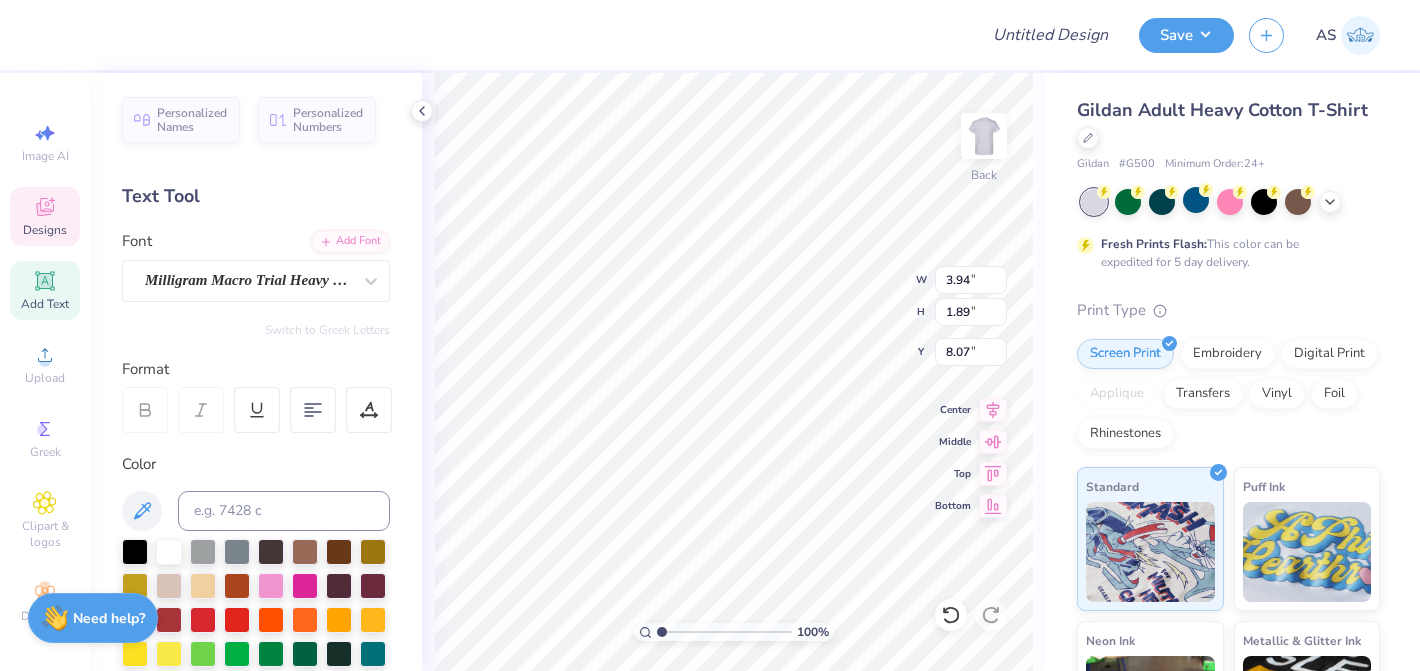 type on "4.97" 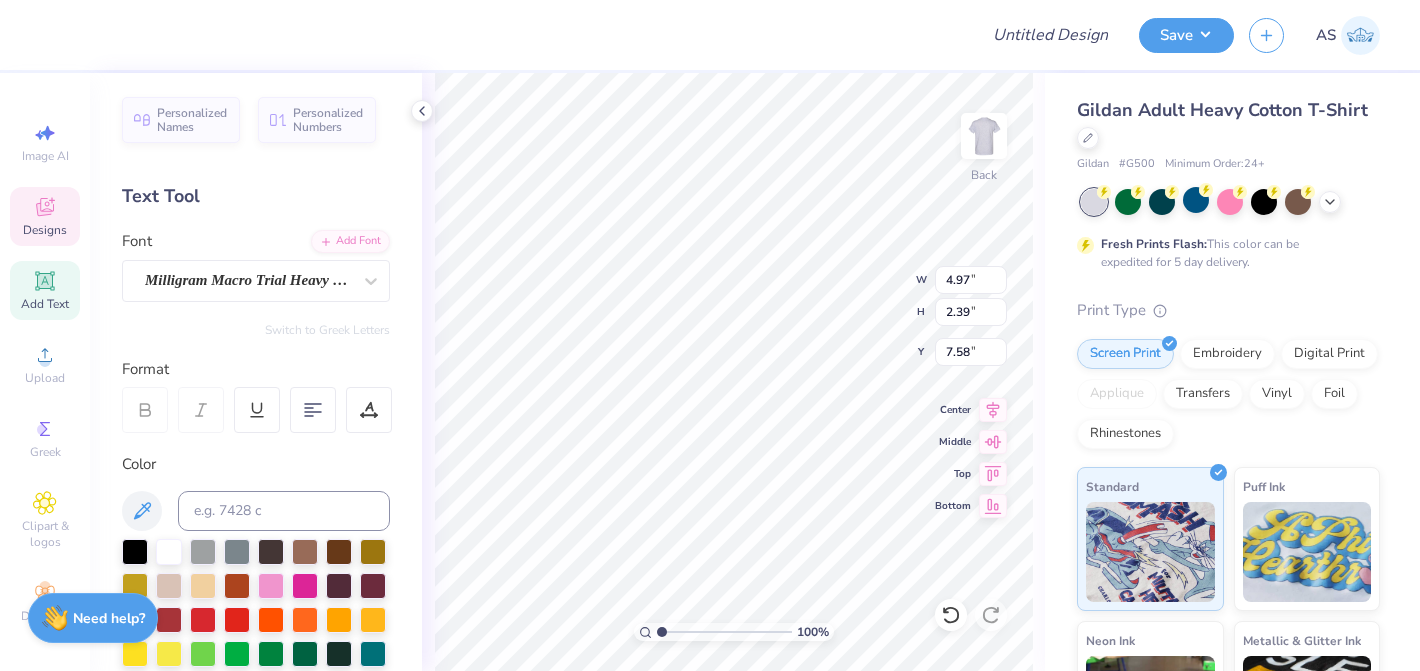 type on "8.07" 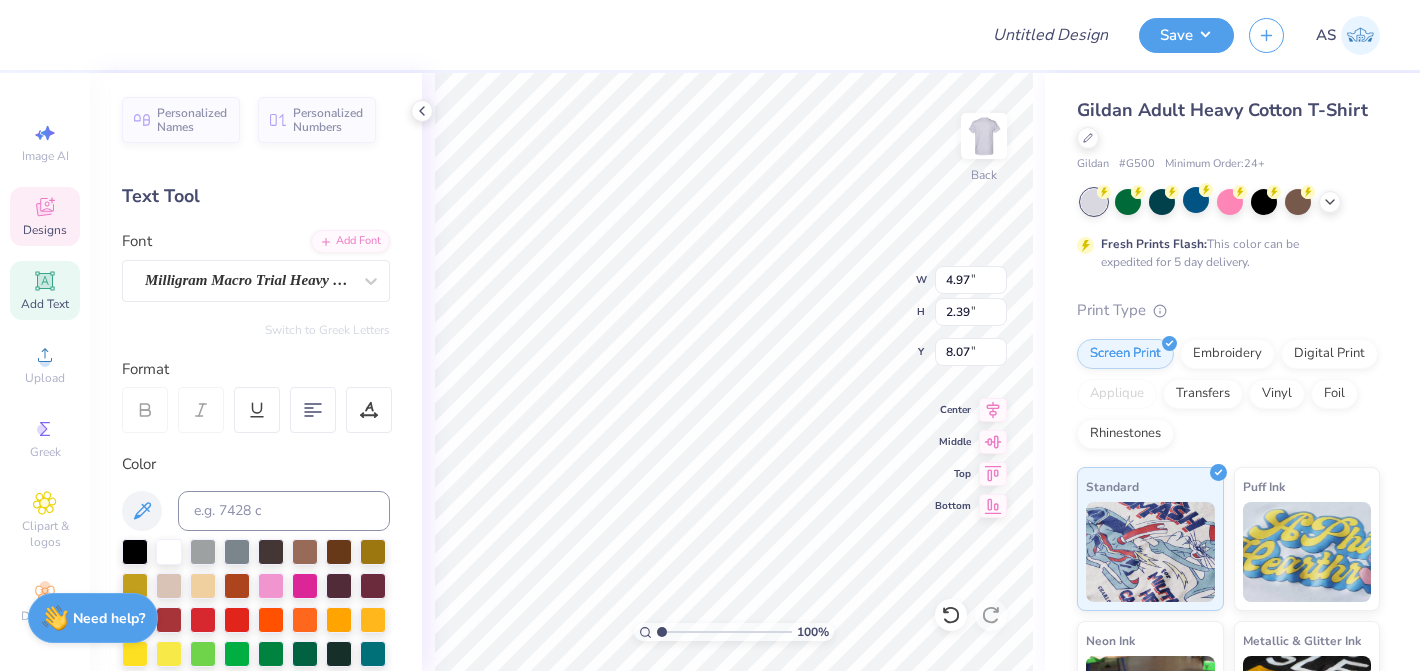 type on "S" 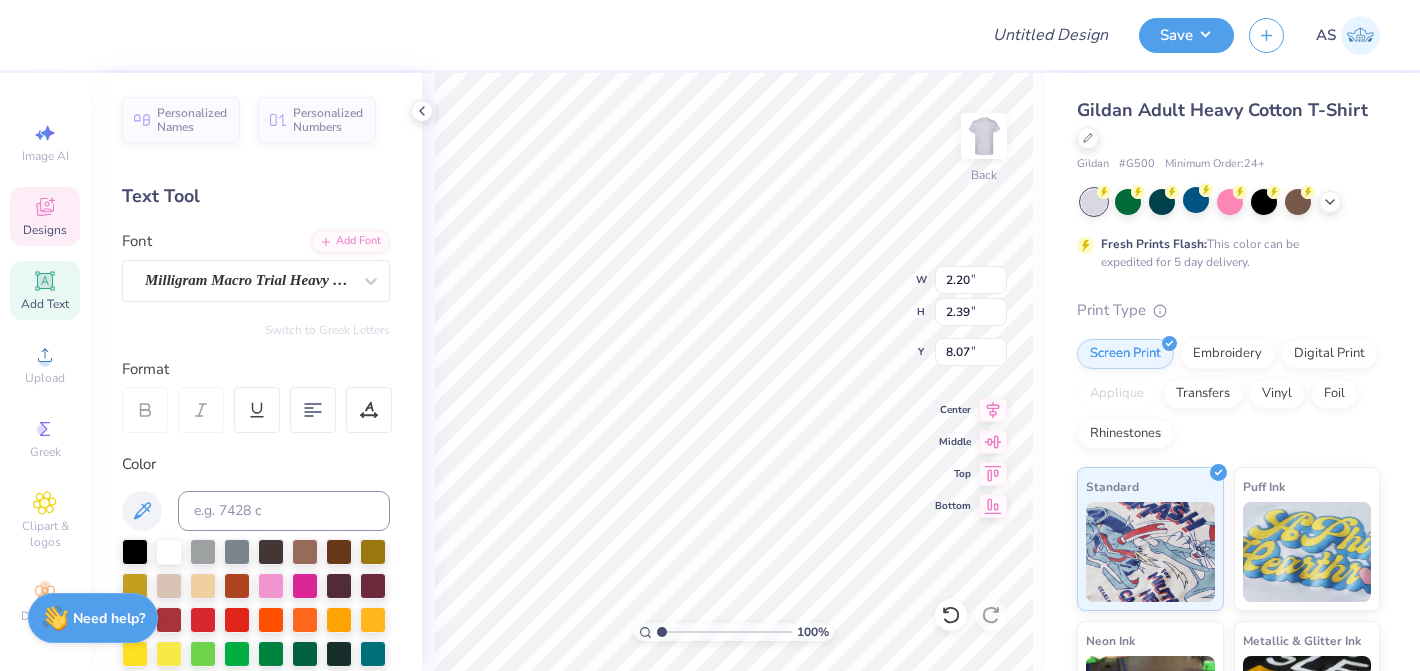 click 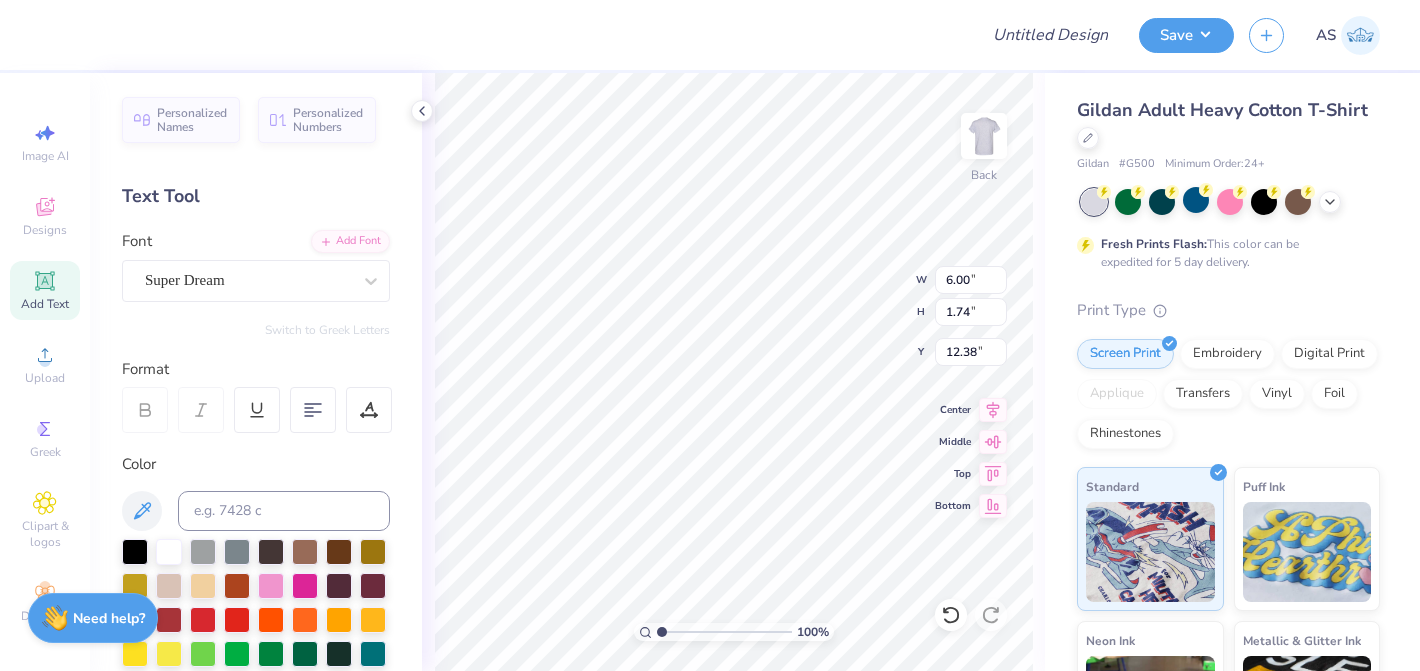 type on "6.00" 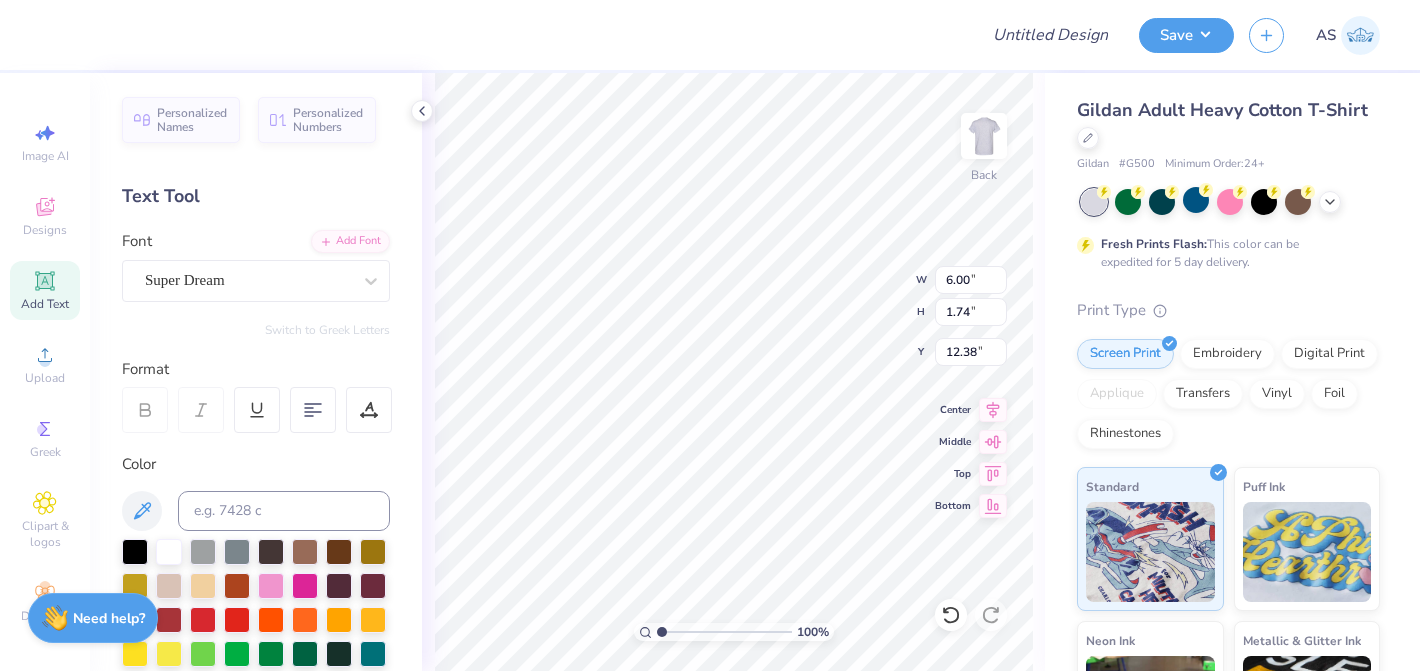 type on "I" 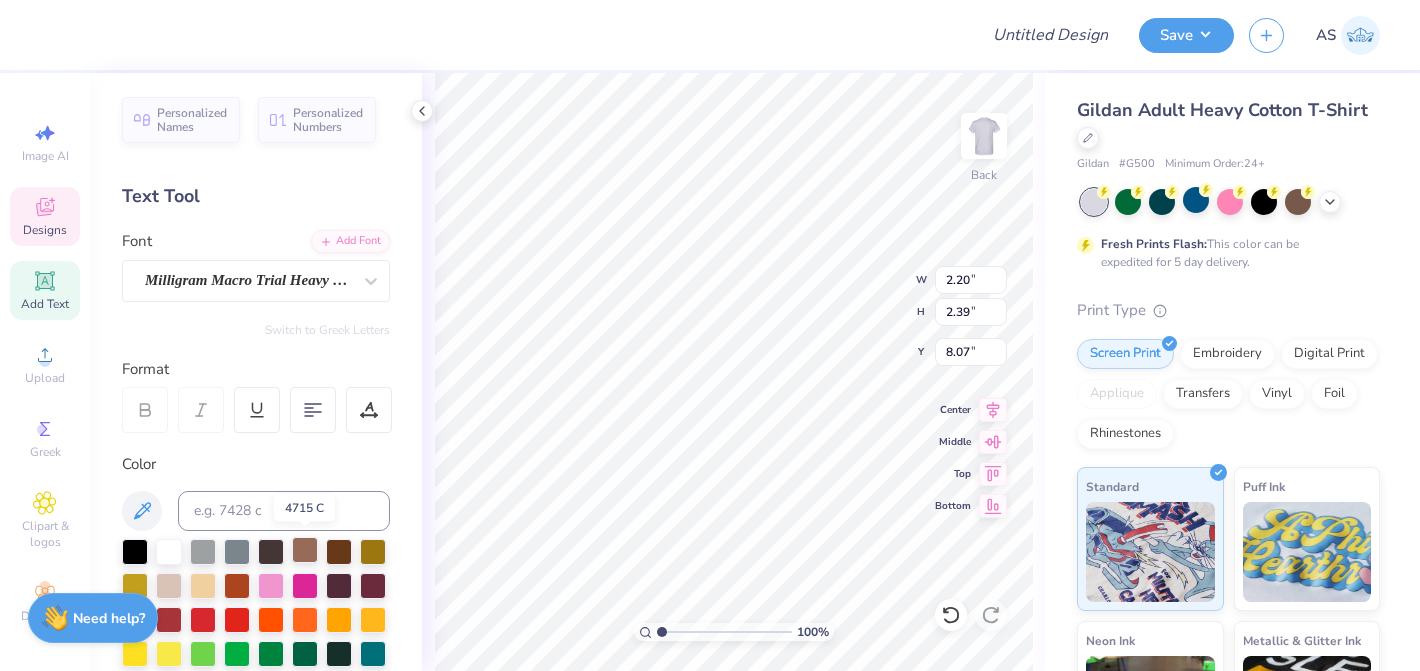 scroll, scrollTop: 36, scrollLeft: 0, axis: vertical 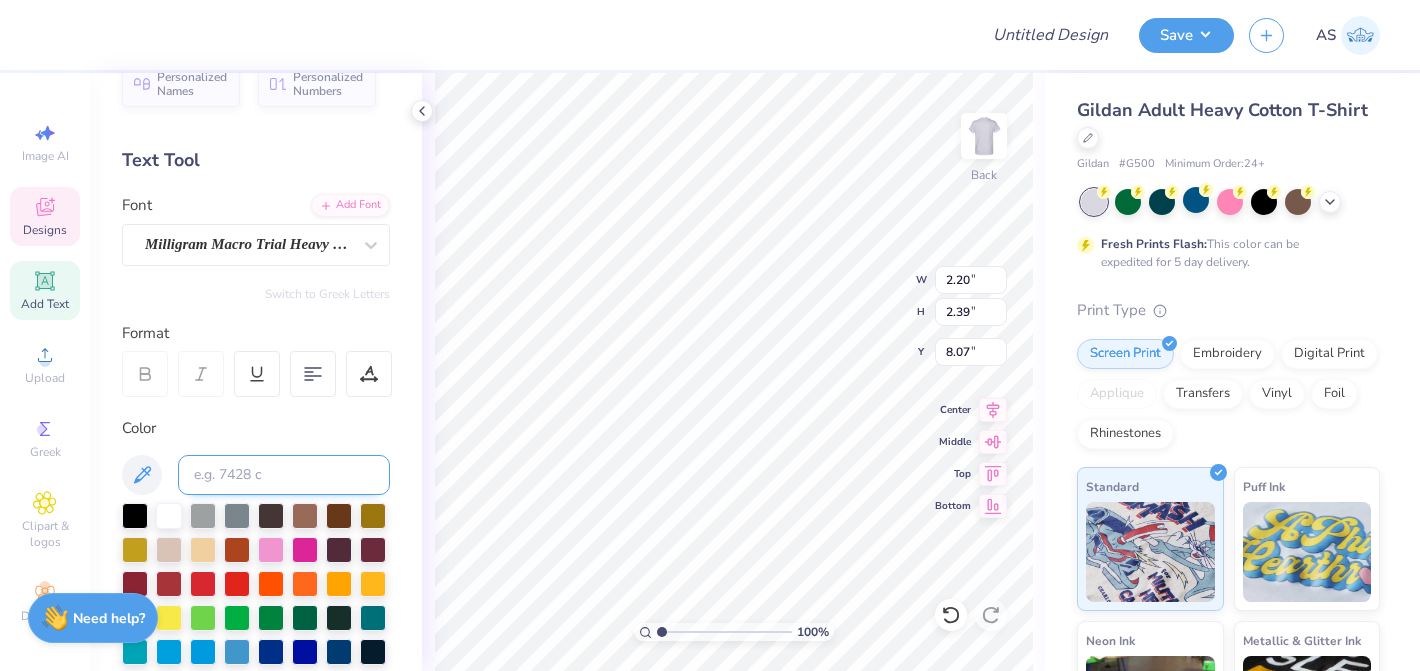 drag, startPoint x: 274, startPoint y: 474, endPoint x: 223, endPoint y: 474, distance: 51 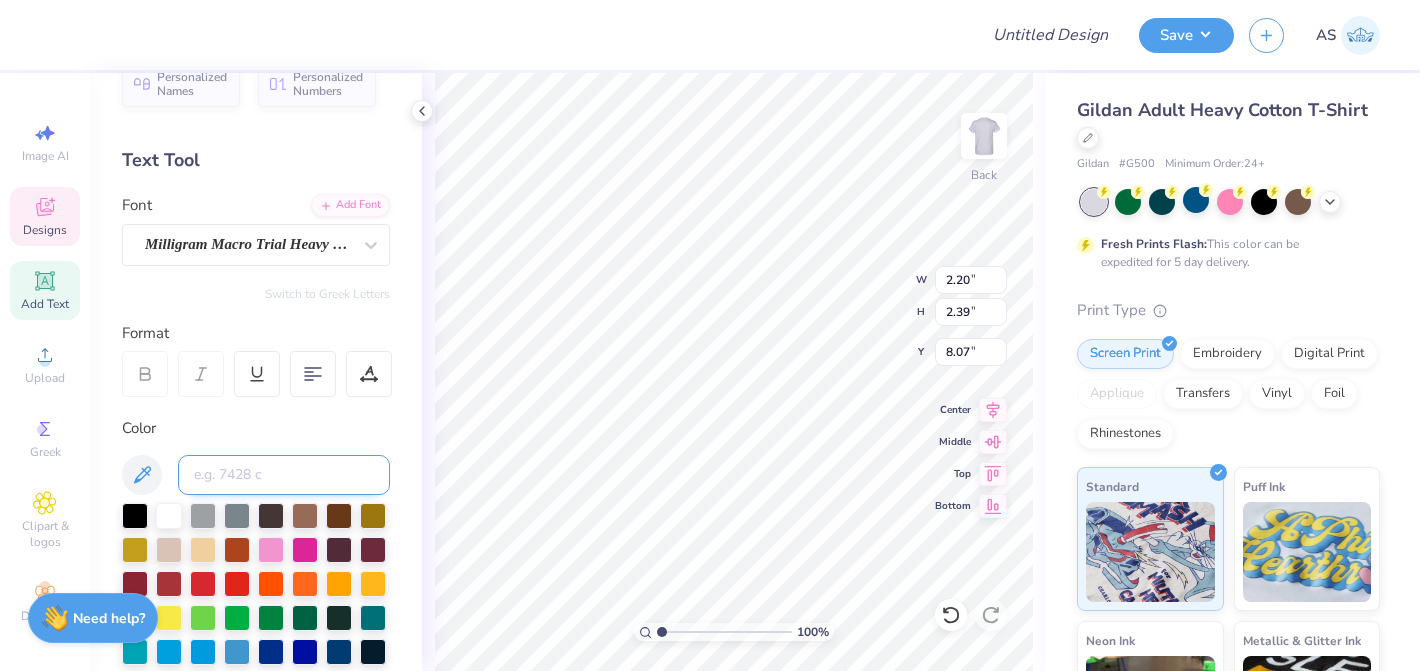 click at bounding box center (284, 475) 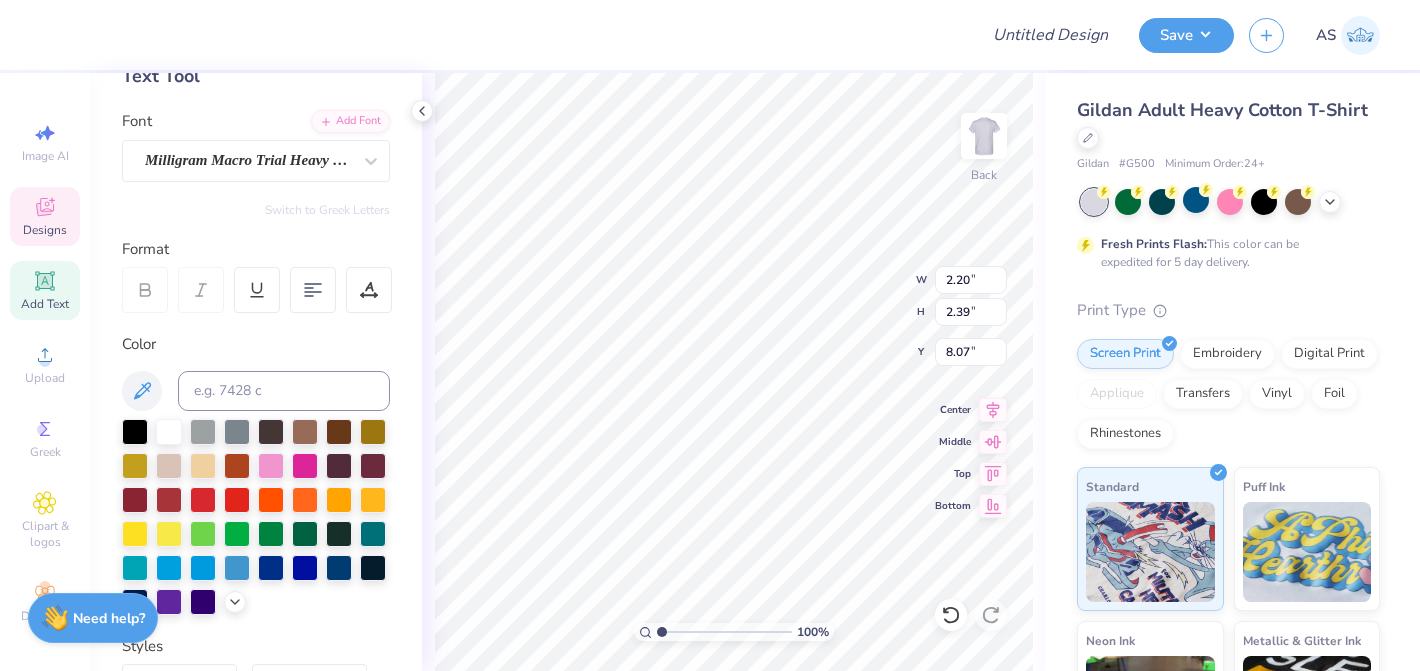 scroll, scrollTop: 123, scrollLeft: 0, axis: vertical 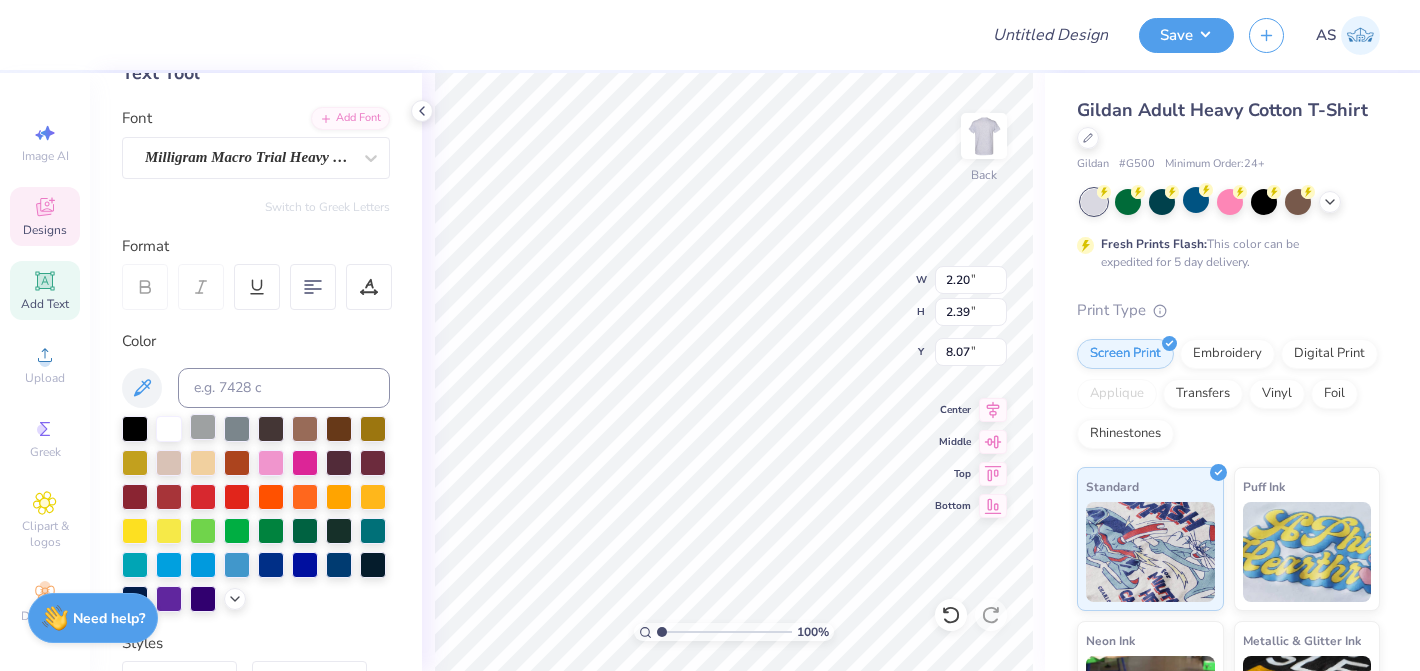 click at bounding box center (203, 427) 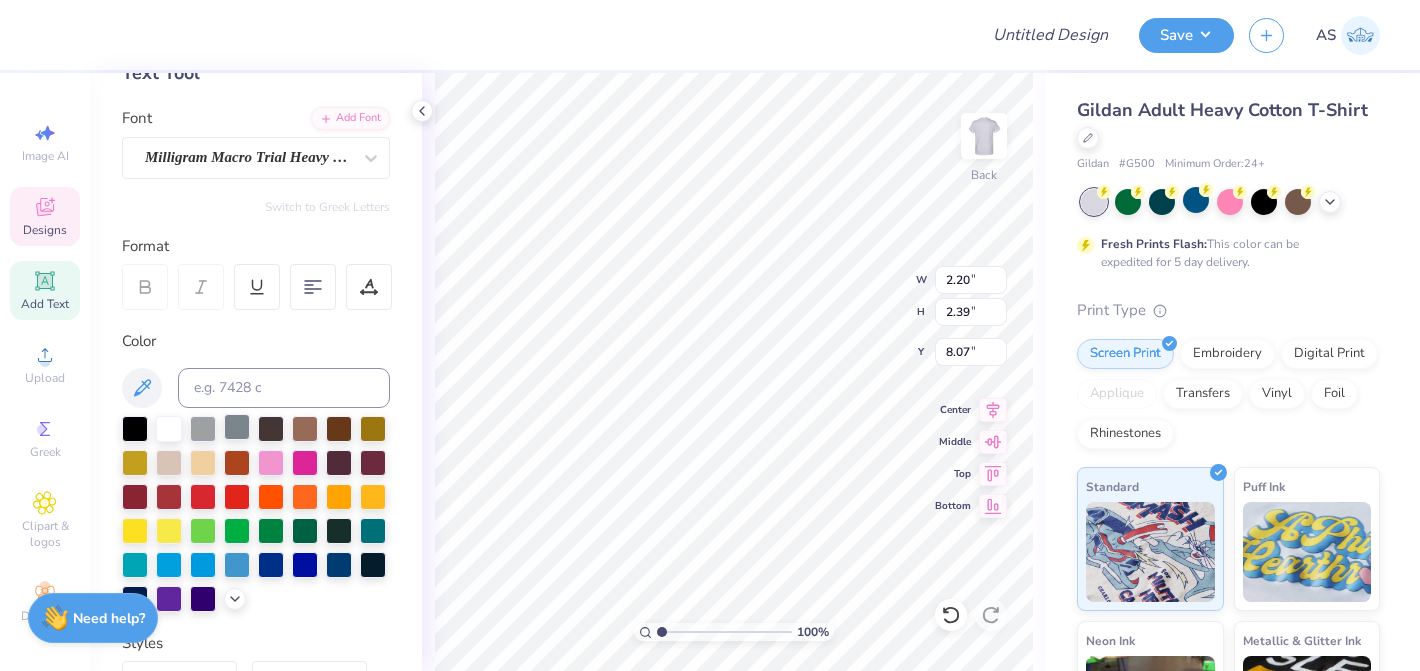 click at bounding box center (237, 427) 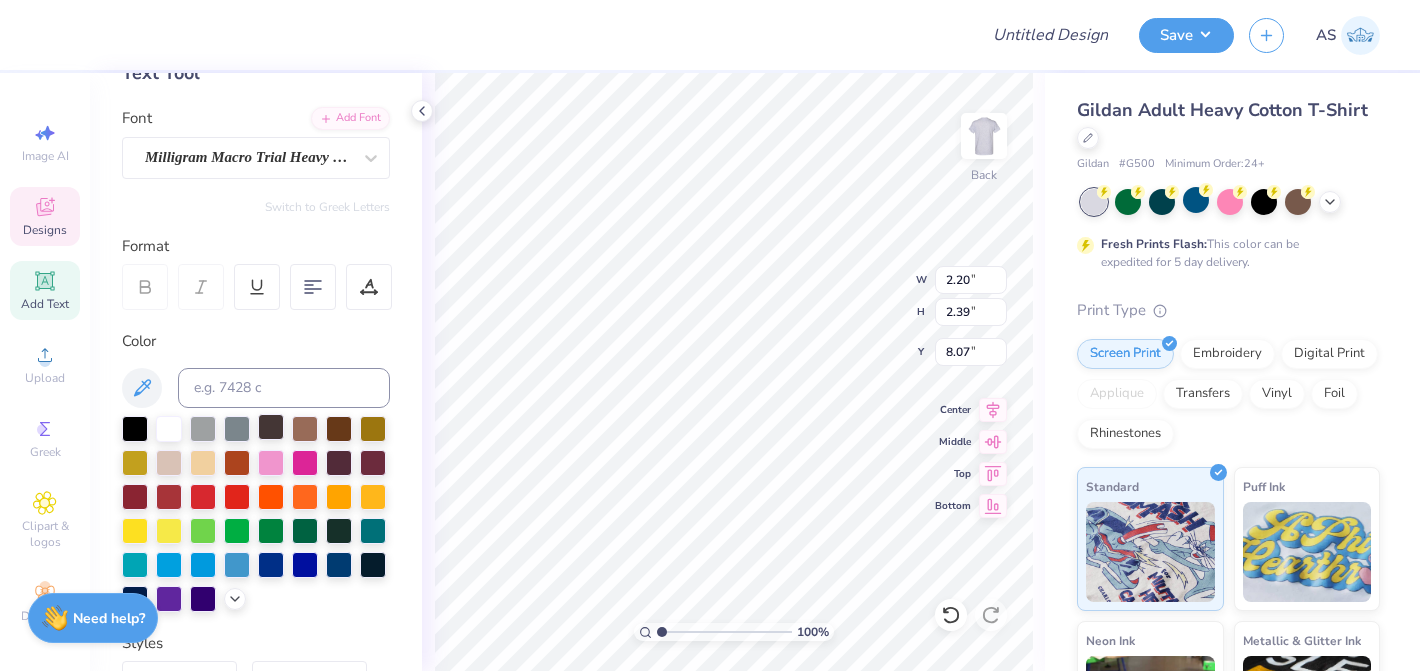 click at bounding box center [271, 427] 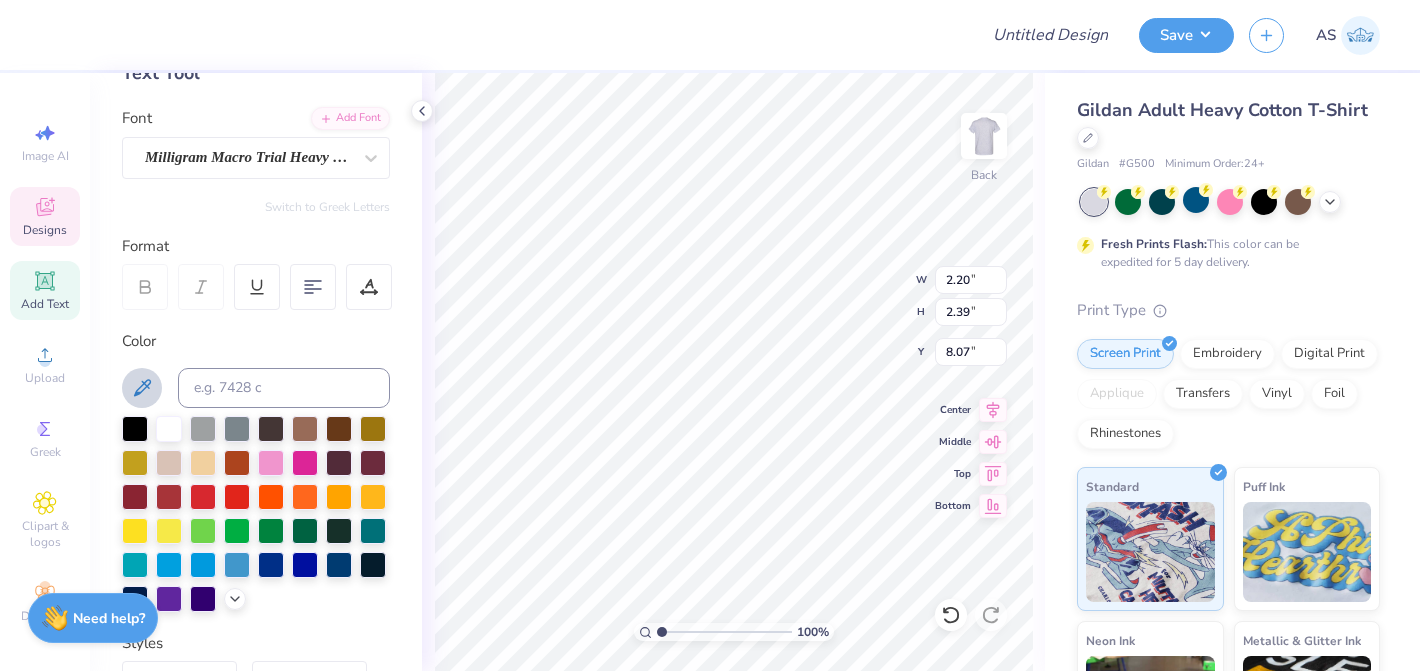 click 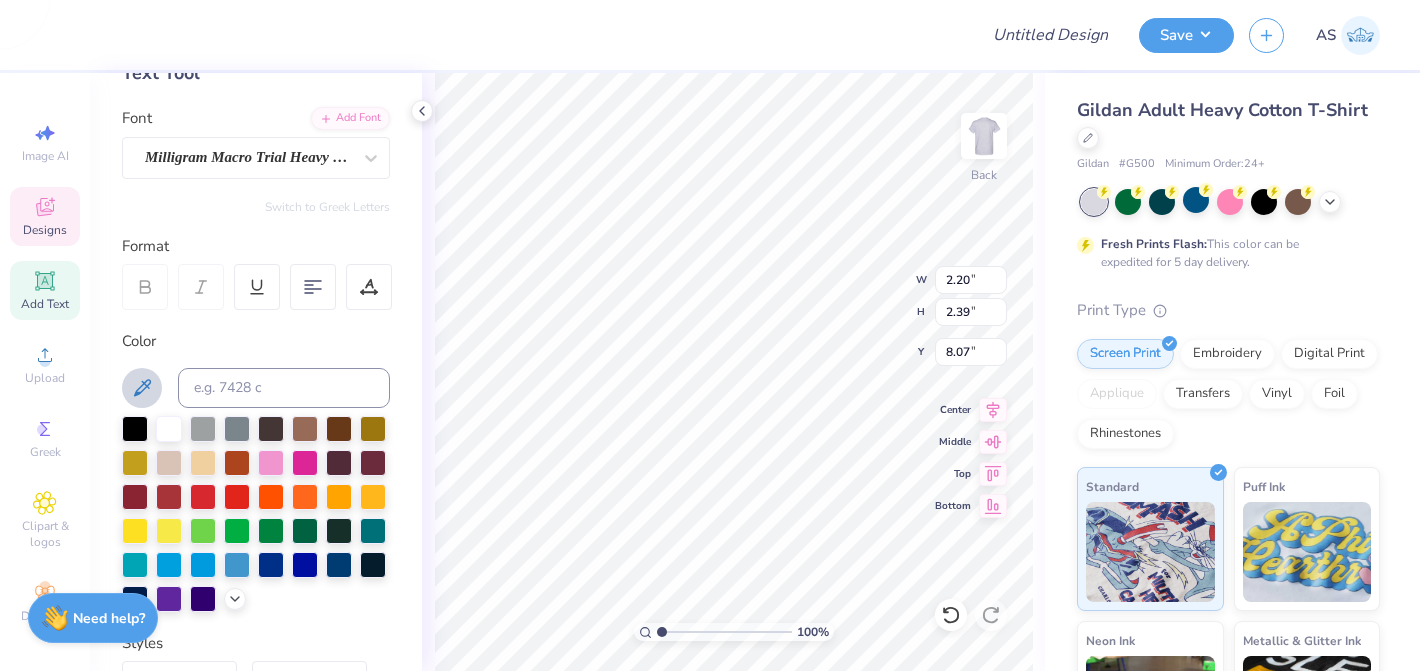 click 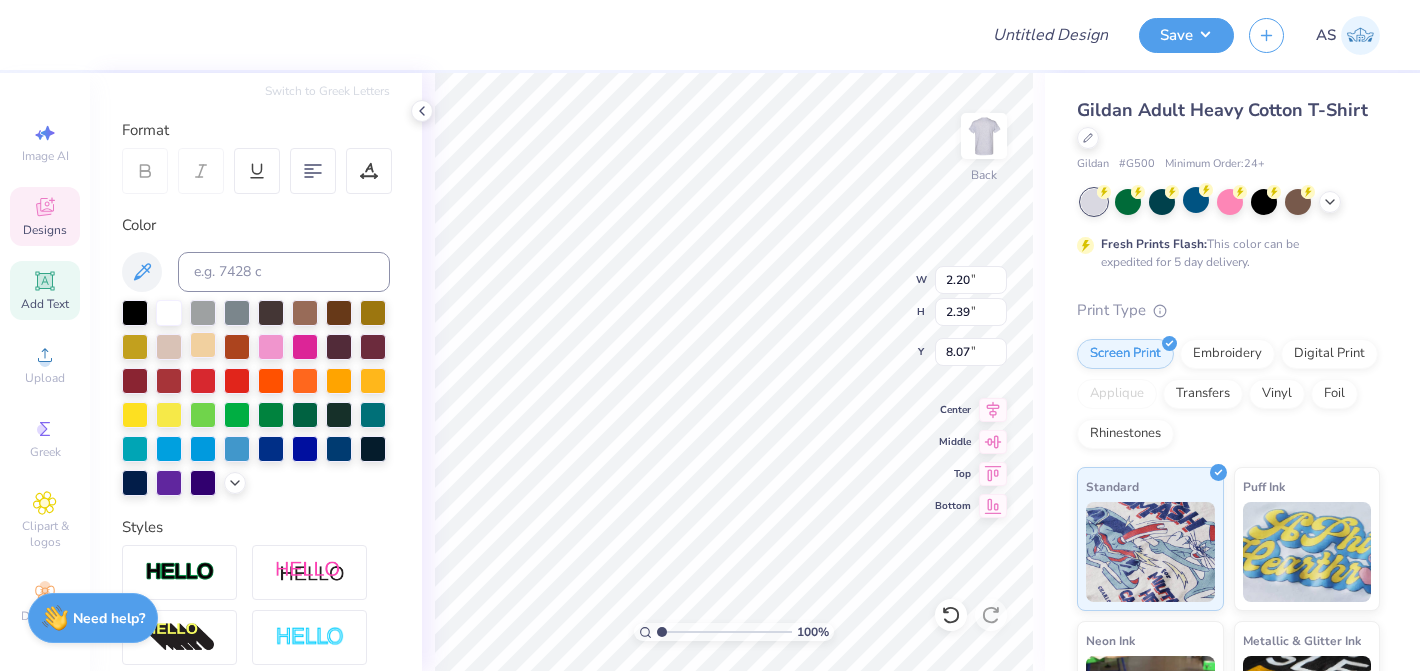 scroll, scrollTop: 349, scrollLeft: 0, axis: vertical 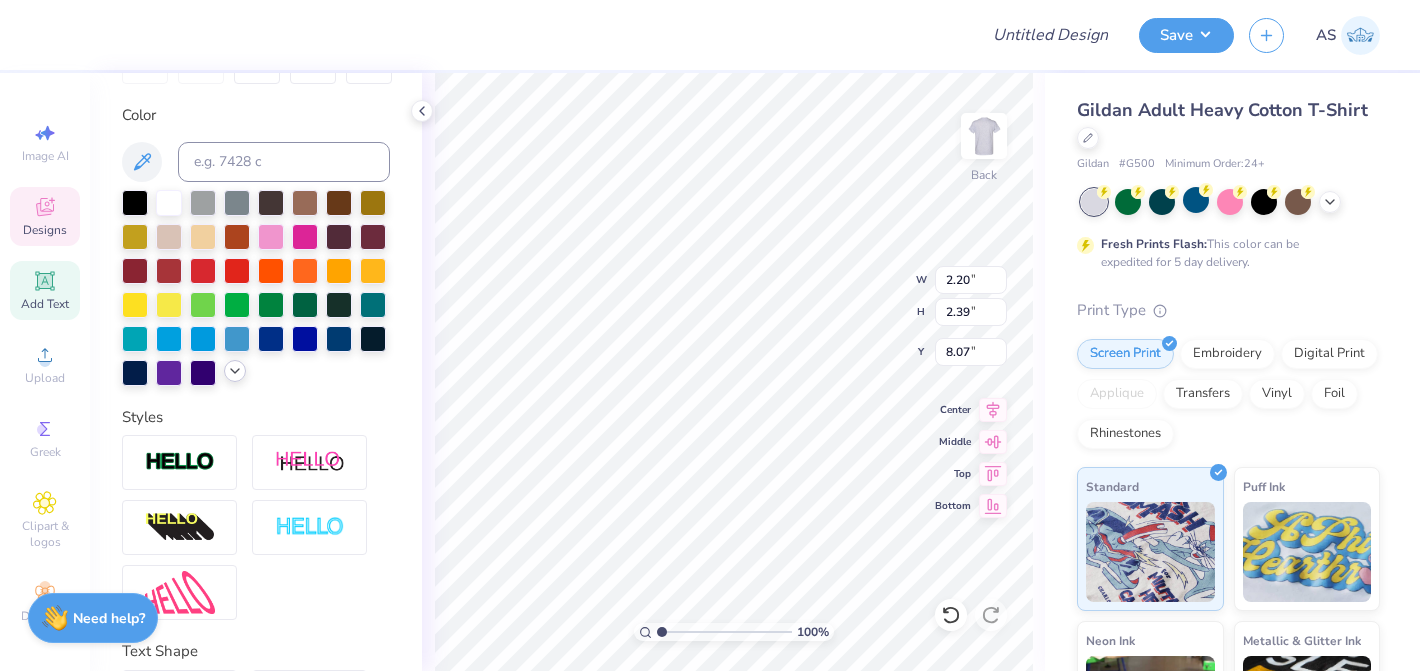 click 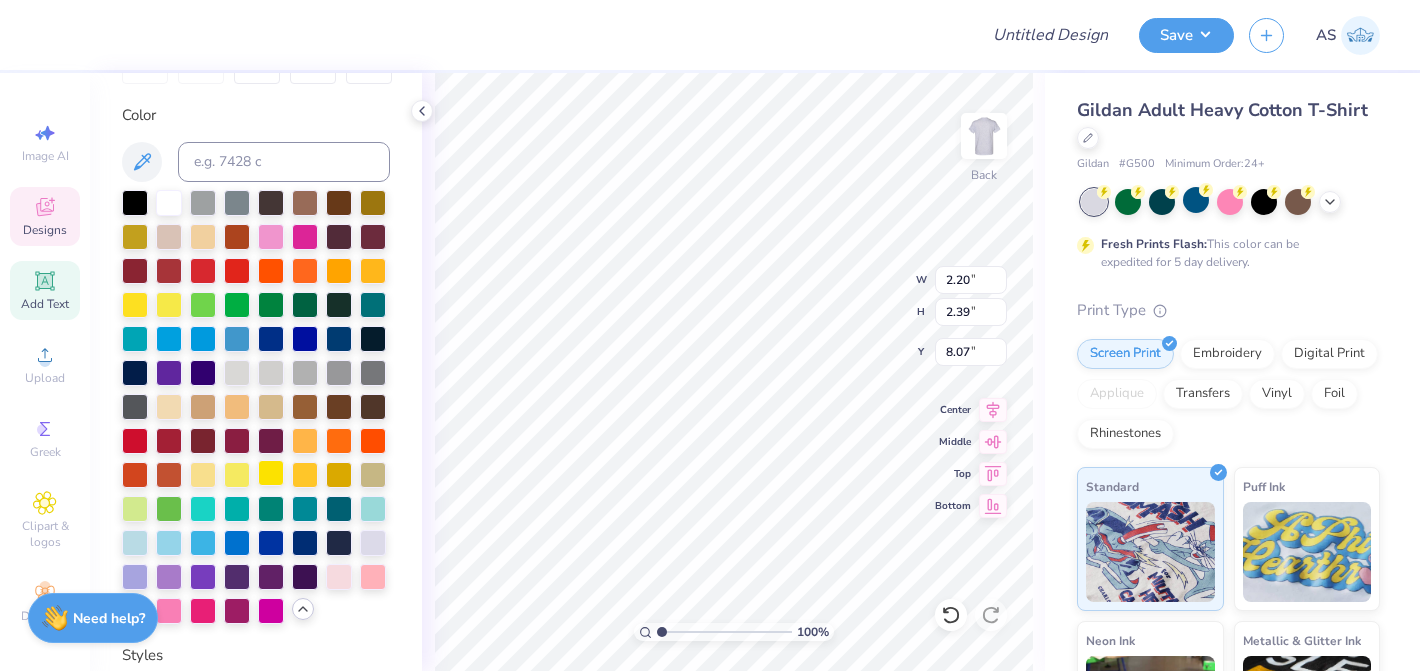 scroll, scrollTop: 353, scrollLeft: 0, axis: vertical 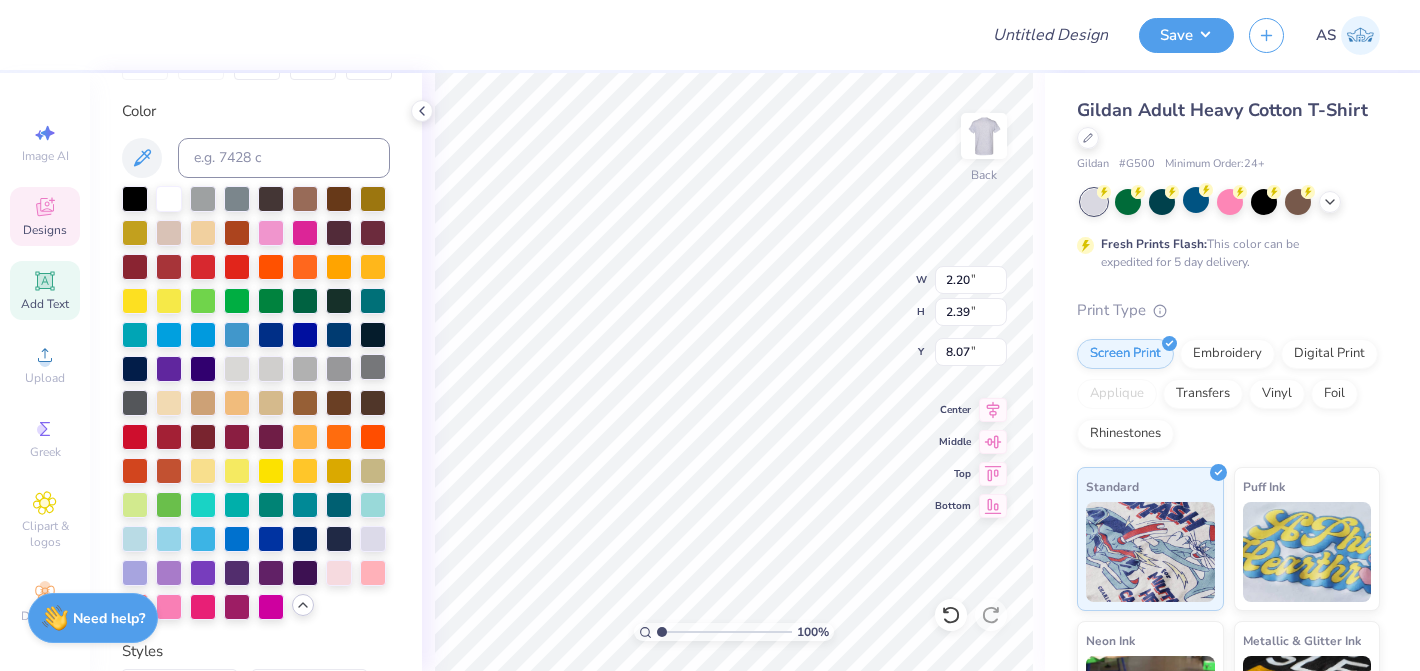 click at bounding box center (373, 367) 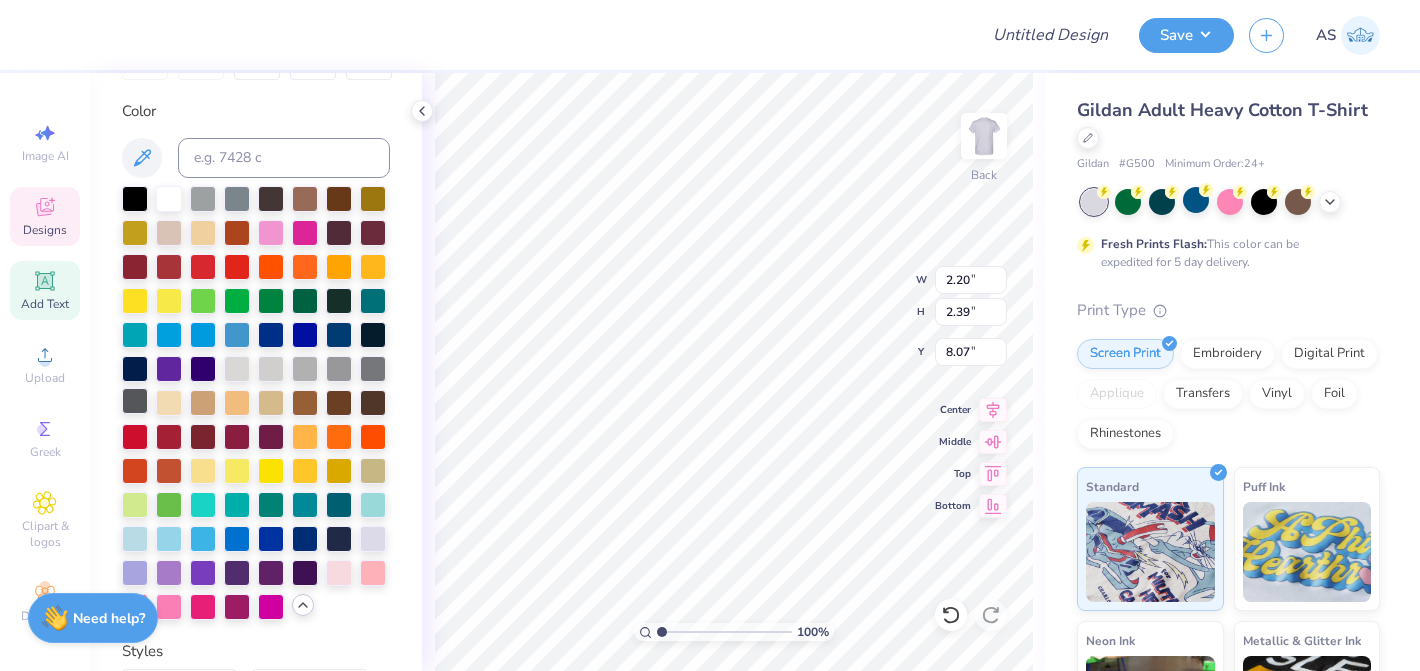click at bounding box center (135, 401) 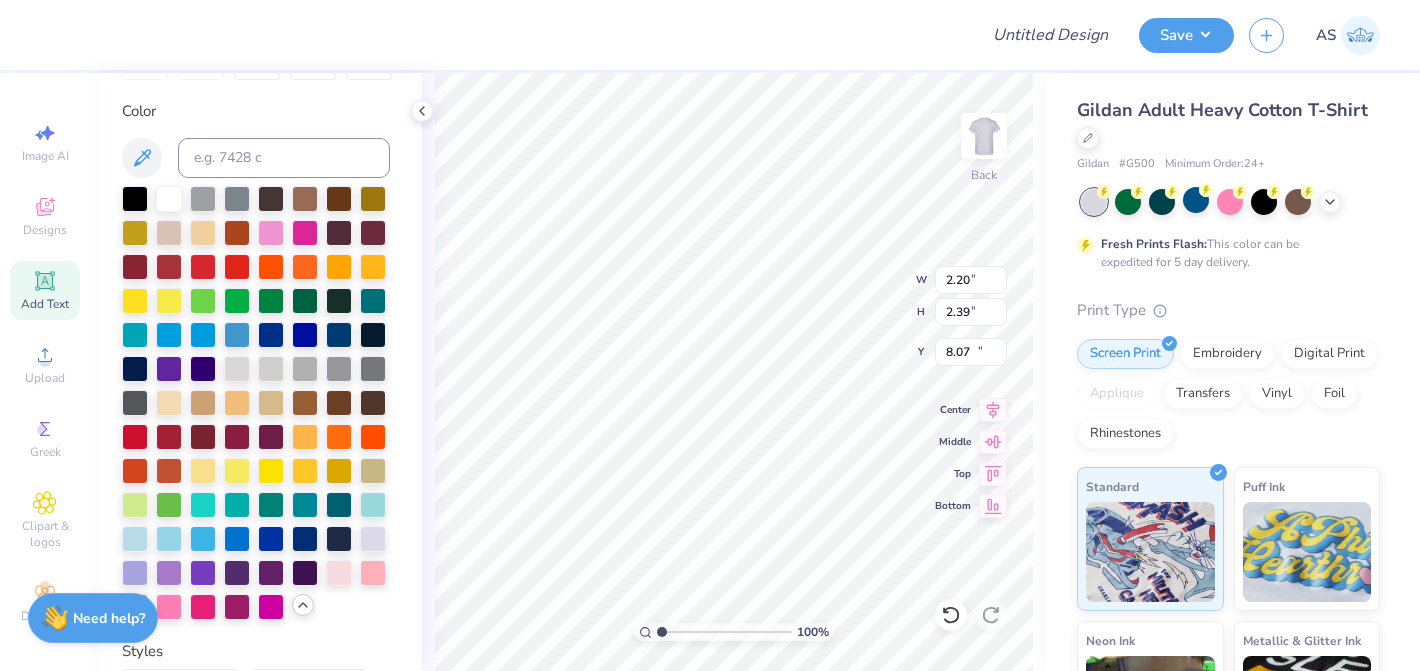 type on "0.74" 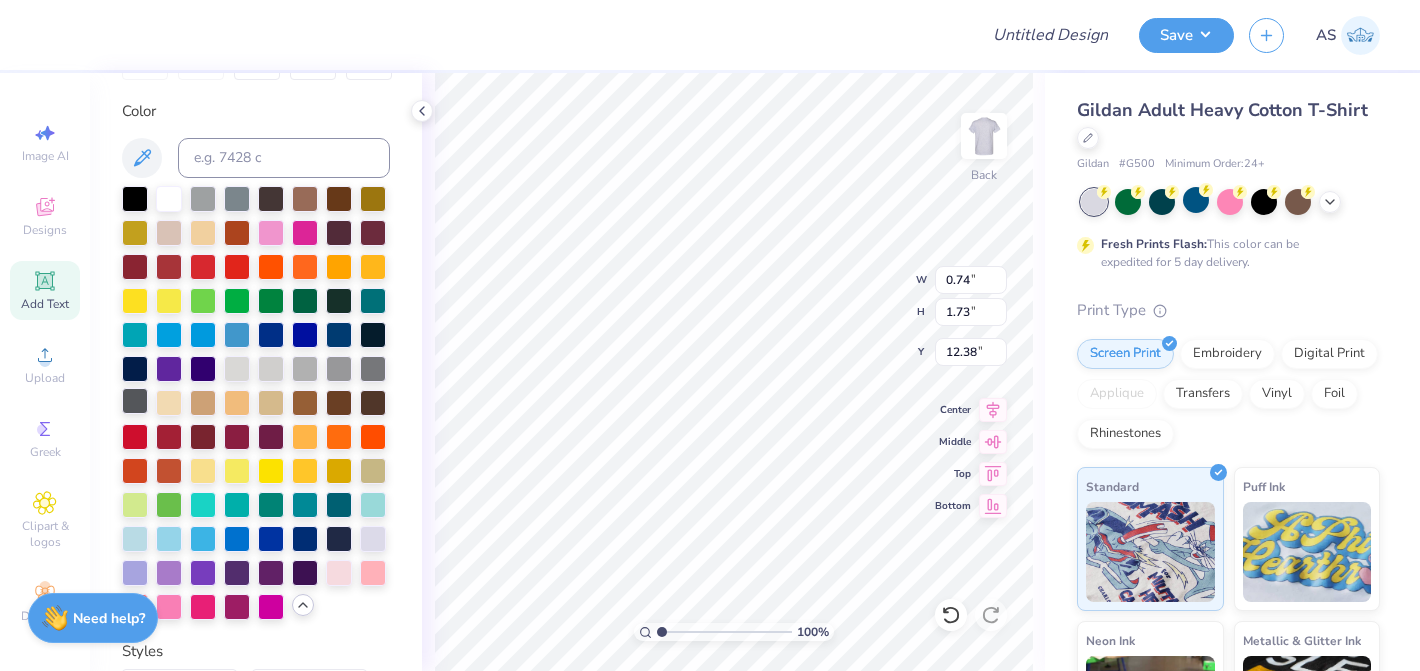 click at bounding box center (135, 401) 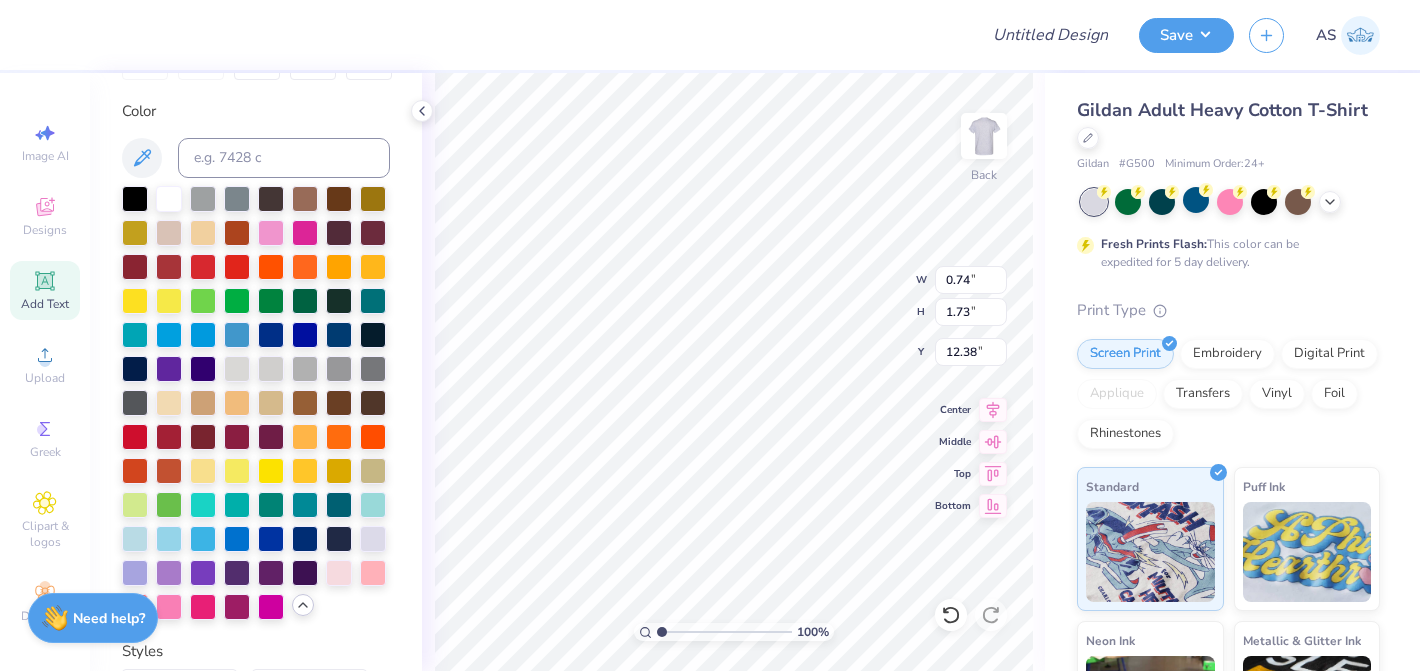 type on "8.07" 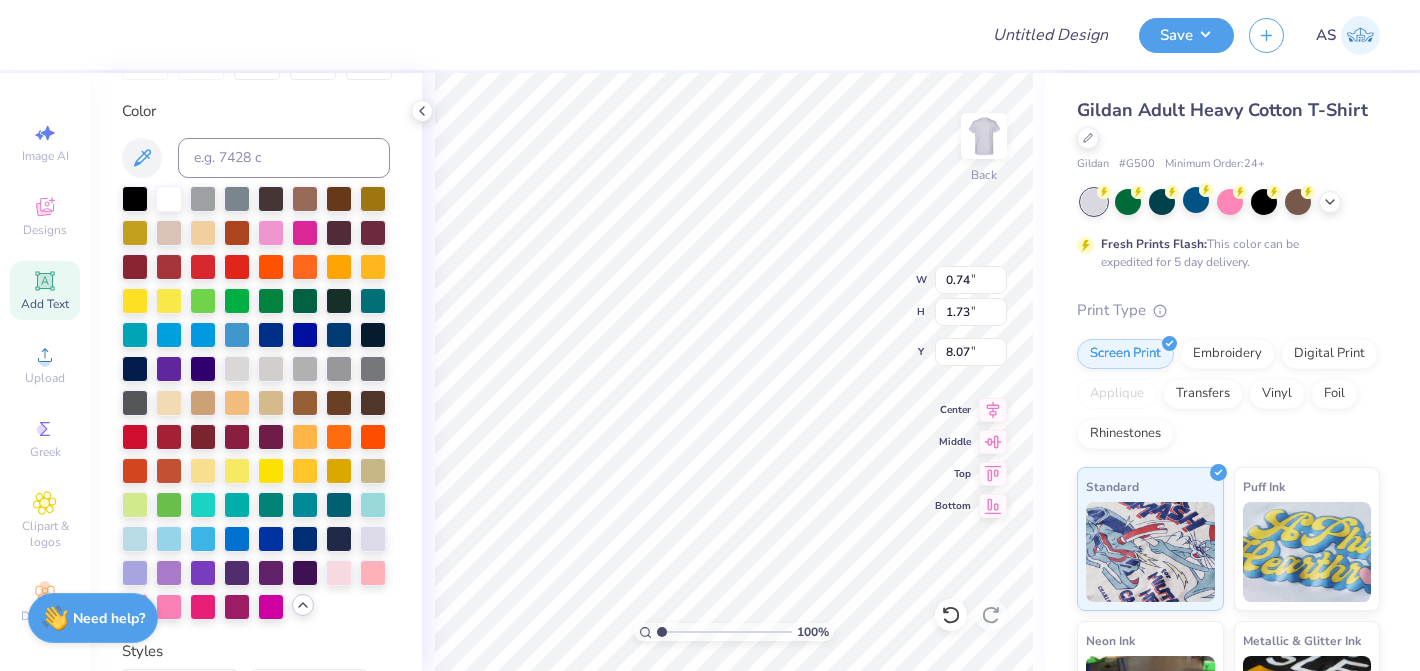 type on "0.99" 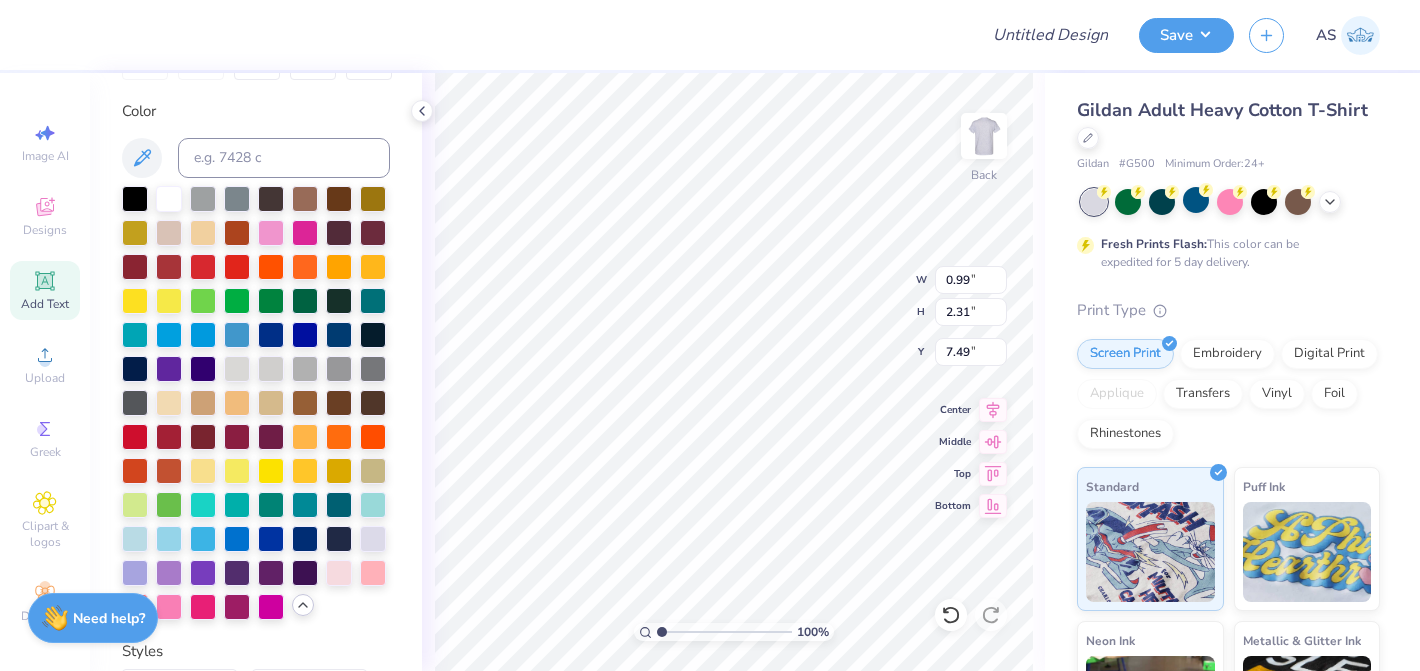 type on "7.60" 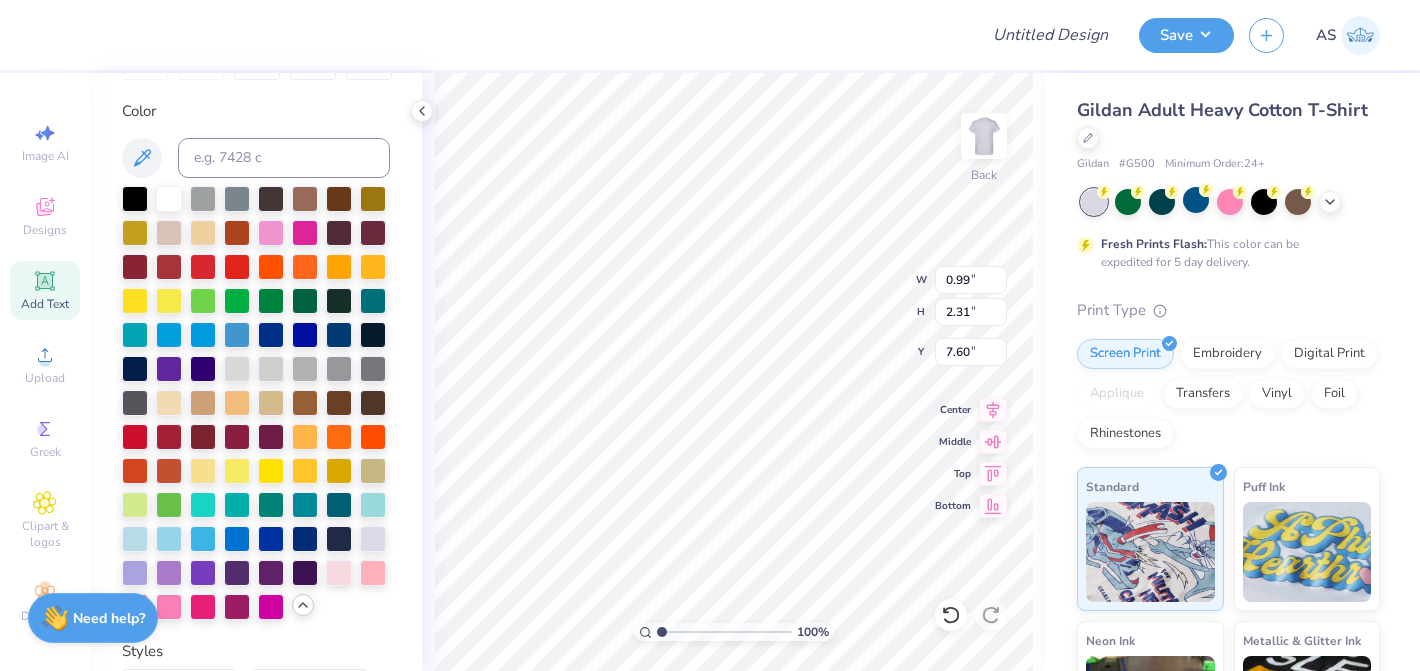 type on "2.20" 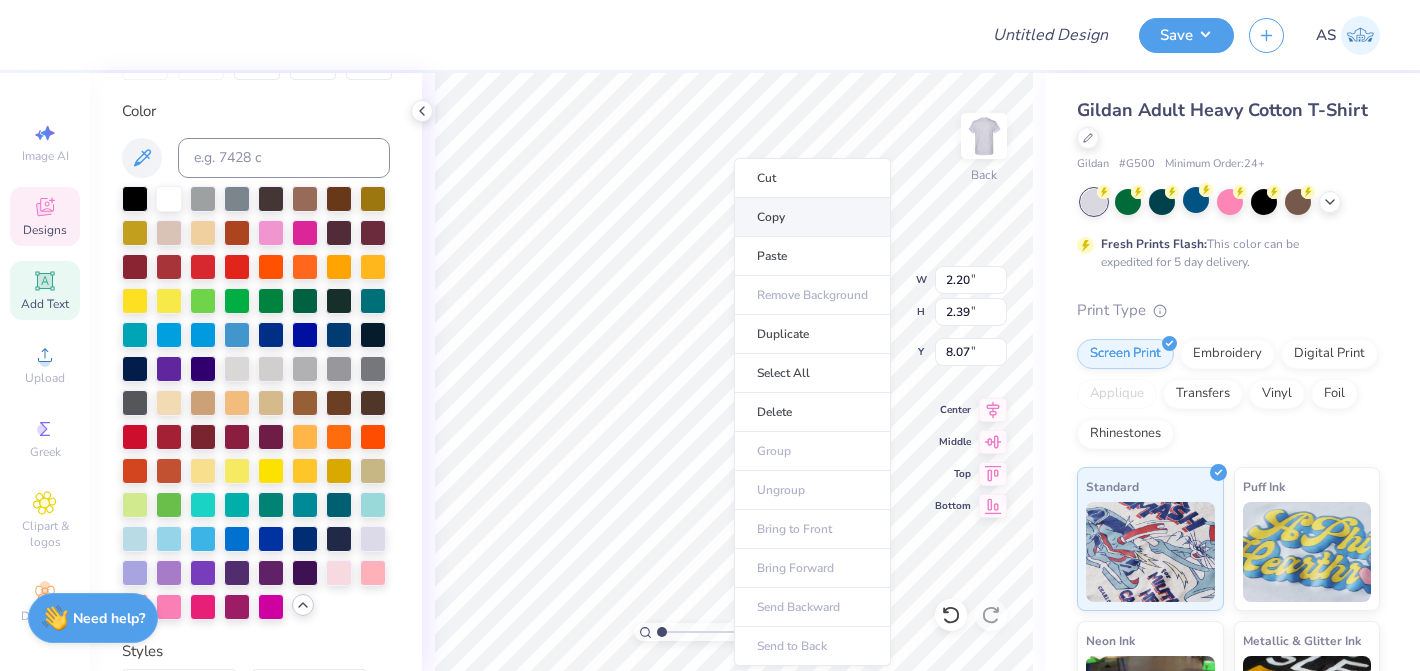 click on "Copy" at bounding box center [812, 217] 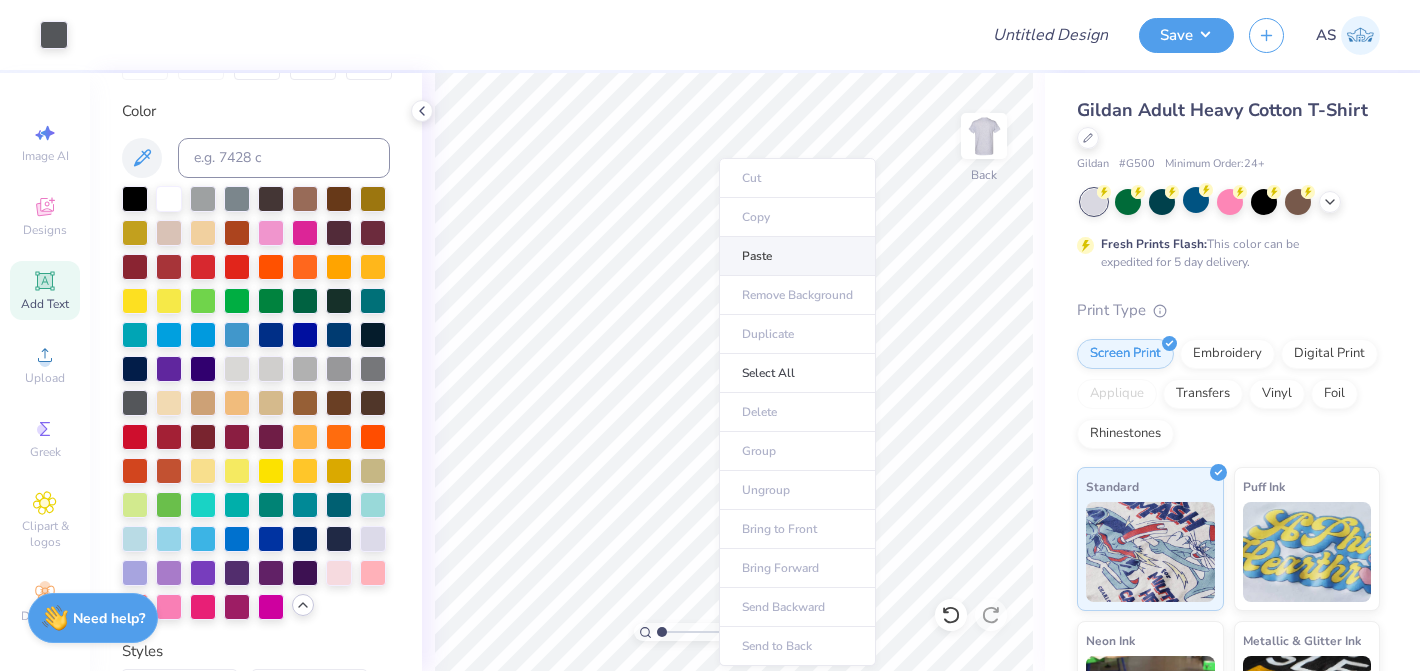 click on "Paste" at bounding box center (797, 256) 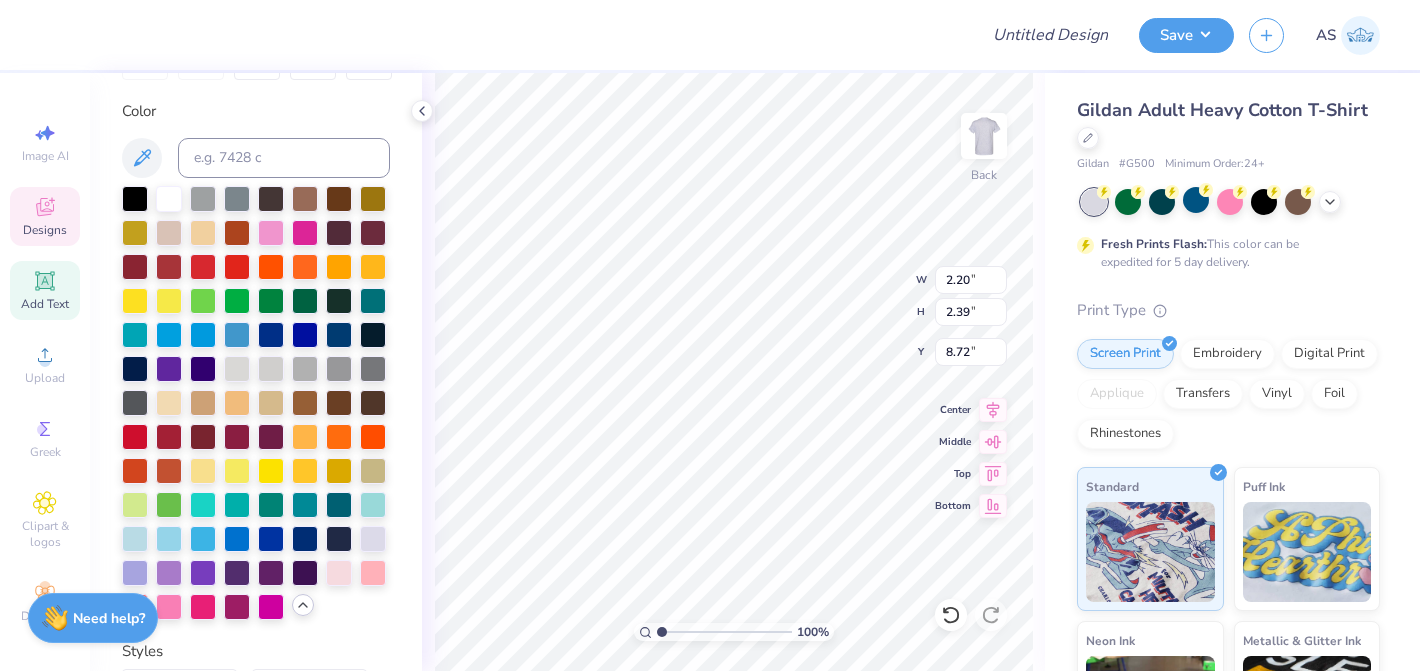 type on "8.72" 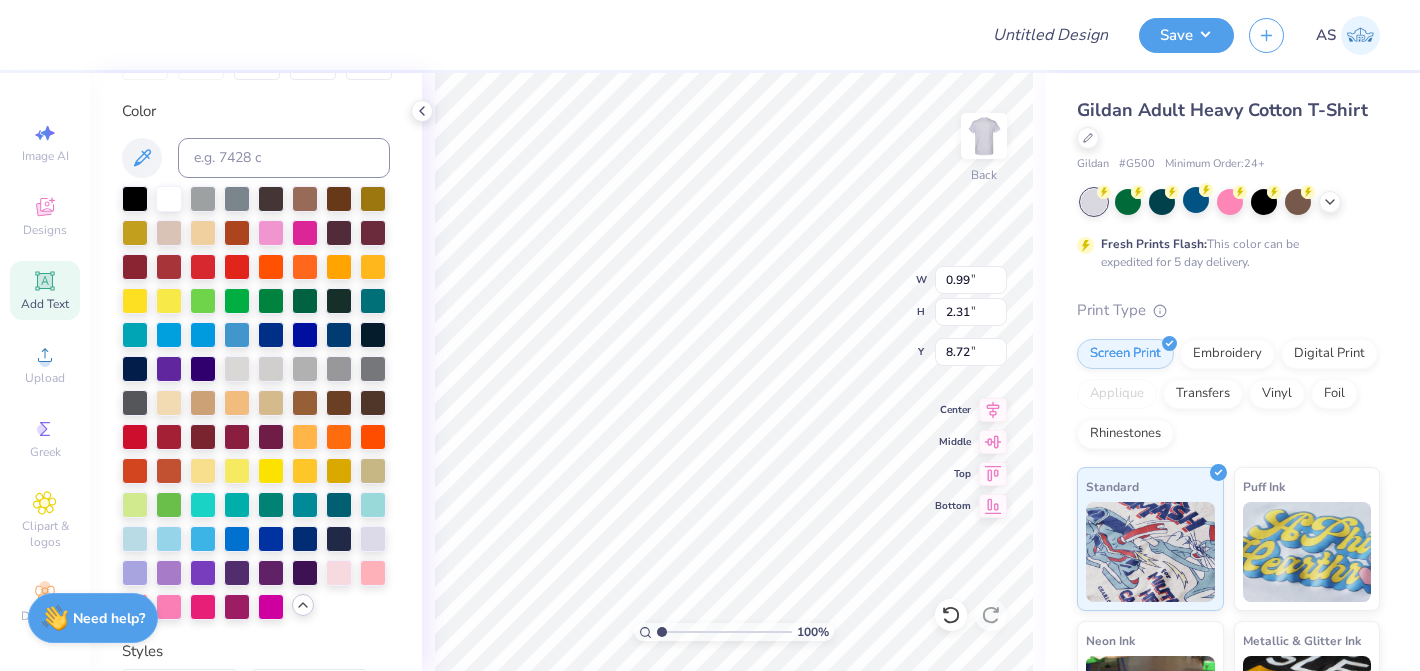 type on "0.99" 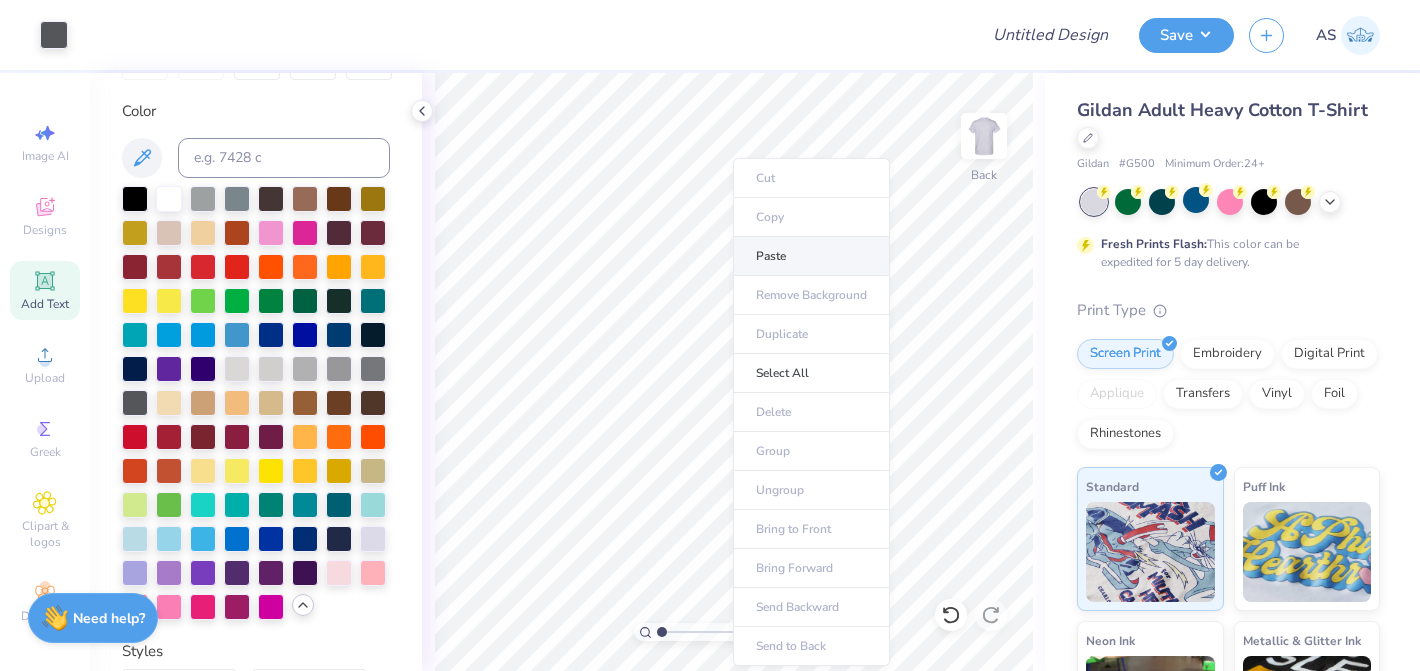 click on "Paste" at bounding box center [811, 256] 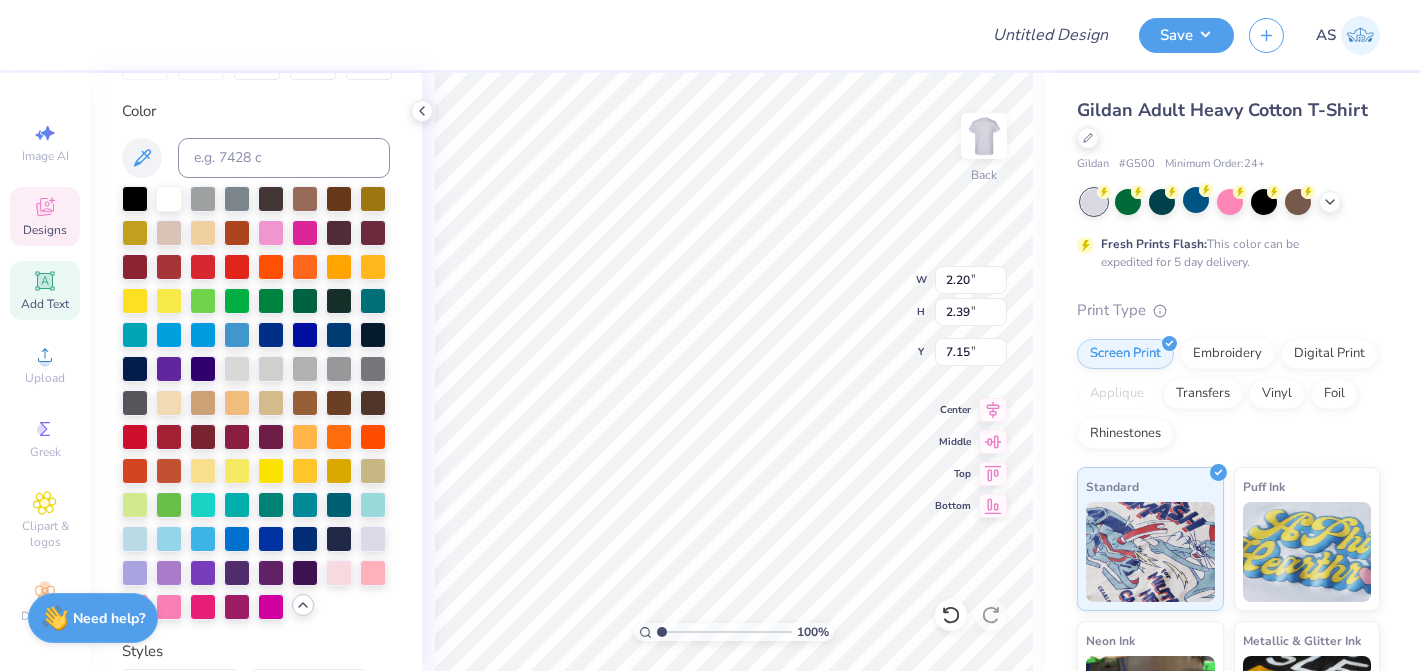 type on "7.15" 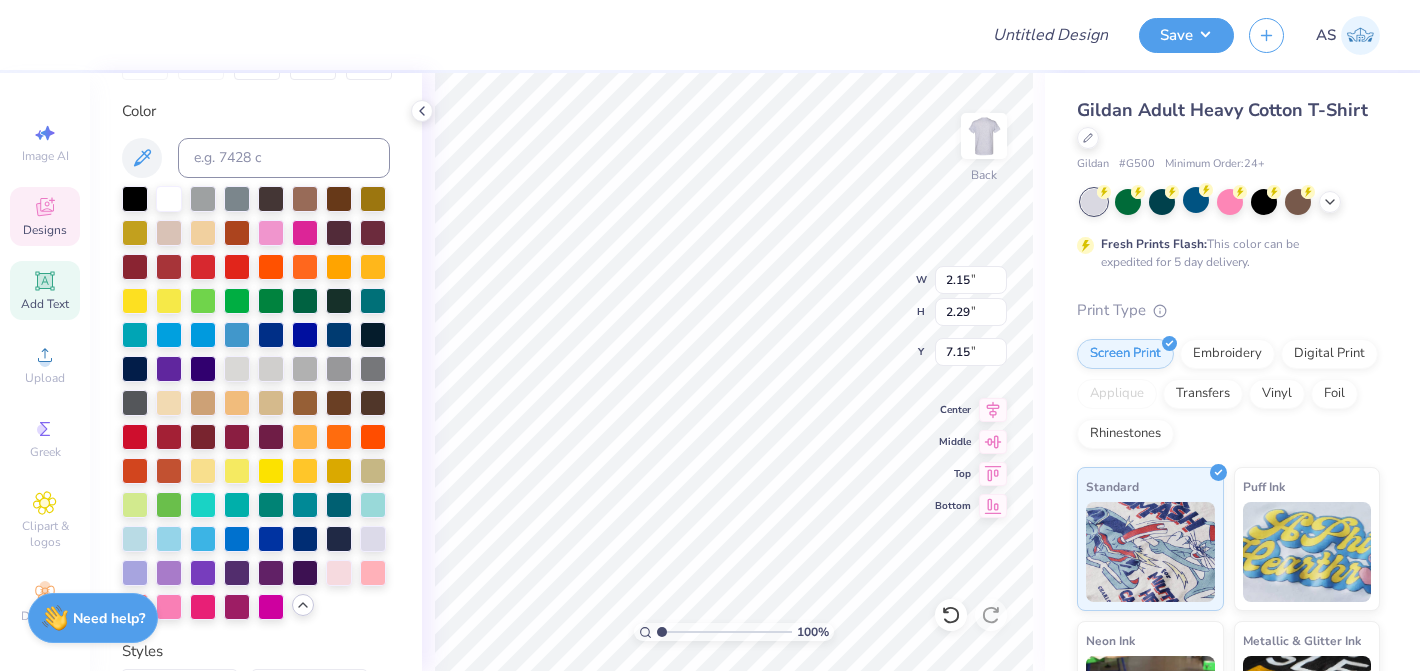 type on "2.15" 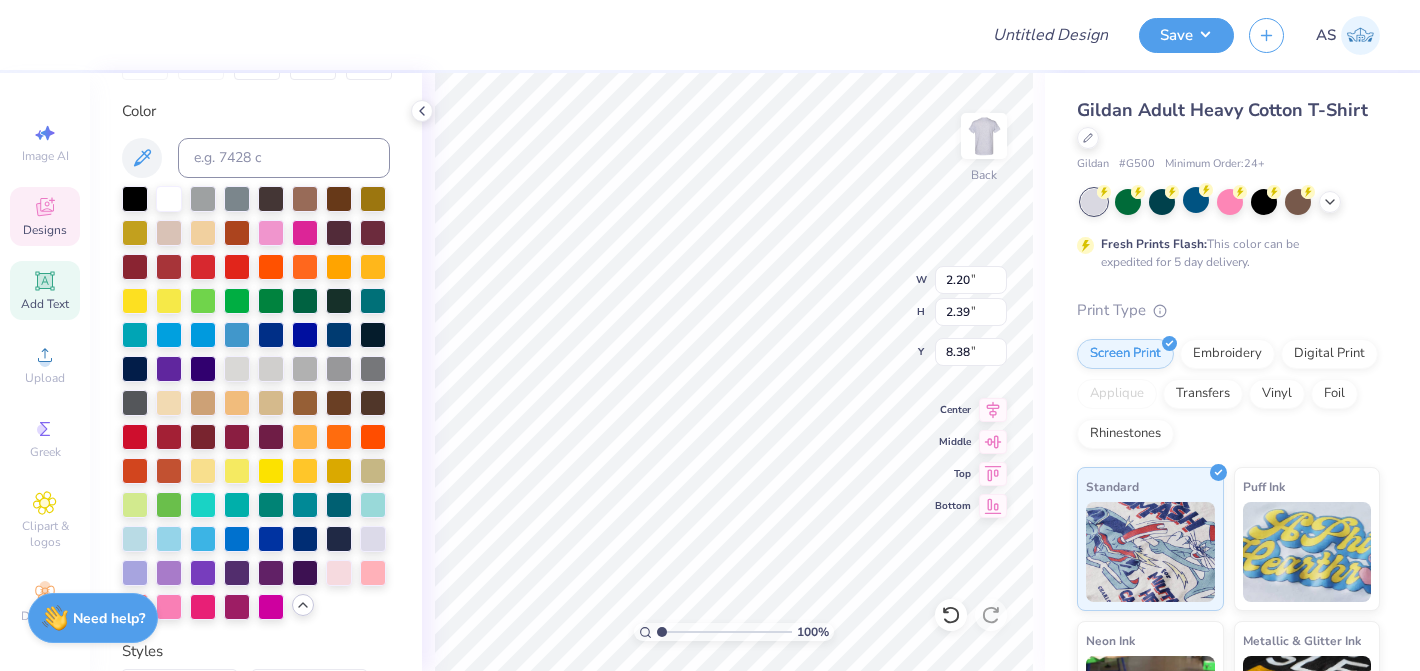 type on "8.38" 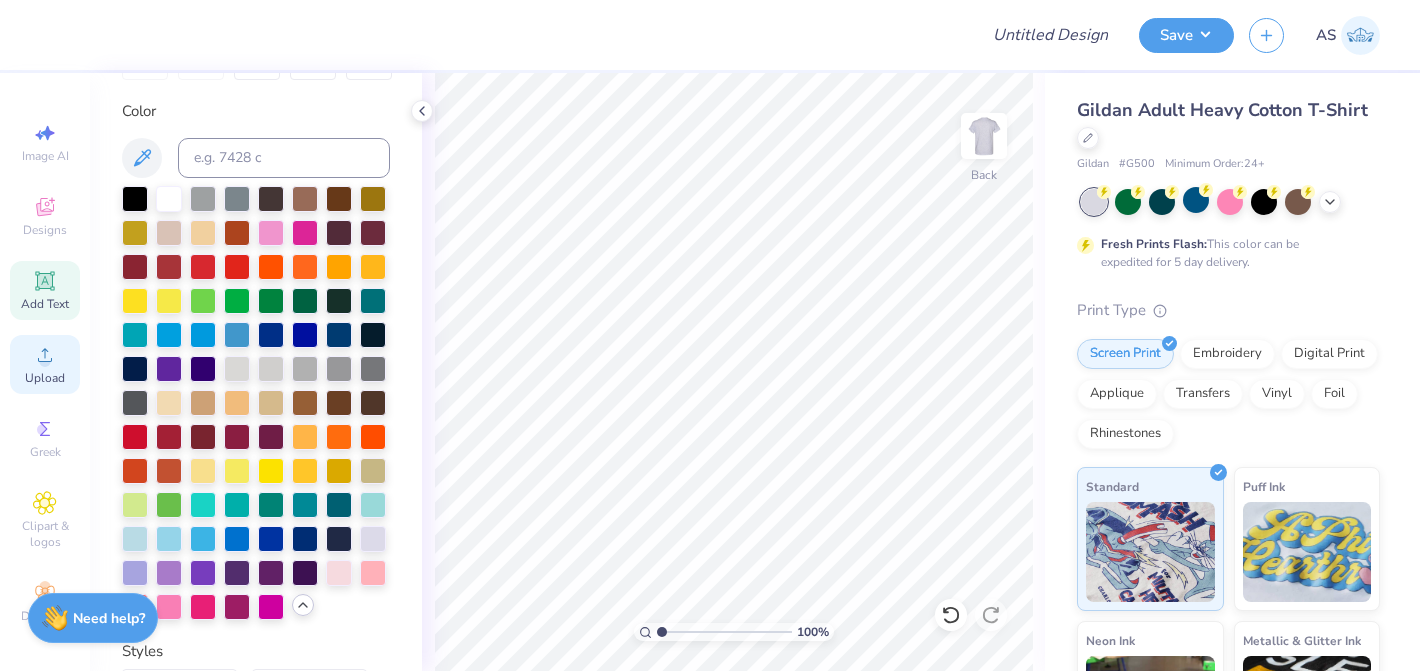 click 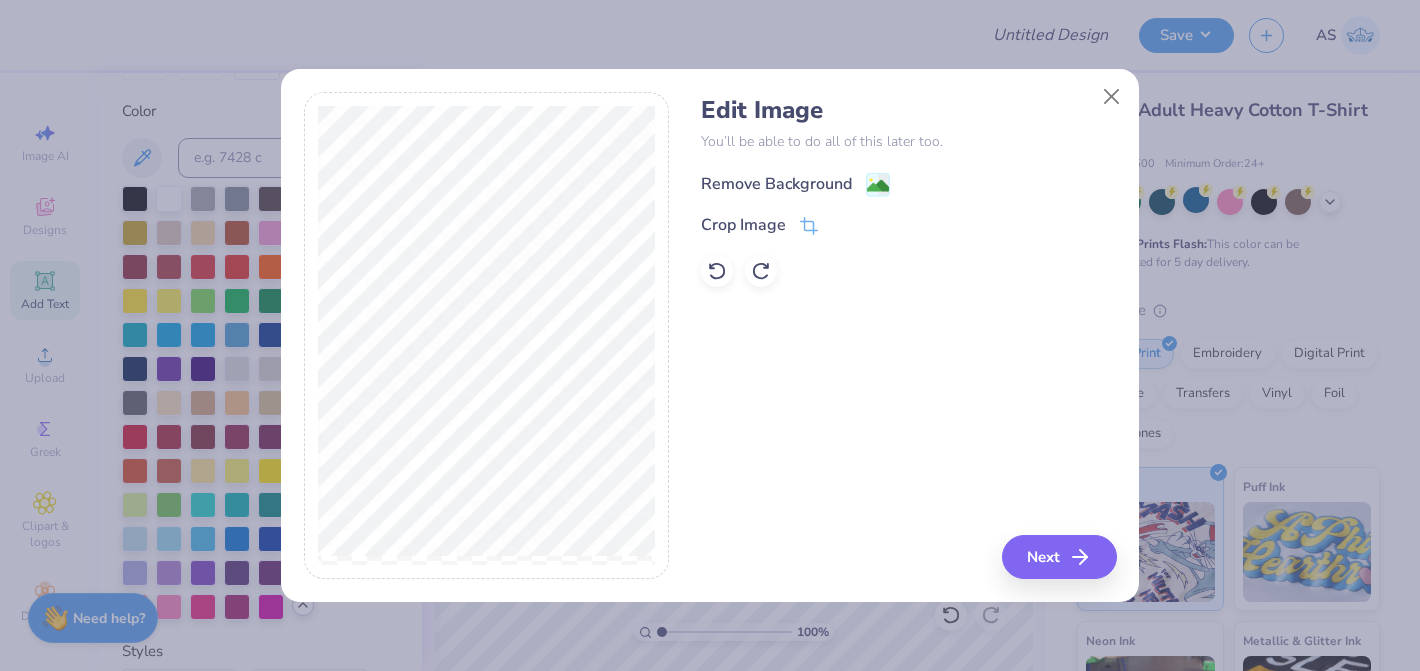 click on "Remove Background" at bounding box center (776, 184) 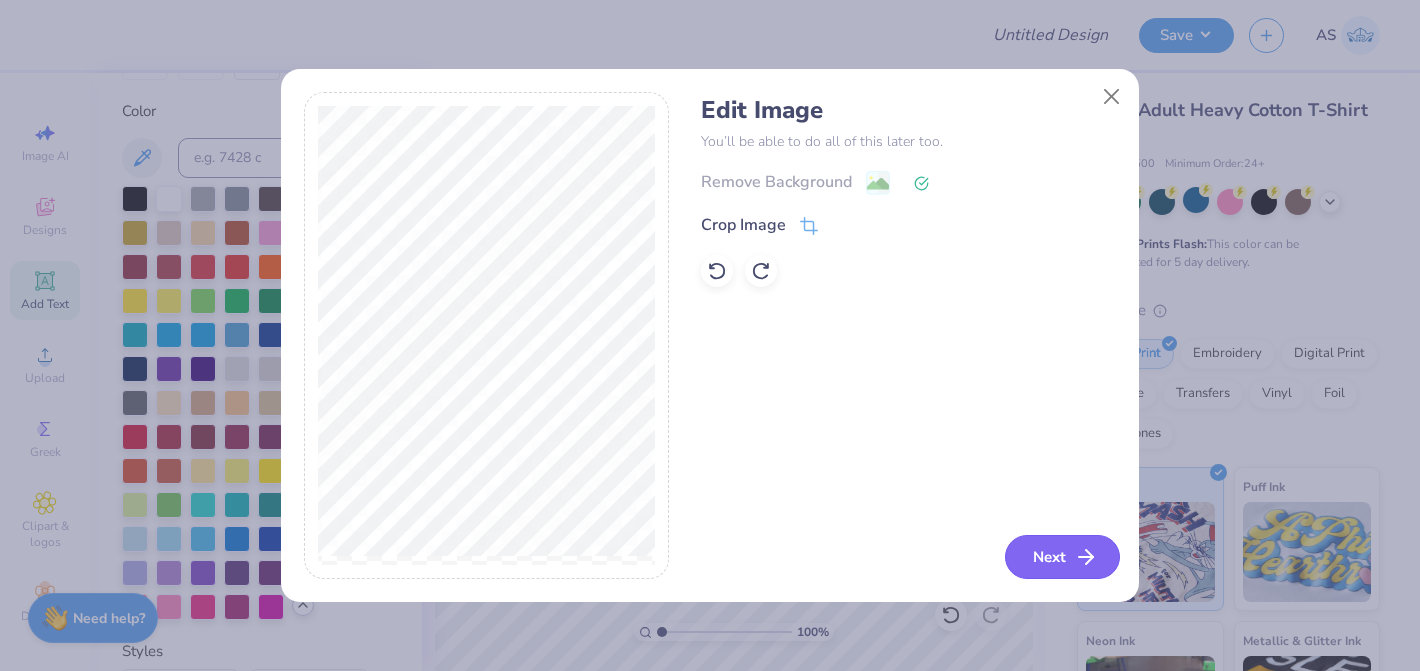 click on "Next" at bounding box center [1062, 557] 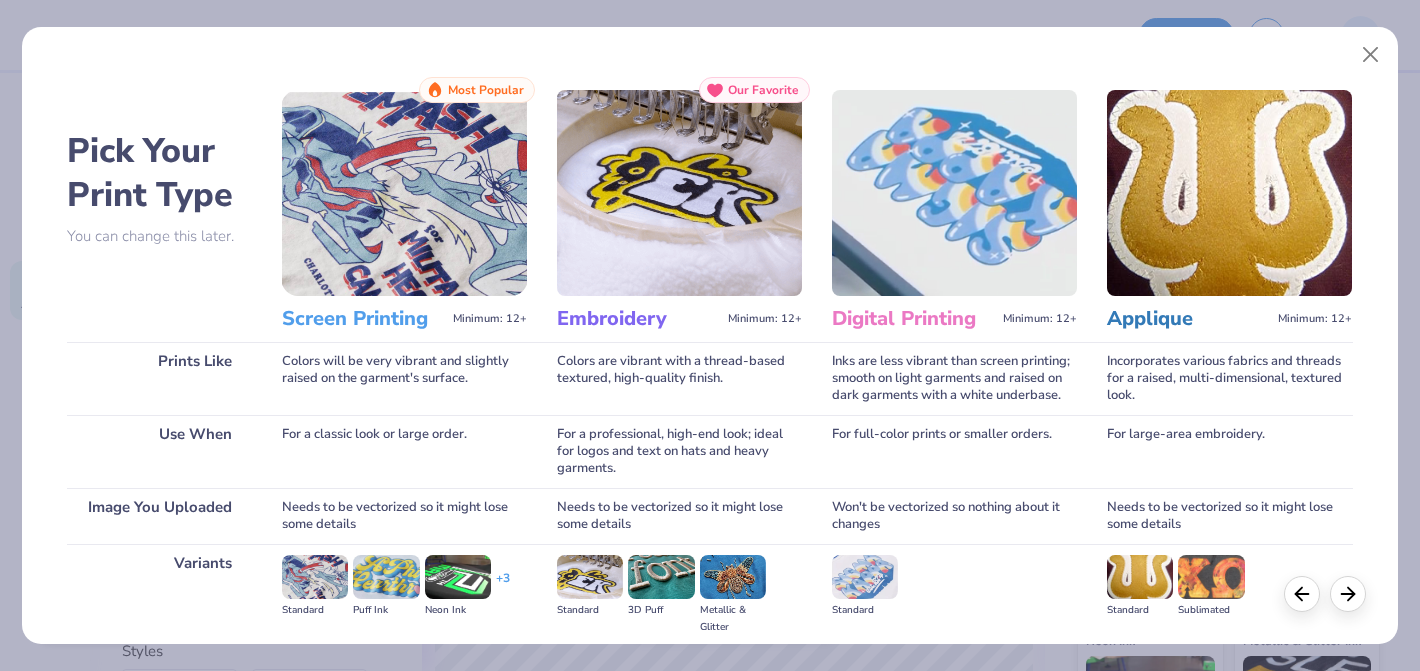 click at bounding box center (404, 193) 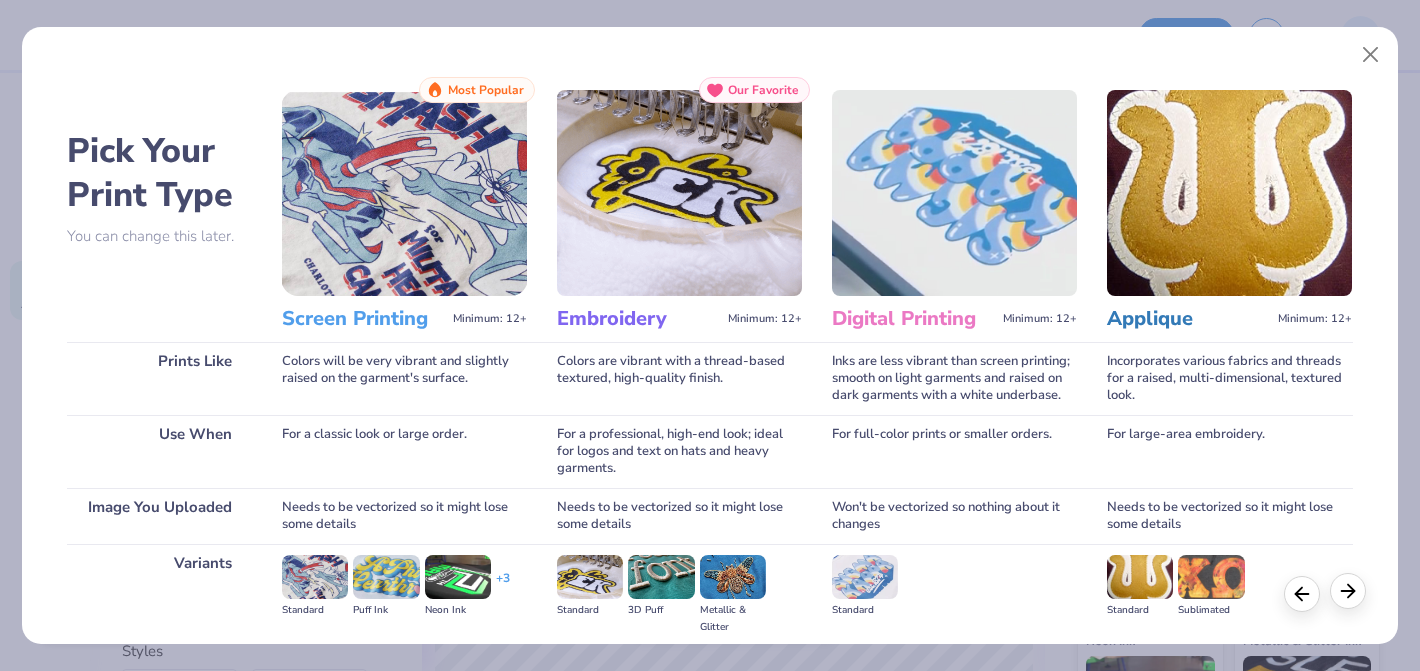 click 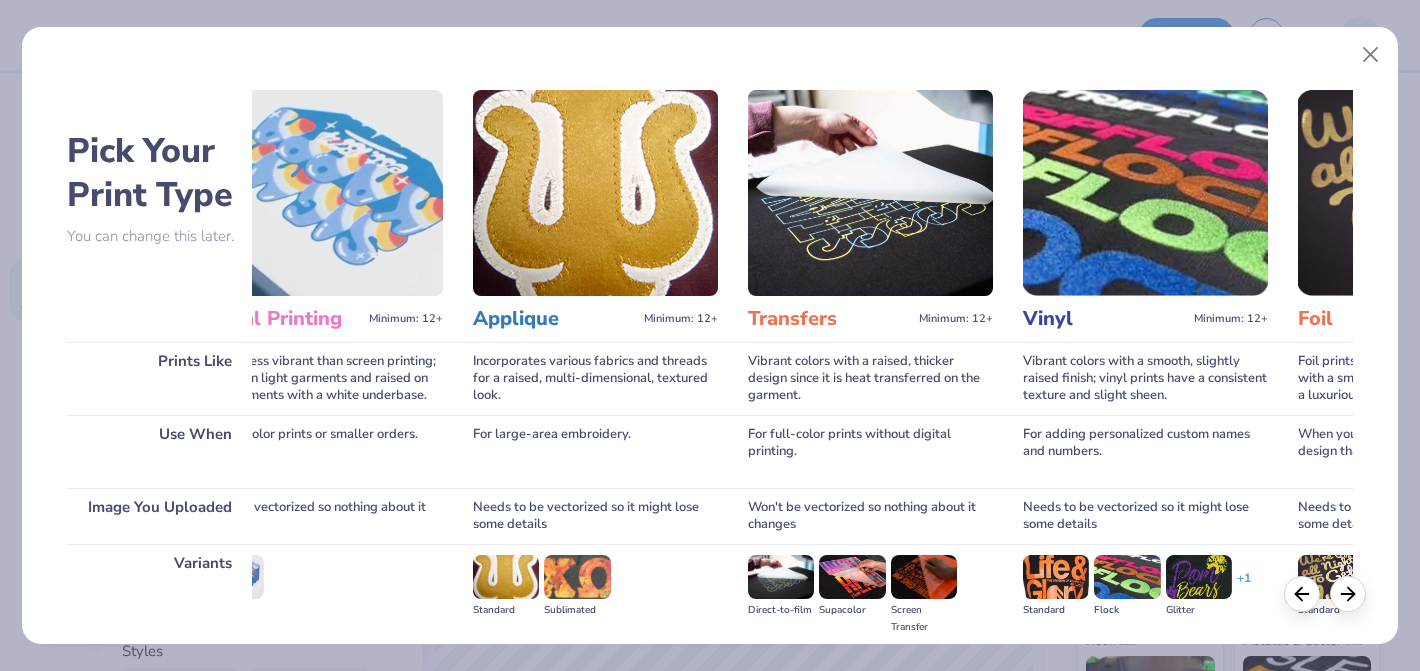 scroll, scrollTop: 0, scrollLeft: 642, axis: horizontal 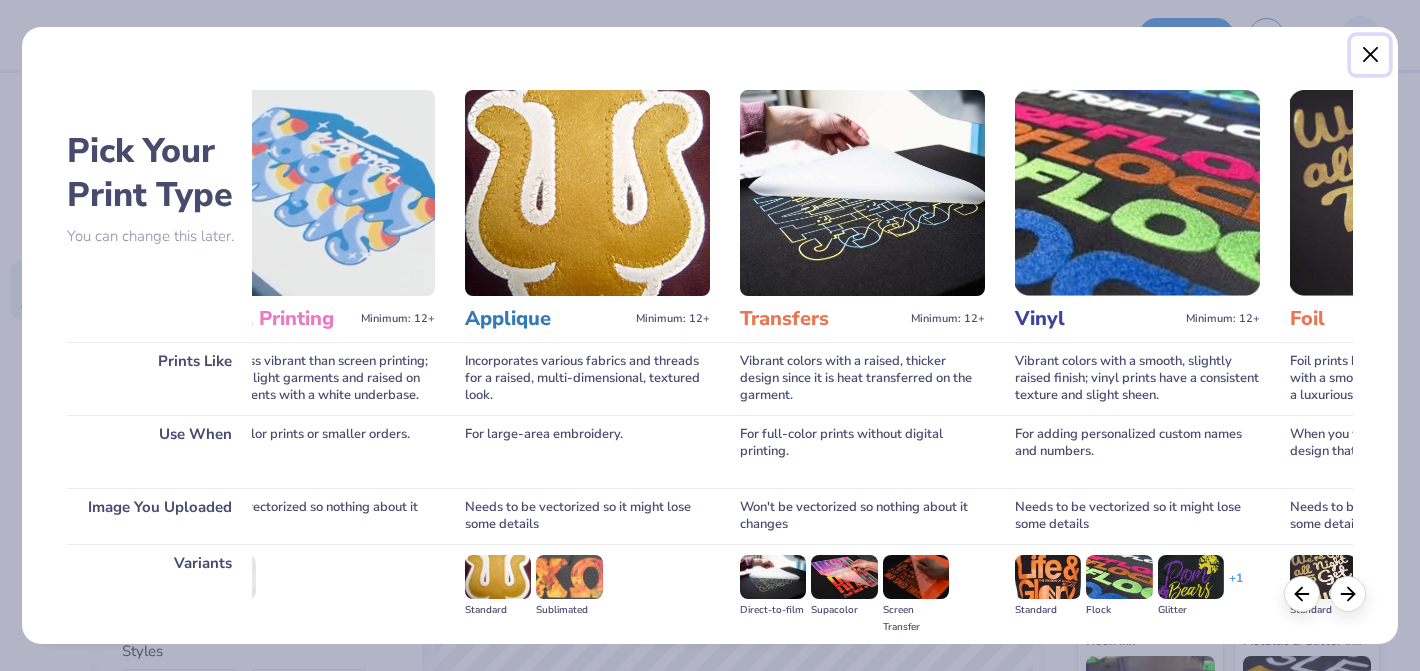 click at bounding box center [1370, 55] 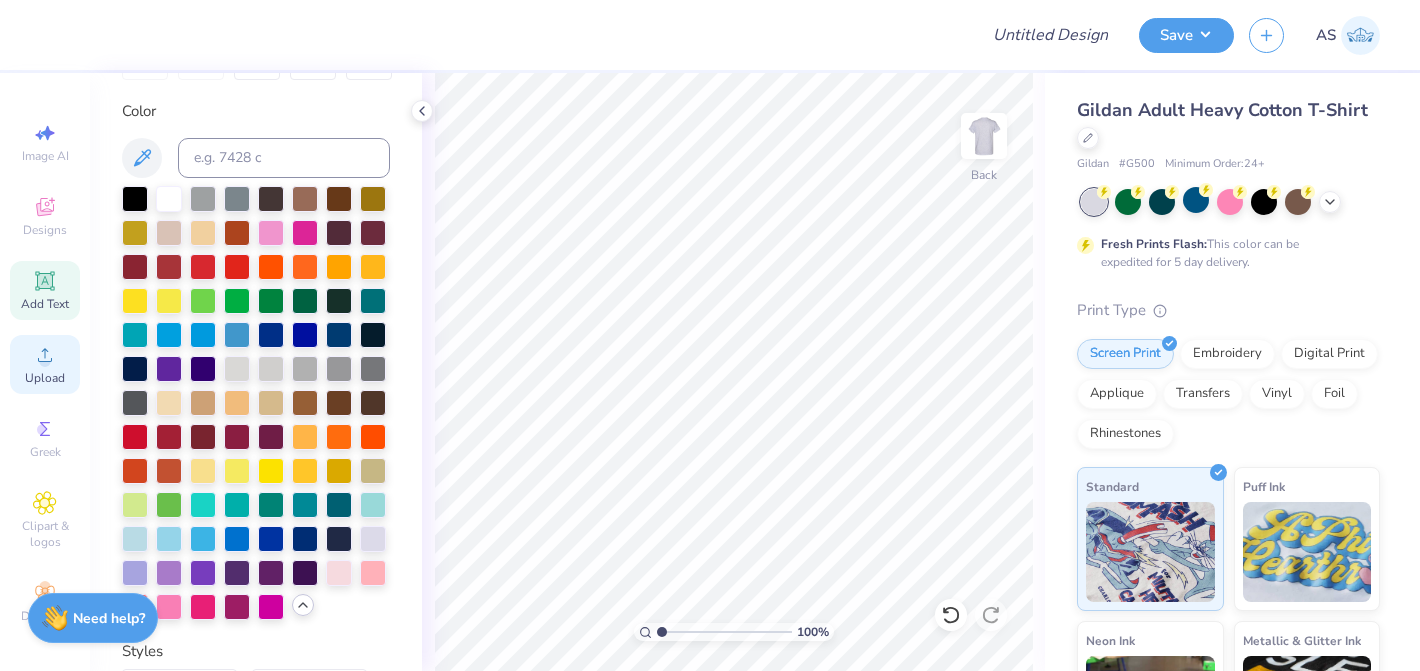click on "Upload" at bounding box center [45, 364] 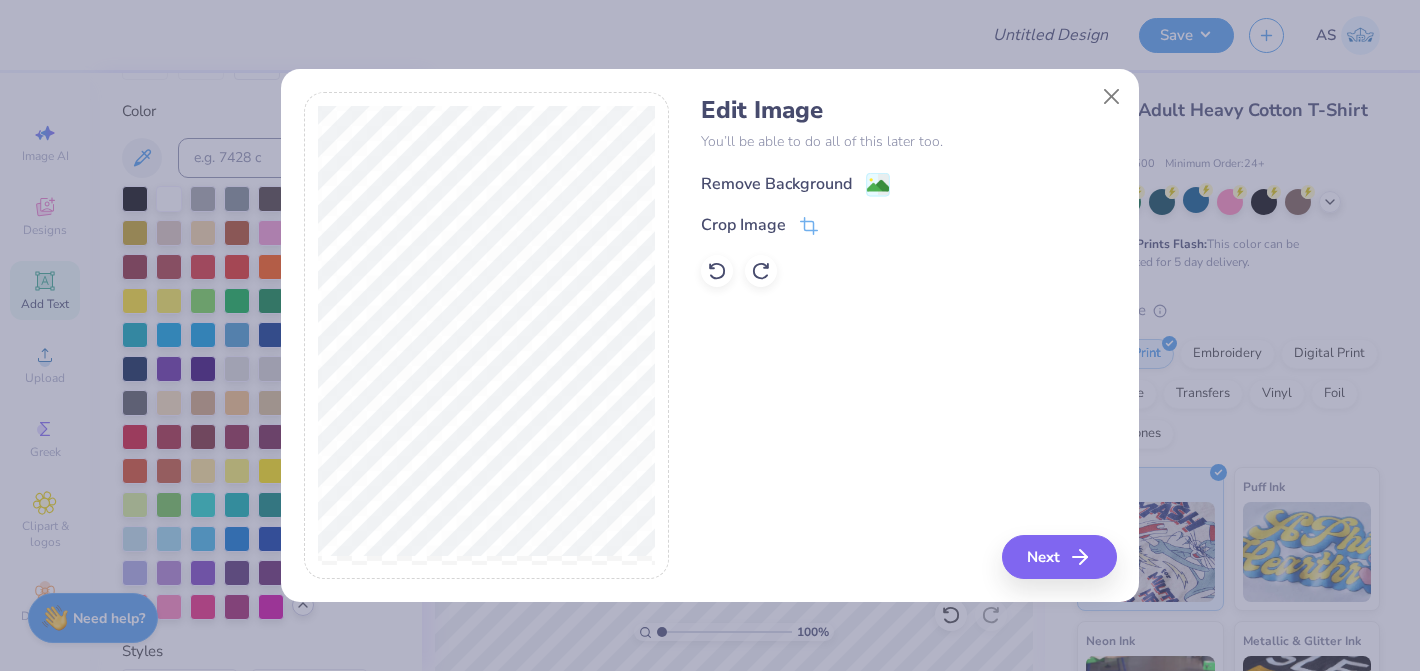 click on "Remove Background" at bounding box center [776, 184] 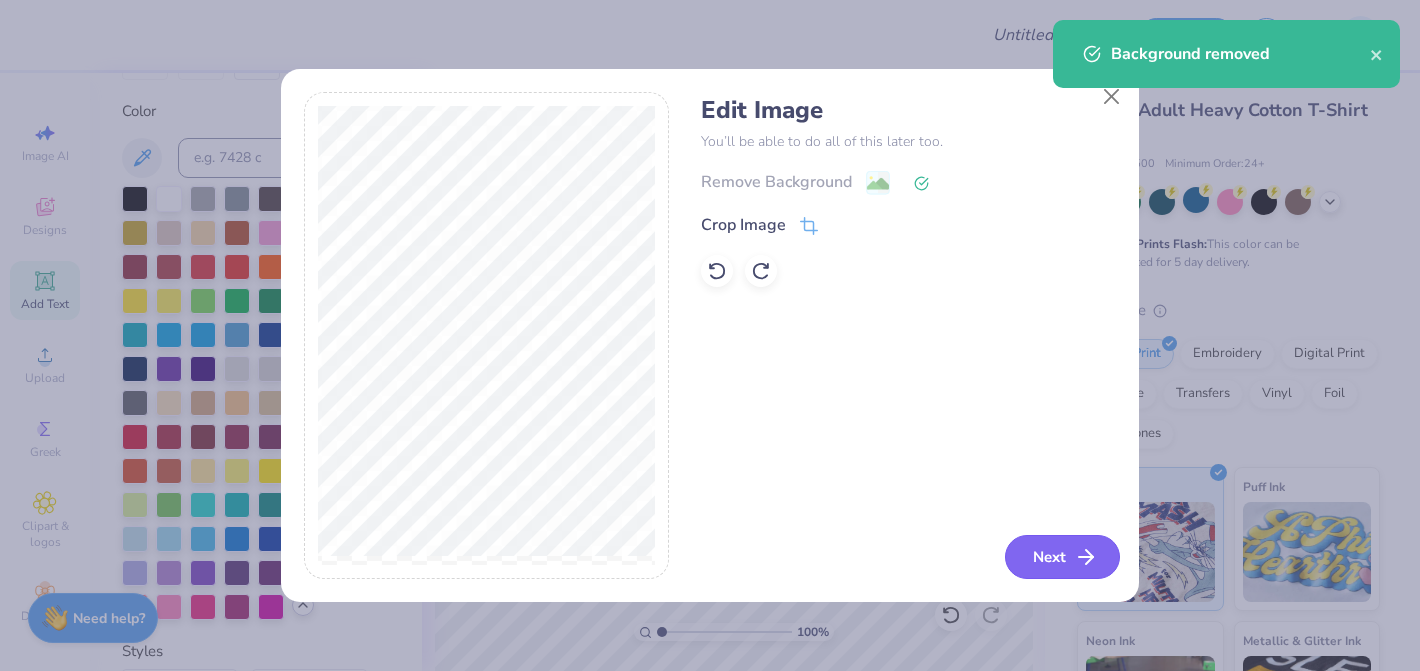click on "Next" at bounding box center (1062, 557) 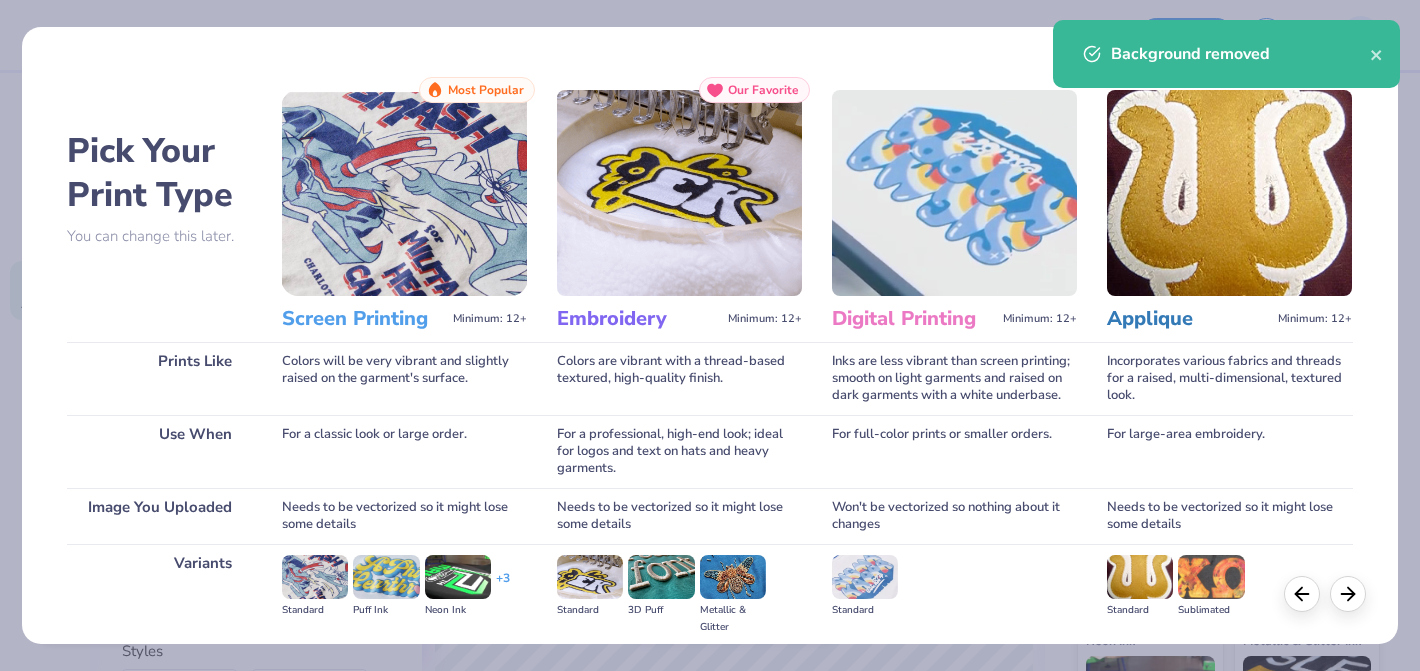 scroll, scrollTop: 226, scrollLeft: 0, axis: vertical 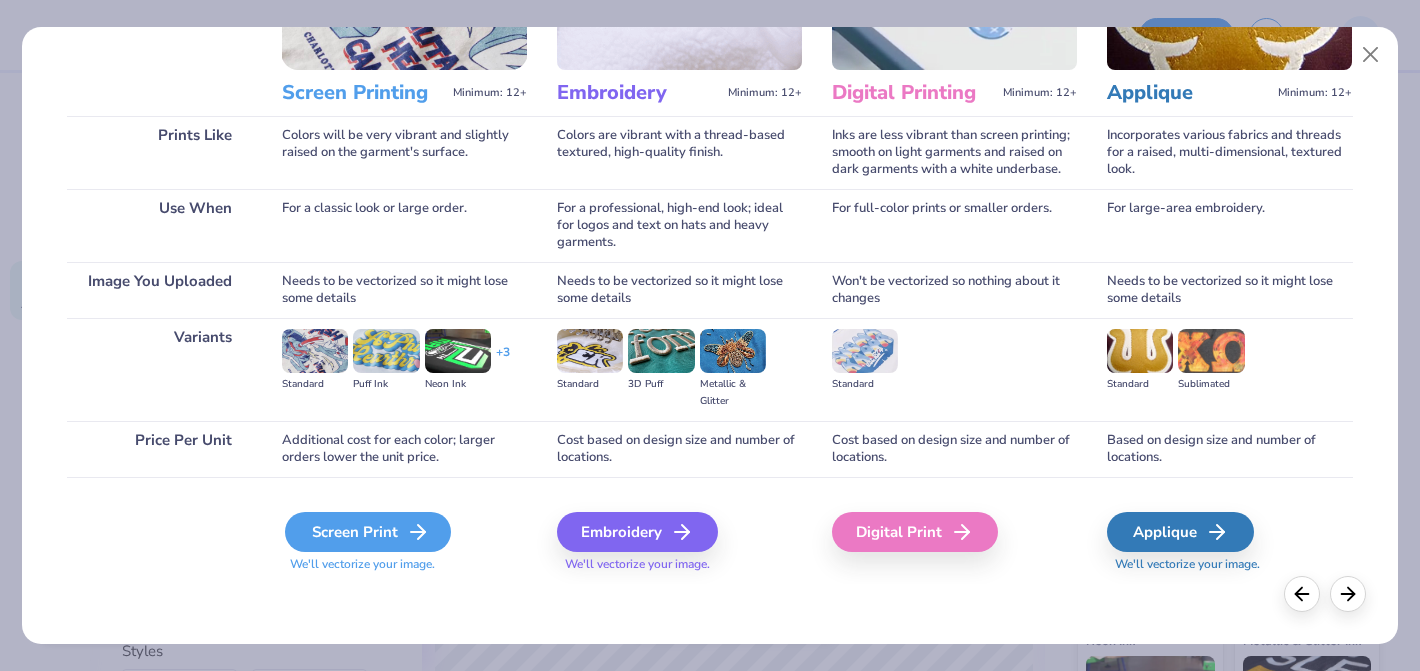 click on "Screen Print" at bounding box center (368, 532) 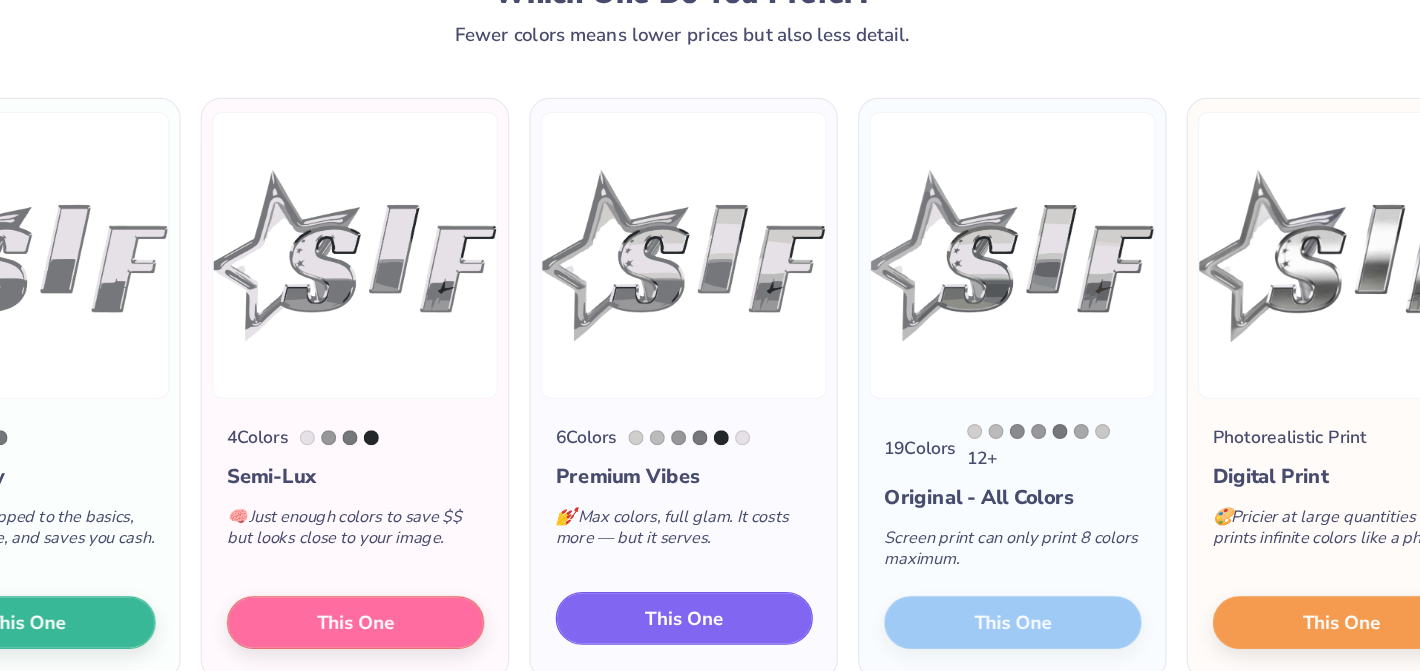click on "This One" at bounding box center [710, 581] 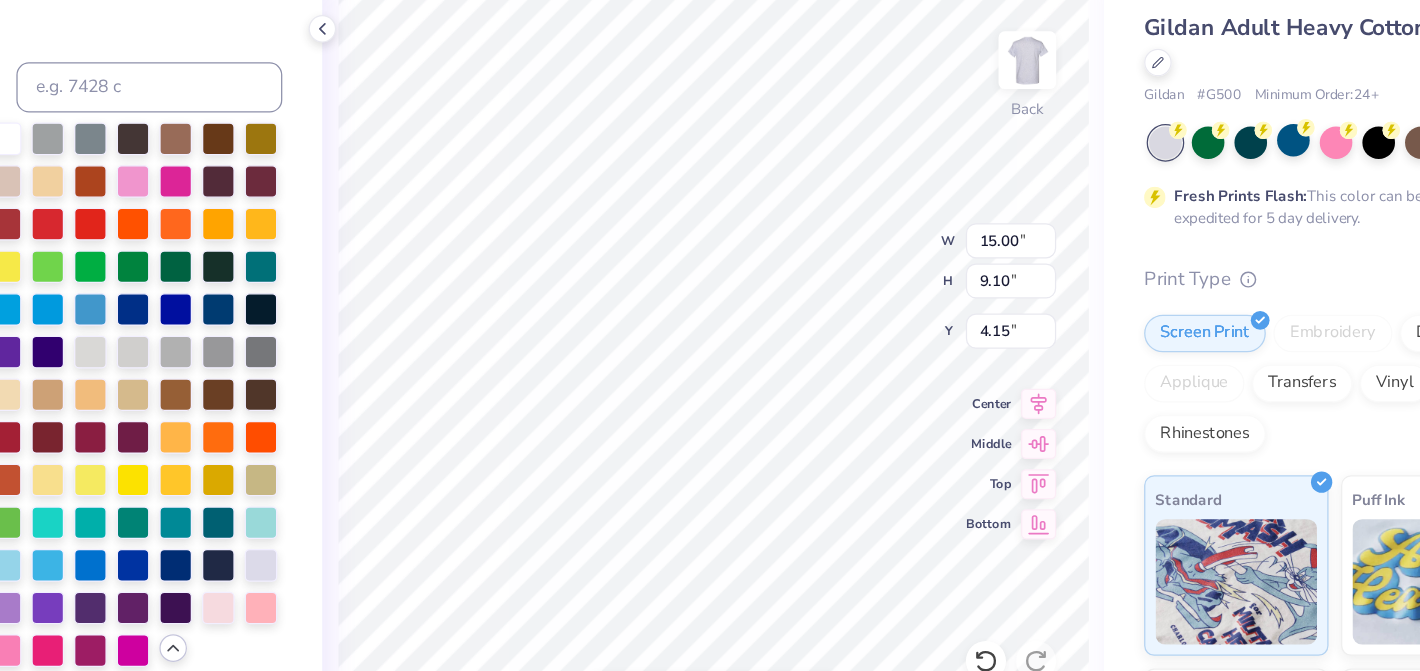 type on "4.15" 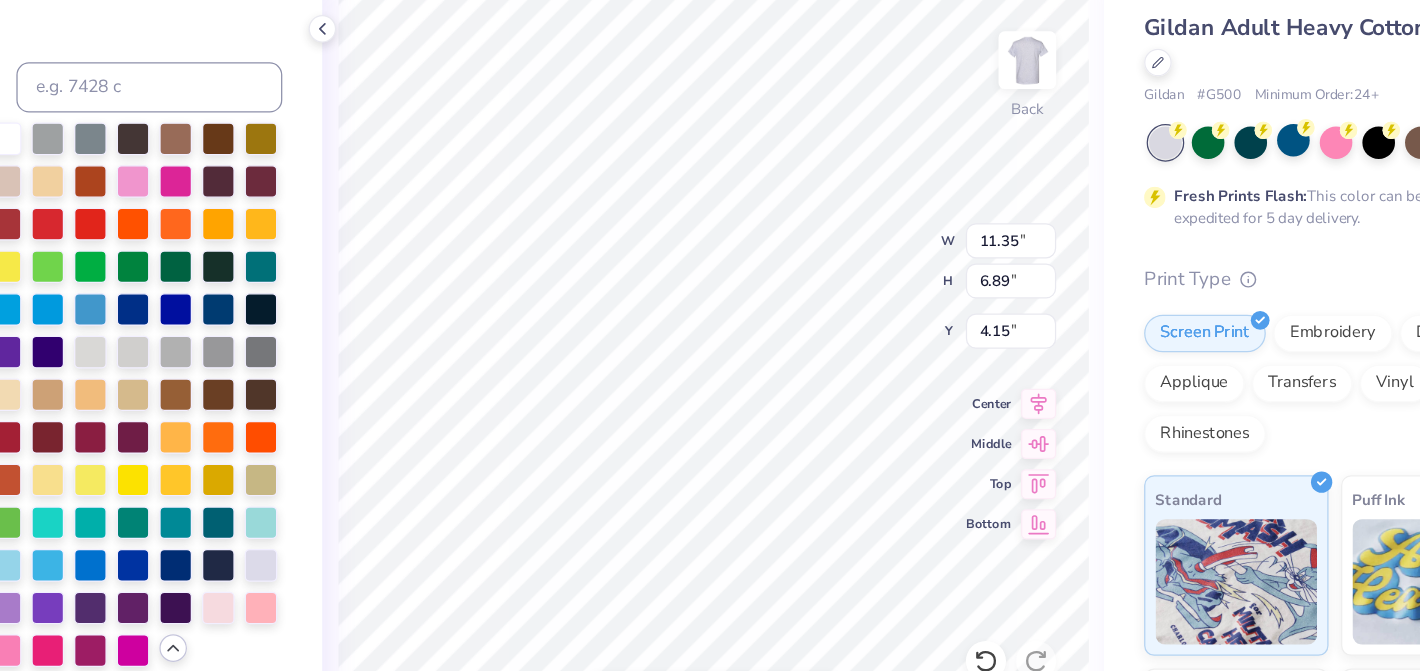 type on "11.35" 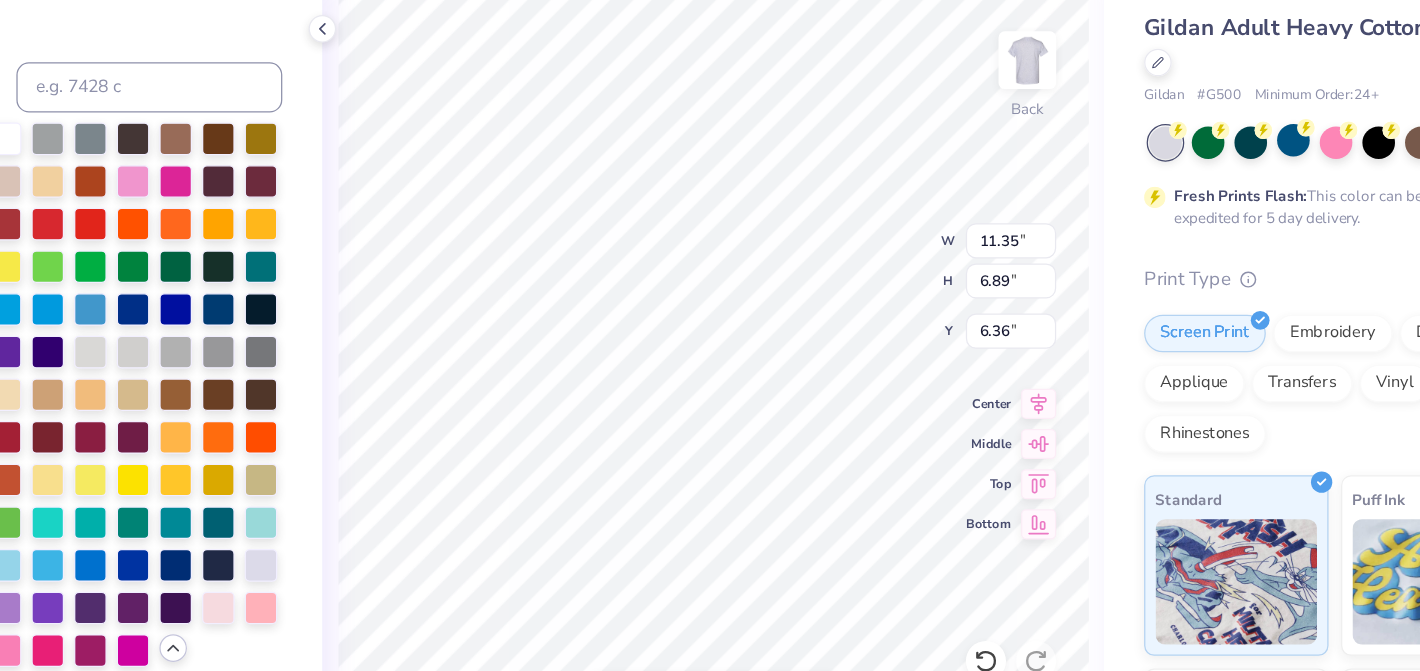 type on "4.90" 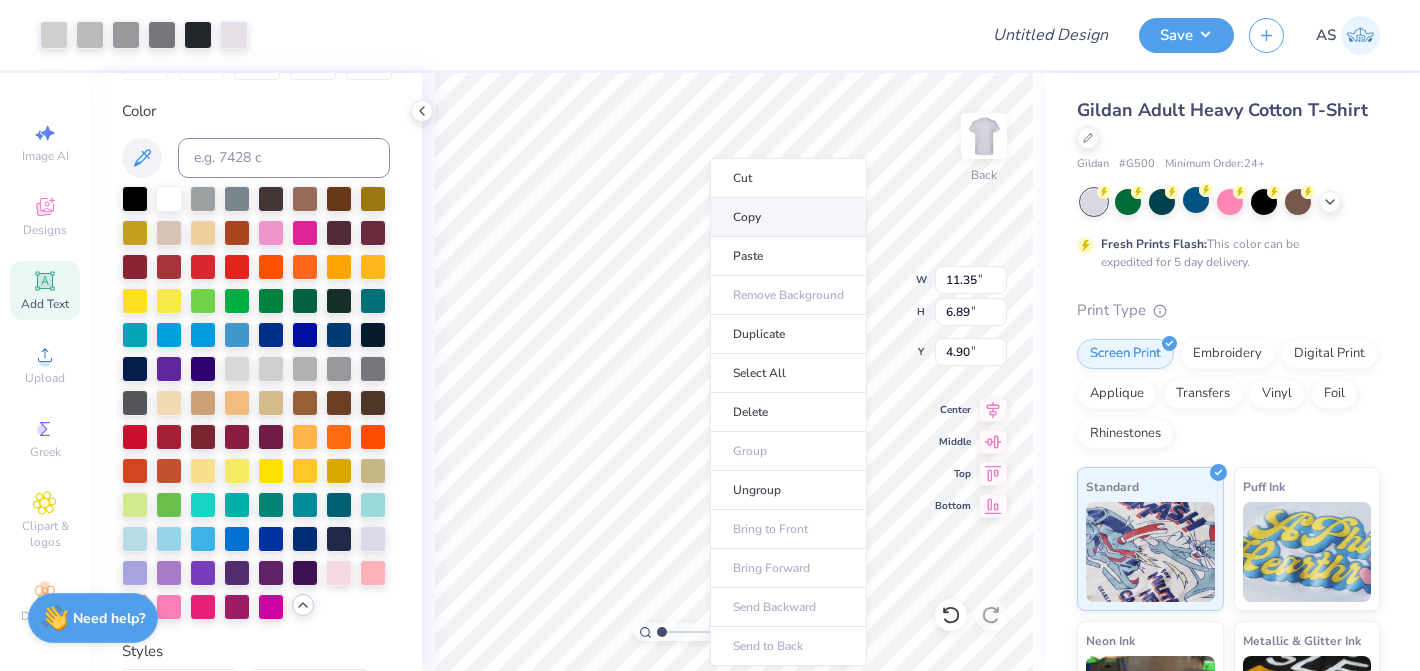 click on "Copy" at bounding box center (788, 217) 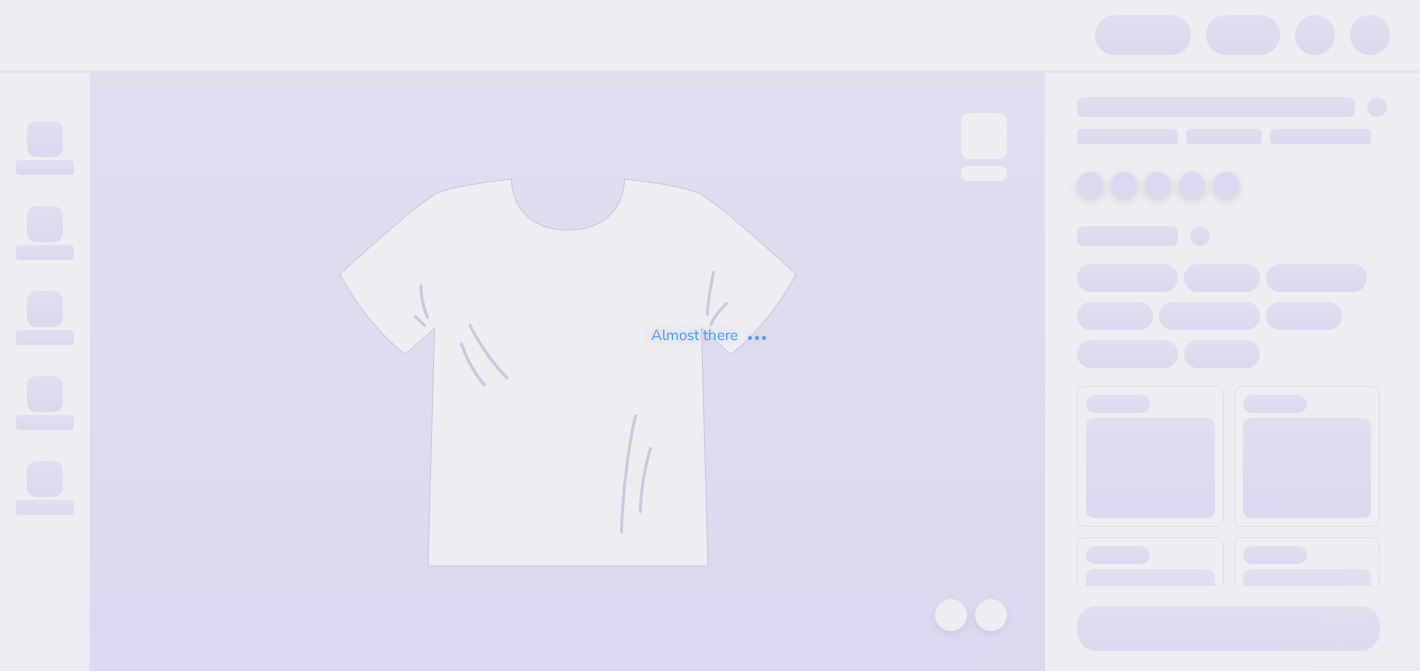 scroll, scrollTop: 0, scrollLeft: 0, axis: both 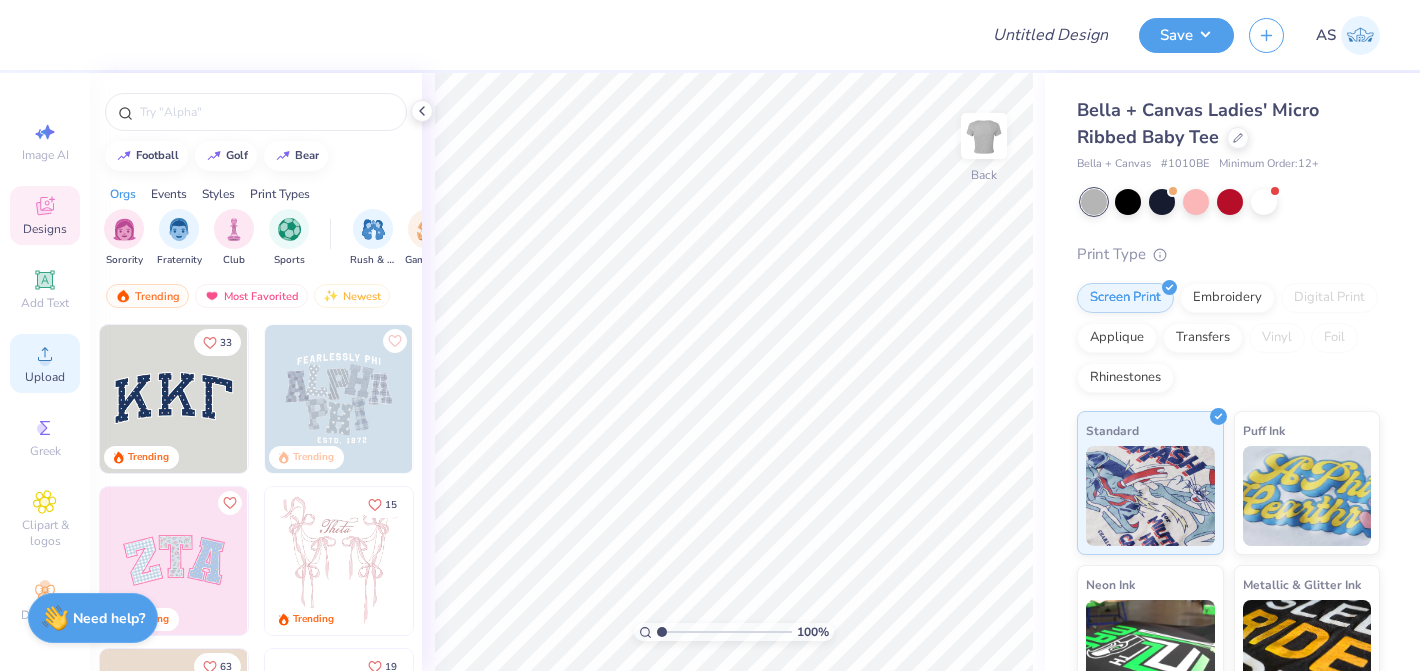 click on "Upload" at bounding box center (45, 377) 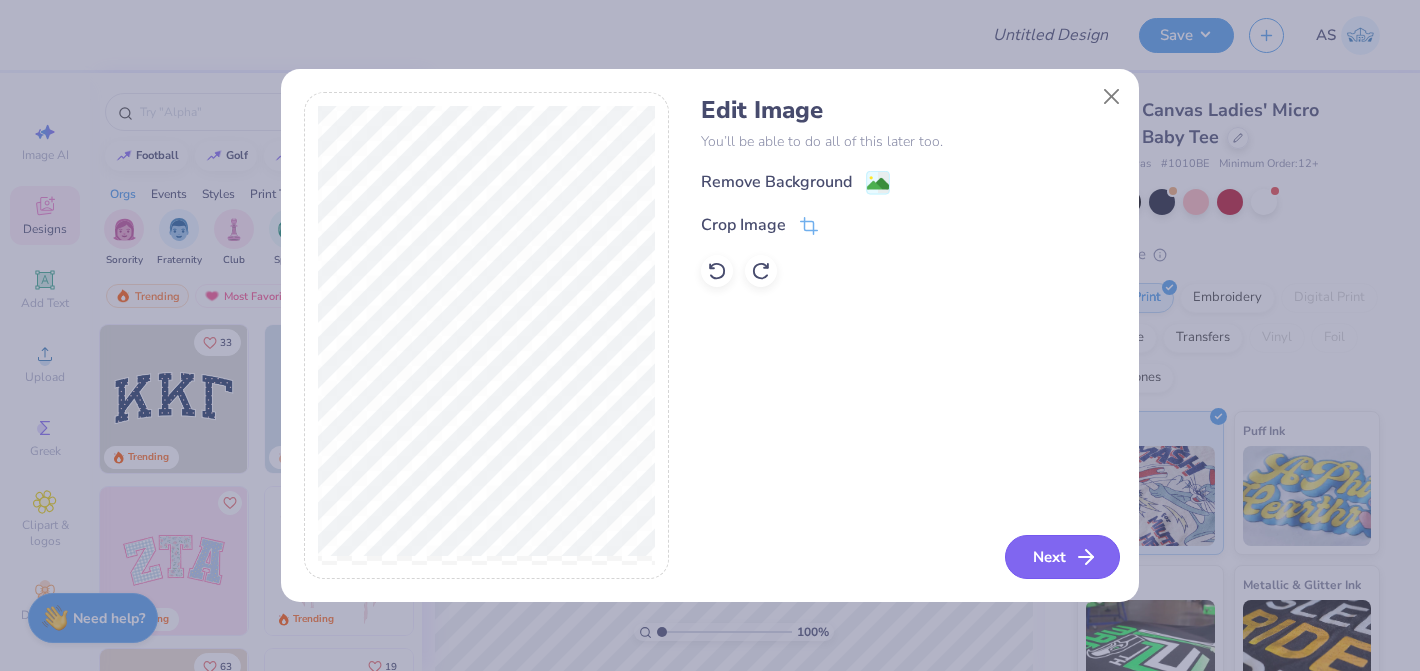 click on "Next" at bounding box center (1062, 557) 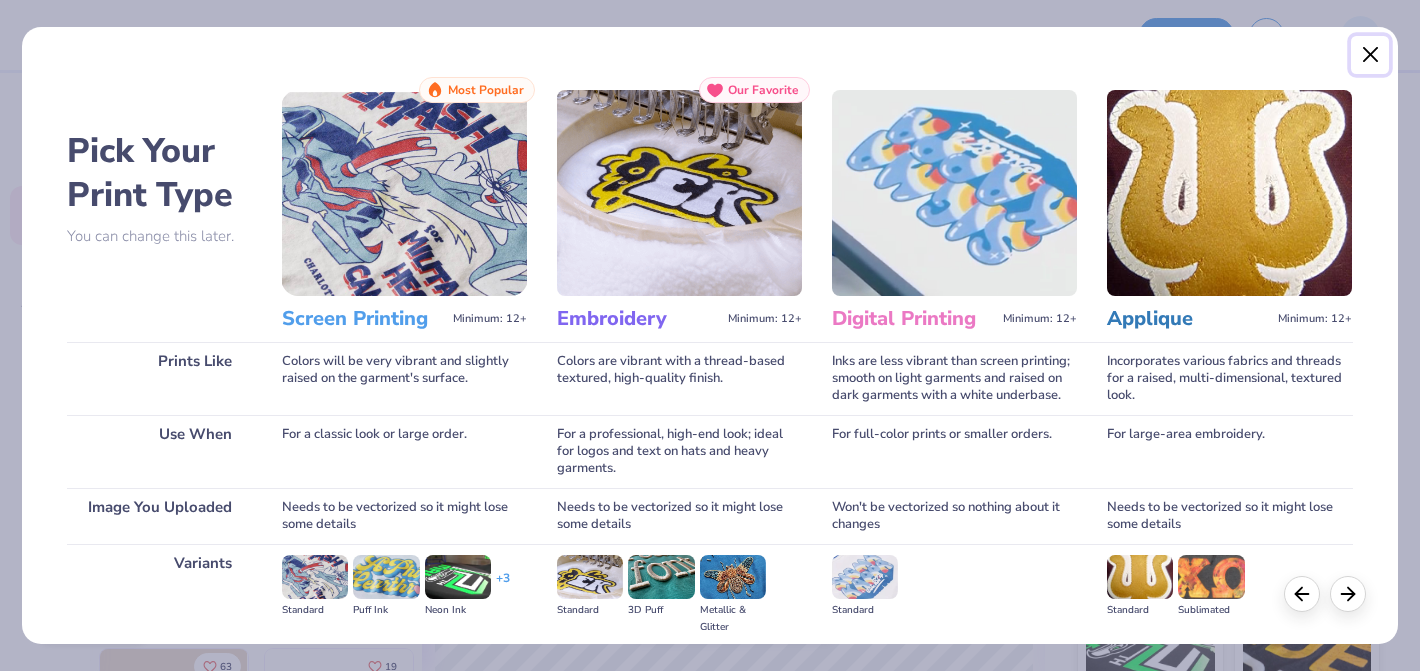 click at bounding box center [1370, 55] 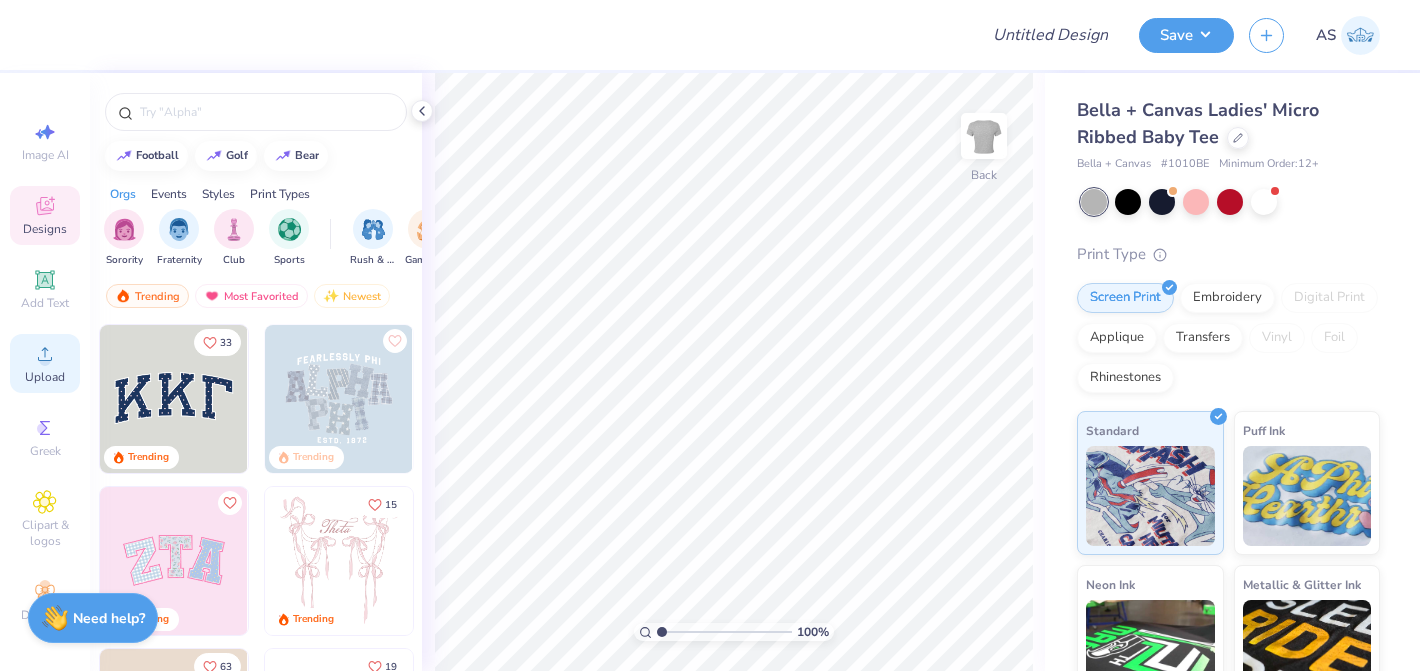 click on "Upload" at bounding box center [45, 363] 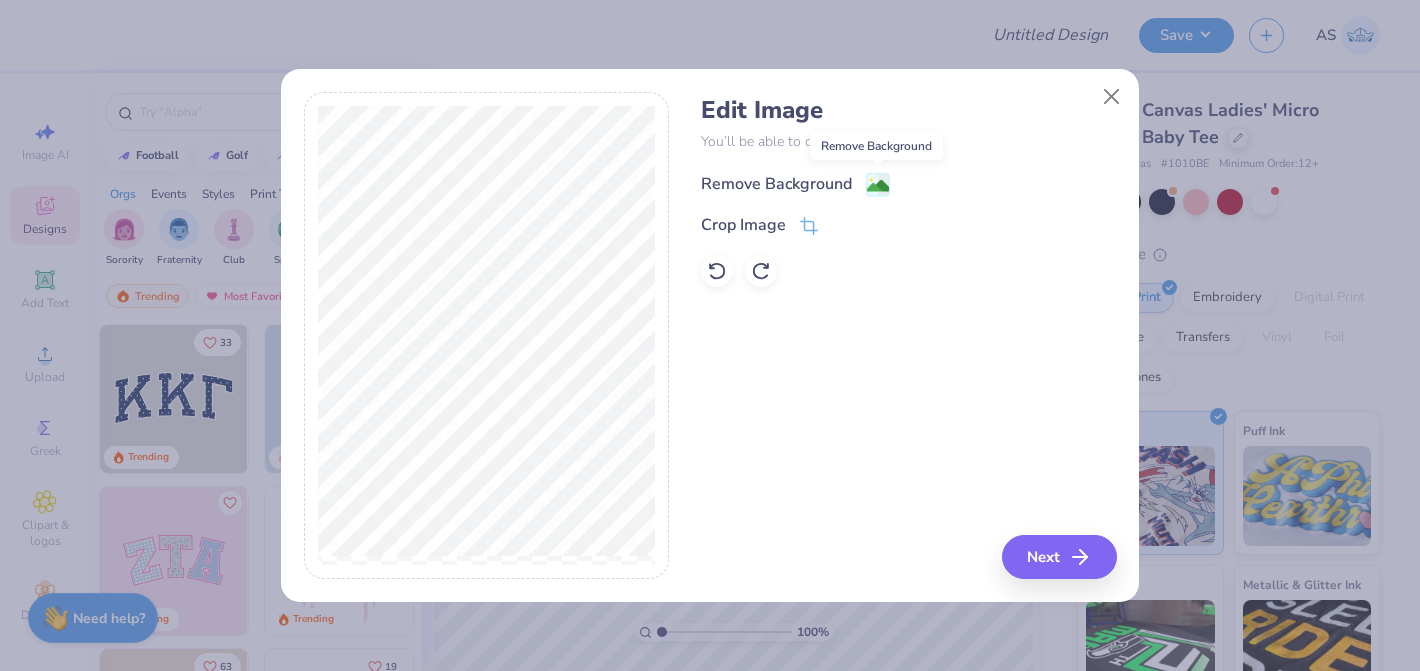 click 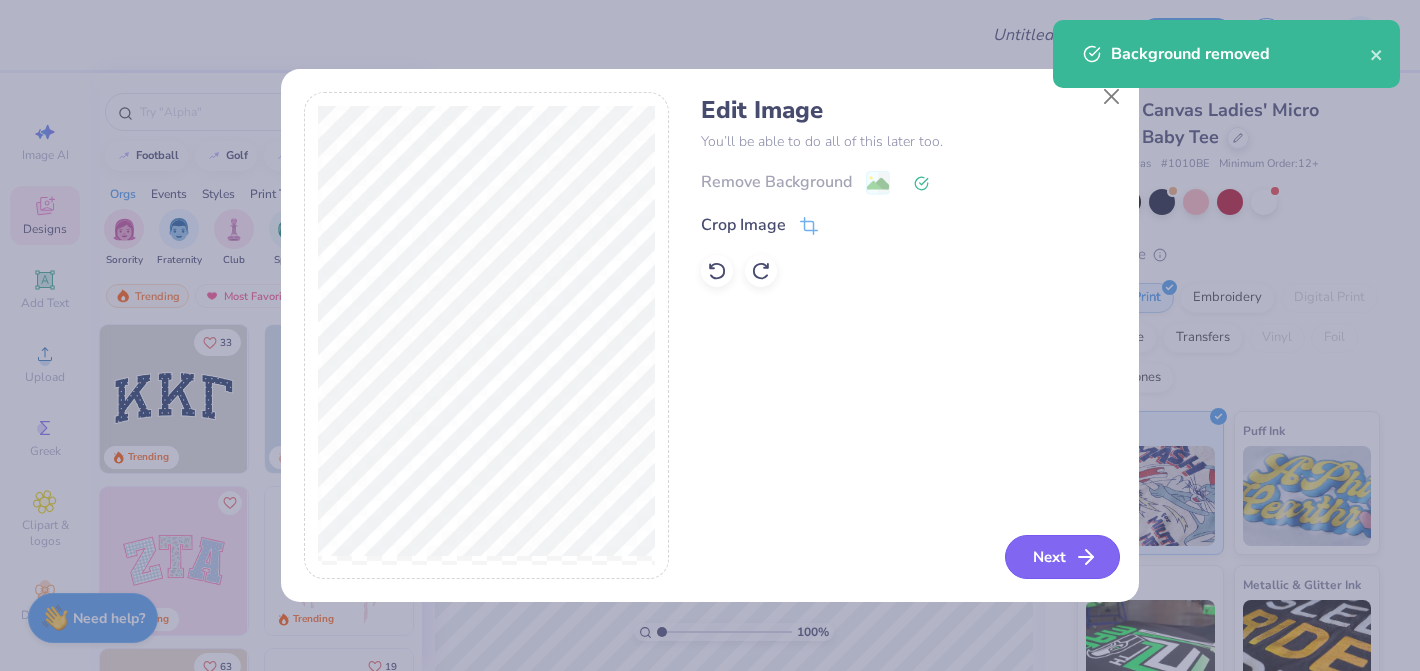 click on "Next" at bounding box center (1062, 557) 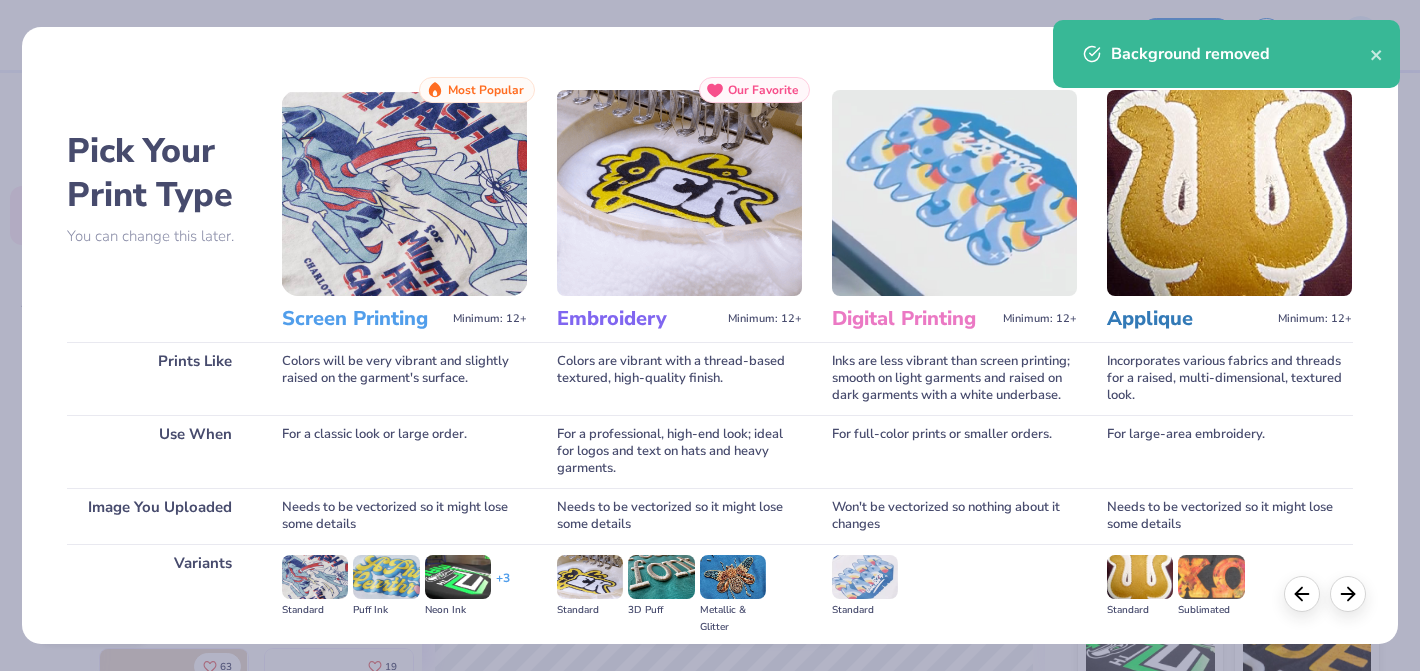 scroll, scrollTop: 226, scrollLeft: 0, axis: vertical 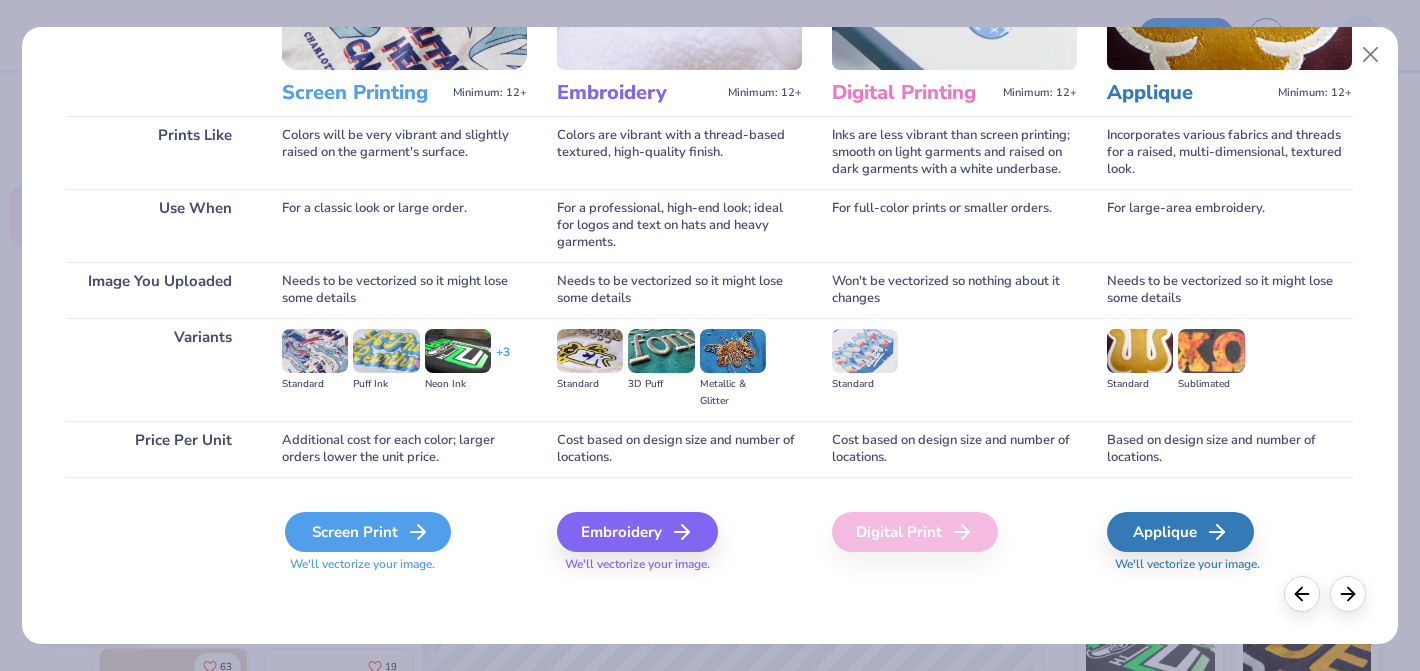 click on "Screen Print" at bounding box center (368, 532) 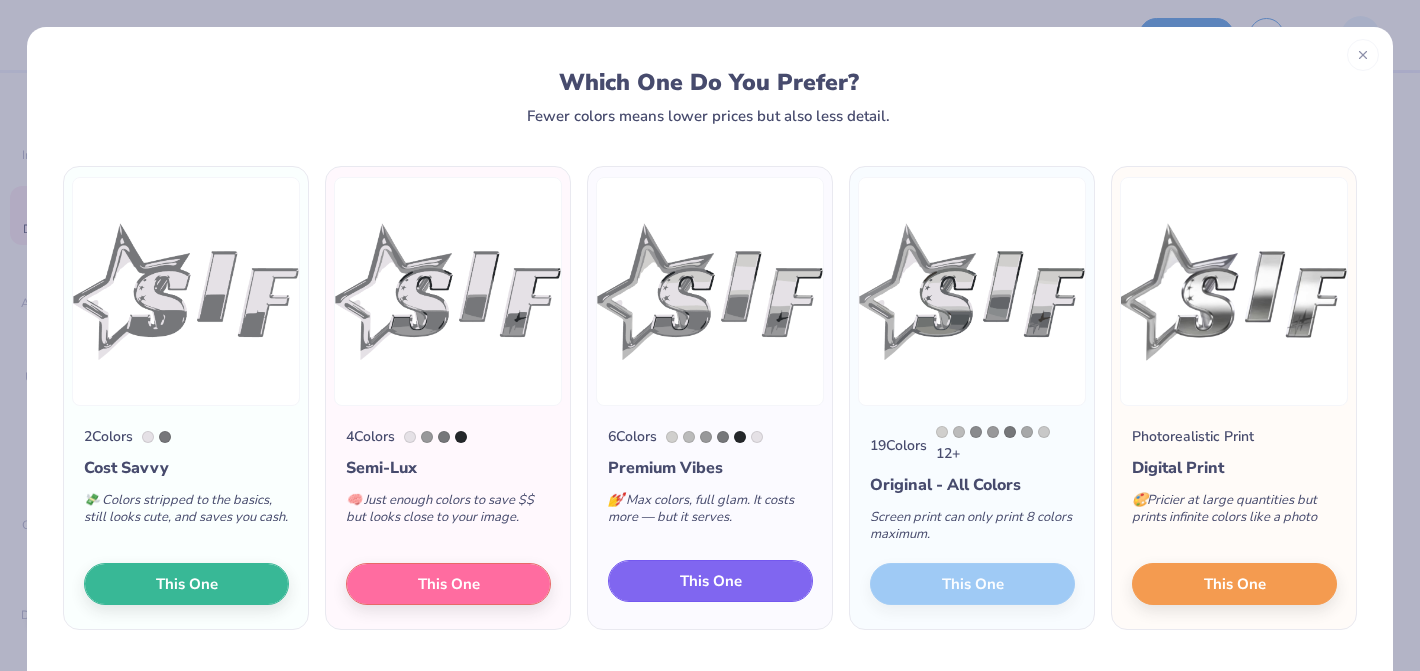 click on "This One" at bounding box center [711, 581] 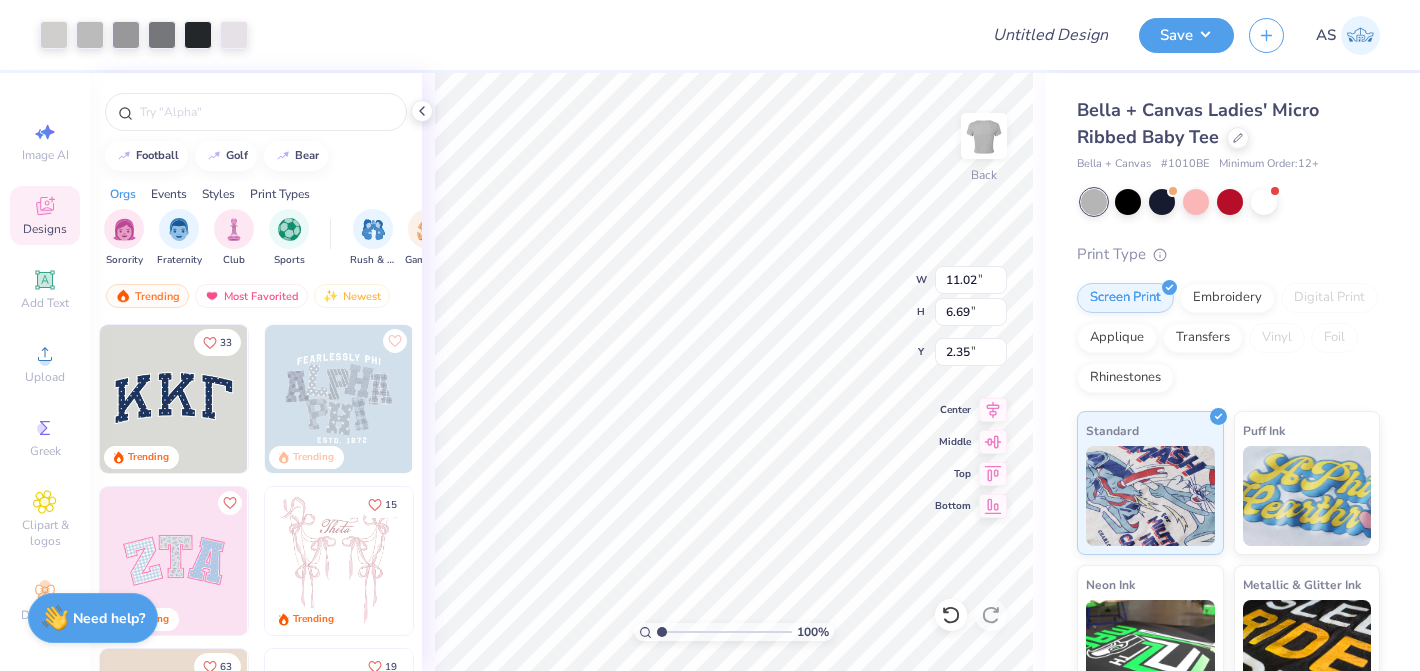 type on "3.00" 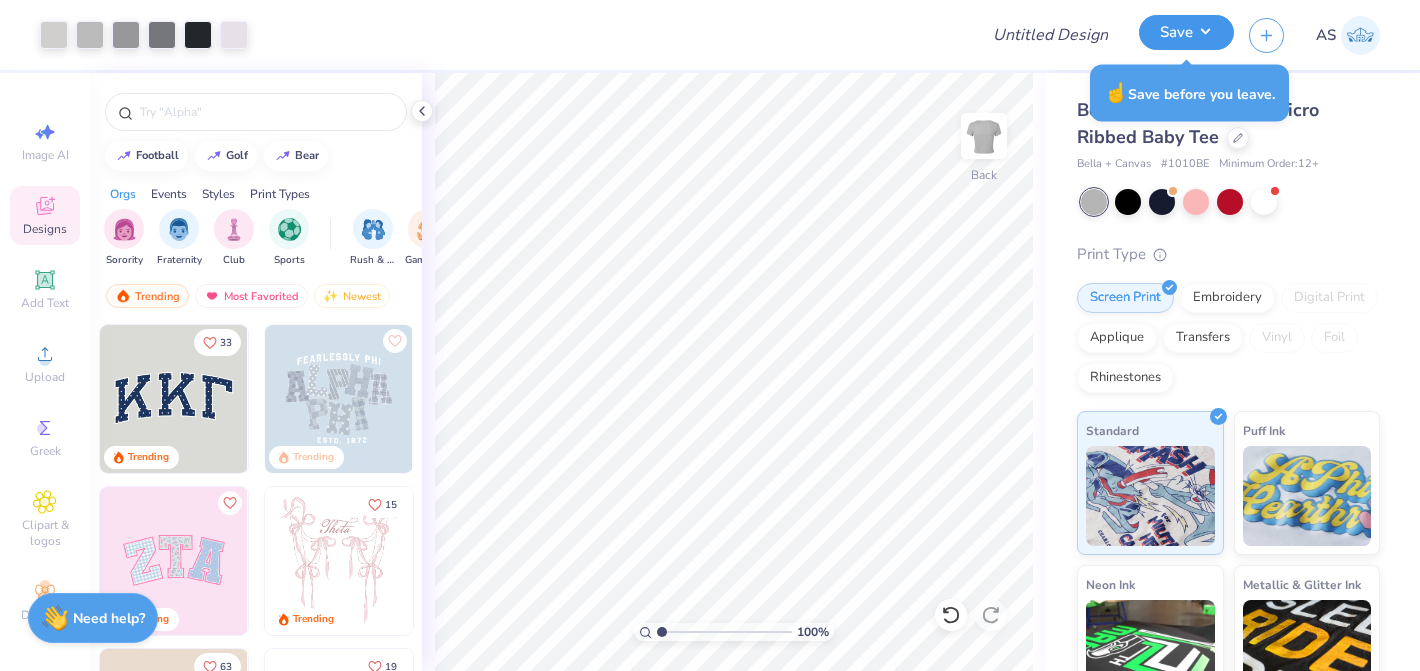 click on "Save" at bounding box center (1186, 32) 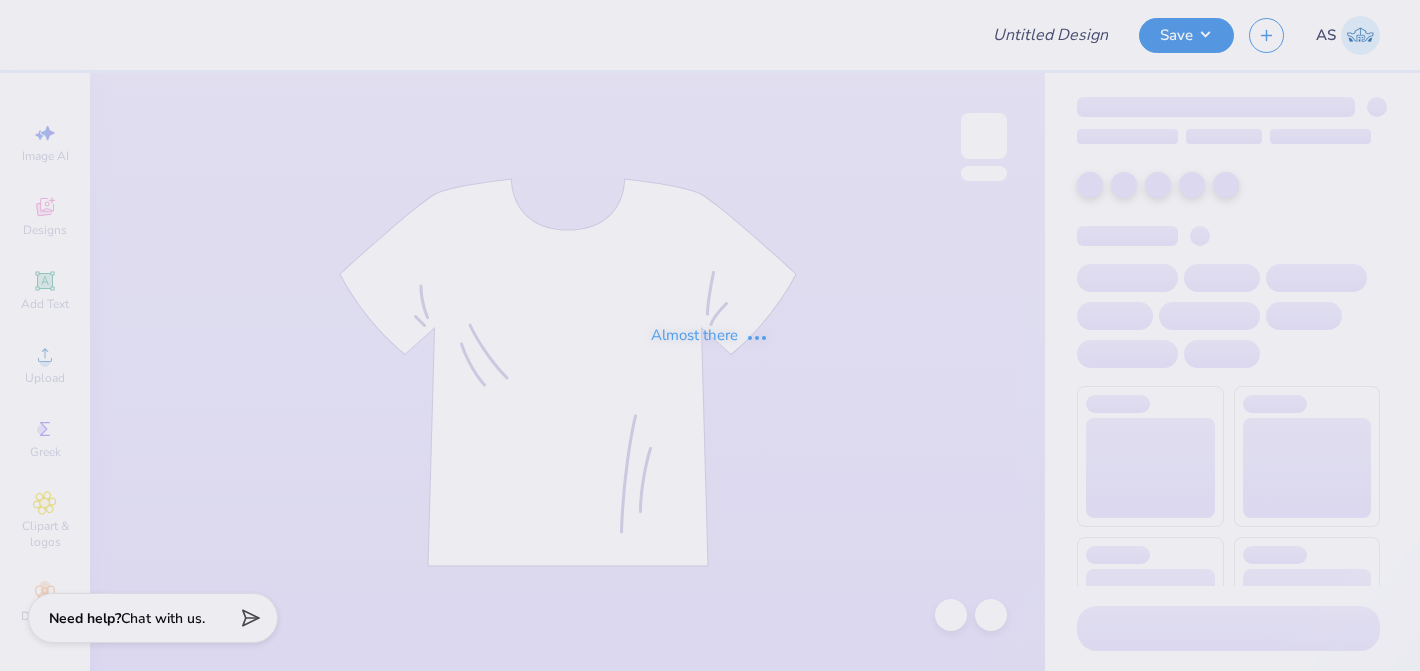 scroll, scrollTop: 0, scrollLeft: 0, axis: both 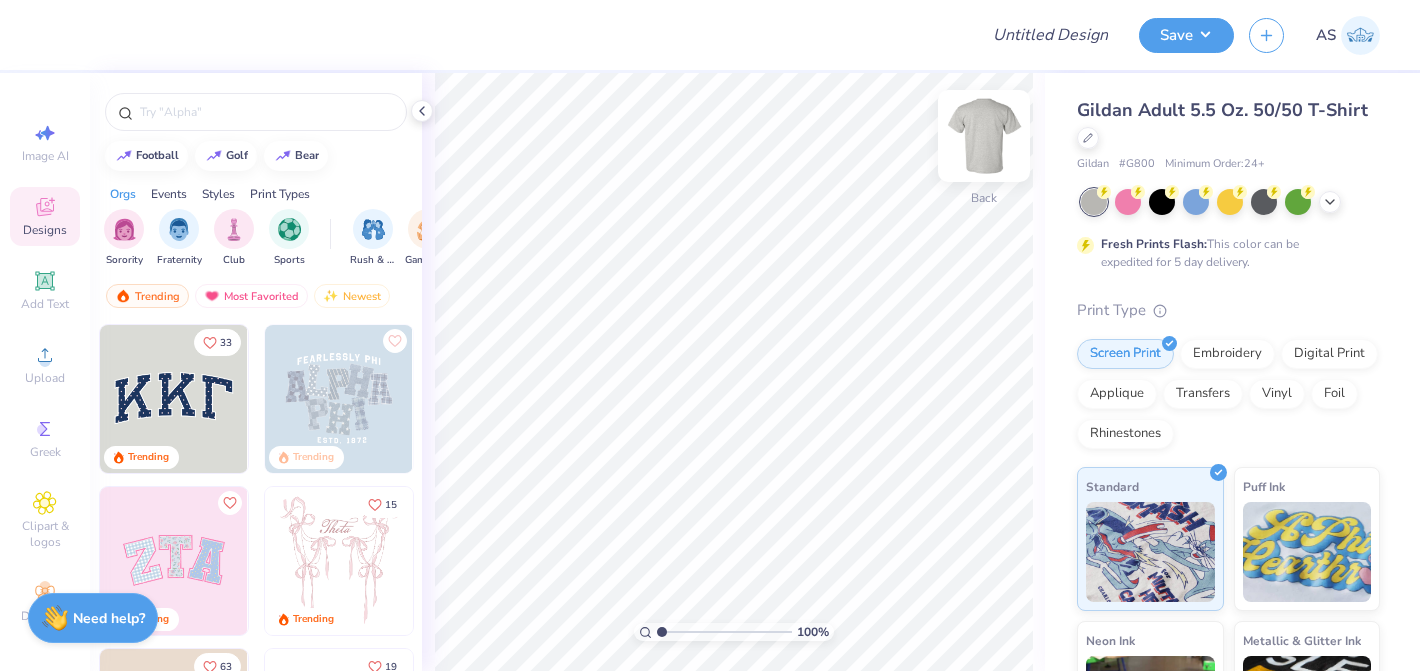 click at bounding box center [984, 136] 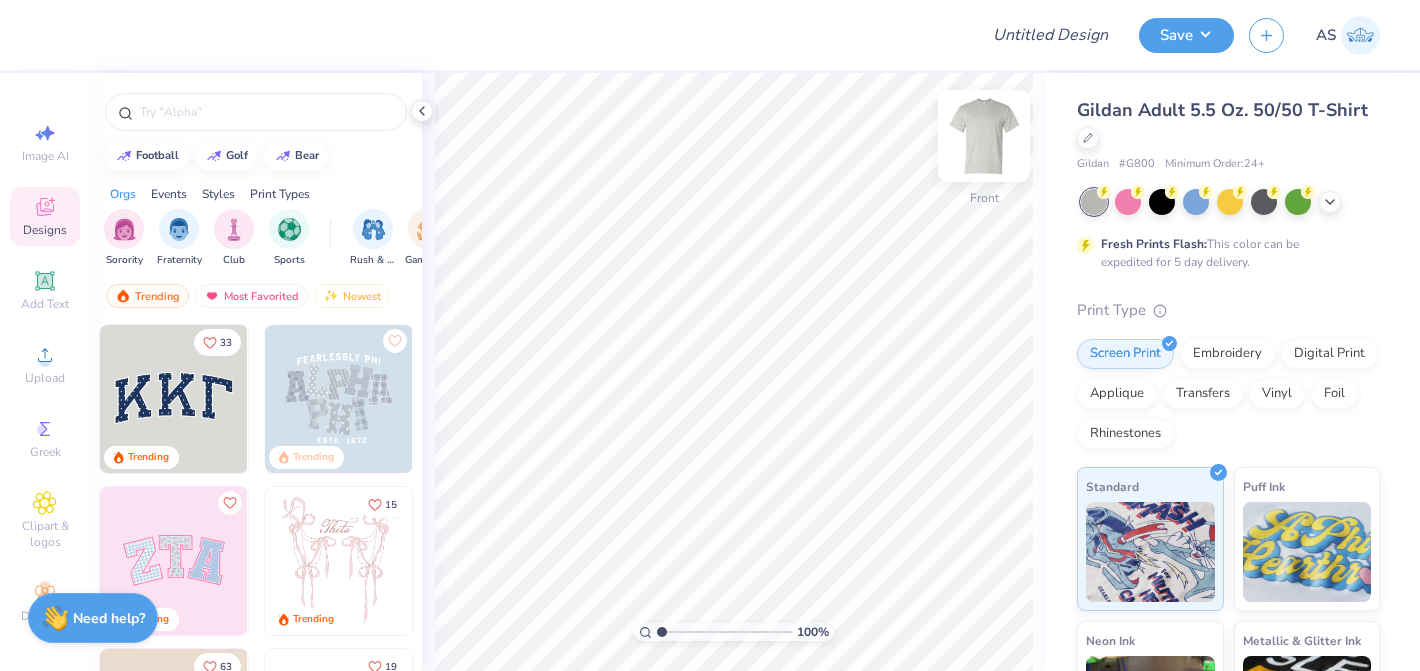 click at bounding box center [984, 136] 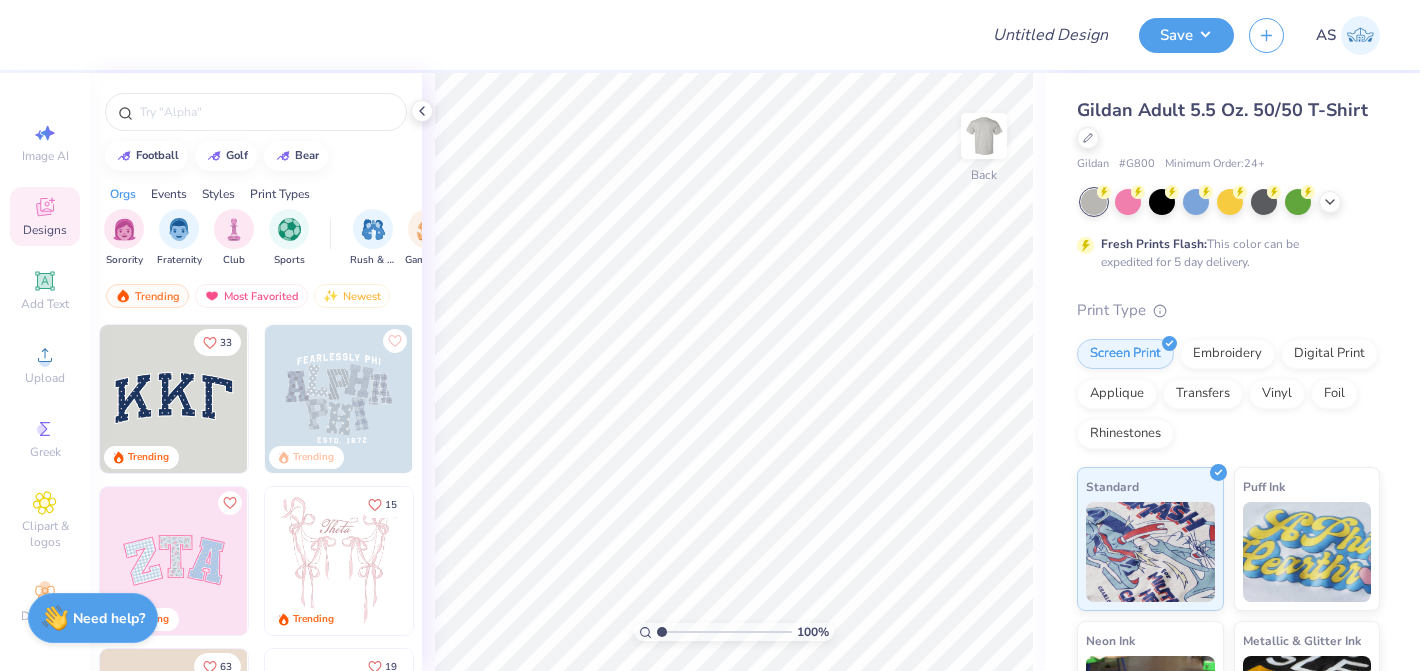 click at bounding box center [984, 136] 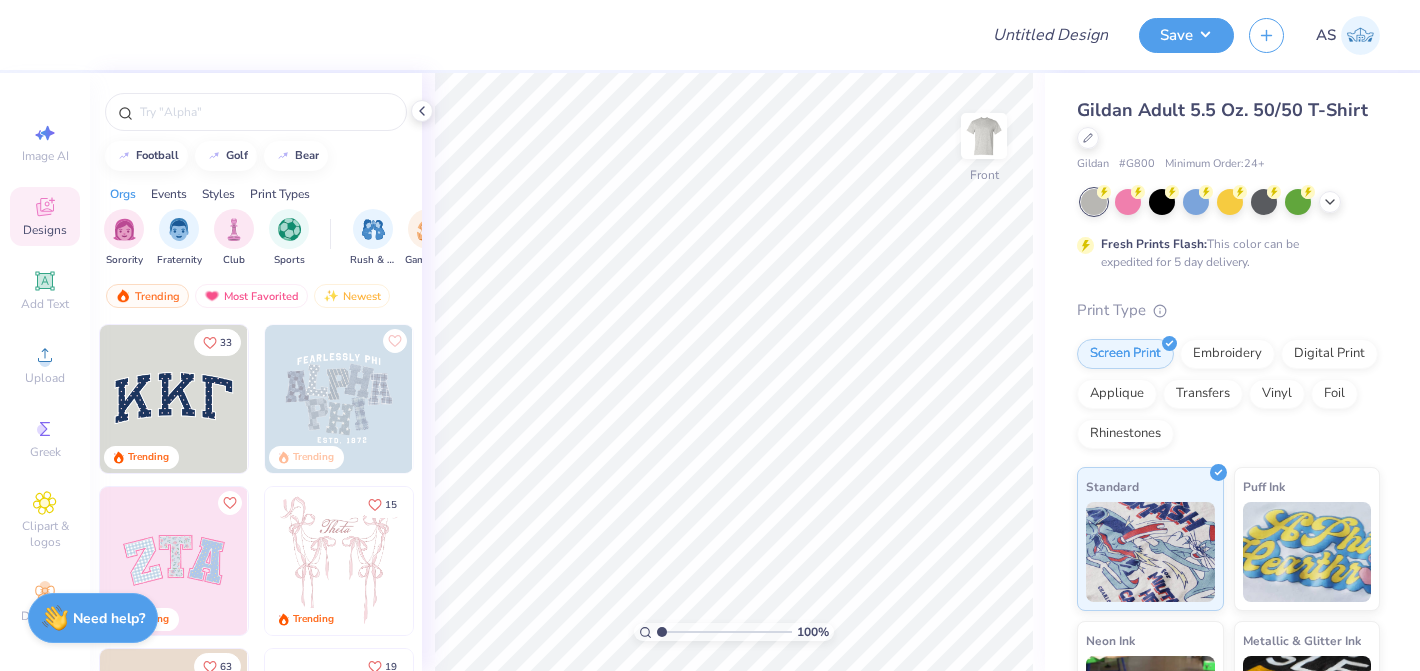click at bounding box center (984, 136) 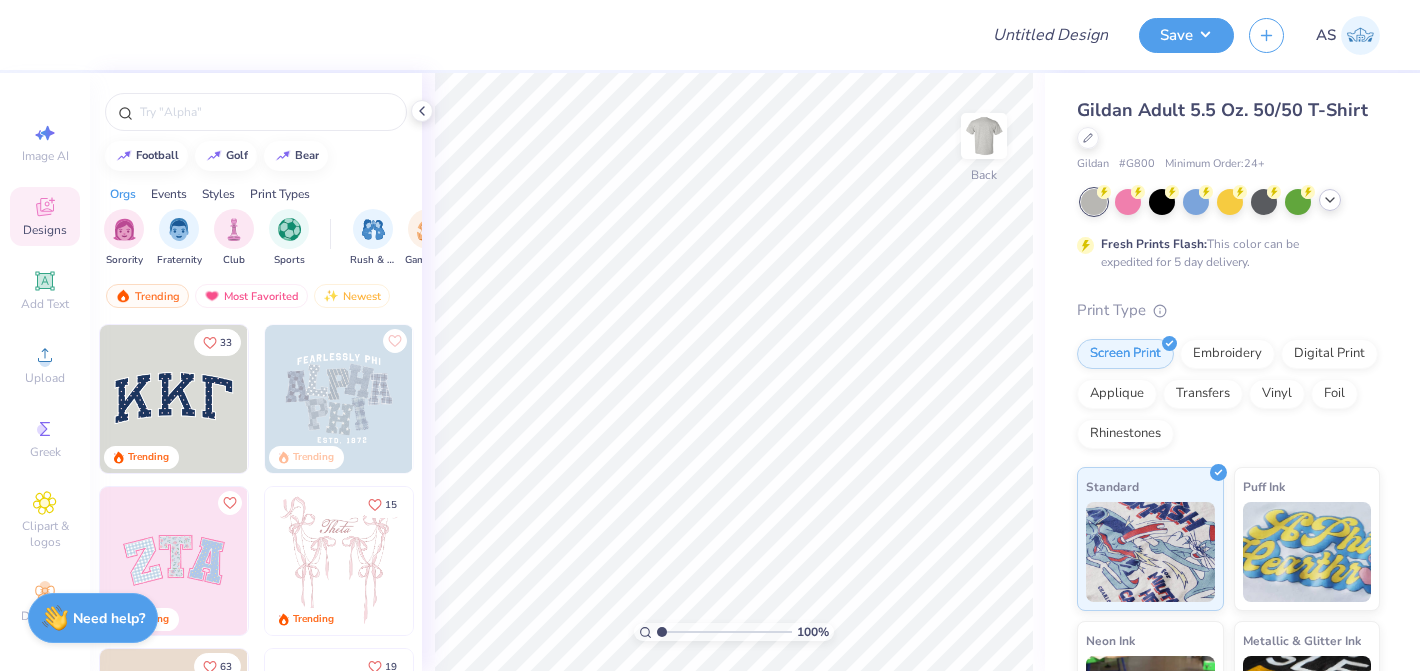 click at bounding box center (1330, 200) 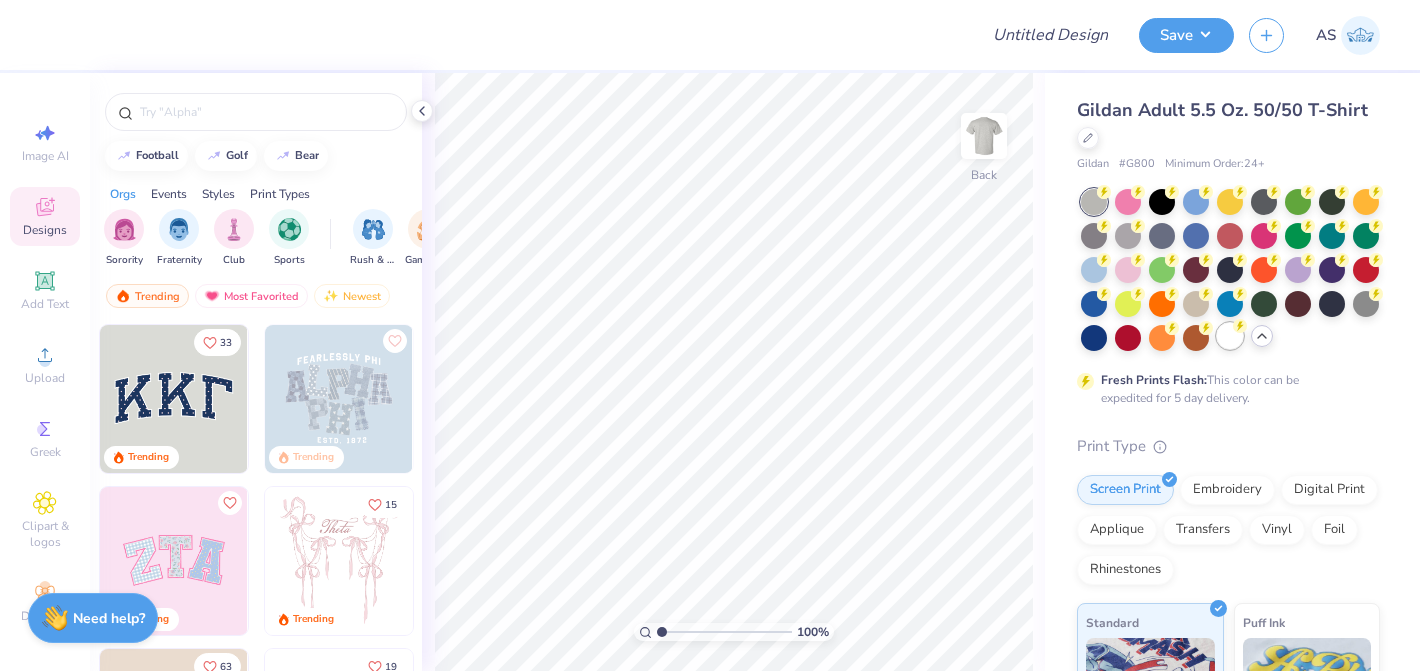 click at bounding box center [1230, 336] 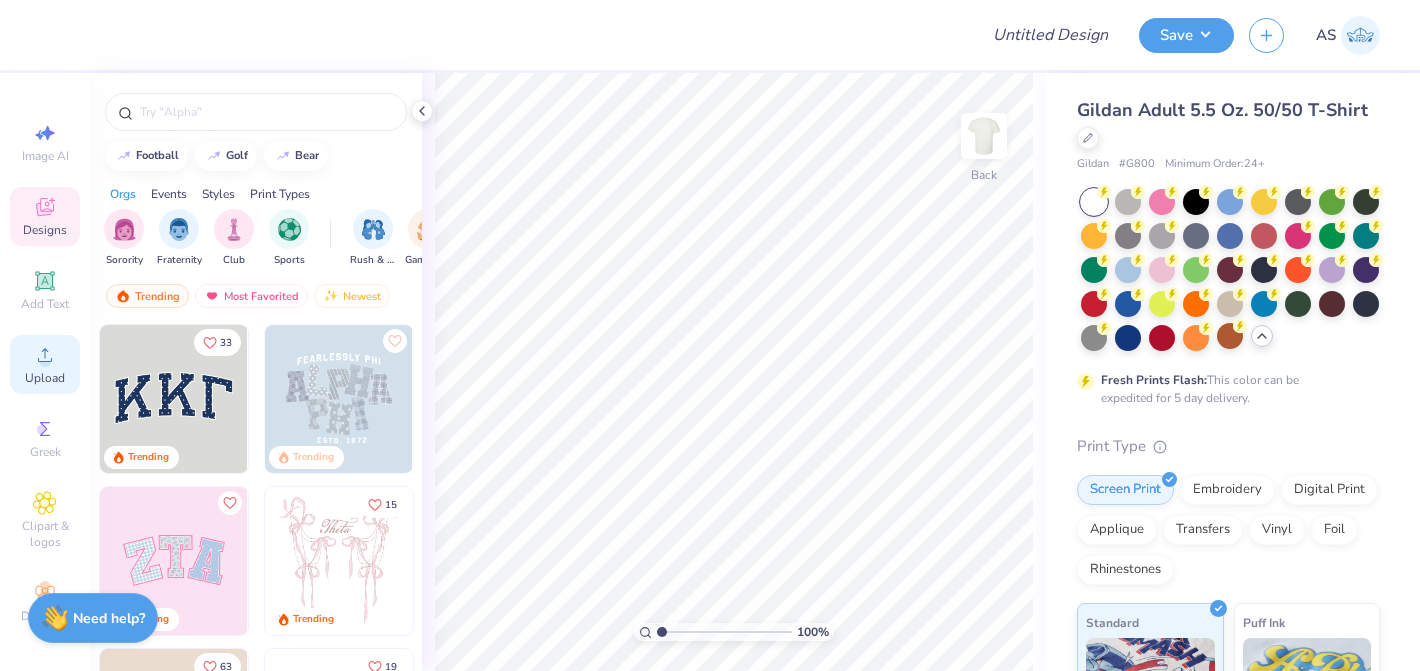 click on "Upload" at bounding box center [45, 378] 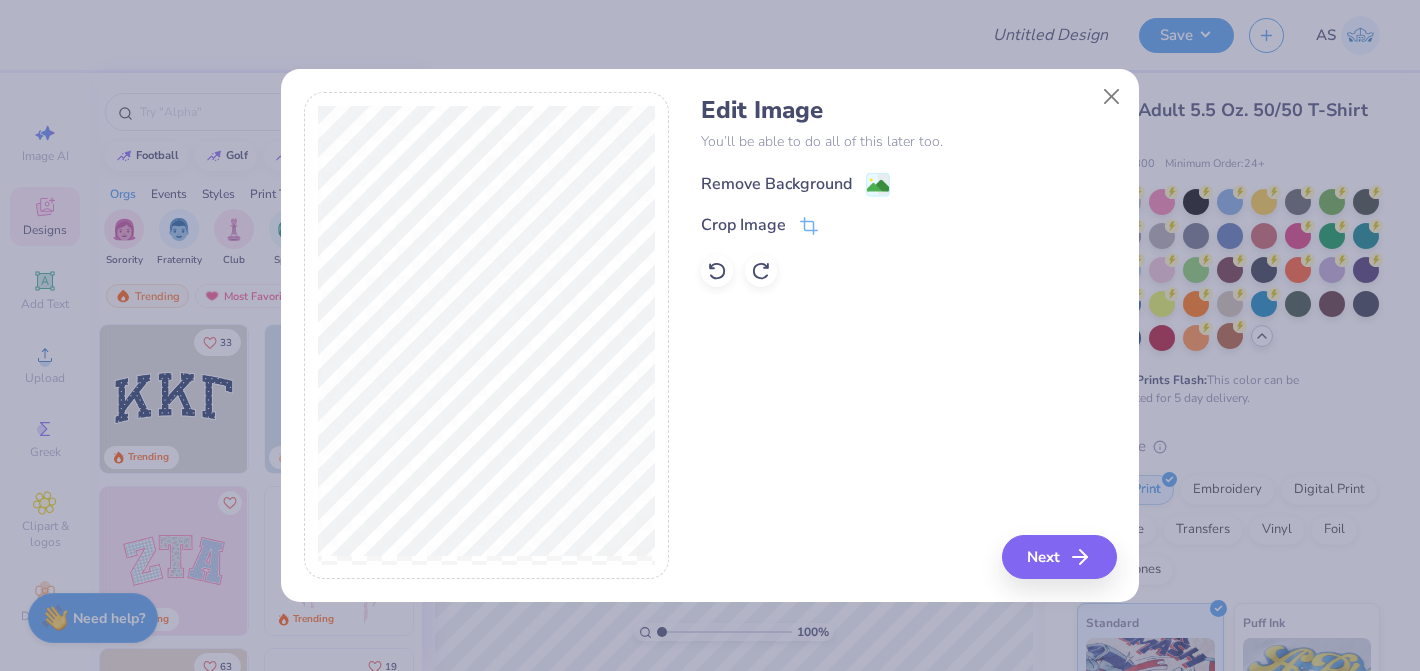 click on "Remove Background" at bounding box center (776, 184) 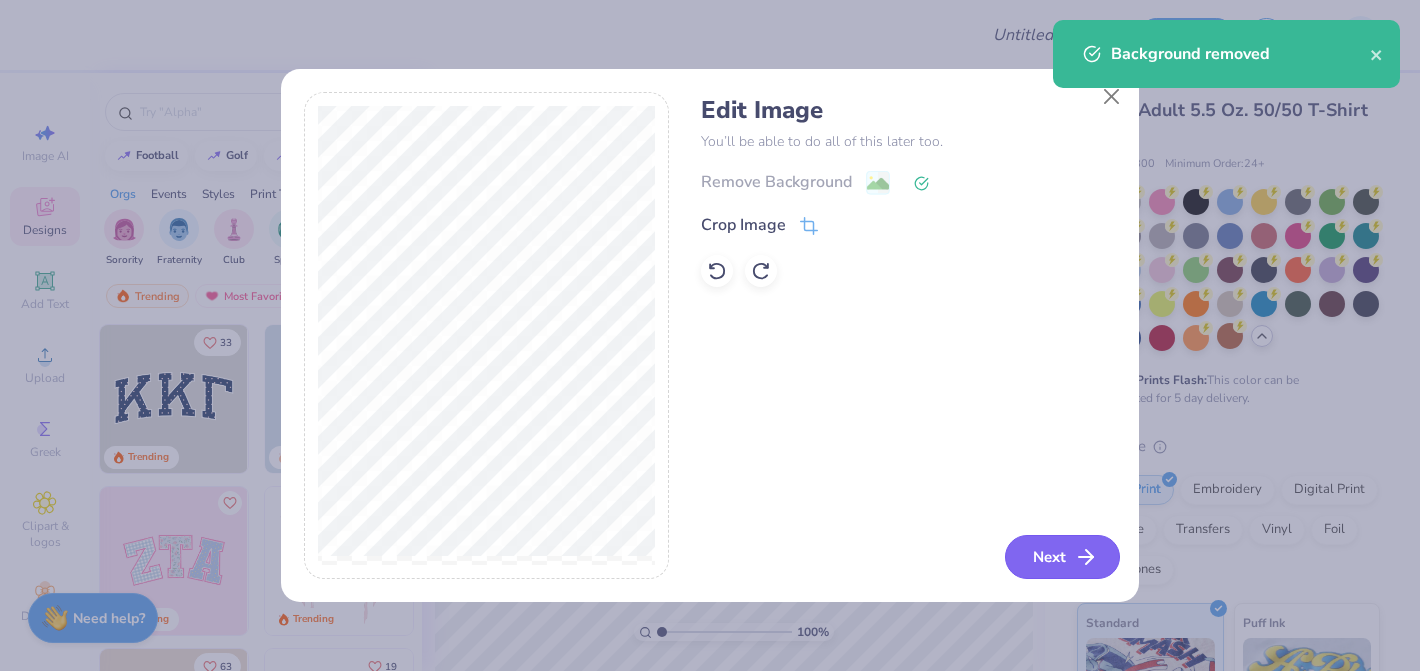 click on "Next" at bounding box center [1062, 557] 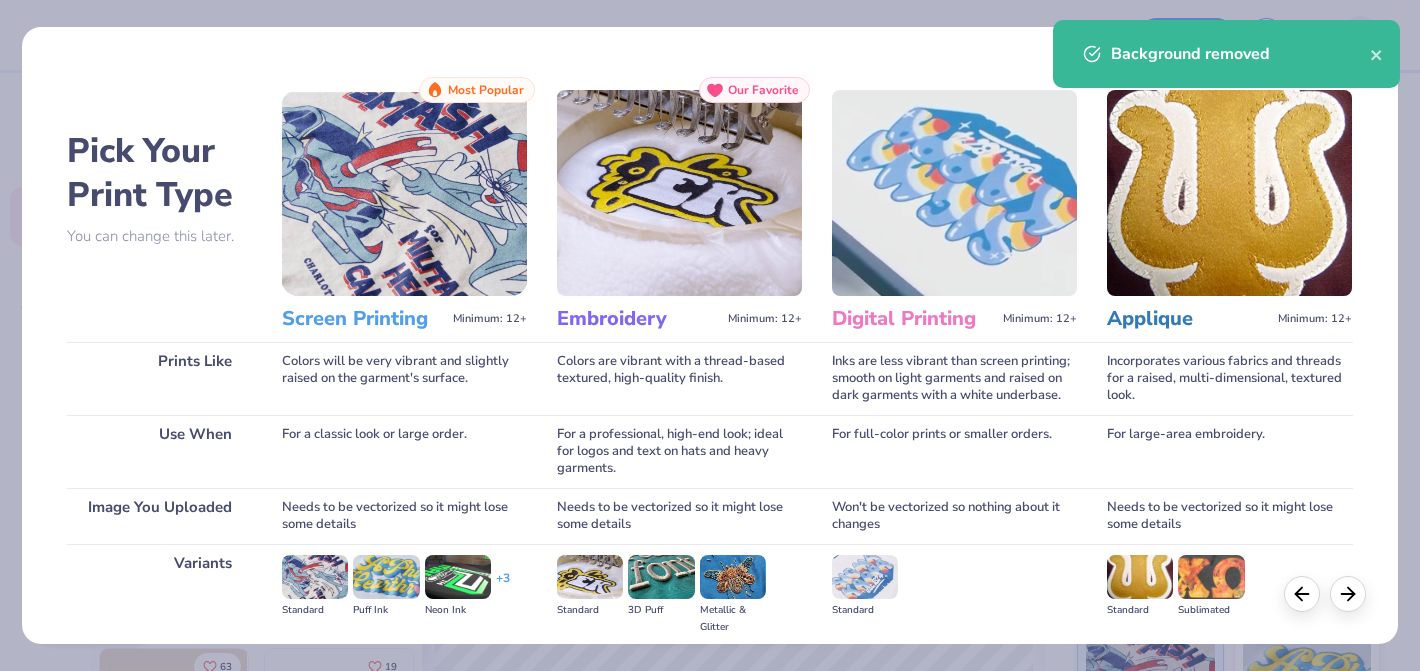 scroll, scrollTop: 226, scrollLeft: 0, axis: vertical 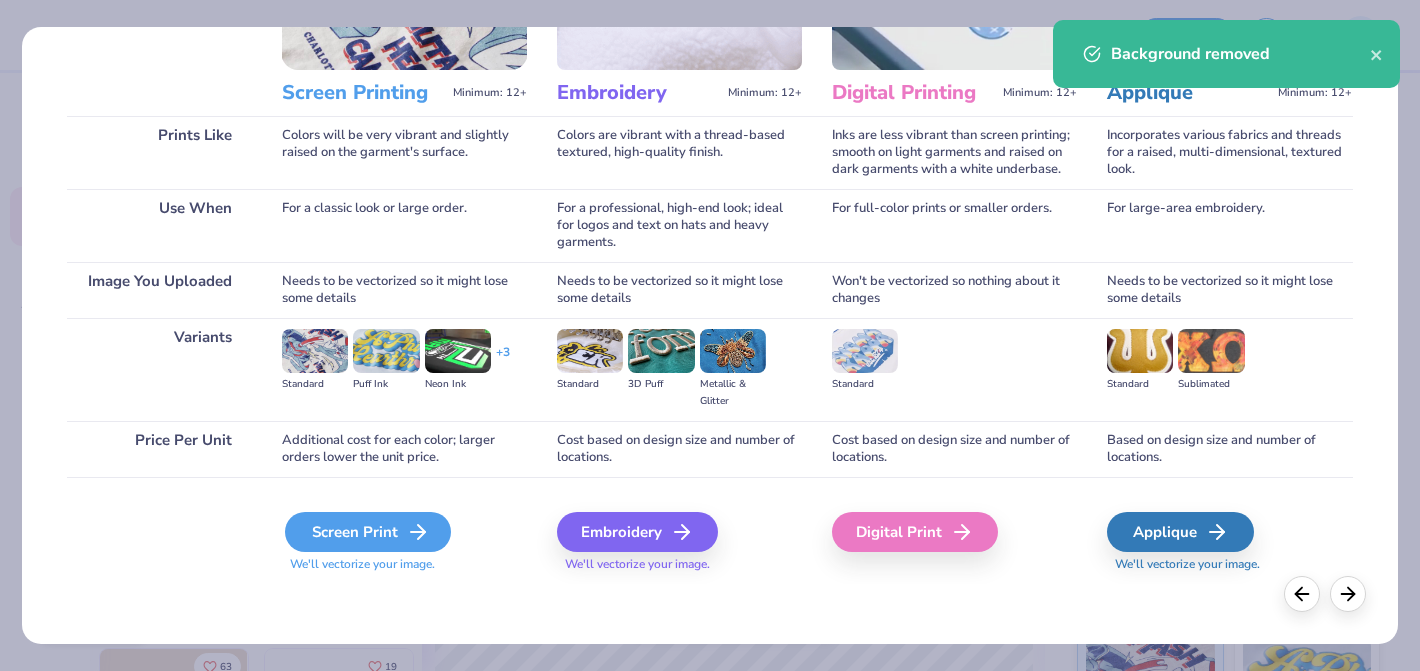 click on "Screen Print" at bounding box center [368, 532] 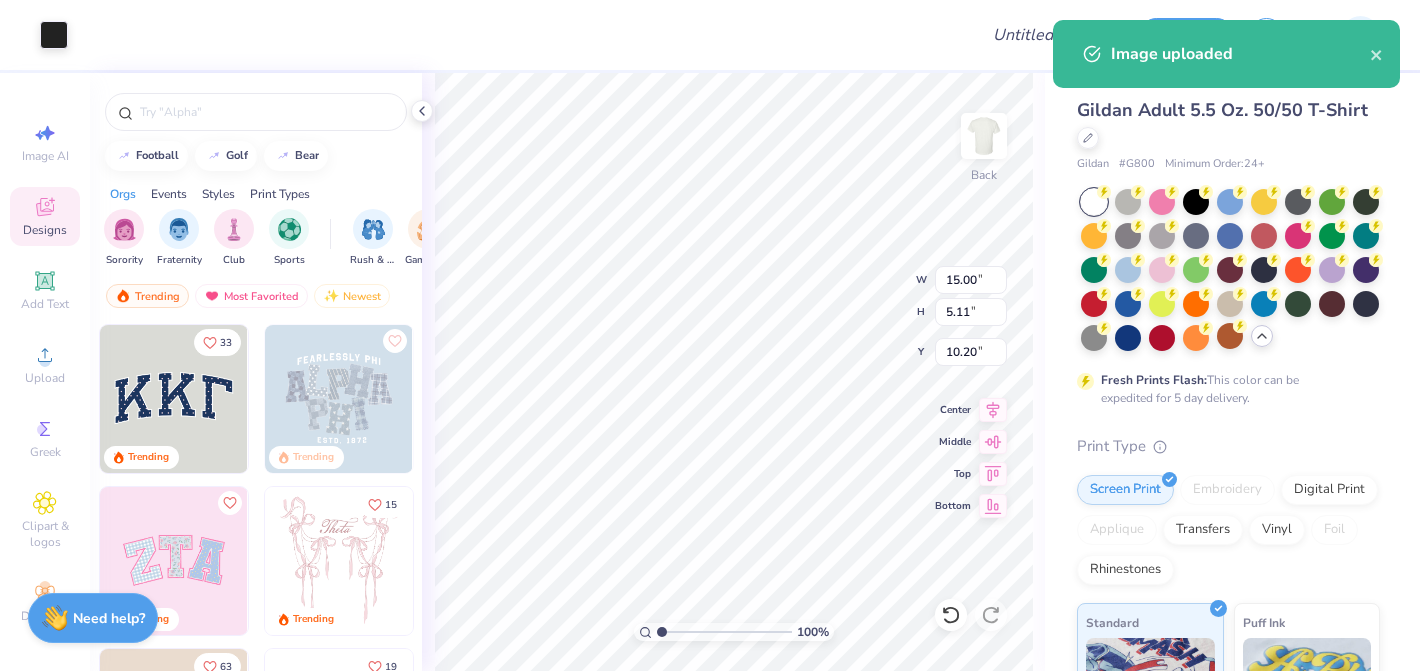 click at bounding box center [1094, 202] 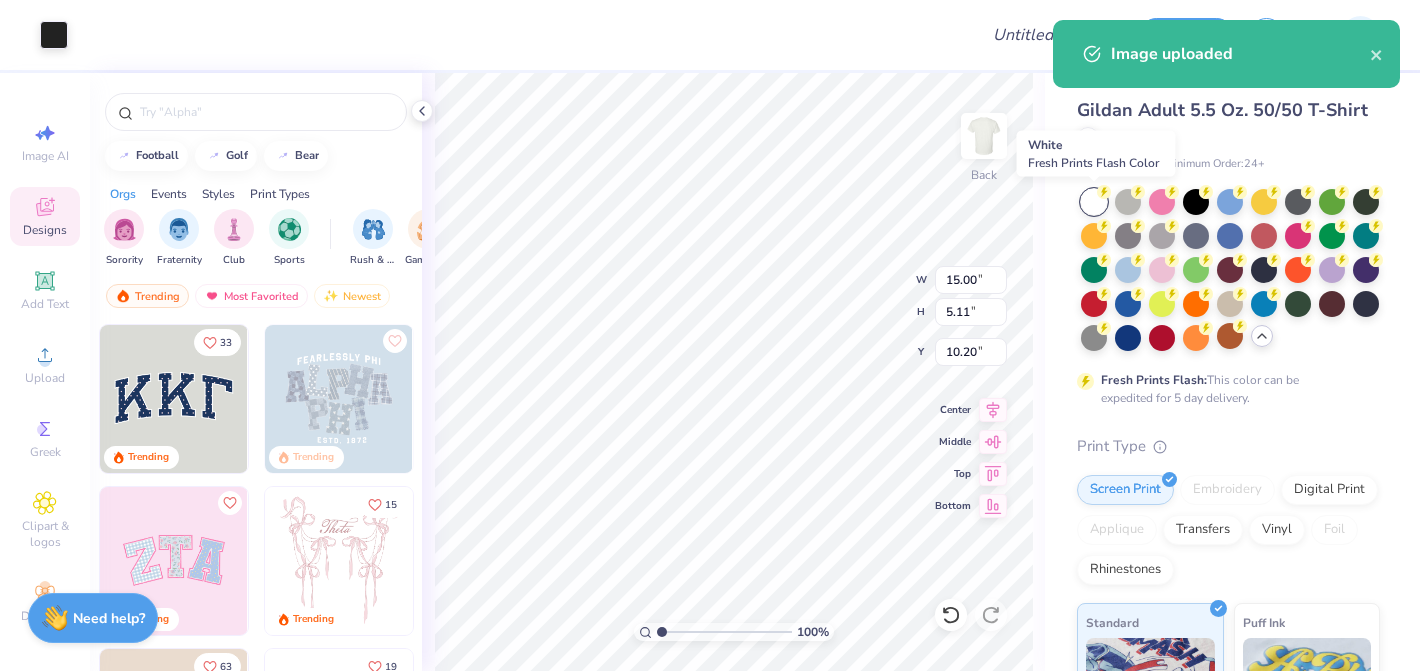click at bounding box center [1094, 202] 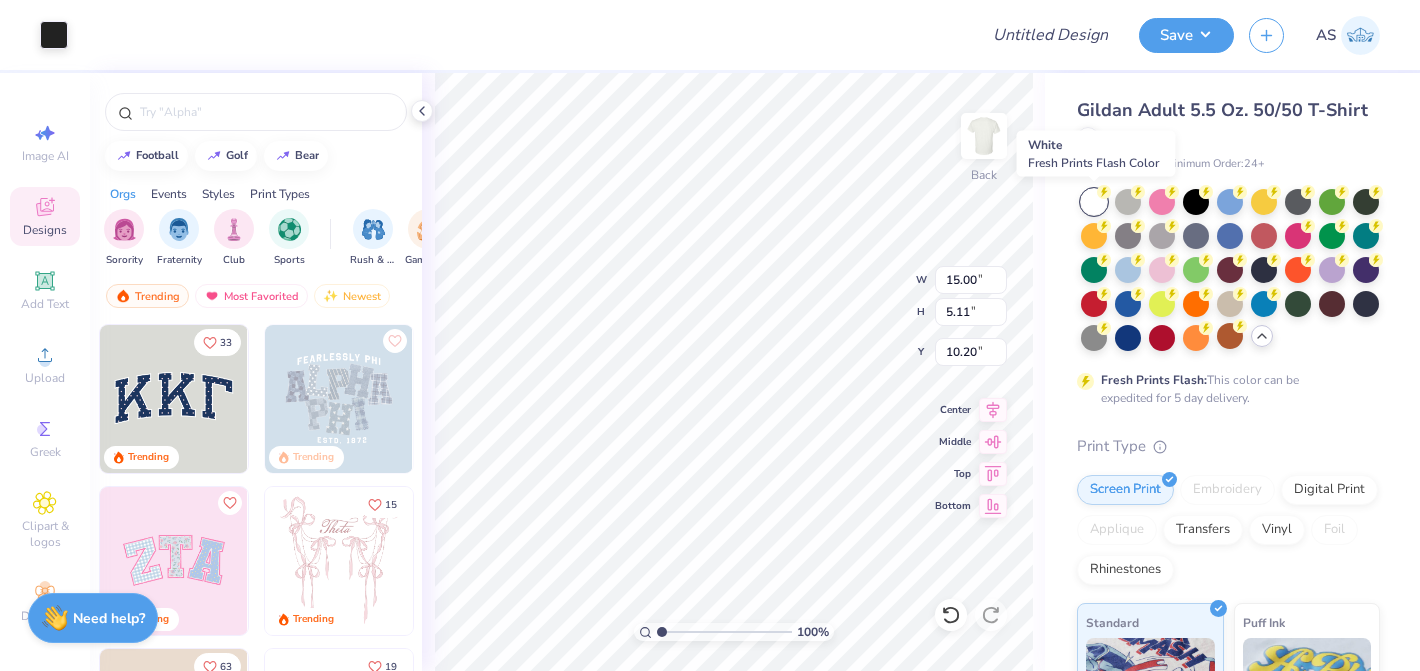 click at bounding box center [1094, 202] 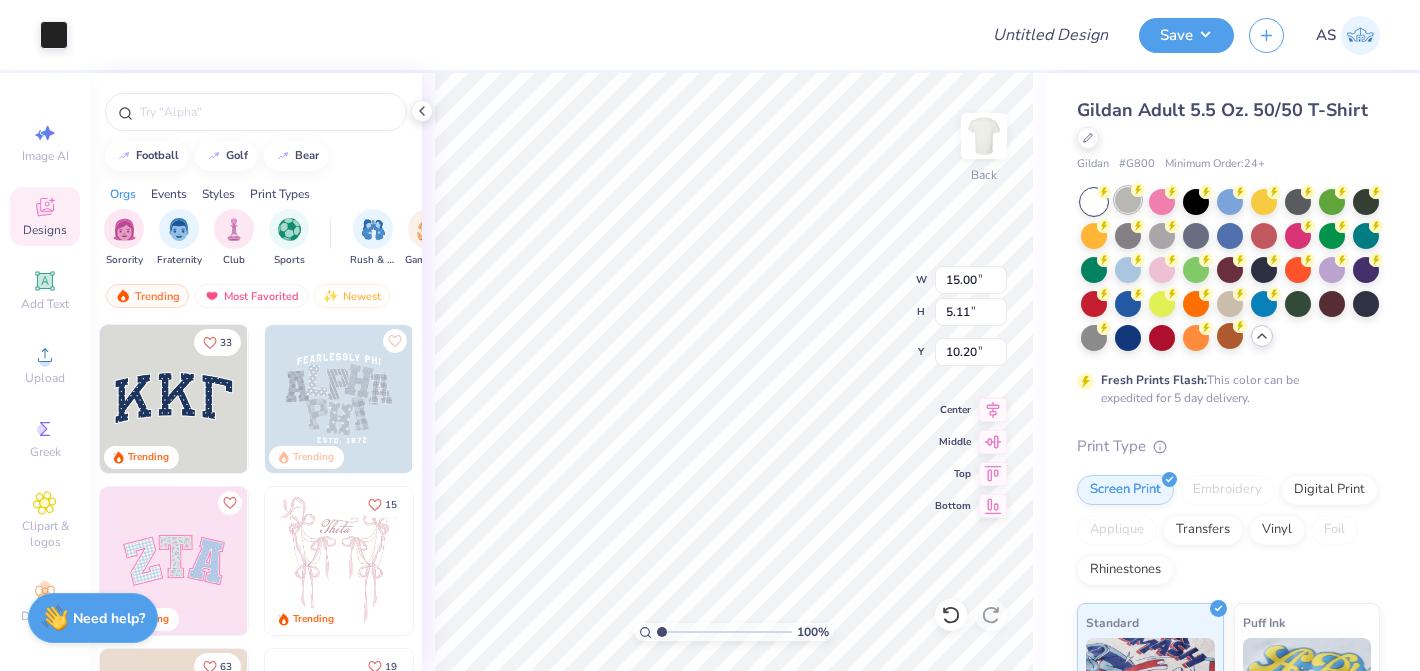 click at bounding box center [1128, 200] 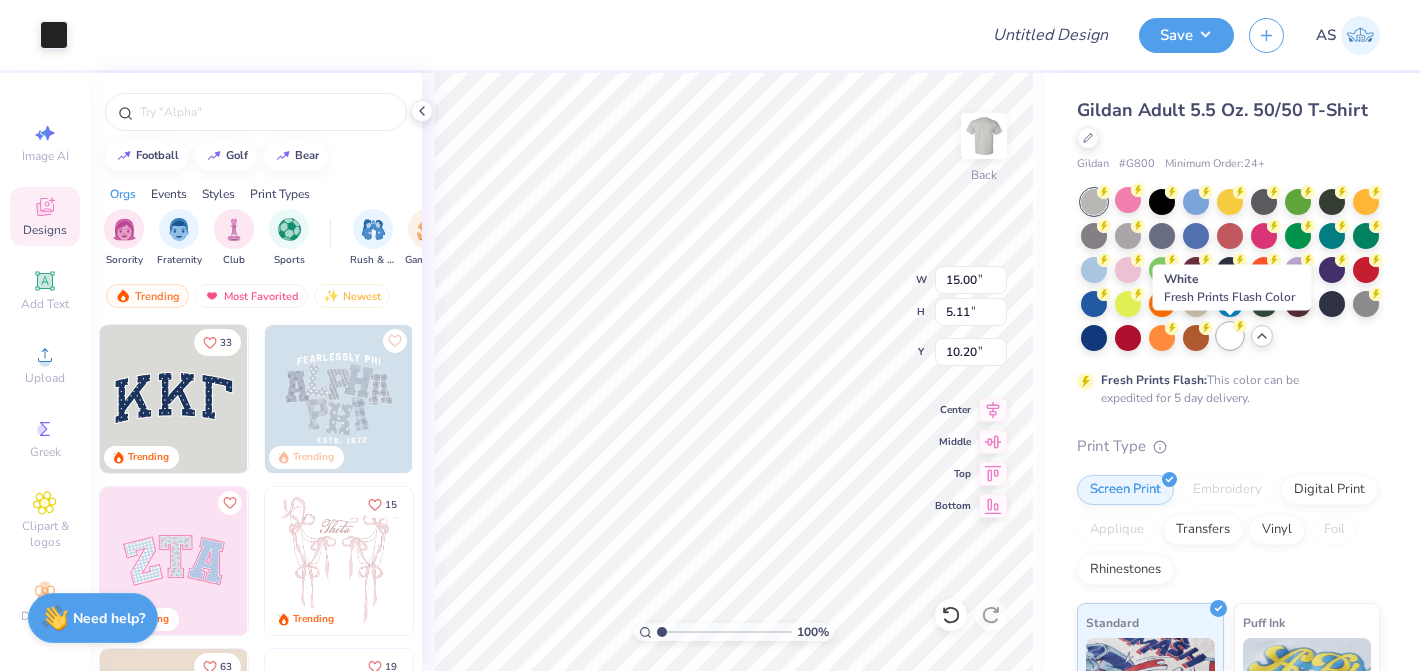click at bounding box center [1230, 336] 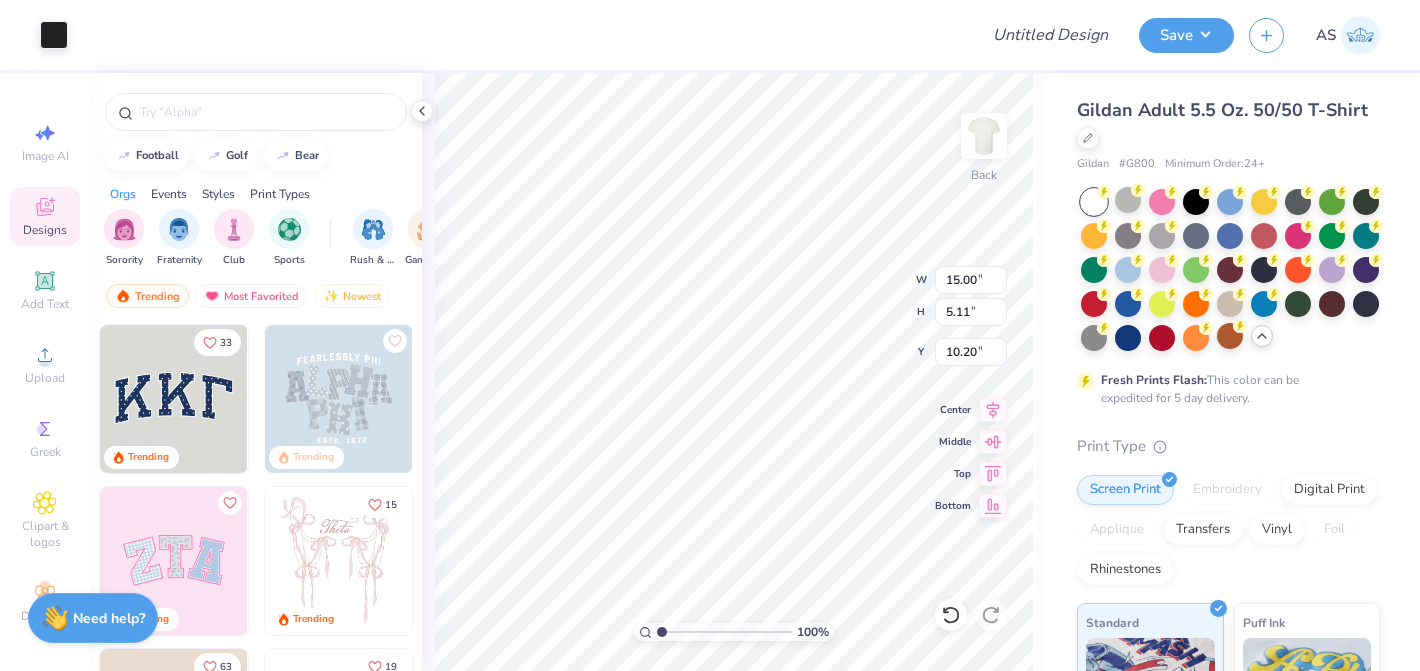type on "3.46" 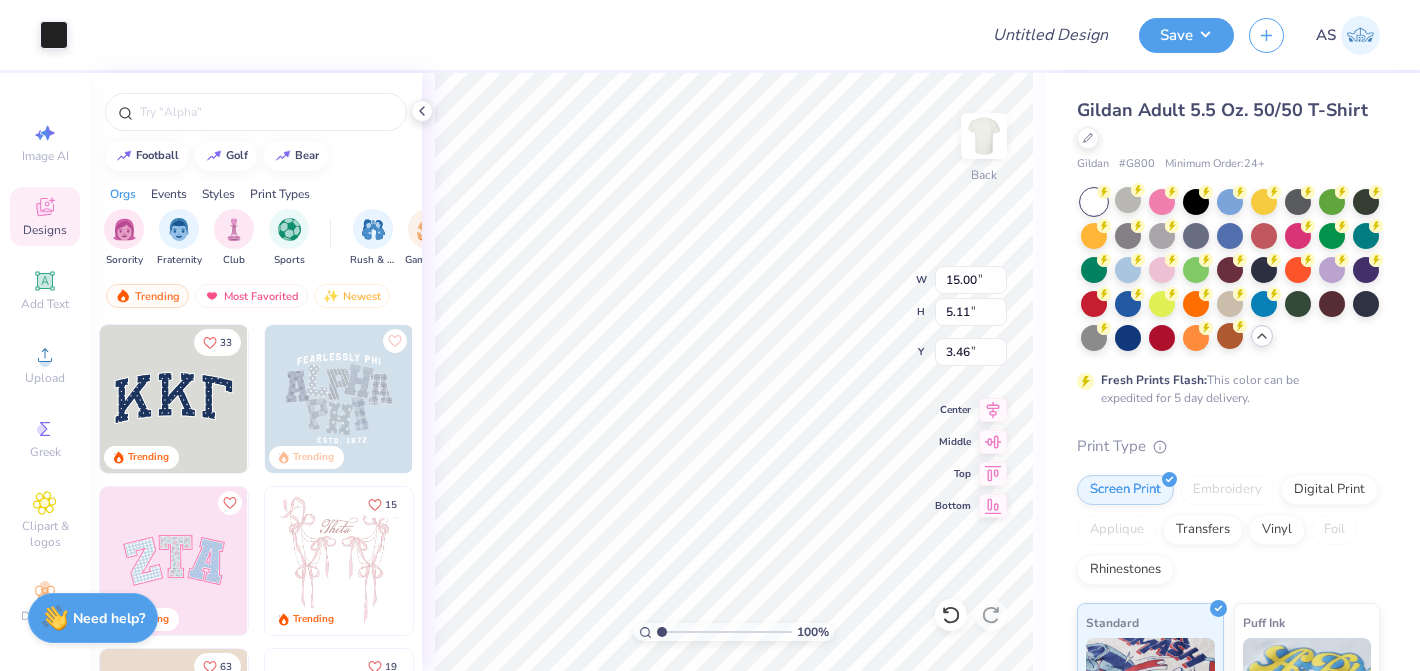 type on "11.54" 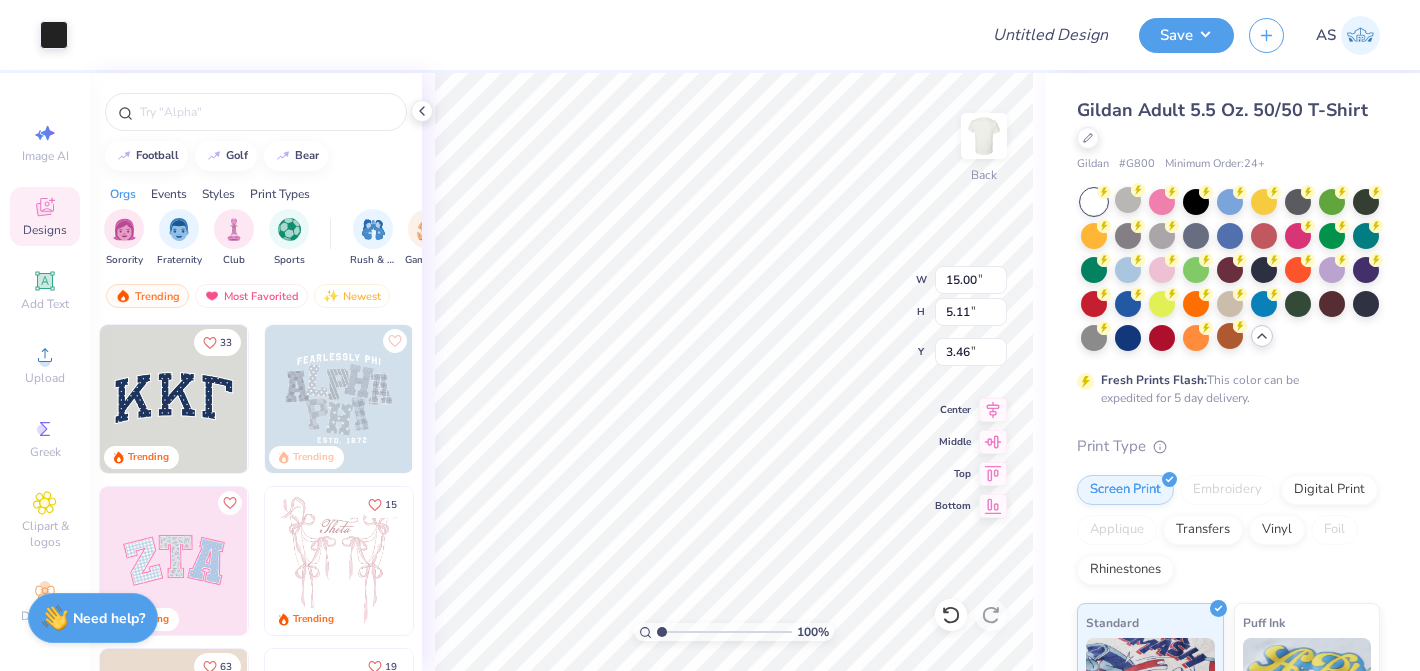 type on "3.93" 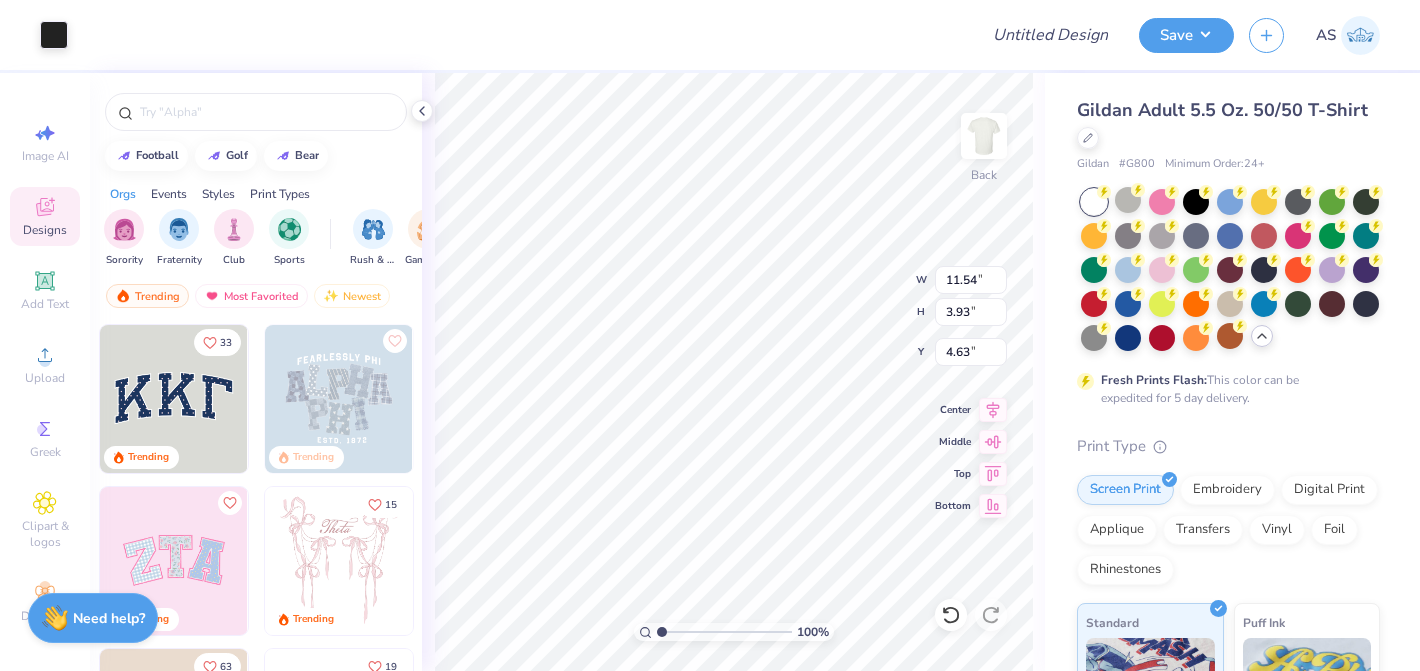 type on "4.33" 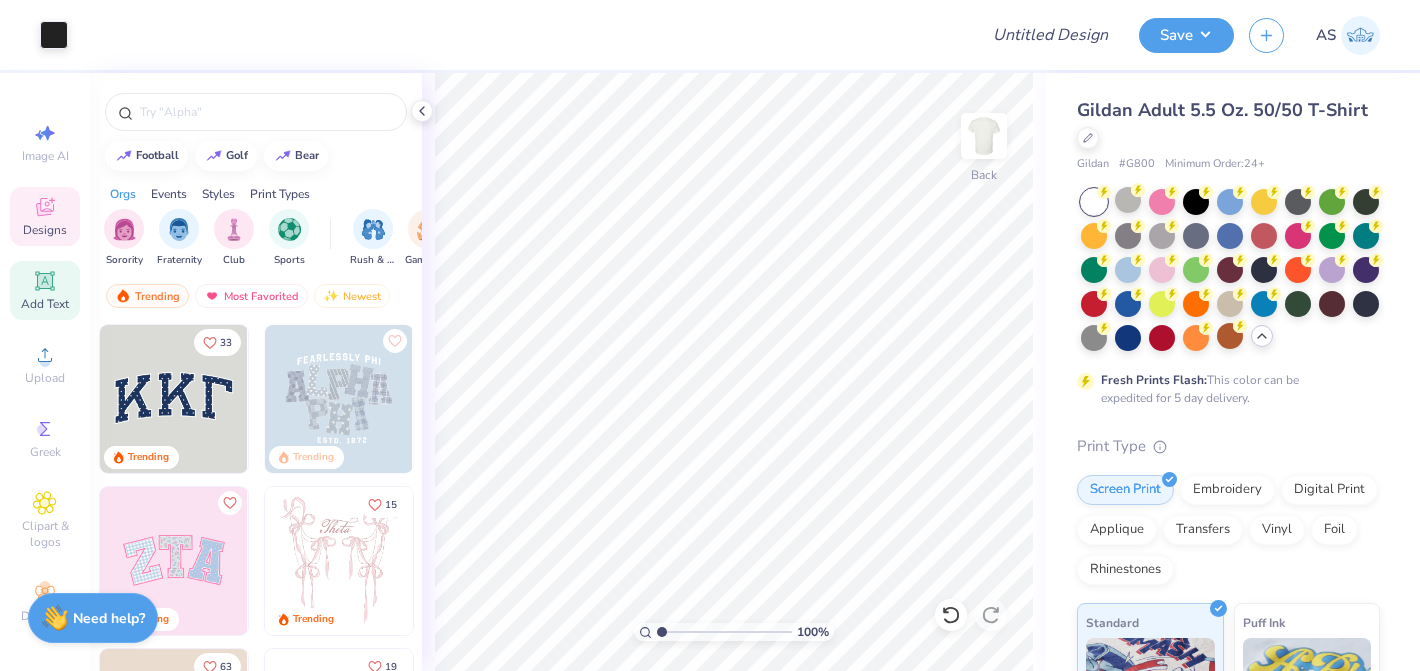 click on "Add Text" at bounding box center [45, 290] 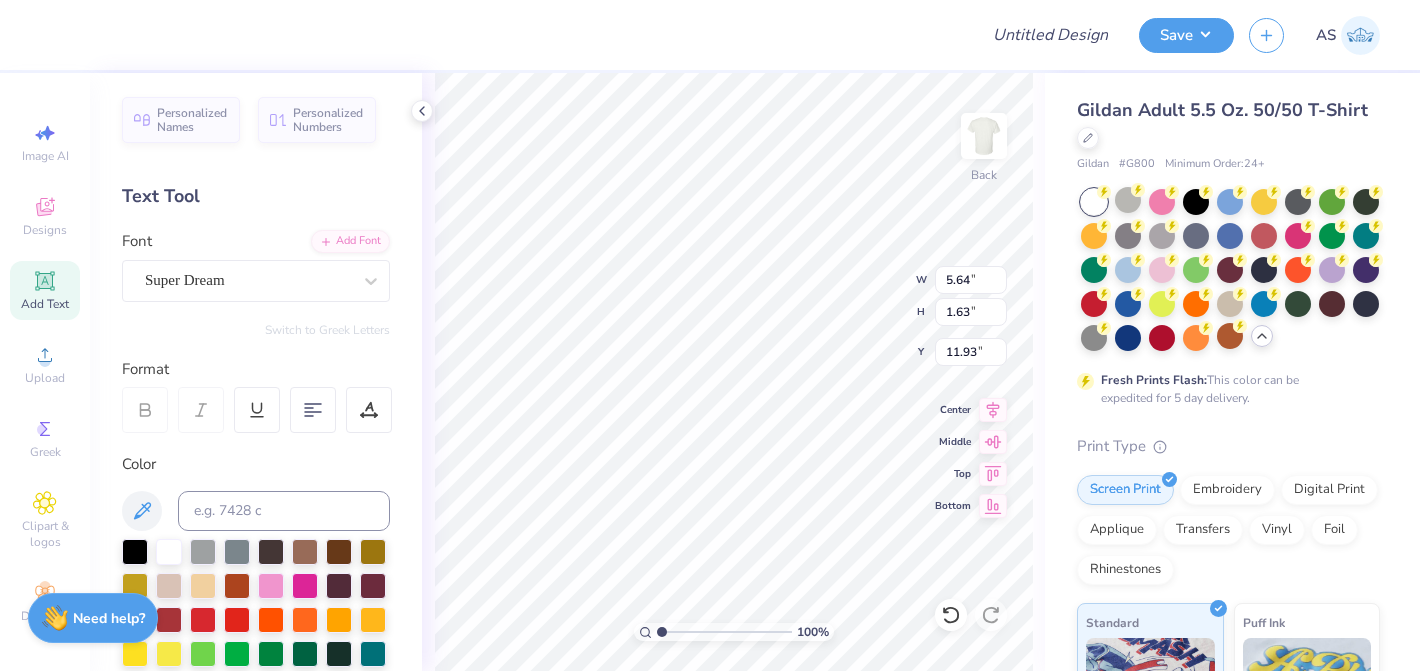 scroll, scrollTop: 0, scrollLeft: 0, axis: both 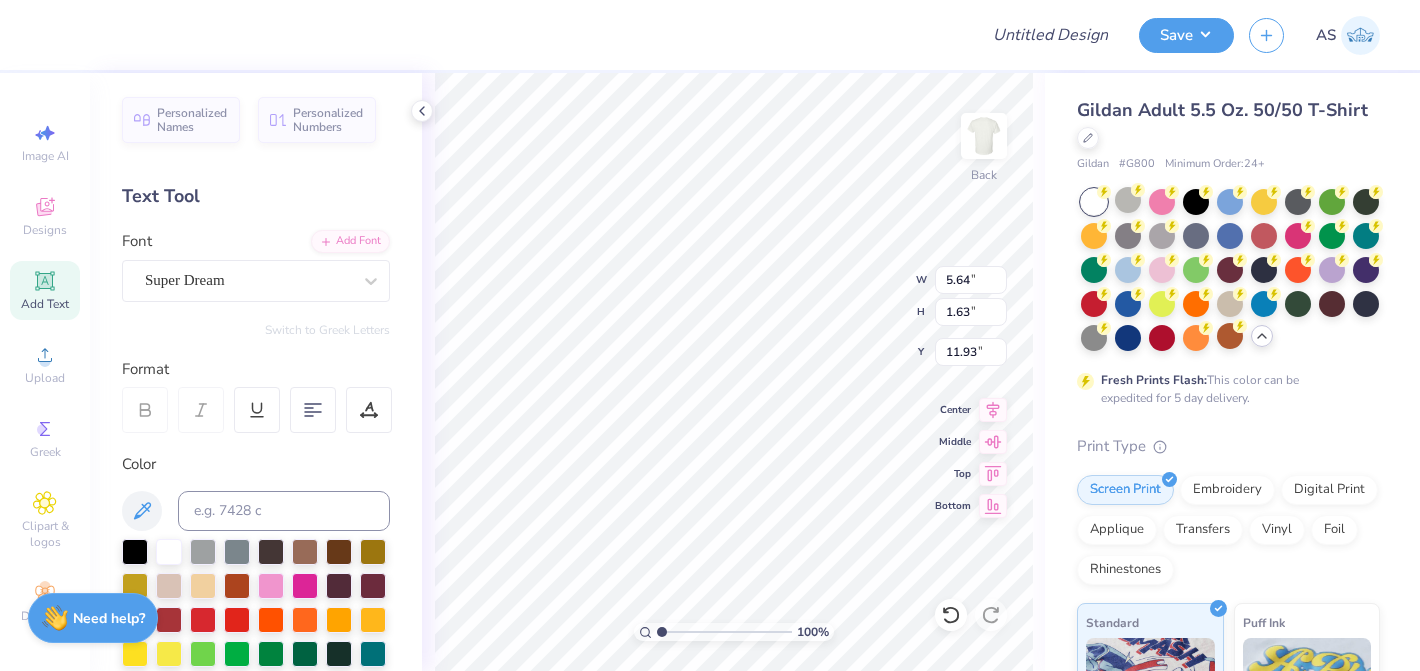 type on "X" 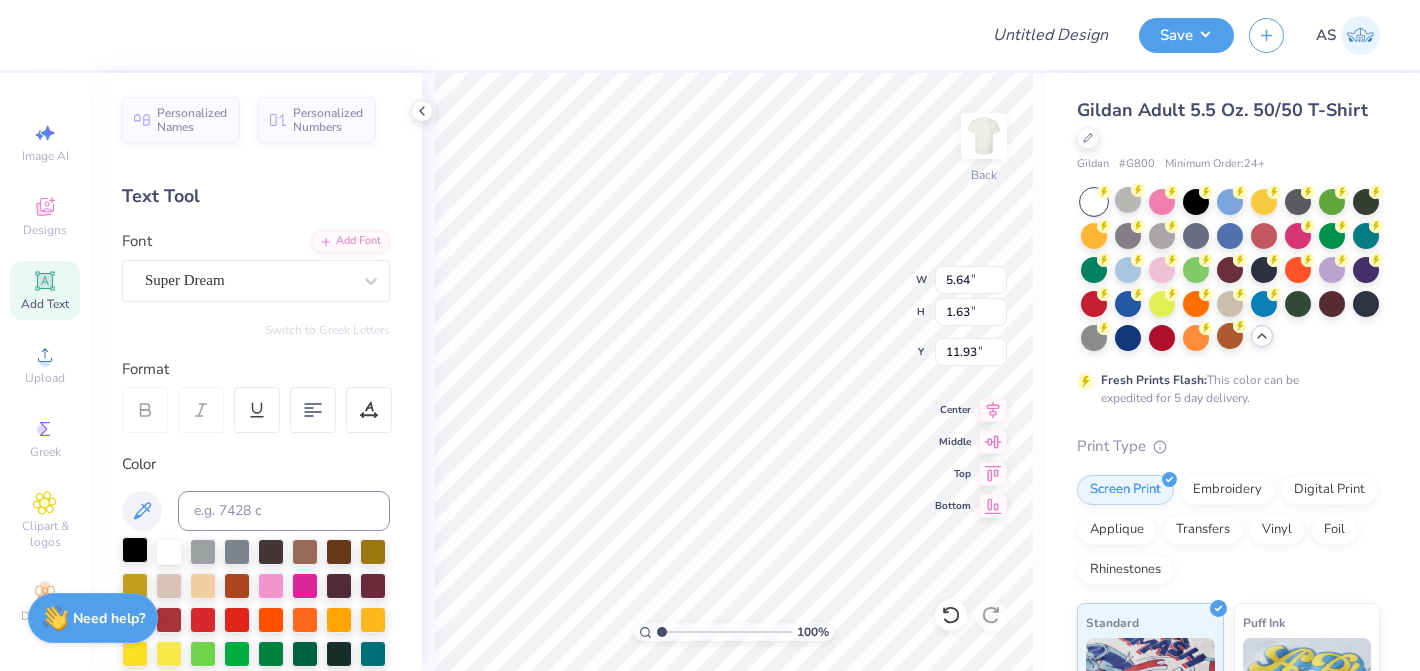 type on "Brothers" 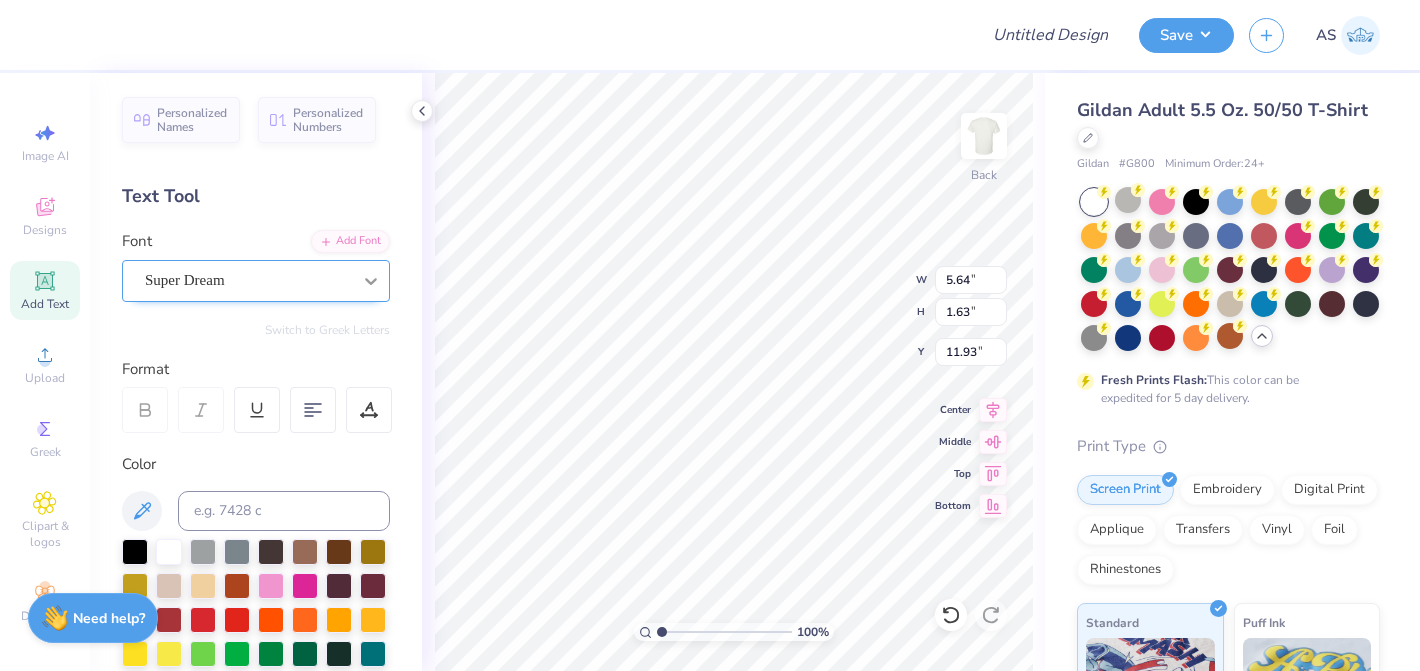 click 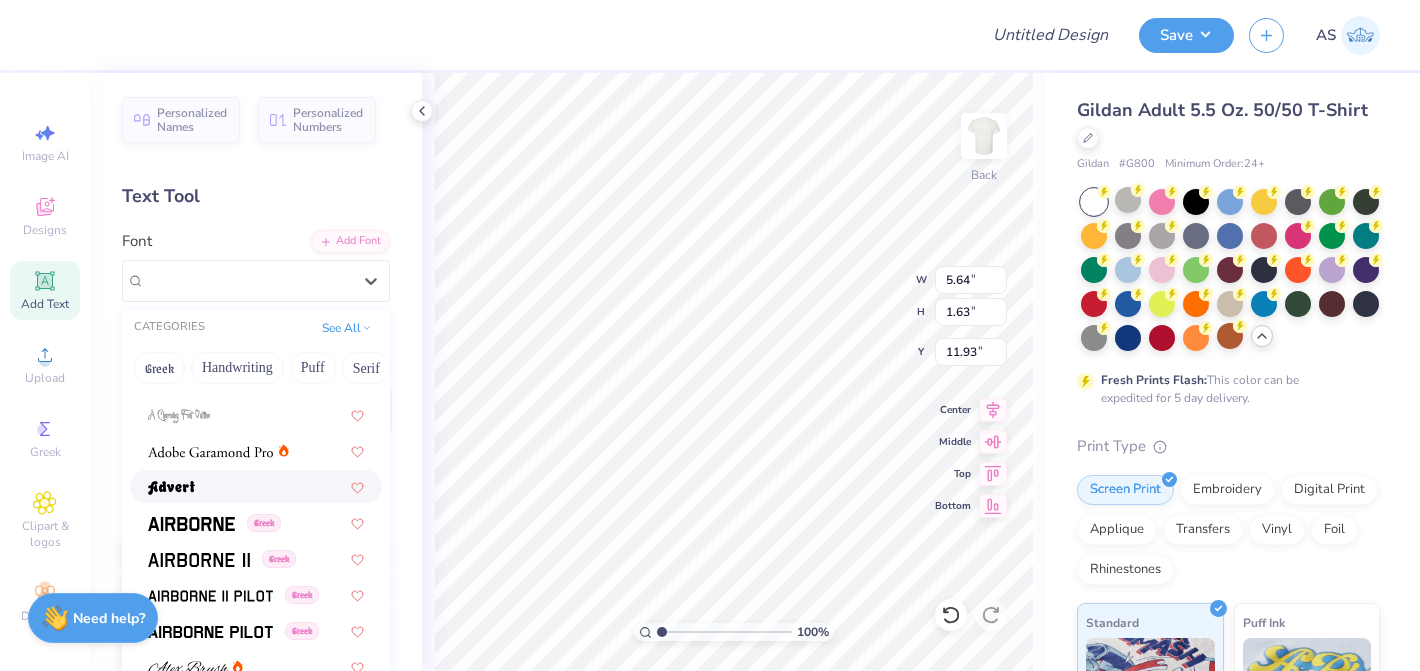 scroll, scrollTop: 249, scrollLeft: 0, axis: vertical 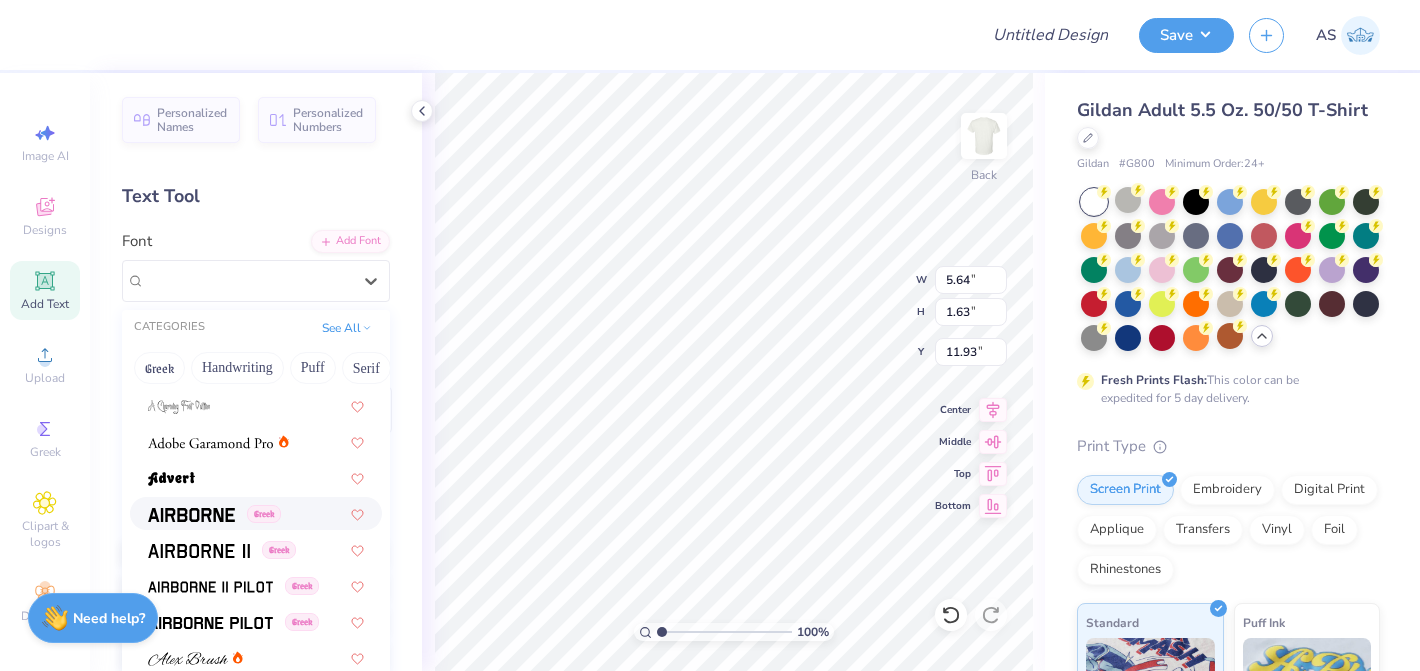 click at bounding box center (191, 515) 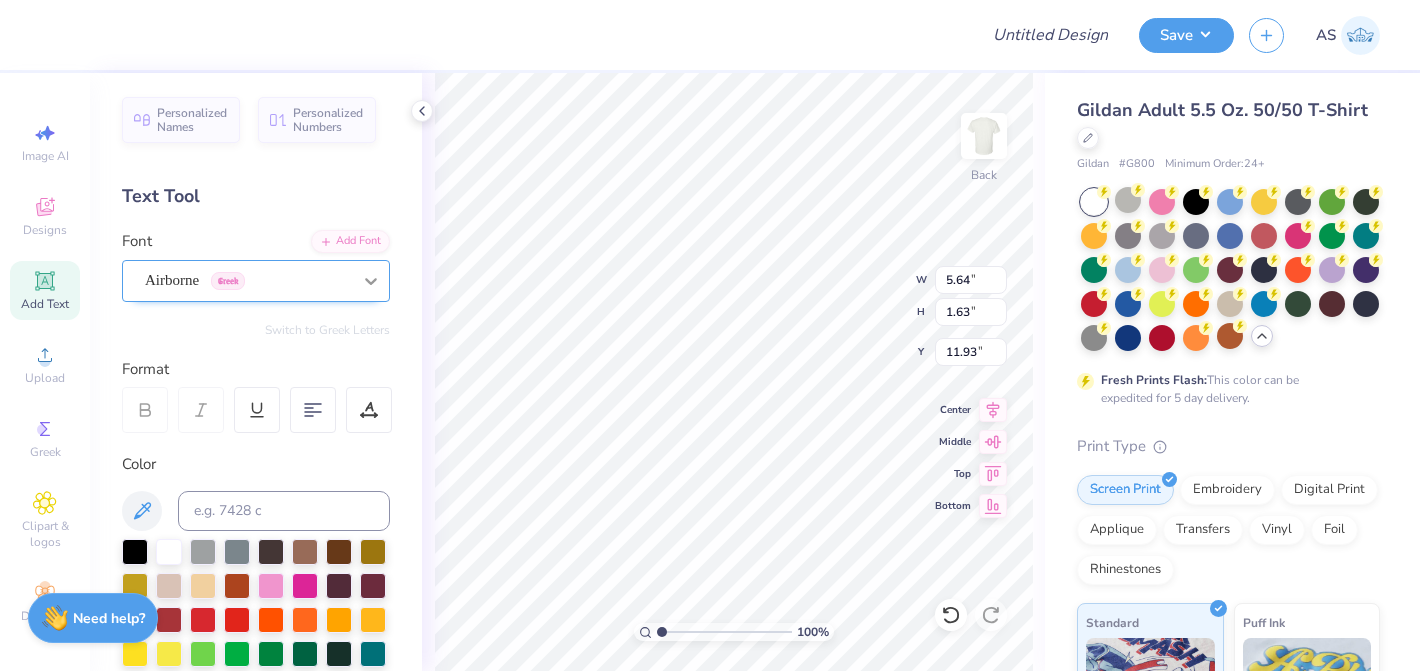 click at bounding box center (371, 281) 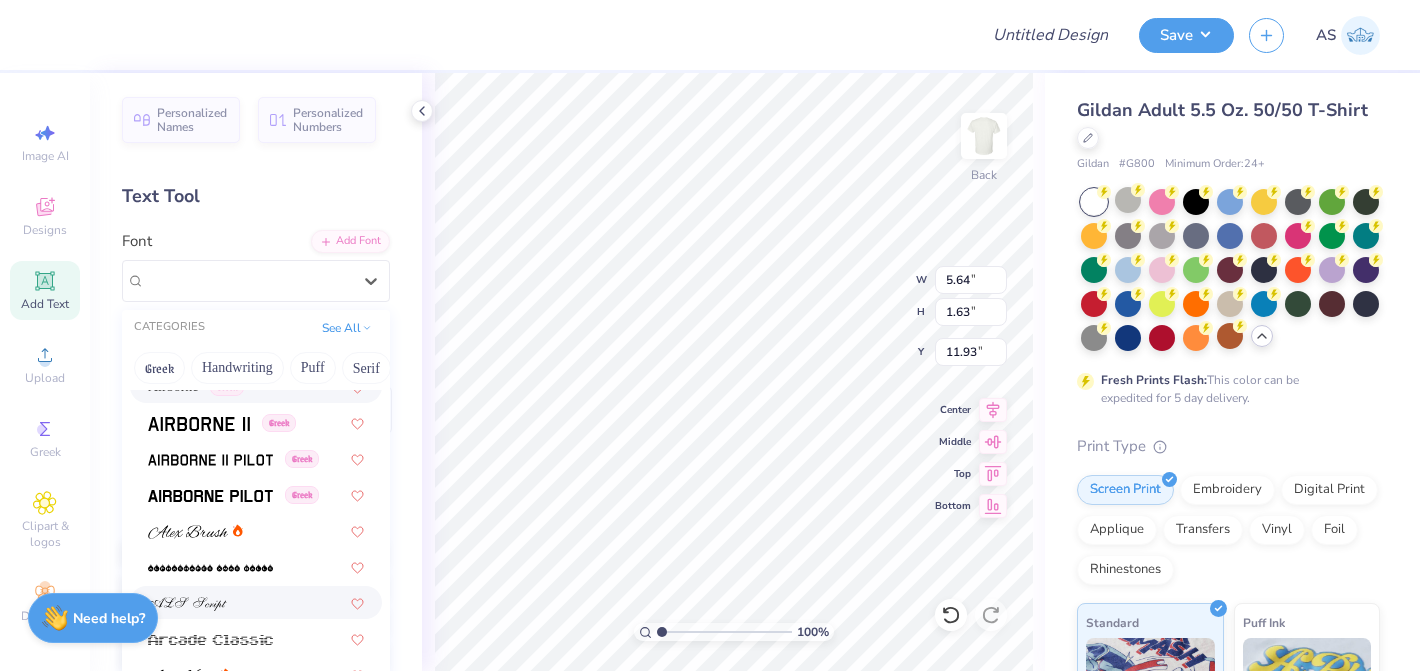 scroll, scrollTop: 348, scrollLeft: 0, axis: vertical 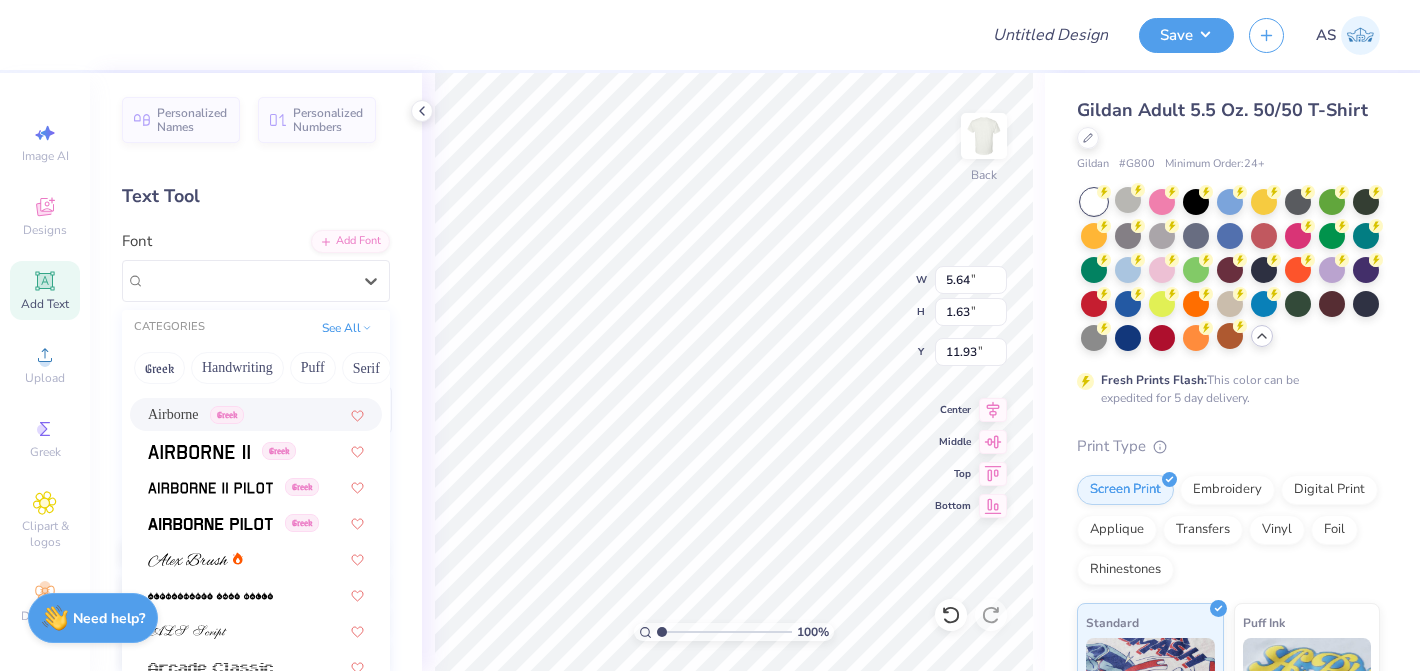 click on "Airborne Greek" at bounding box center (256, 414) 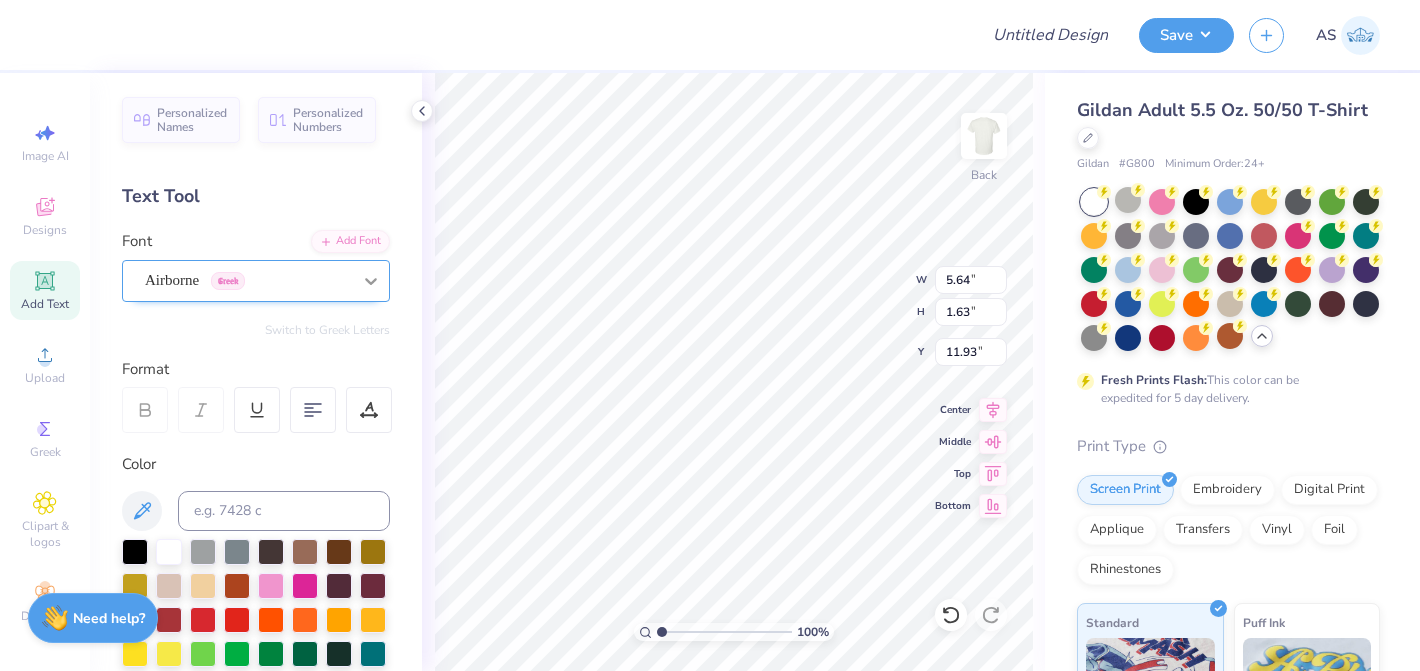 click at bounding box center (371, 281) 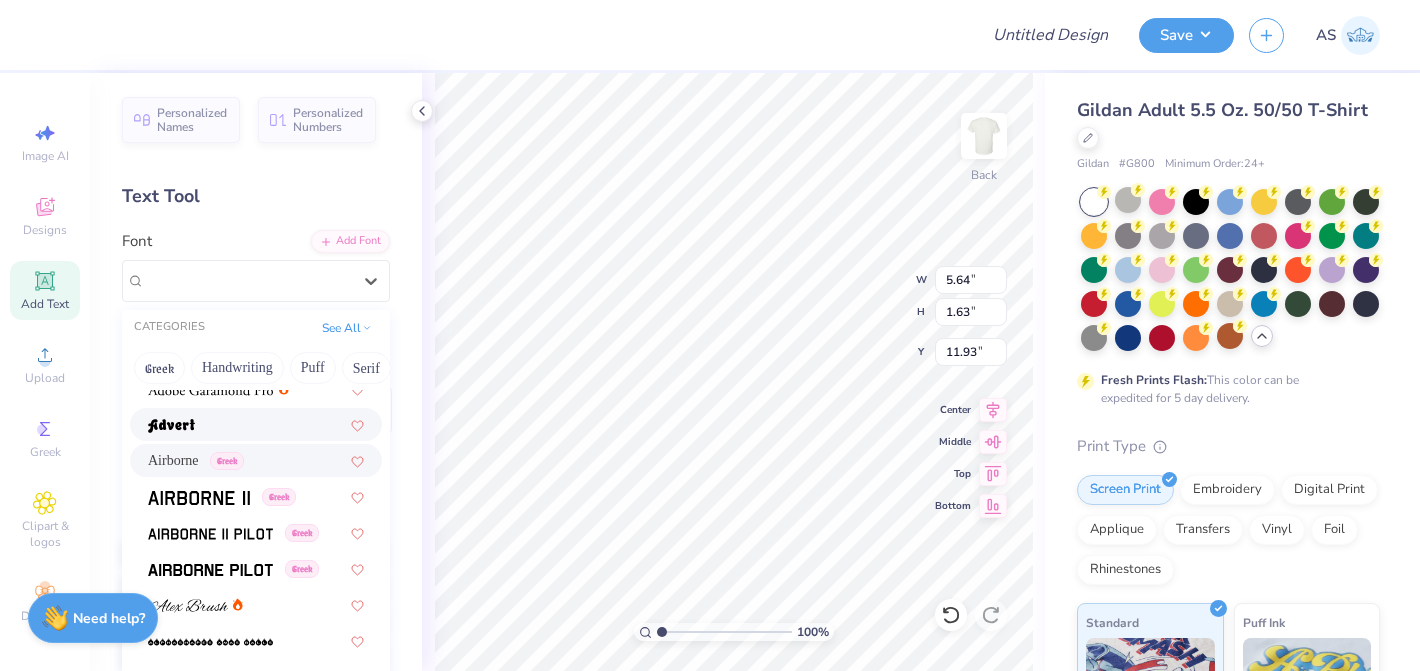 scroll, scrollTop: 314, scrollLeft: 0, axis: vertical 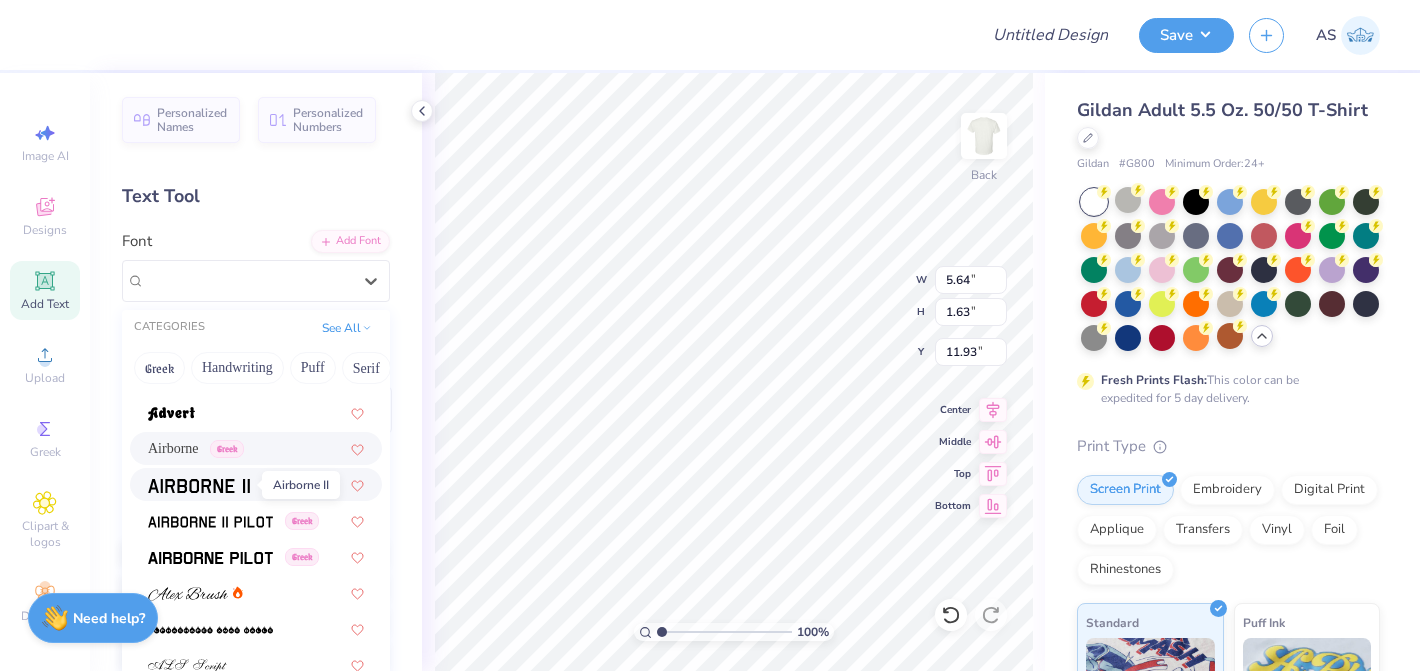 click at bounding box center [199, 486] 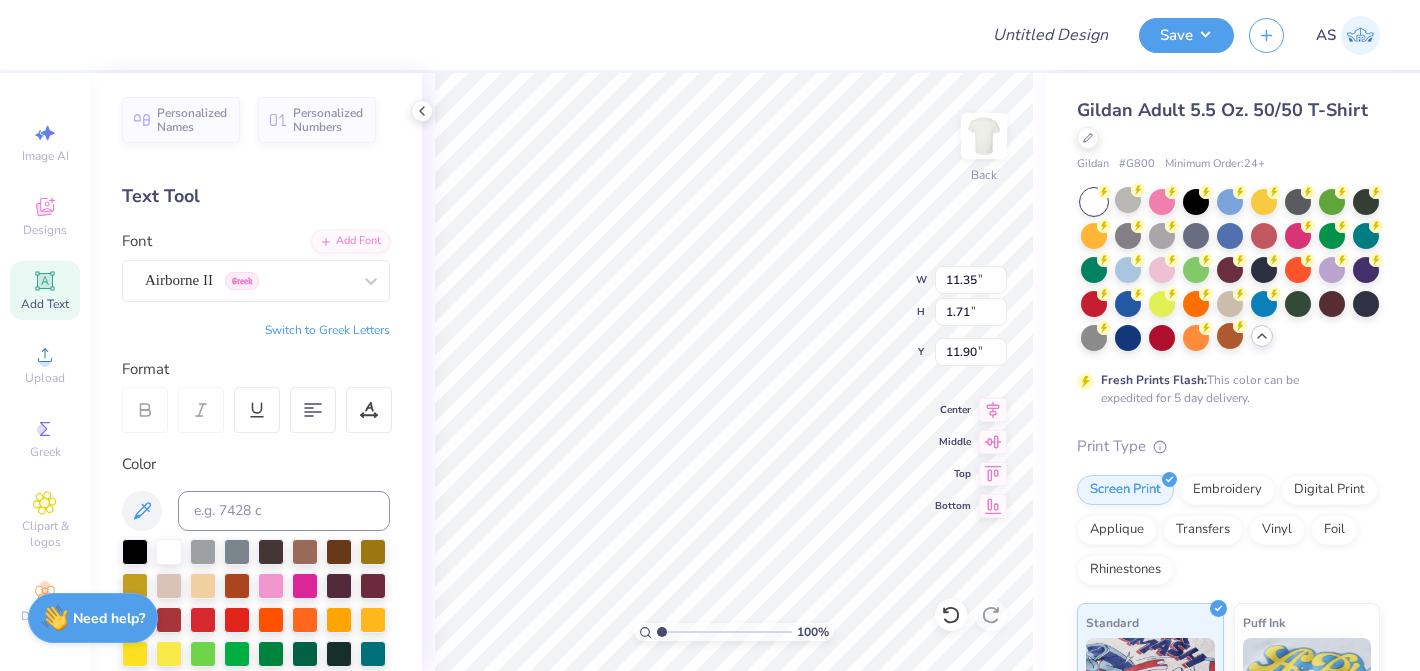 type on "7.93" 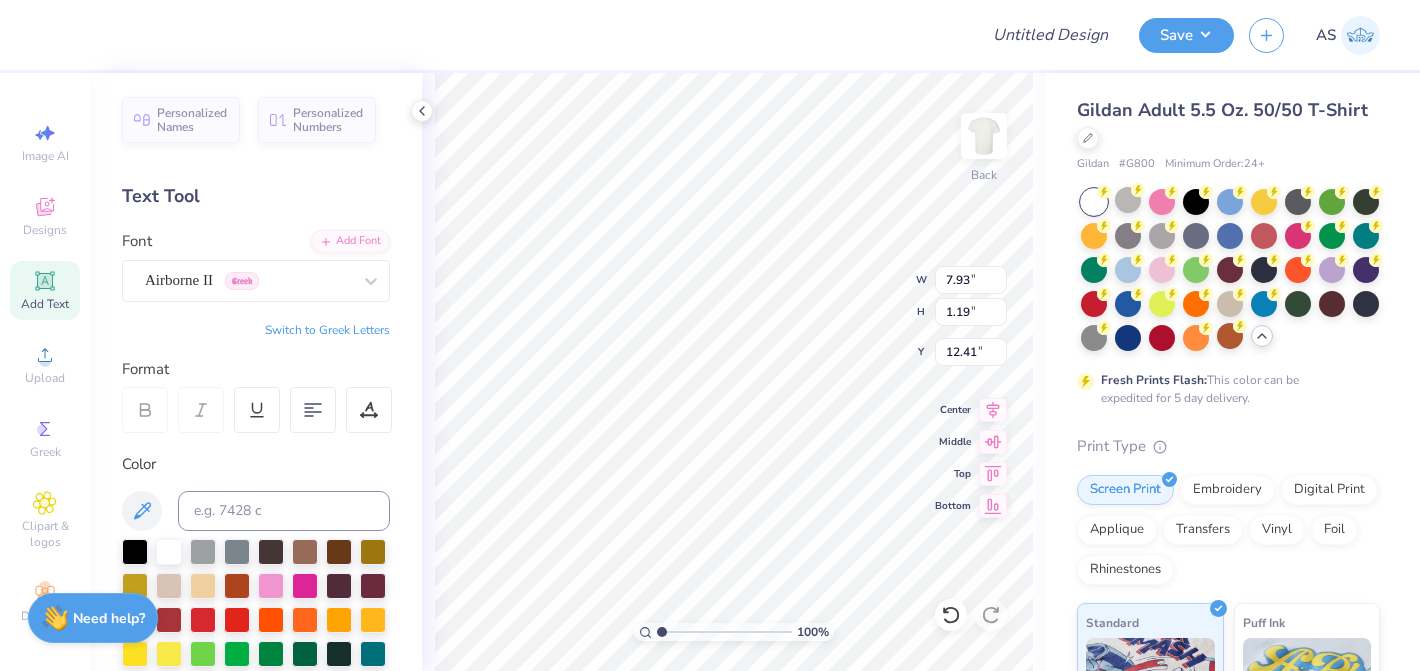 type on "8.98" 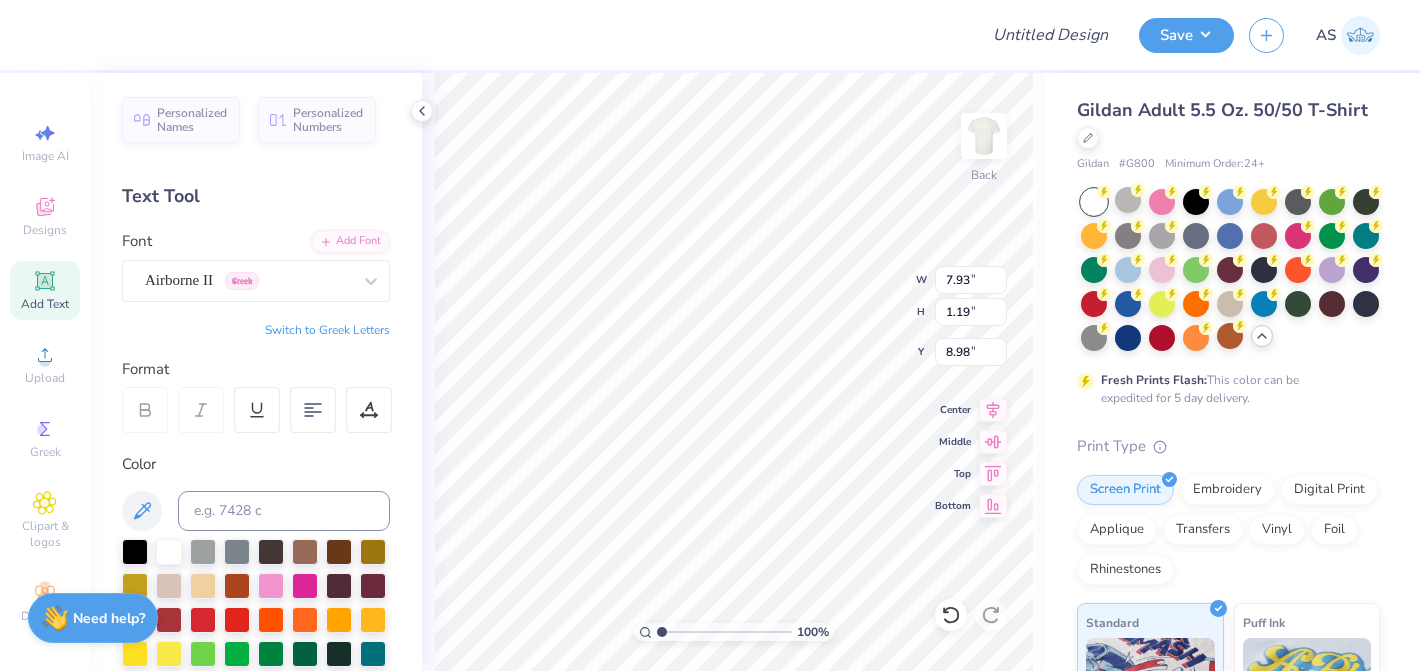 type on "8.95" 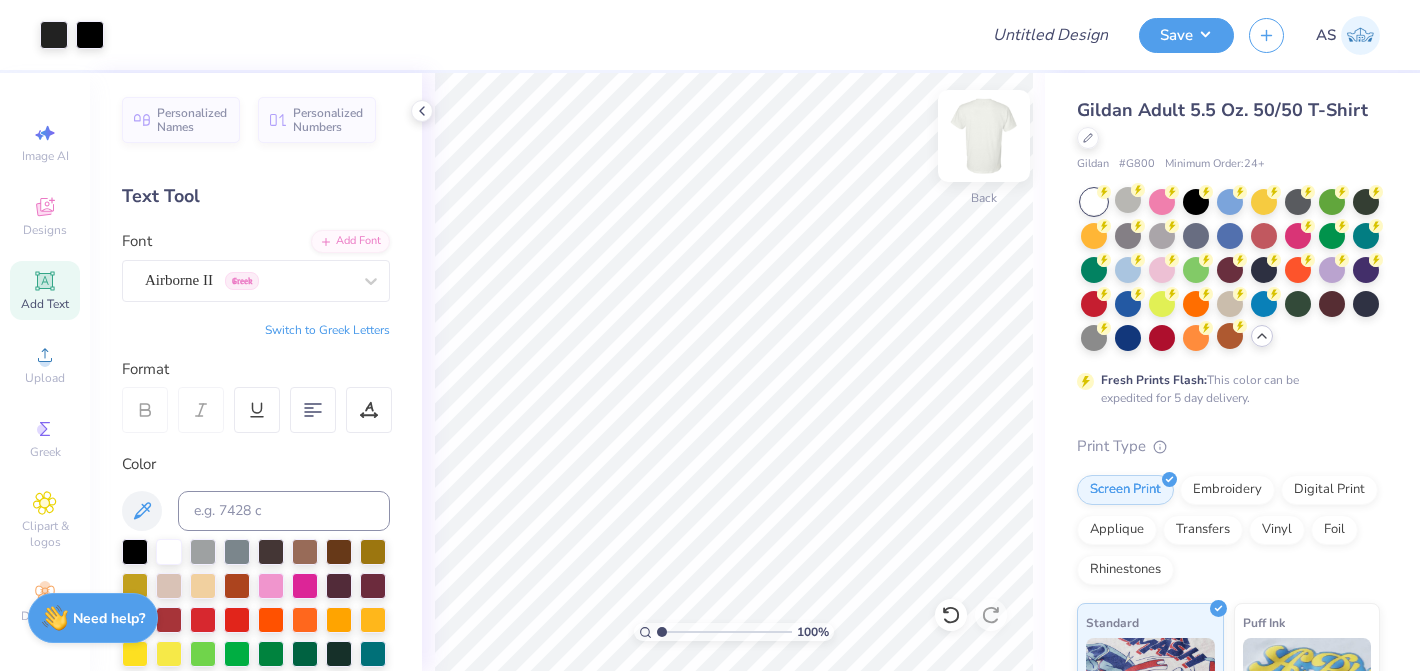 click at bounding box center [984, 136] 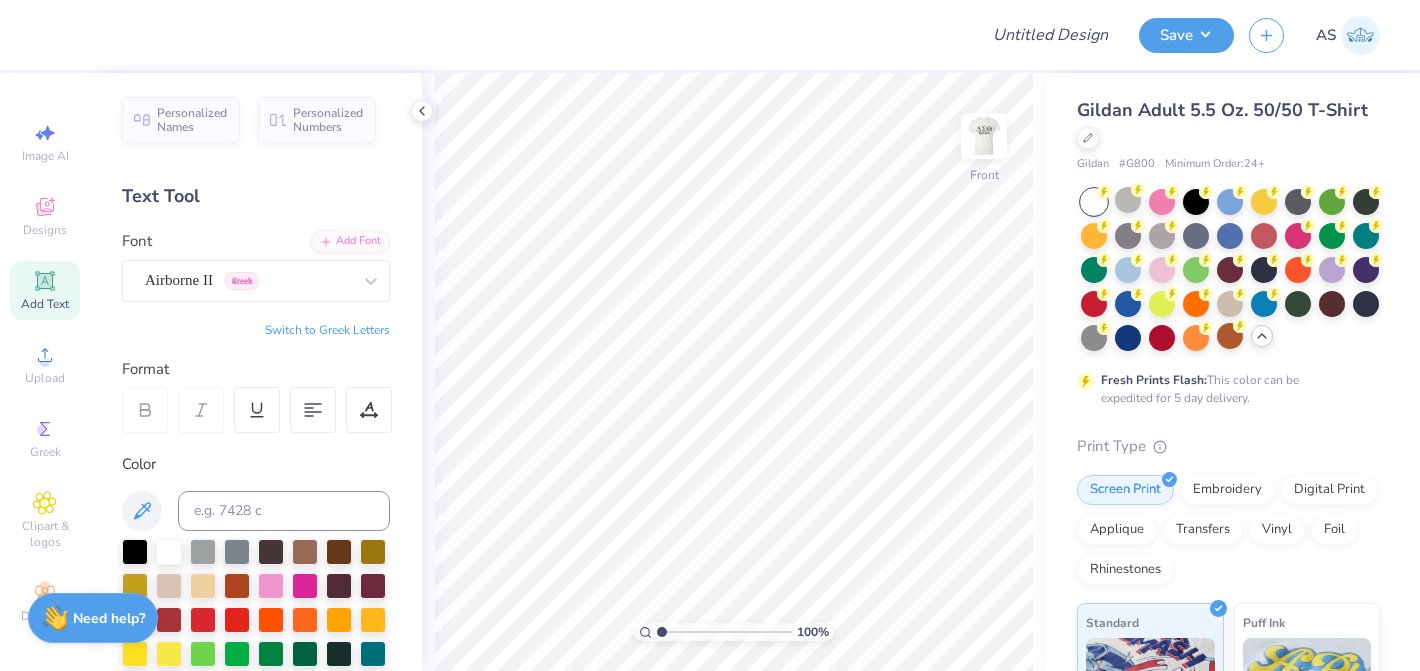 click on "Add Text" at bounding box center [45, 304] 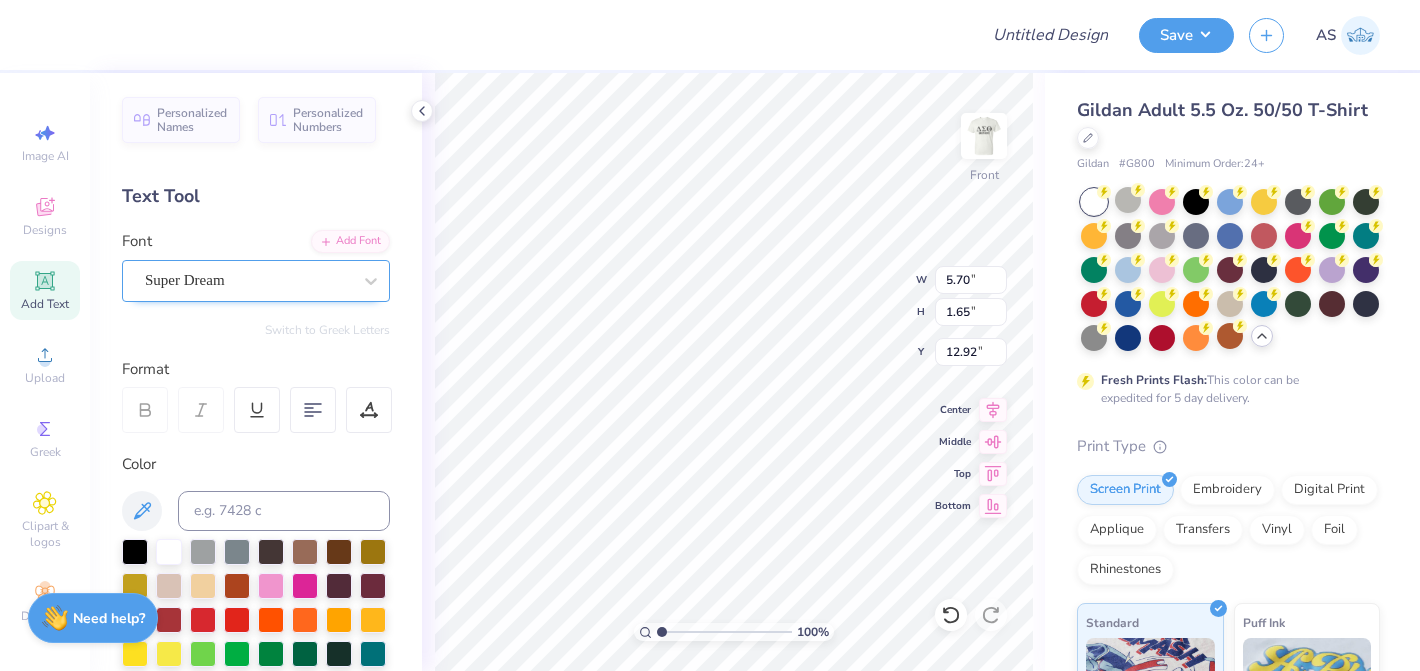 type on "T" 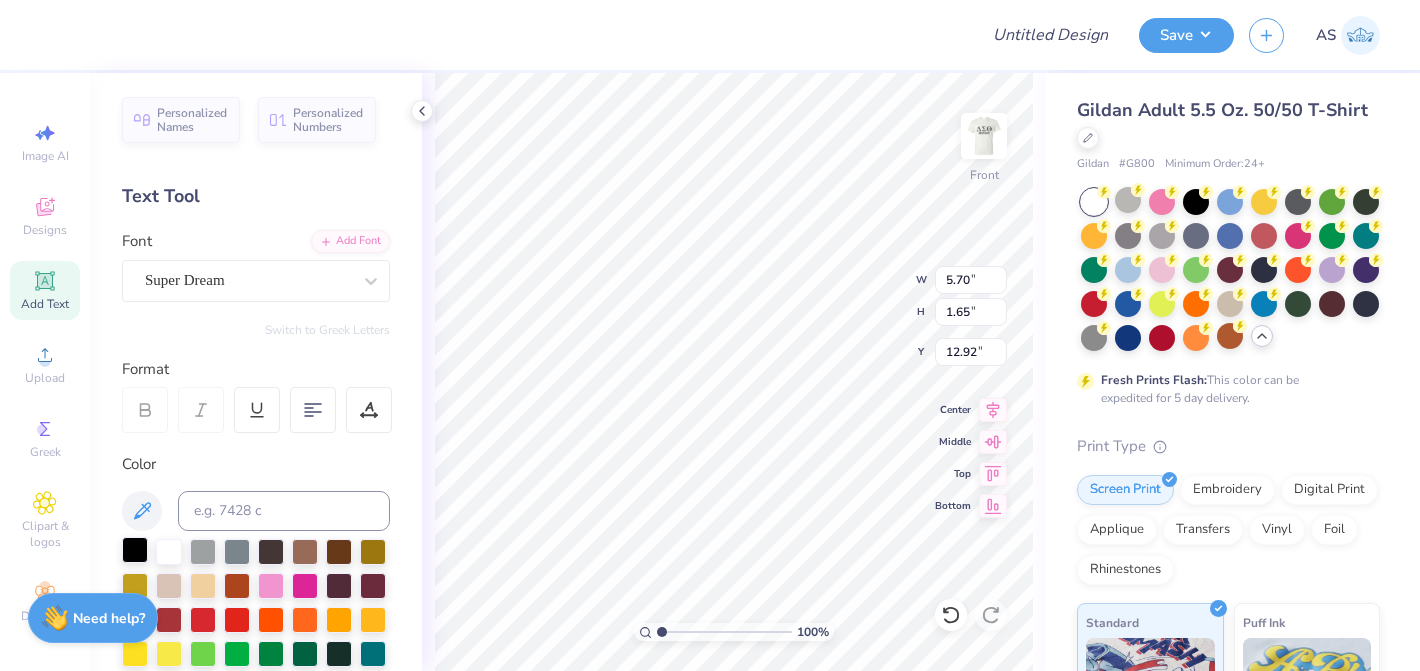 click at bounding box center [135, 550] 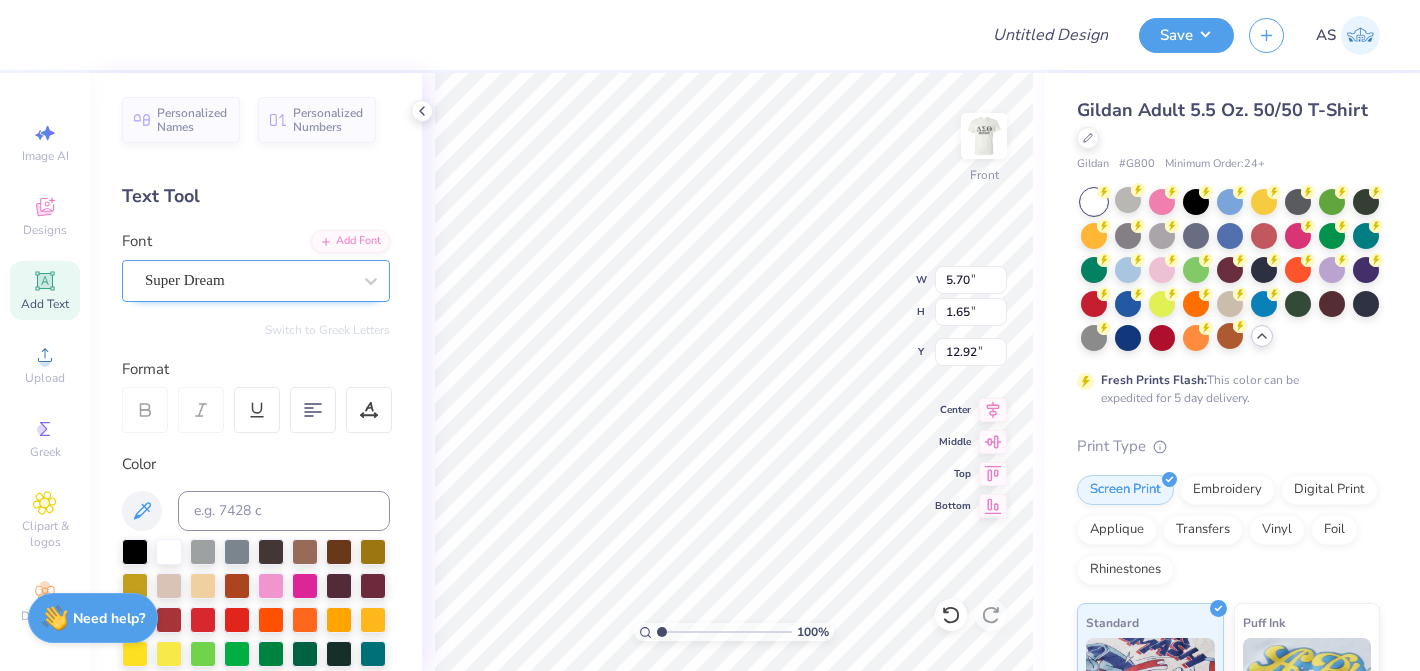 click on "Super Dream" at bounding box center [248, 280] 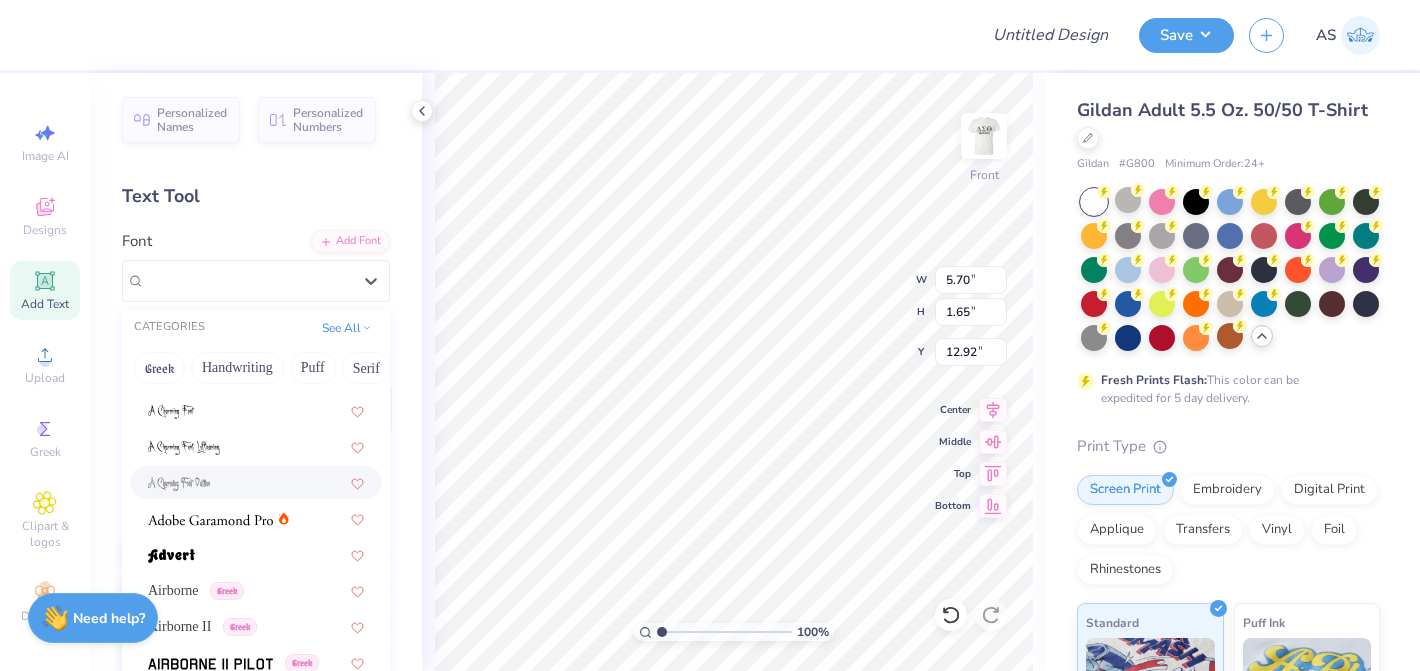 scroll, scrollTop: 296, scrollLeft: 0, axis: vertical 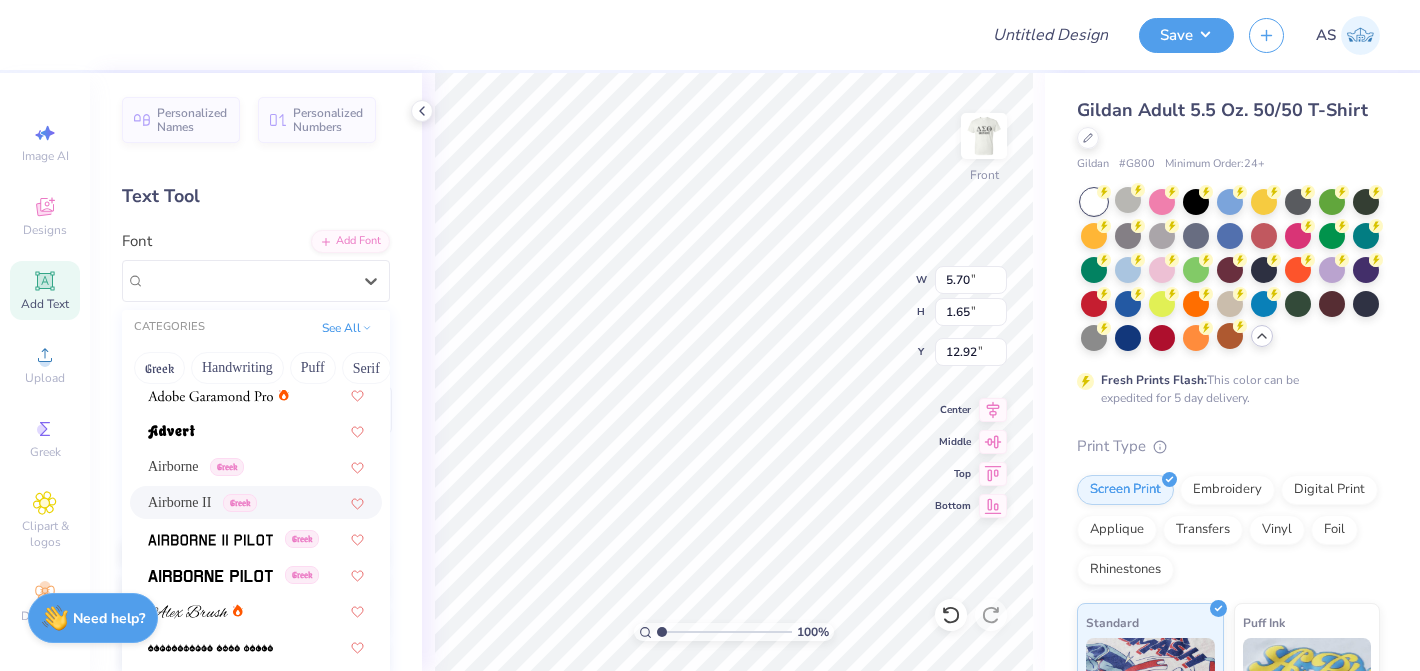click on "Airborne II" at bounding box center [179, 502] 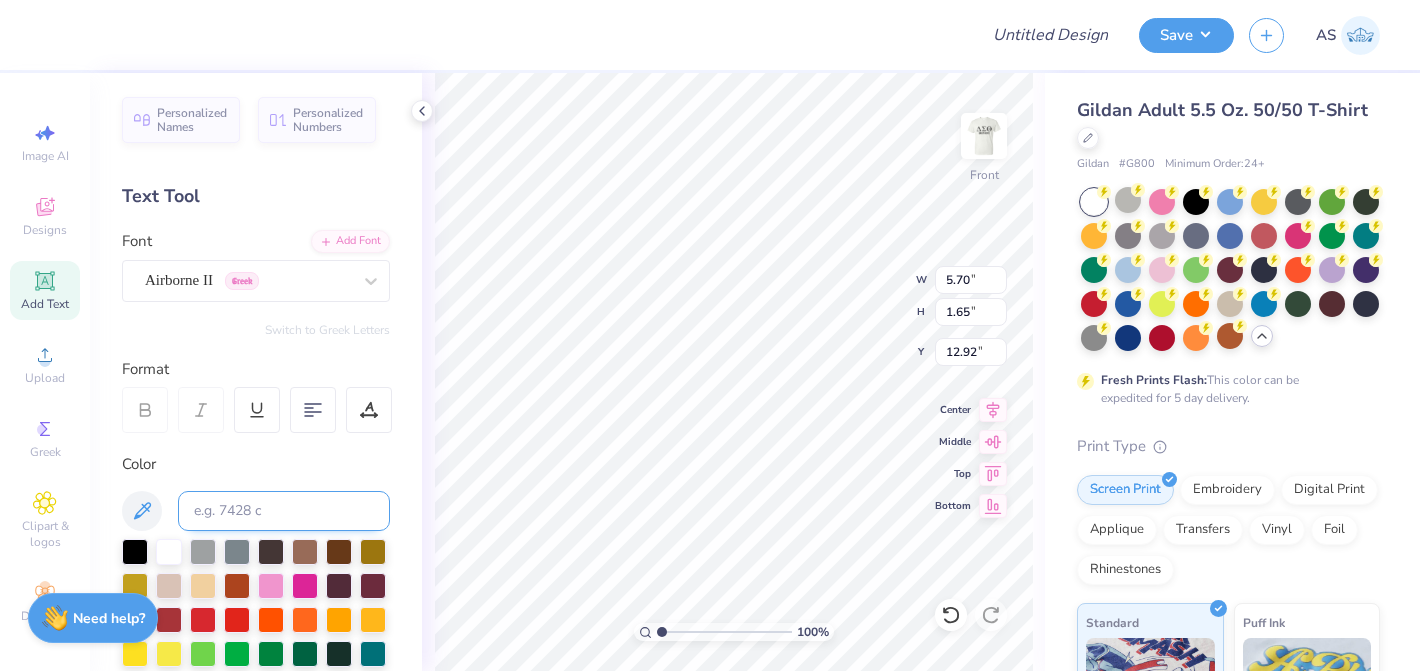 scroll, scrollTop: 0, scrollLeft: 0, axis: both 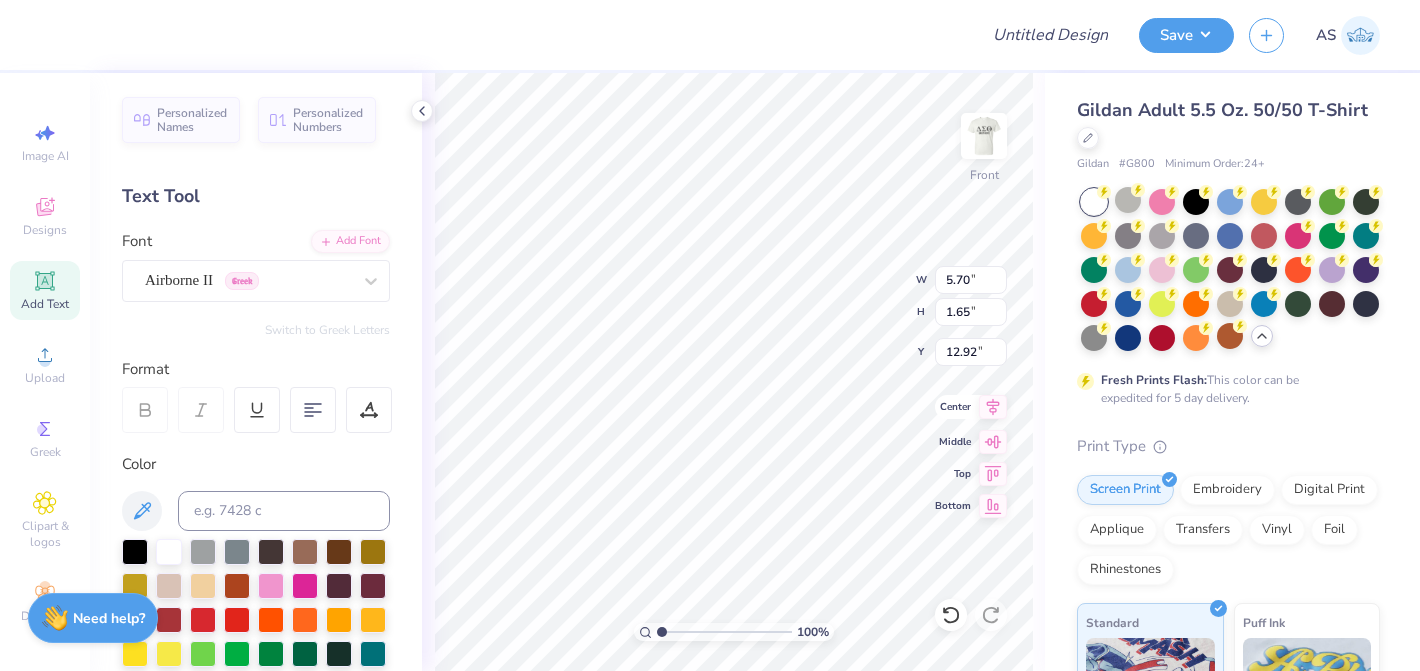 click 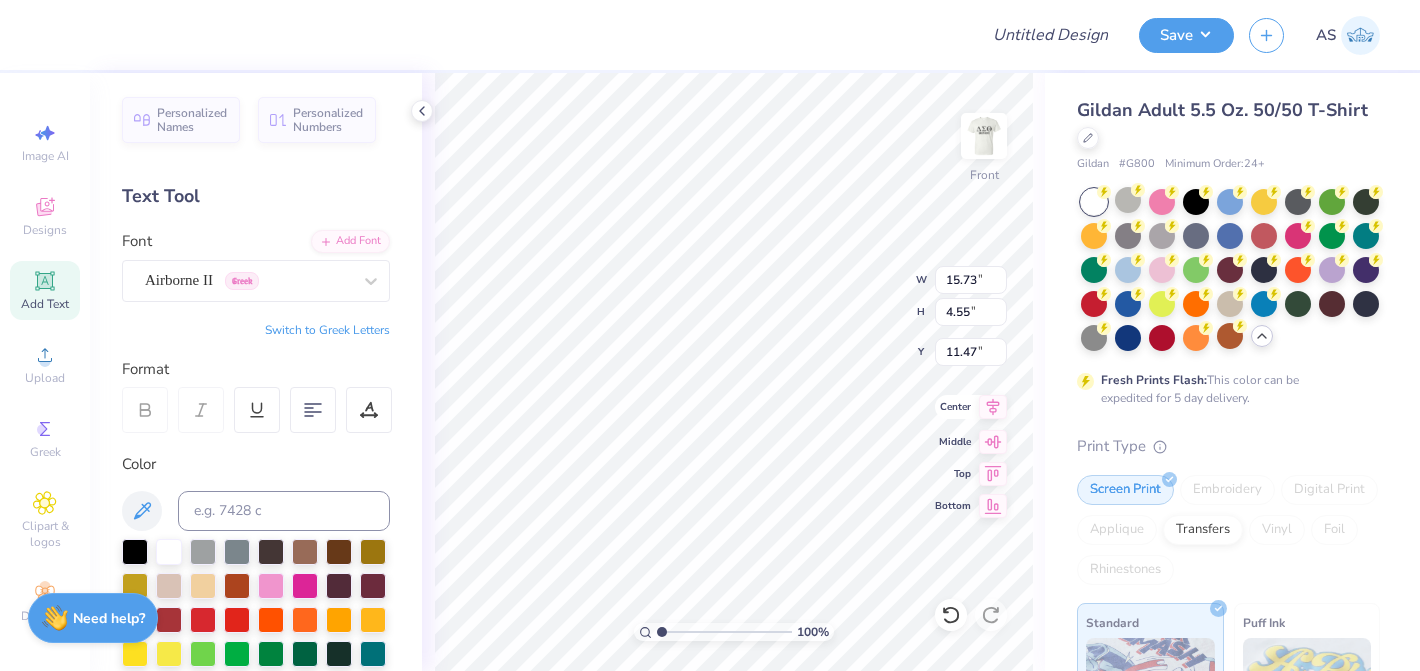 type on "15.73" 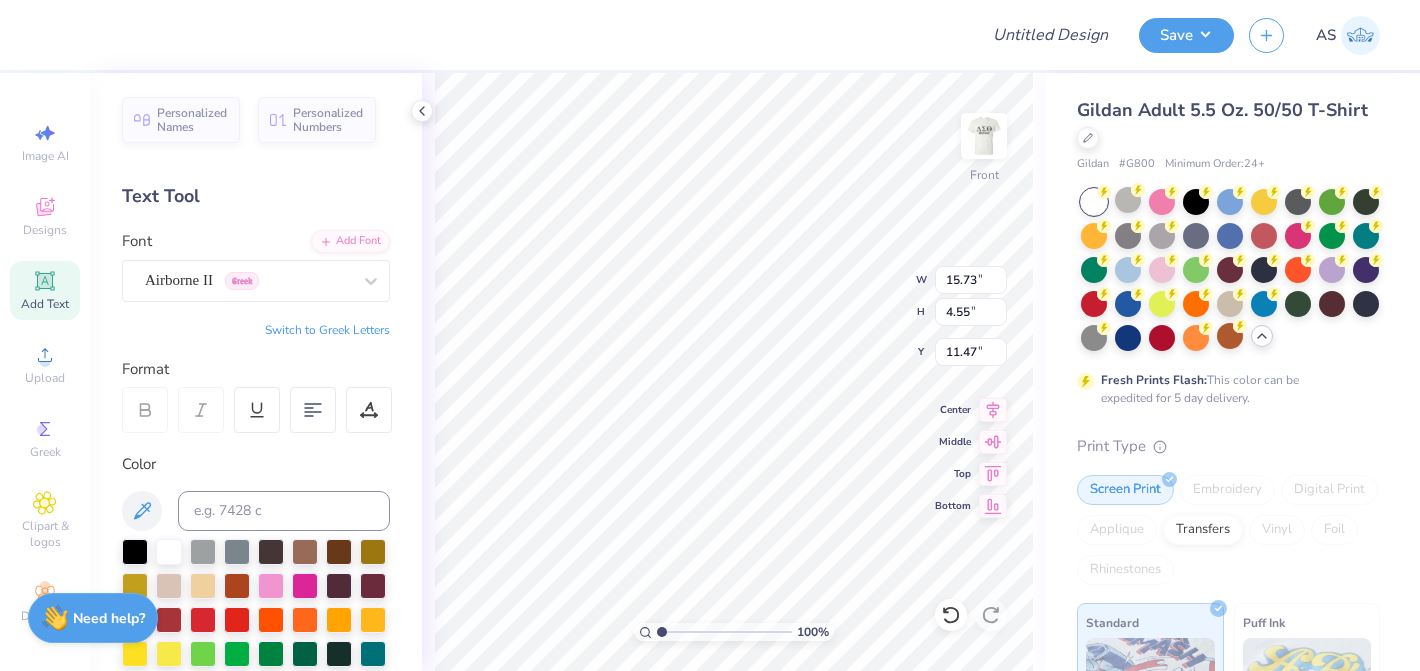 scroll, scrollTop: 0, scrollLeft: 1, axis: horizontal 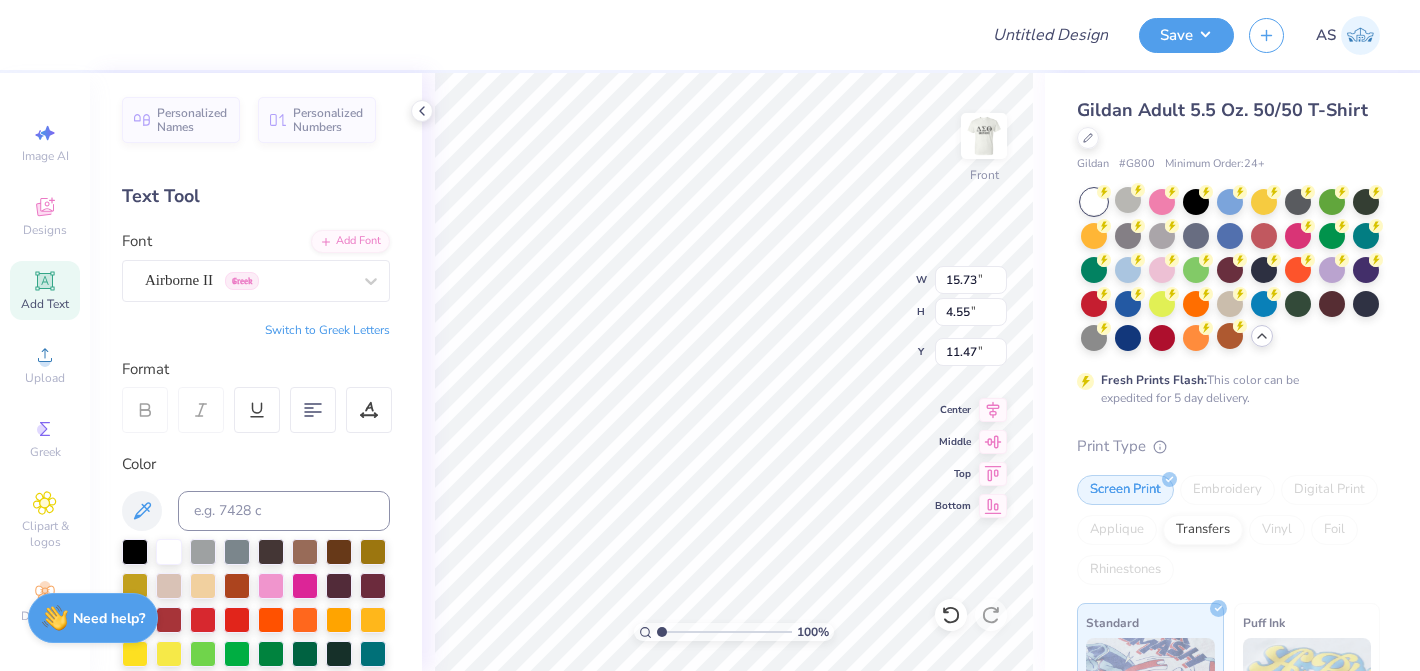 type on "DST
Charity [EVENT]" 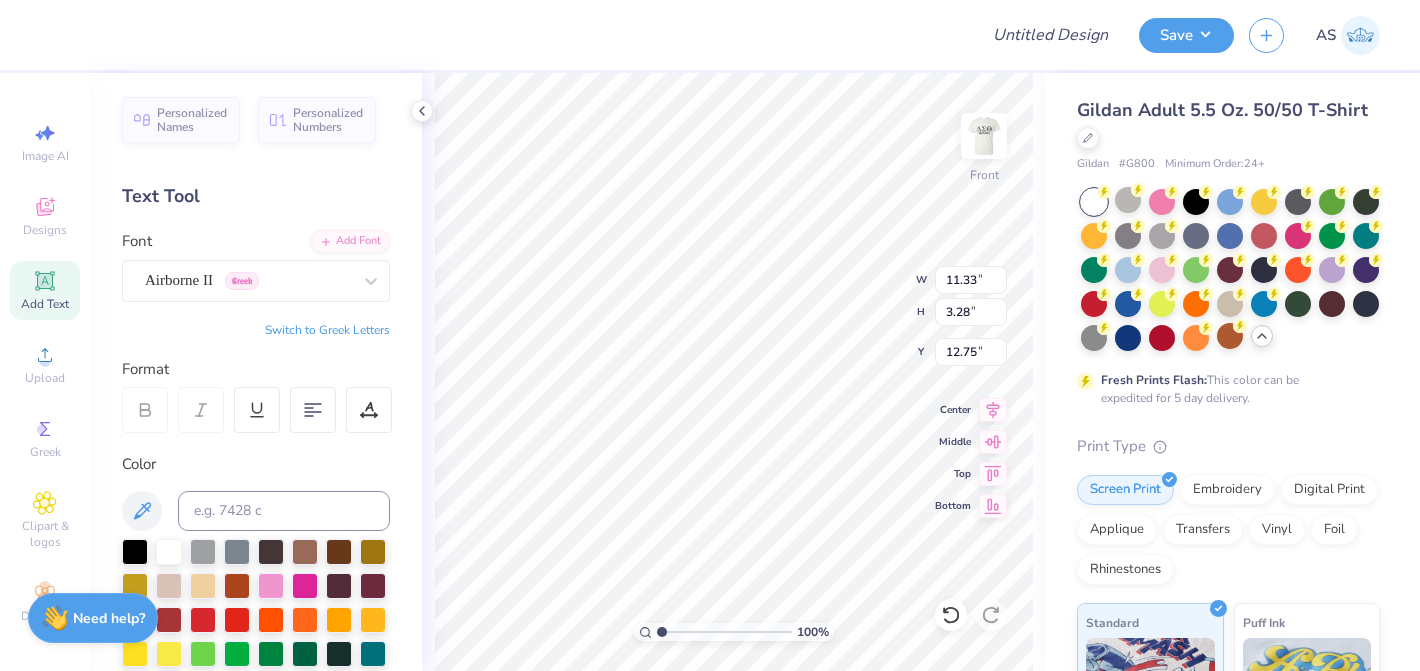 type on "11.33" 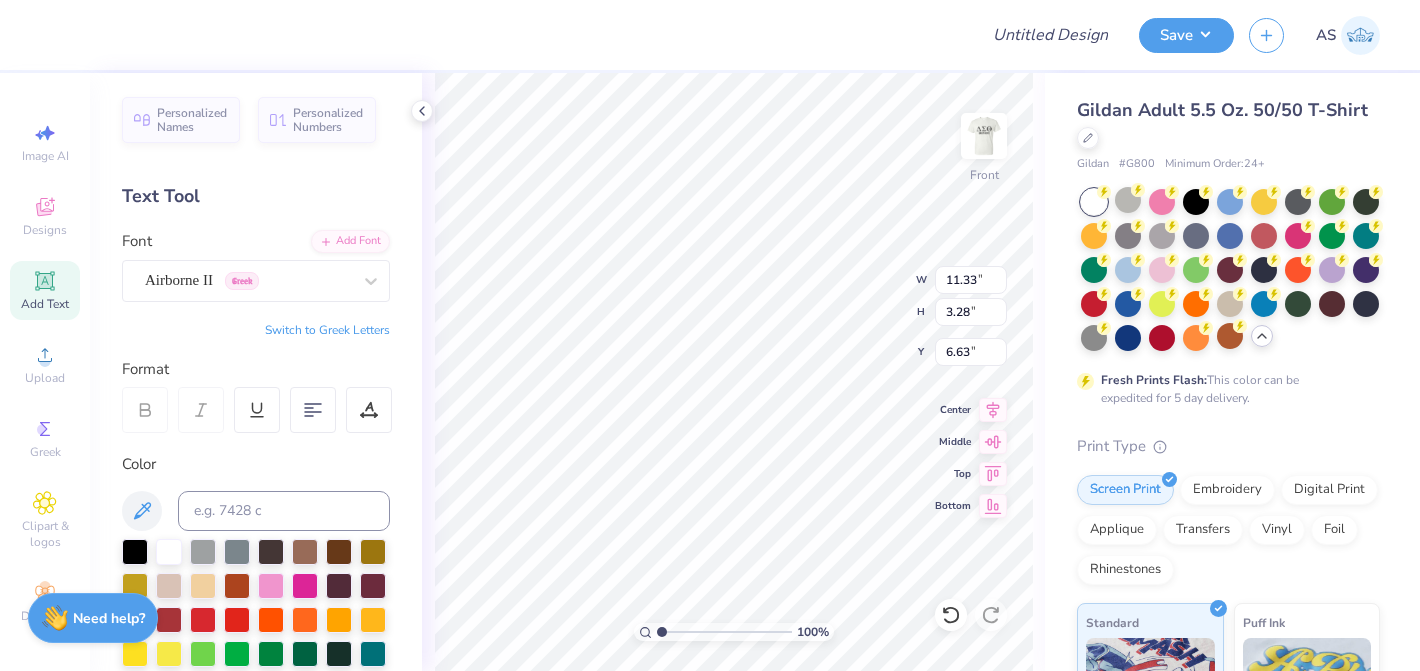 type on "12.85" 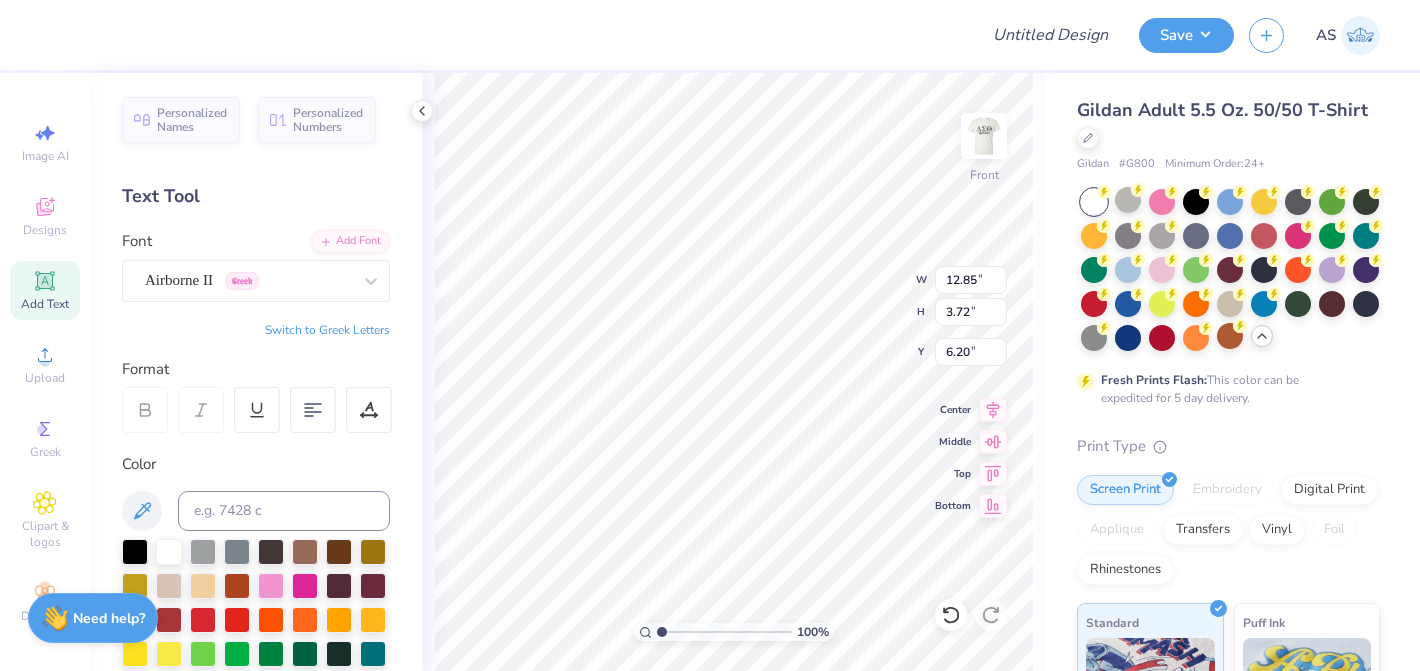 type on "6.32" 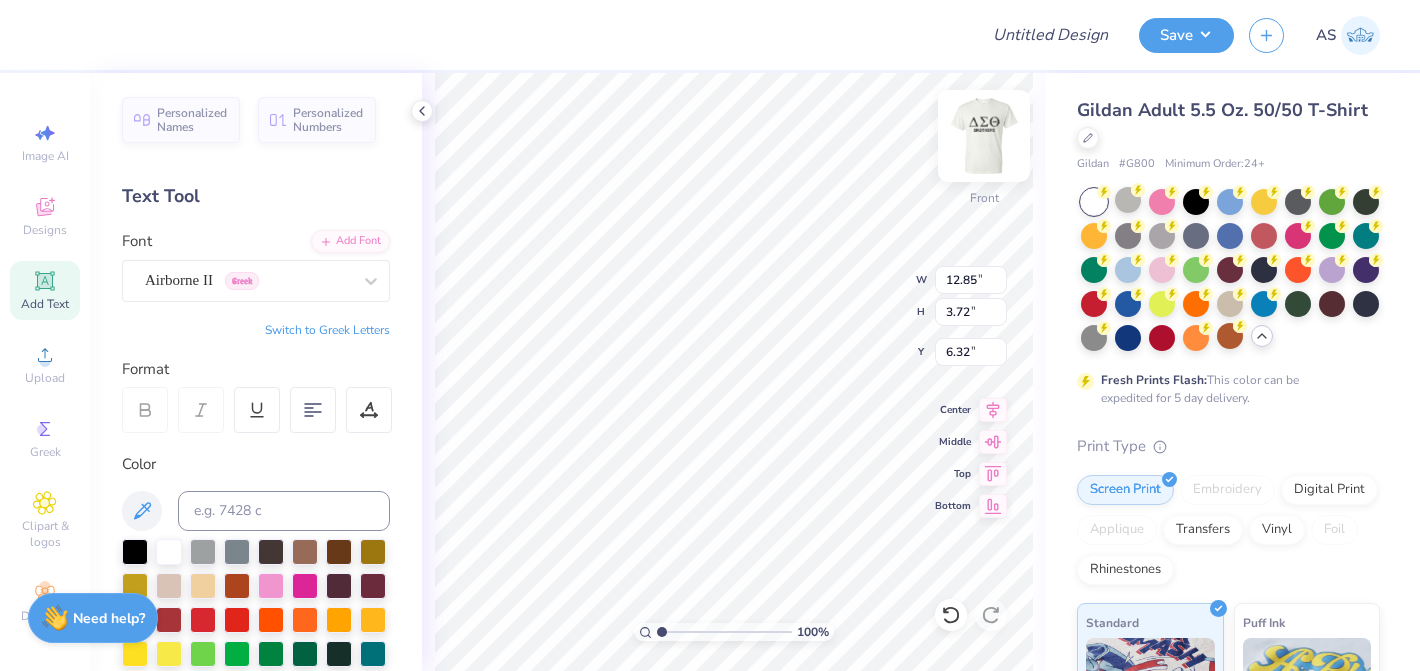 click at bounding box center (984, 136) 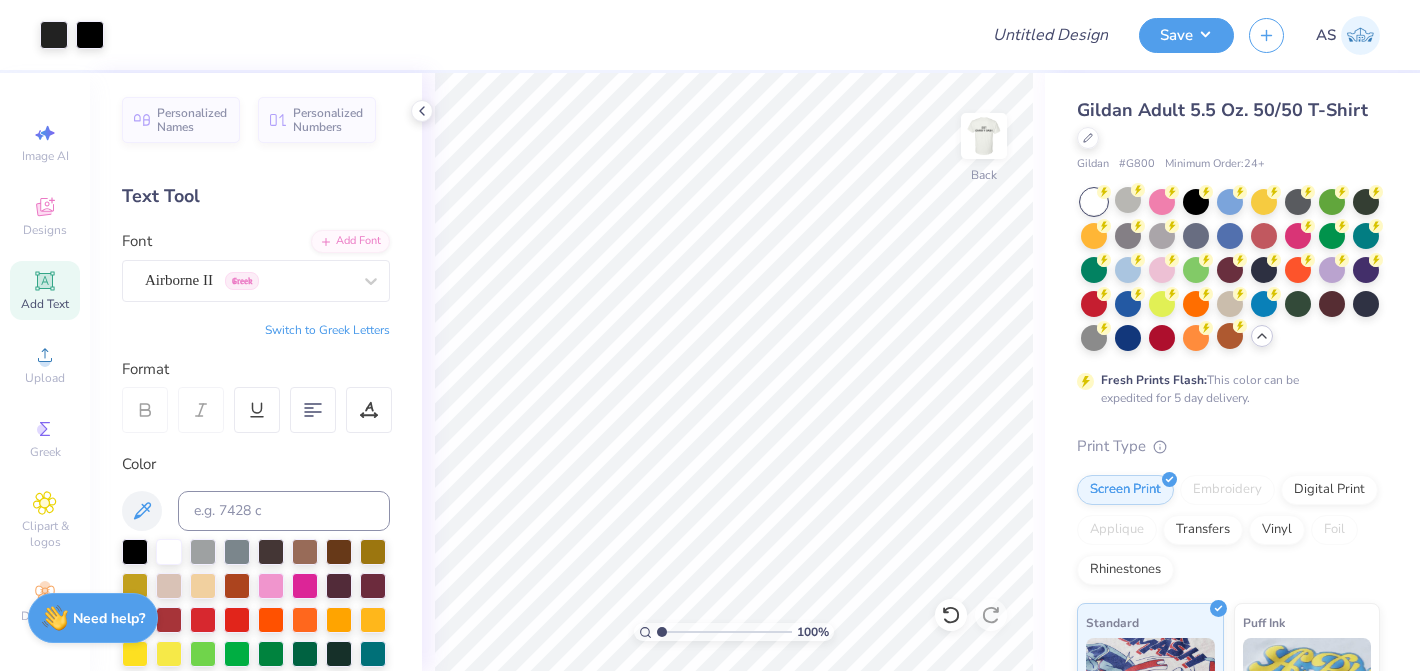 click at bounding box center (984, 136) 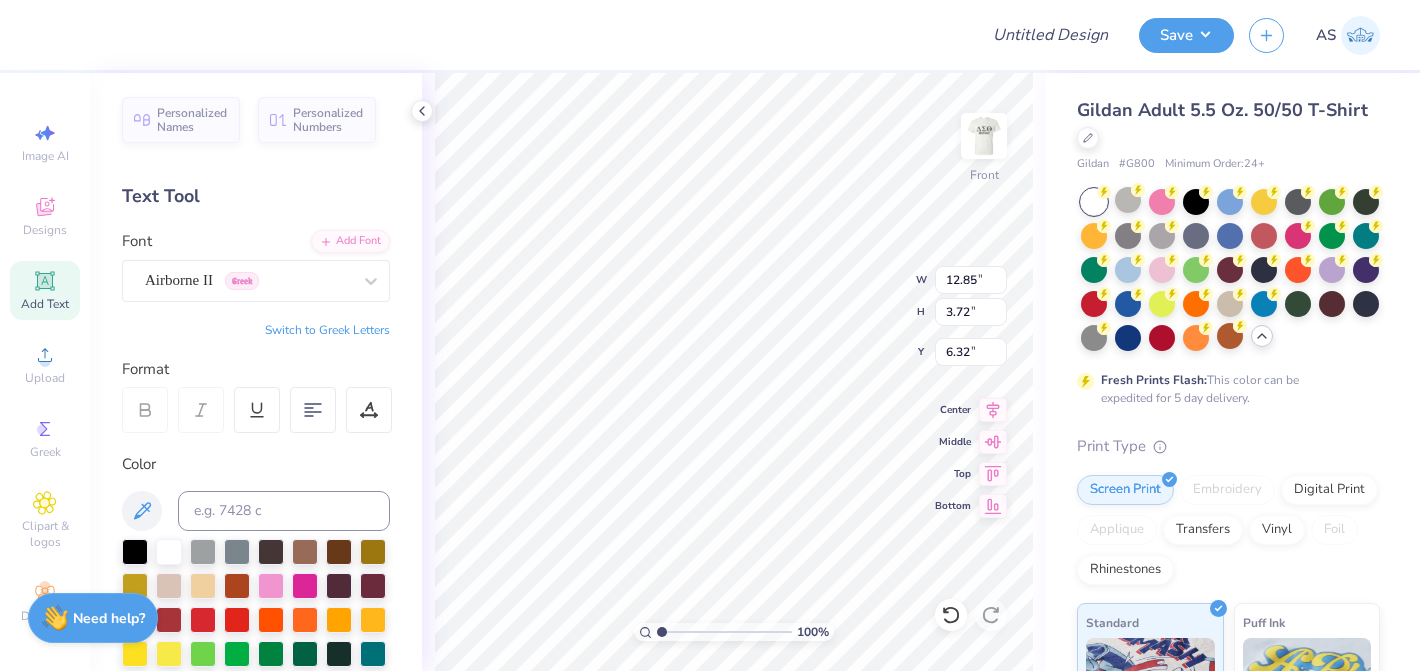 scroll, scrollTop: 3, scrollLeft: 0, axis: vertical 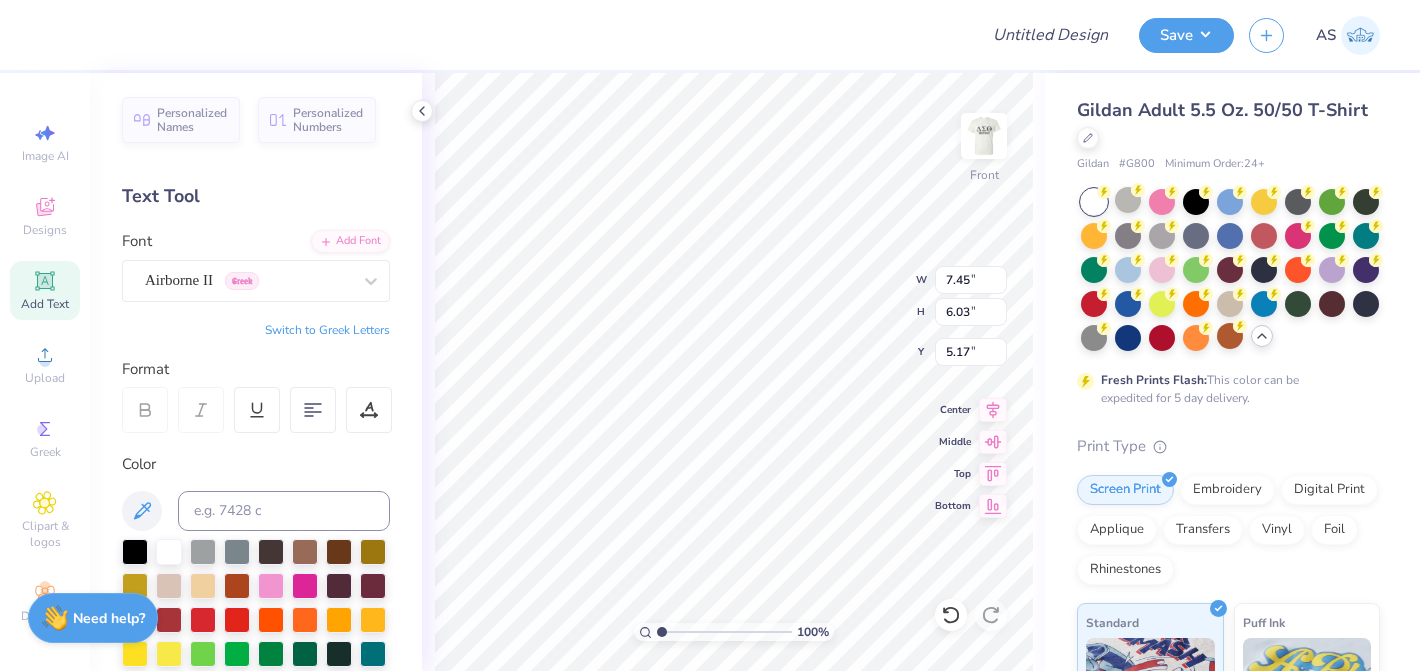 type on "DST
Charity
[EVENT]" 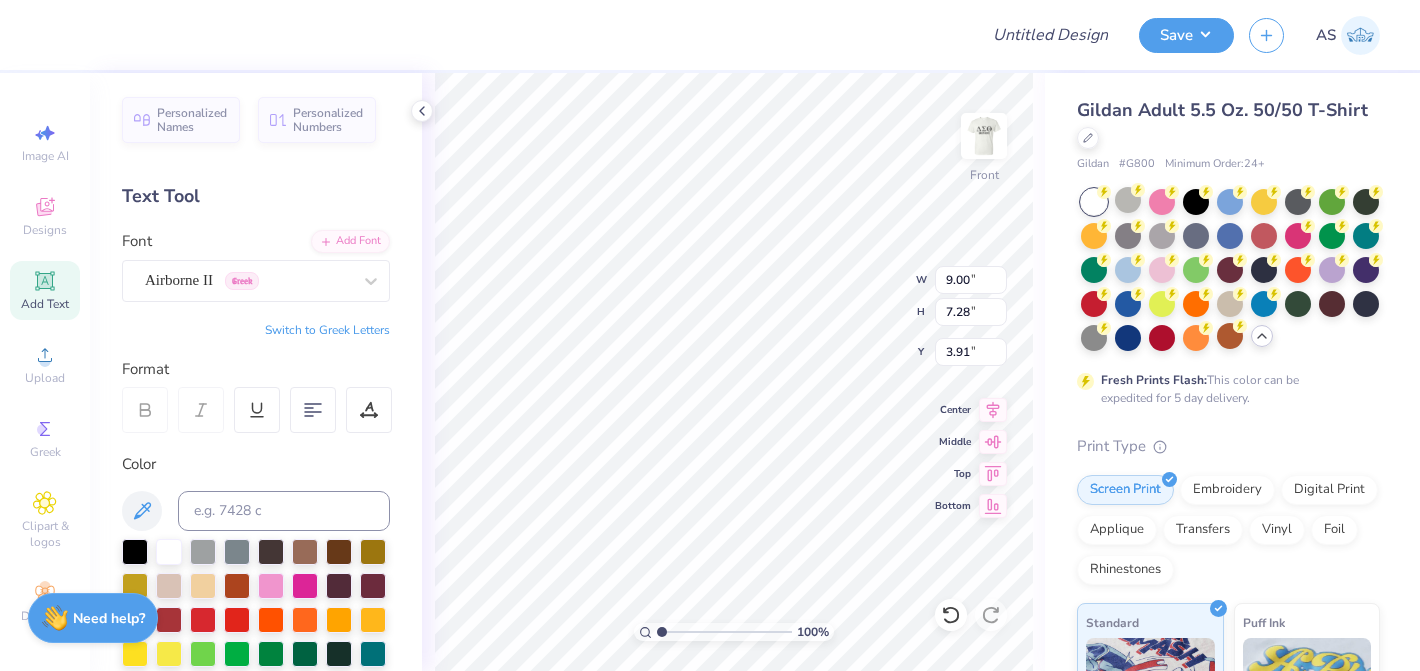 type on "5.88" 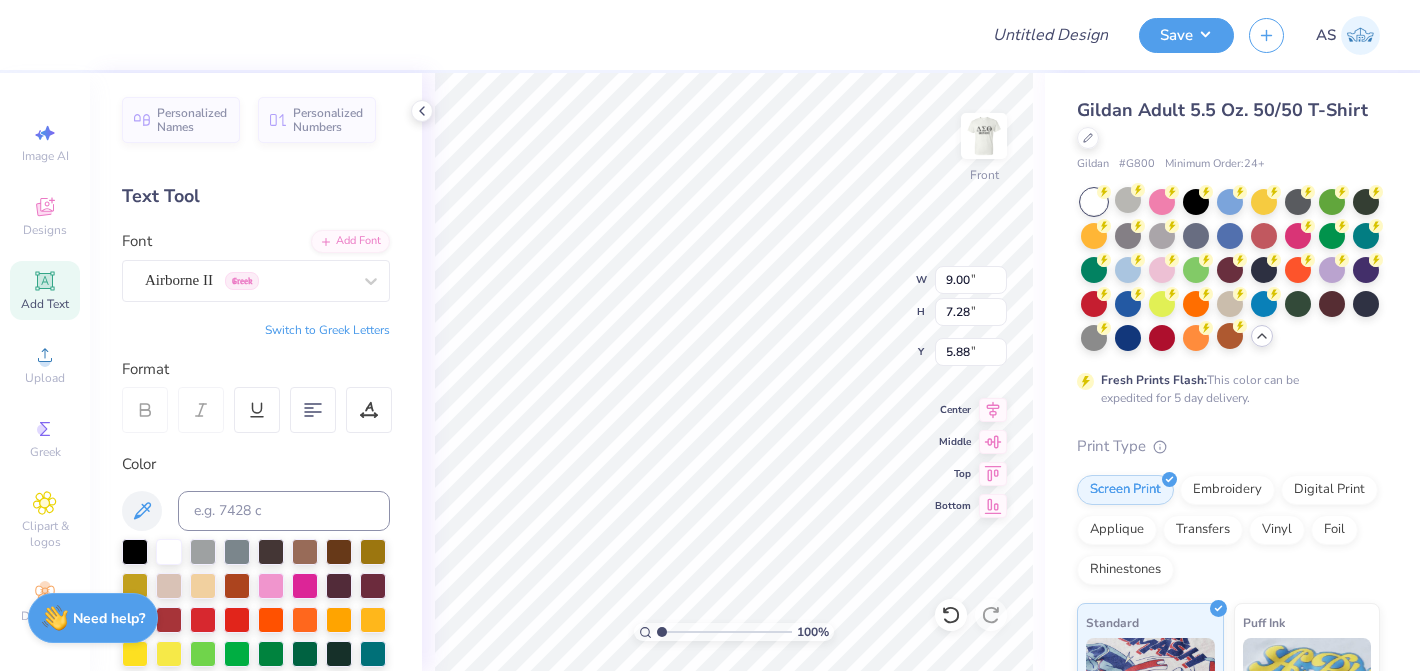 type on "DST
Charity
[EVENT]" 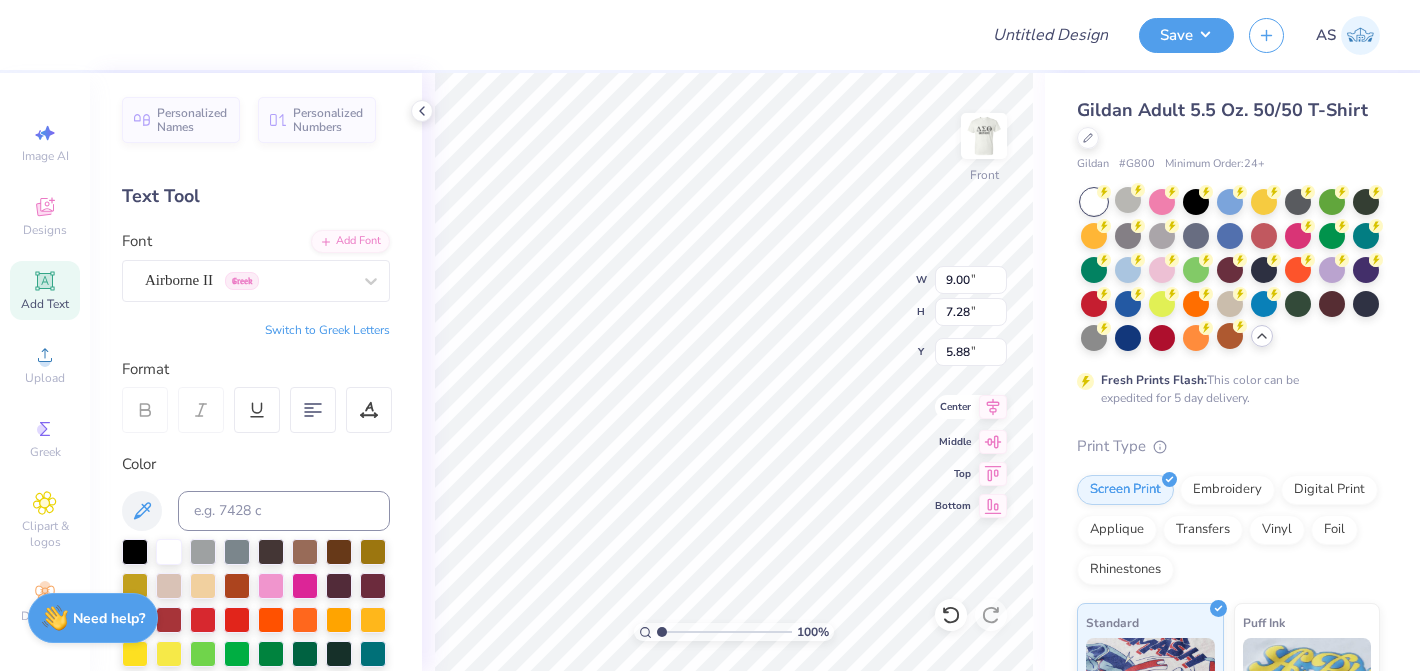 click 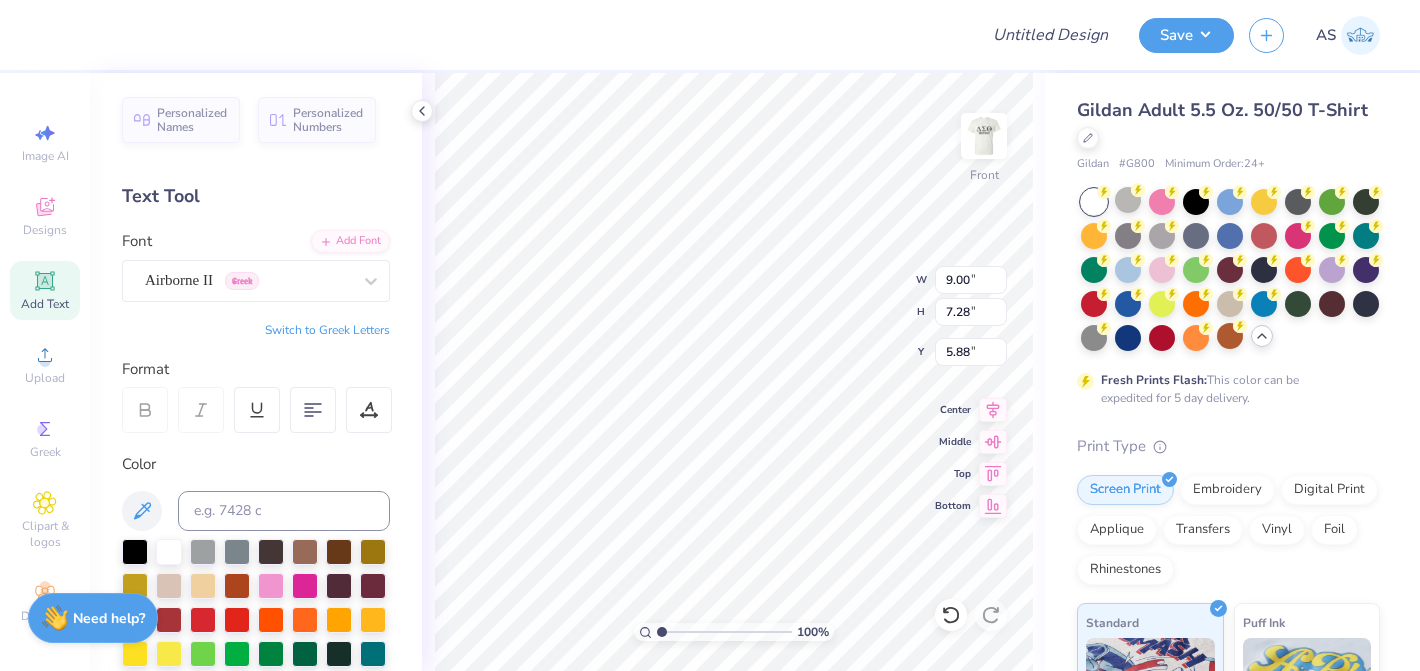 type on "5.90" 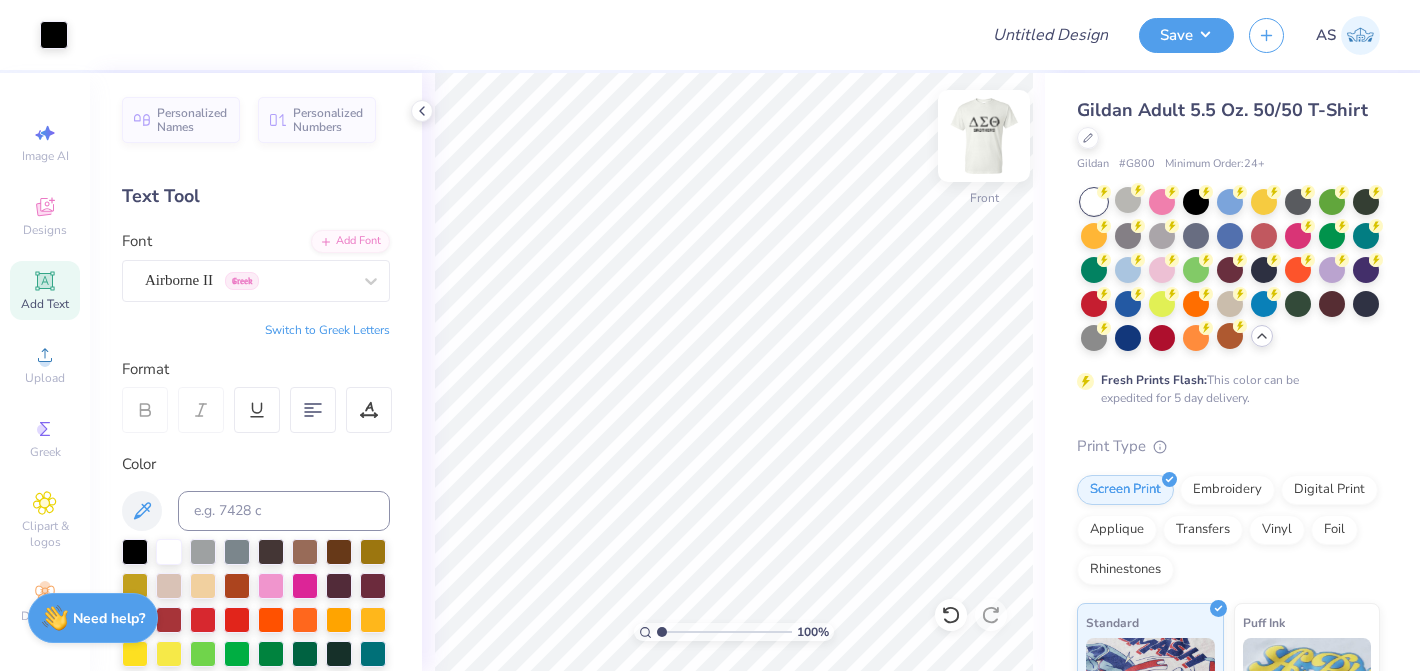 click at bounding box center [984, 136] 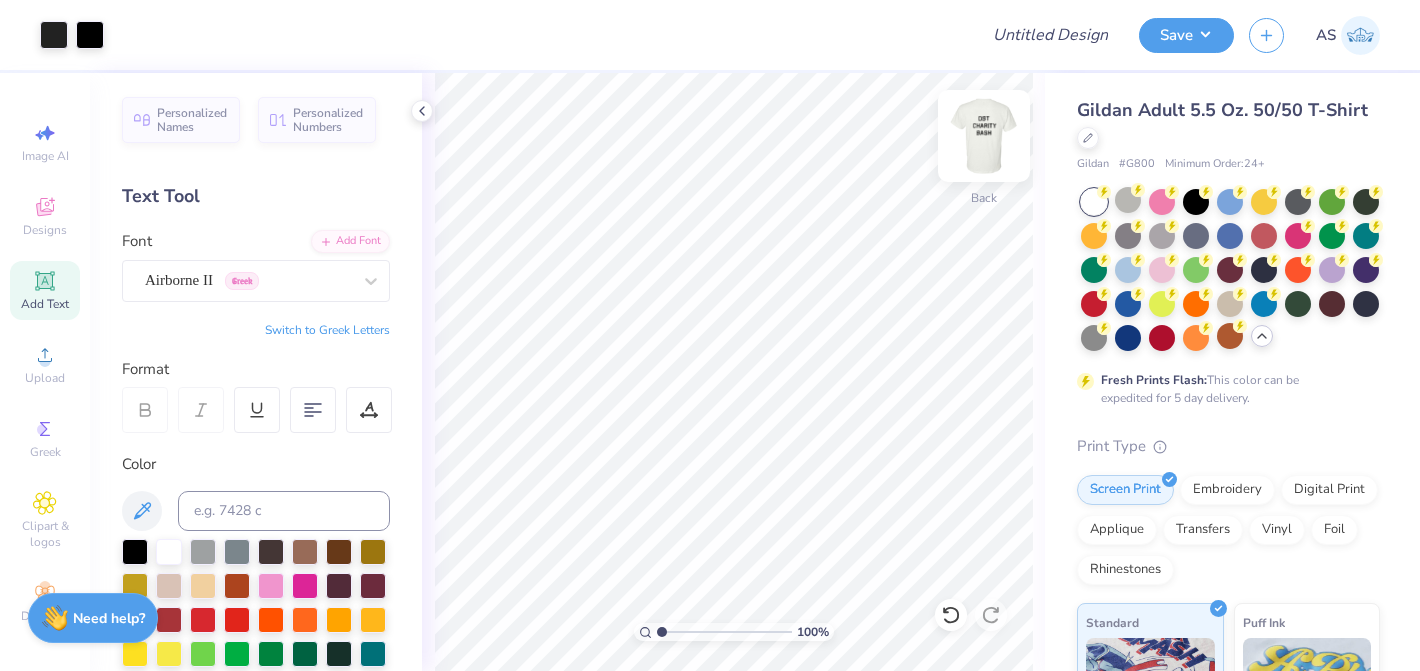 click at bounding box center [984, 136] 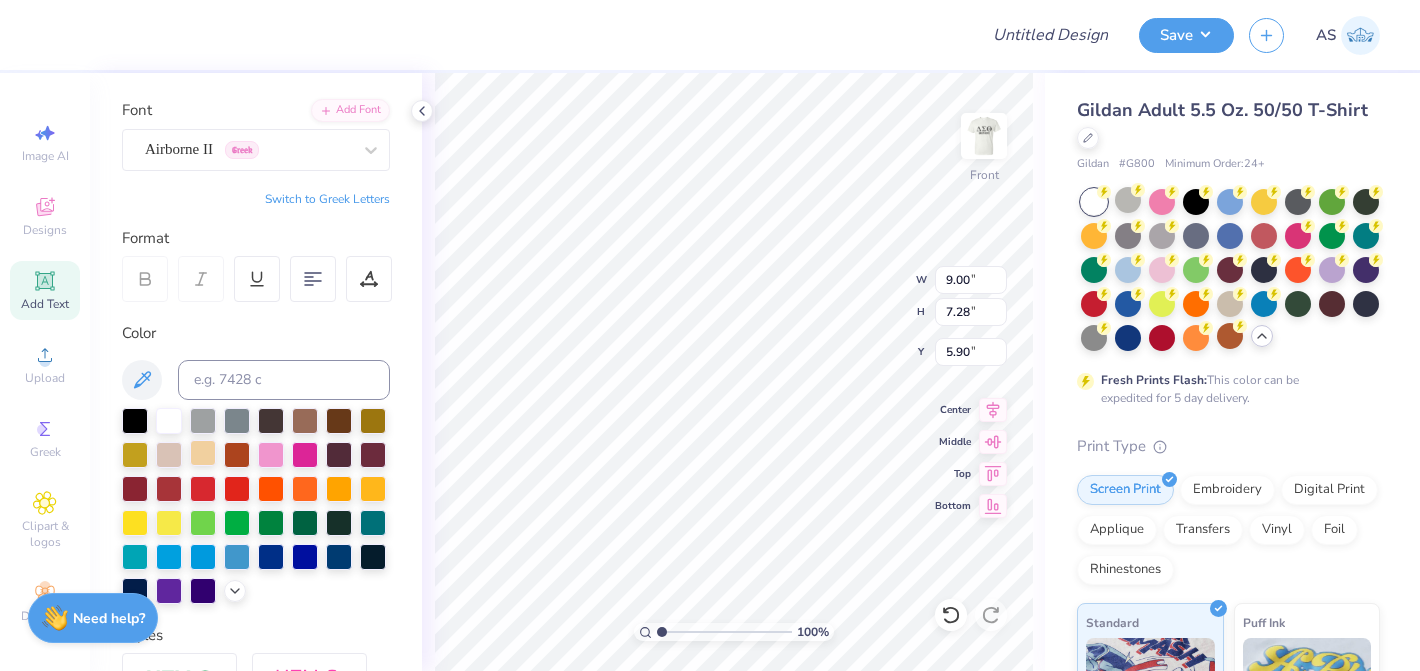 scroll, scrollTop: 139, scrollLeft: 0, axis: vertical 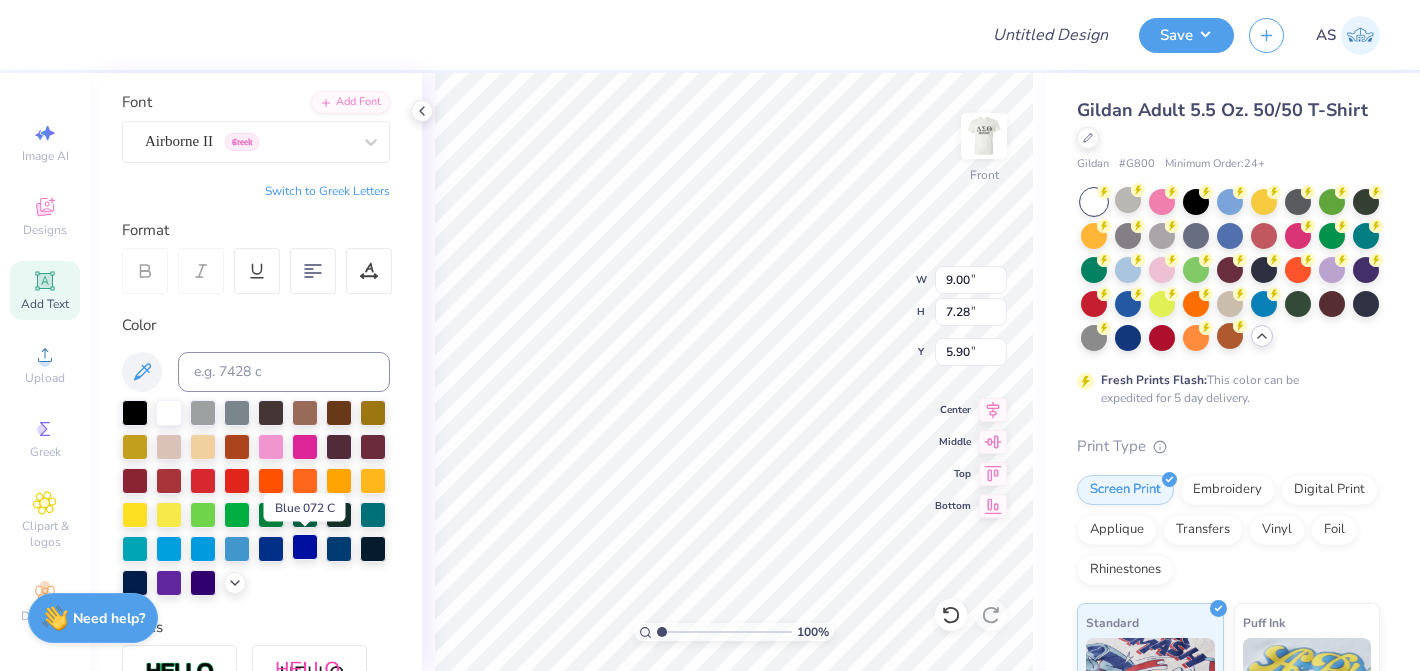 click at bounding box center (305, 547) 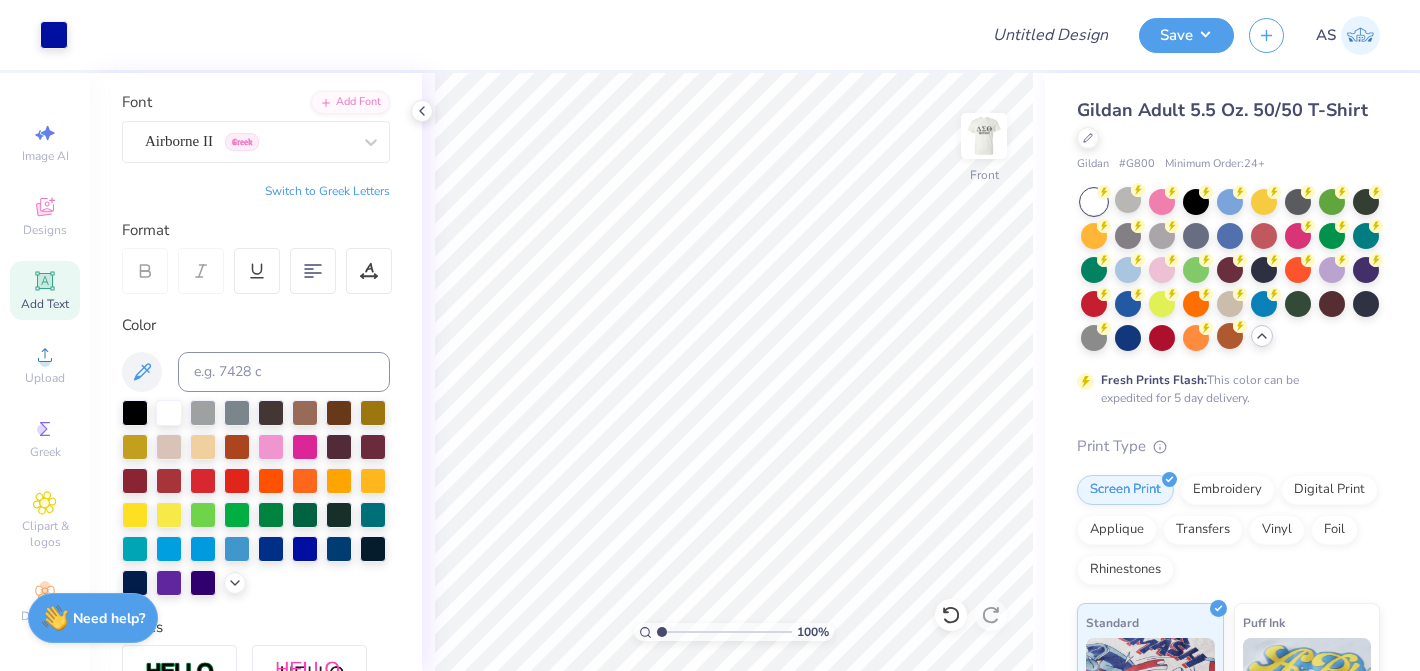 click on "Add Text" at bounding box center (45, 290) 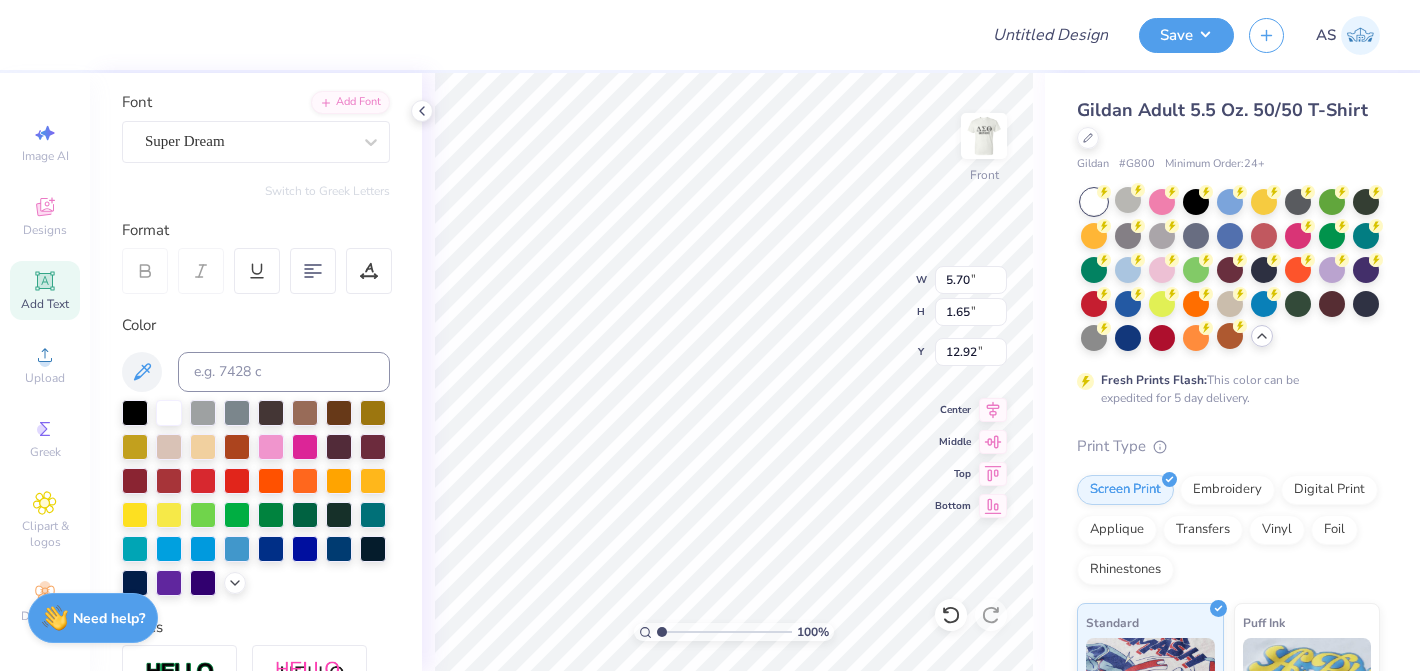 type on "13.75" 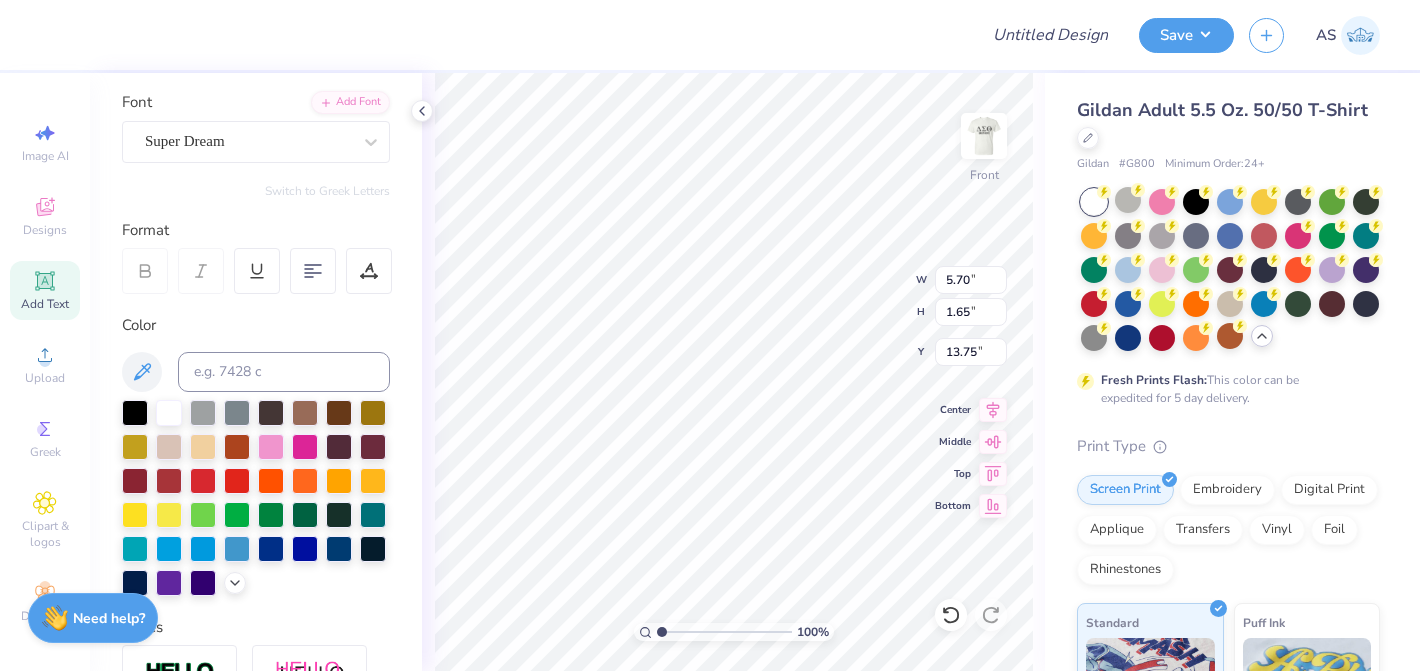 scroll, scrollTop: 0, scrollLeft: 0, axis: both 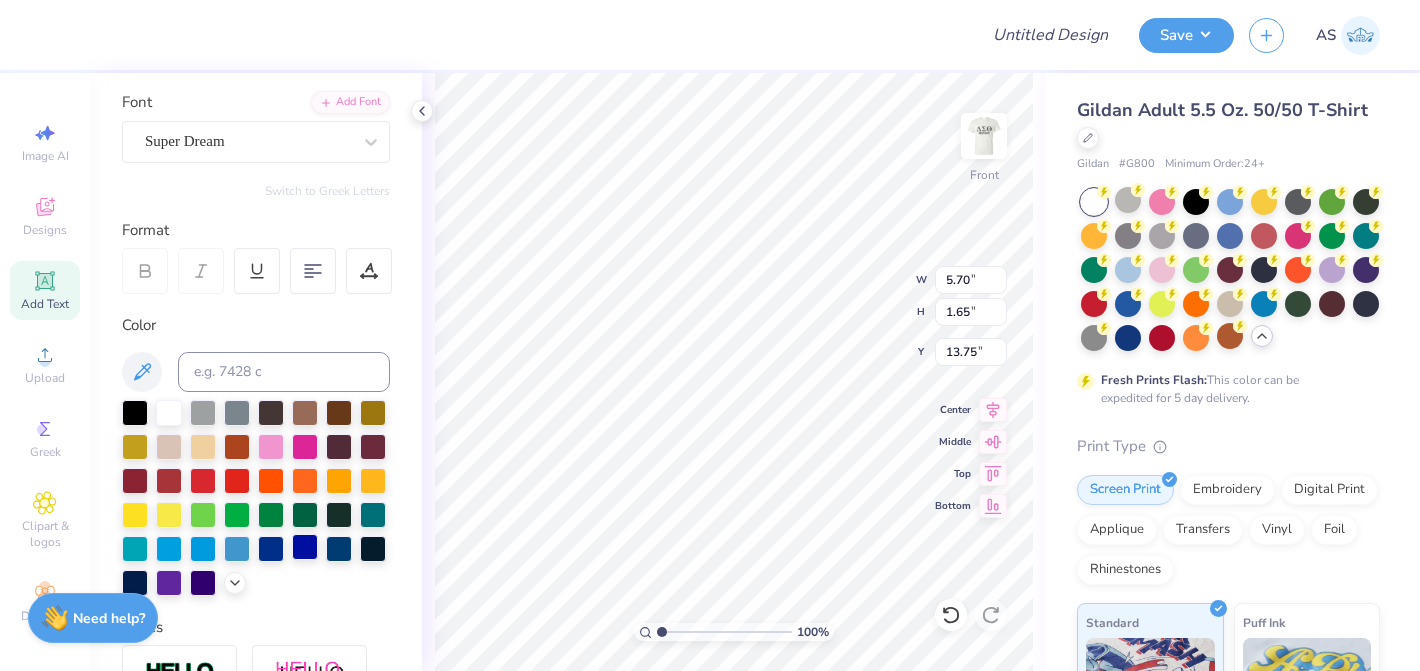 click at bounding box center (305, 547) 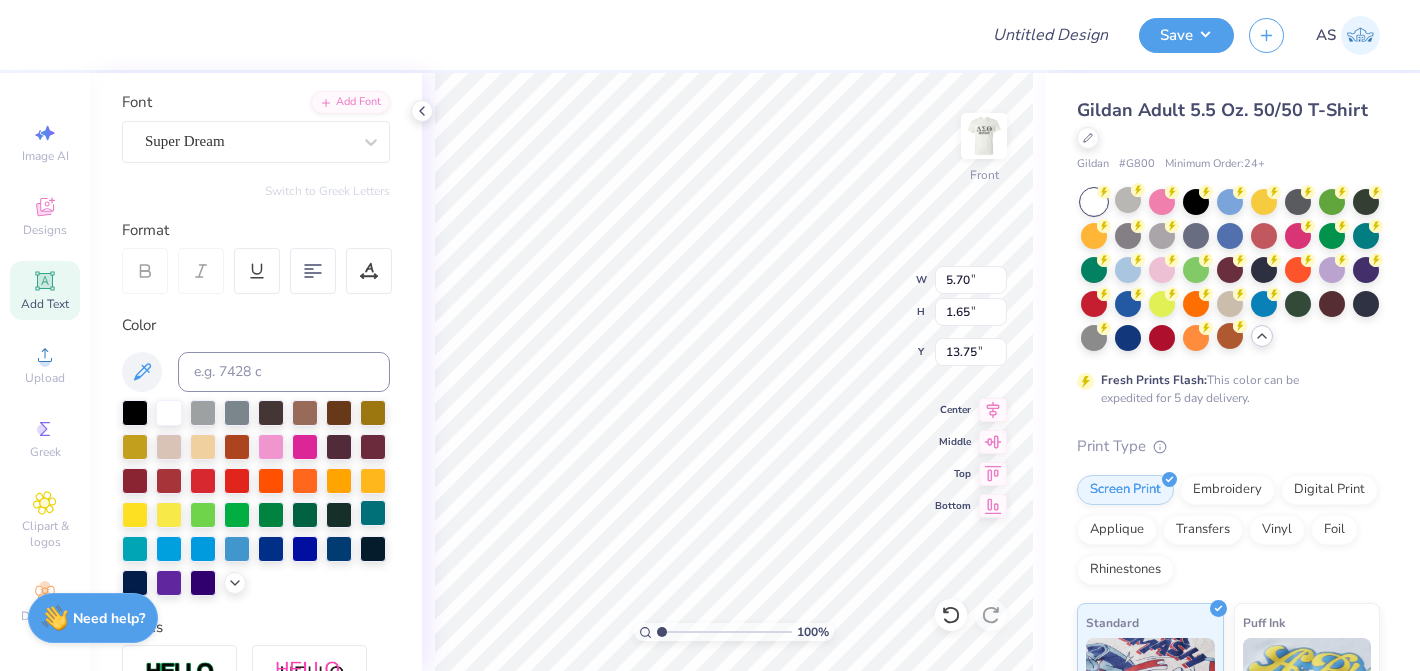 scroll, scrollTop: 1, scrollLeft: 3, axis: both 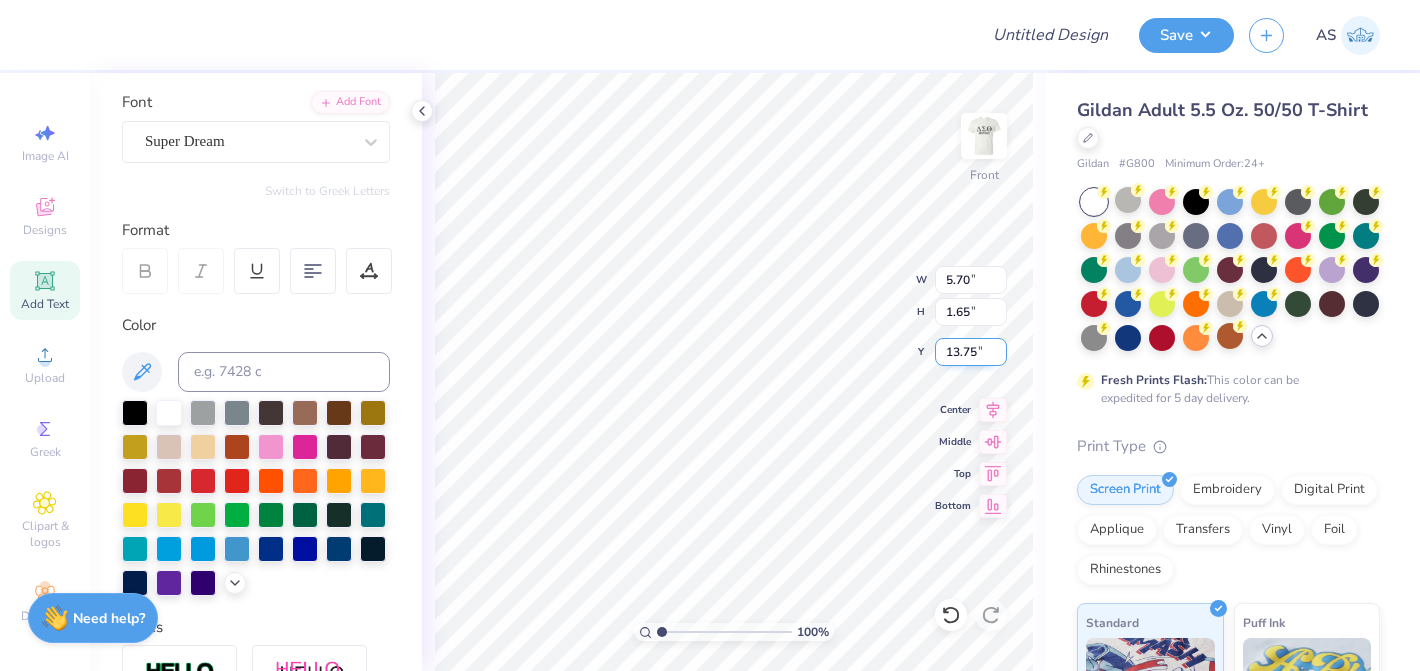 type on "[DATE]
New [CITY]" 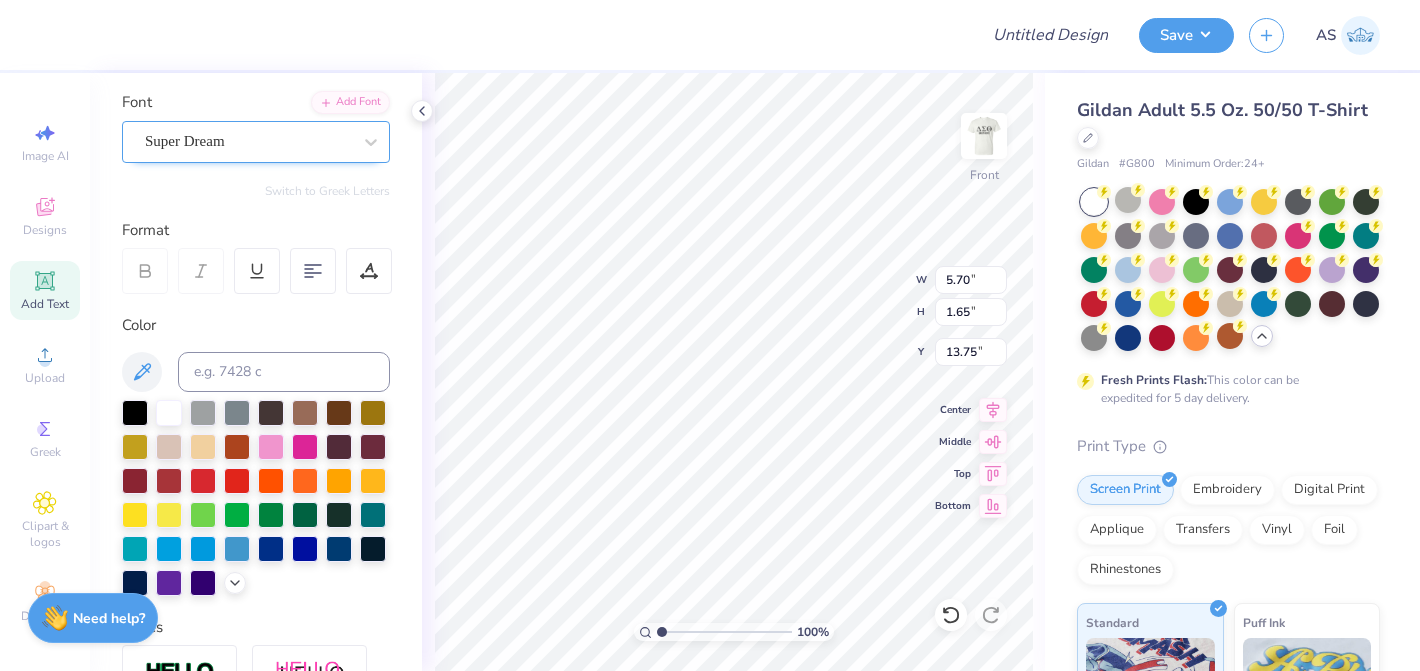 click on "Super Dream" at bounding box center [248, 141] 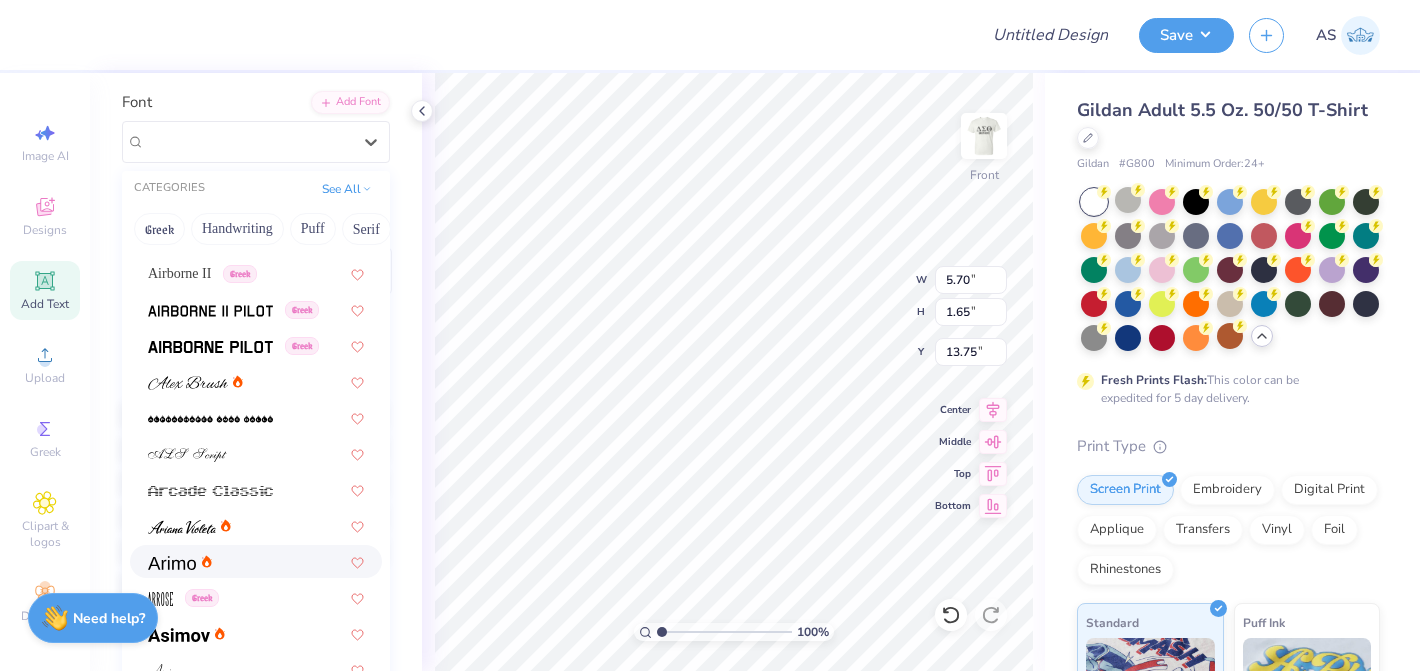 scroll, scrollTop: 385, scrollLeft: 0, axis: vertical 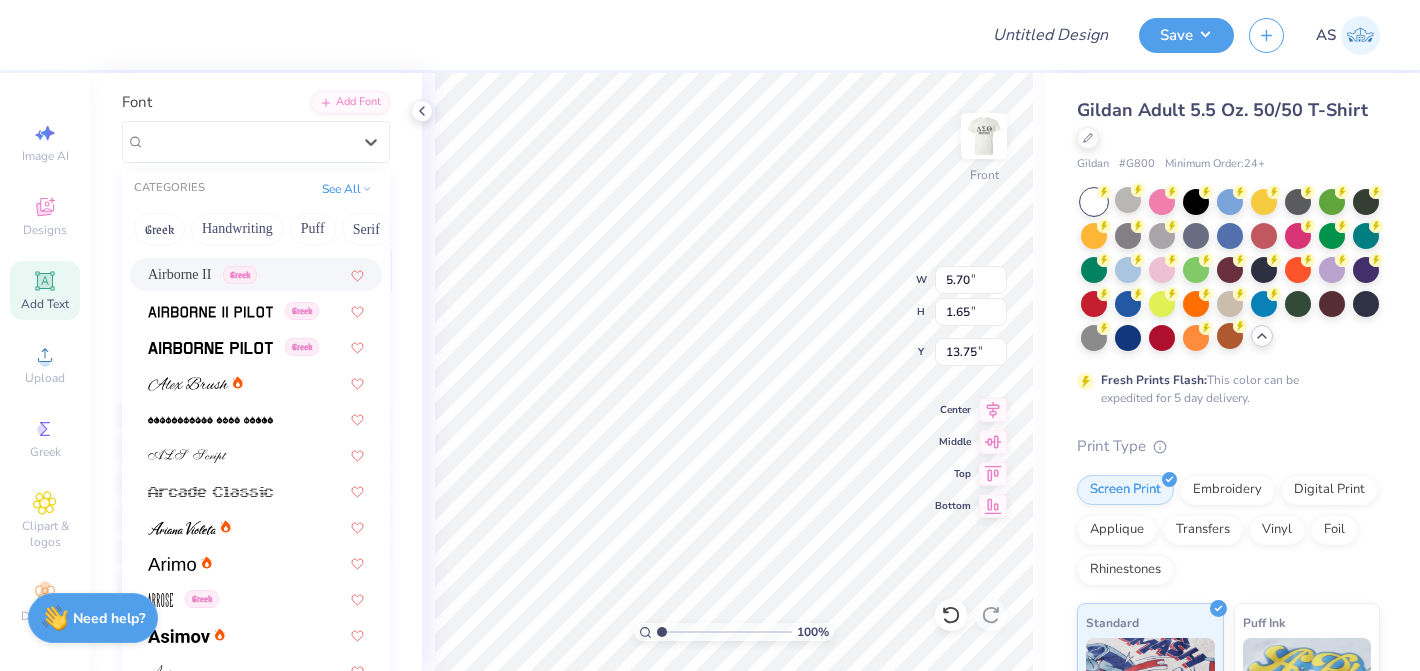 click on "Airborne II" at bounding box center [179, 274] 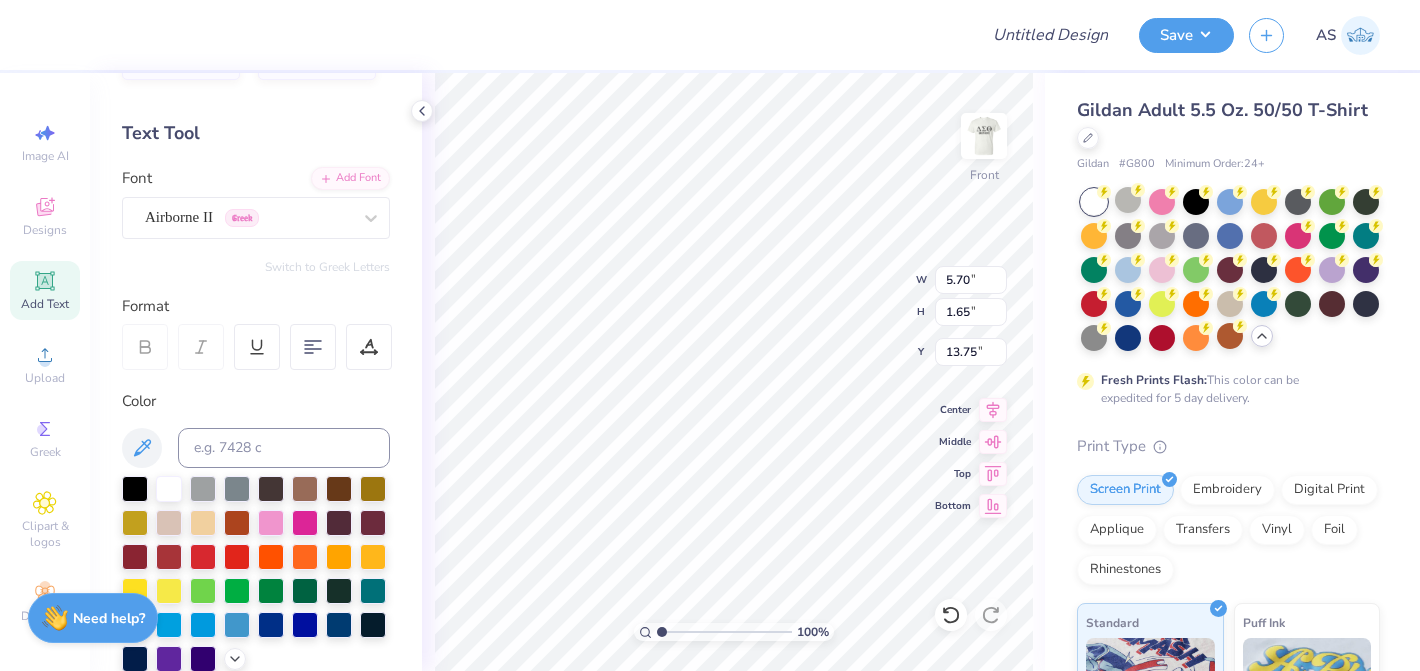 scroll, scrollTop: 62, scrollLeft: 0, axis: vertical 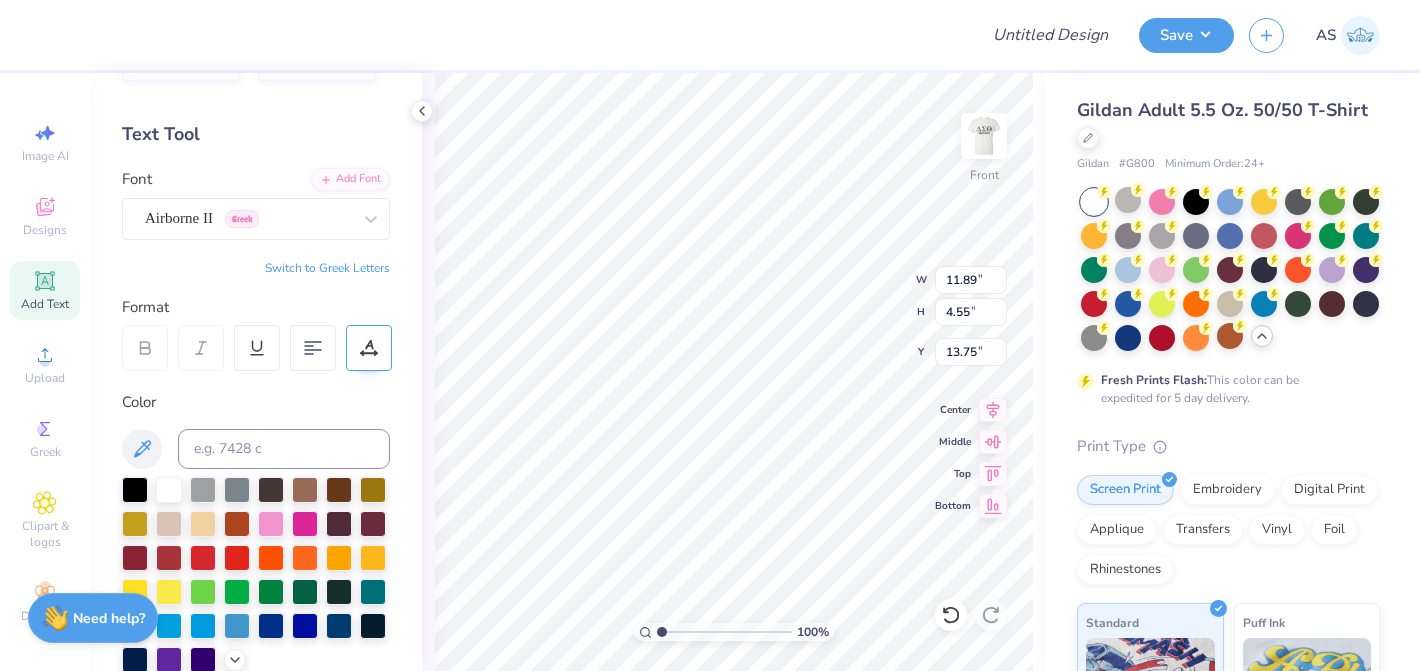 type on "11.89" 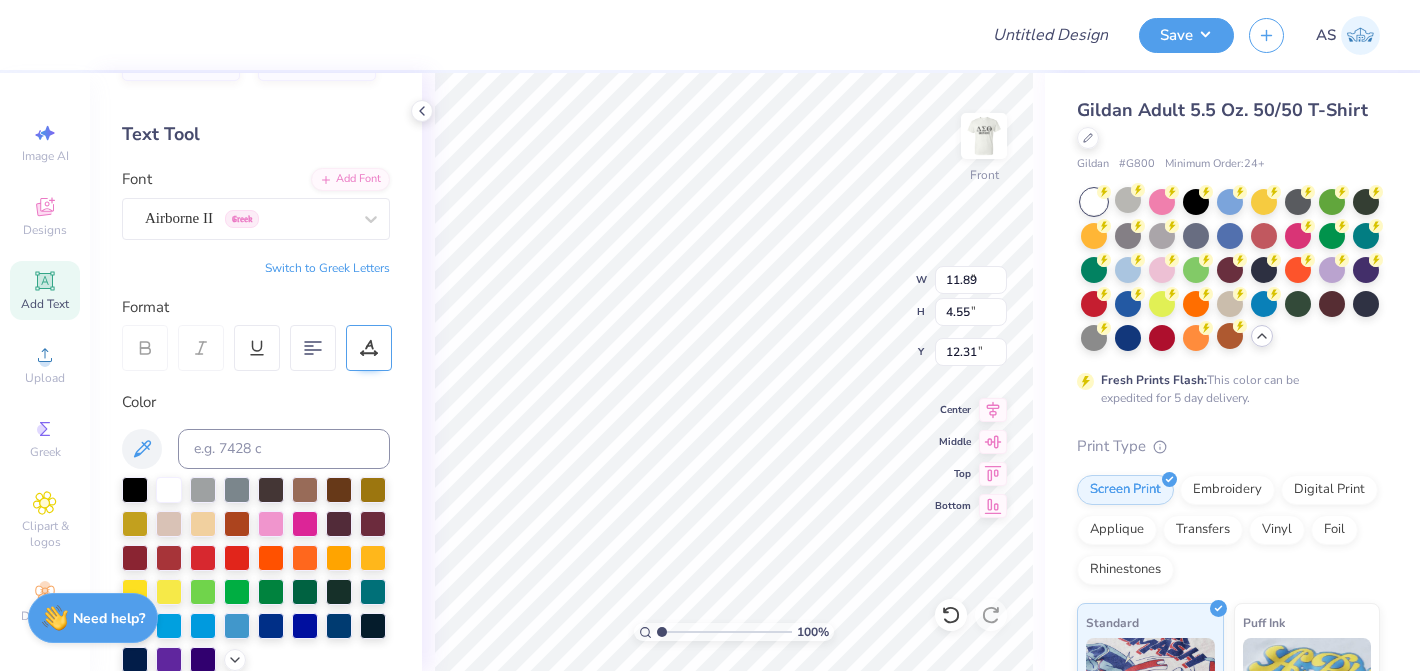 type on "5.17" 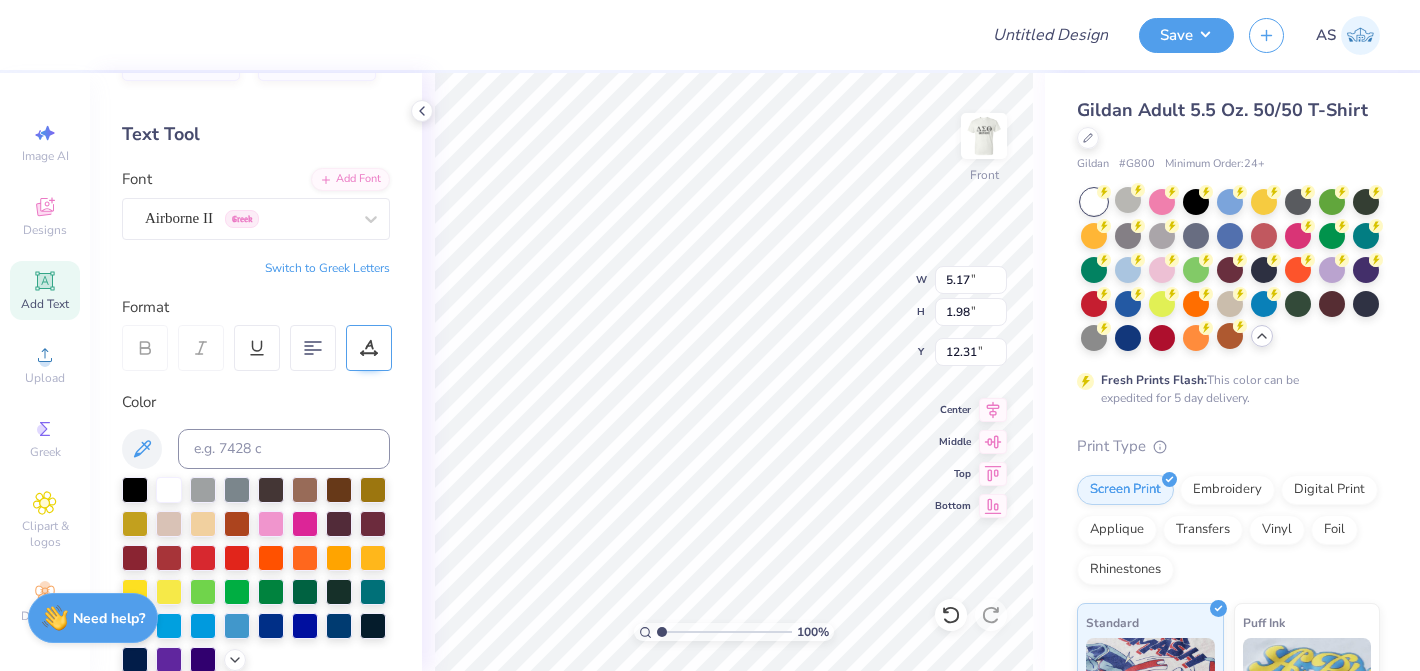 type on "14.15" 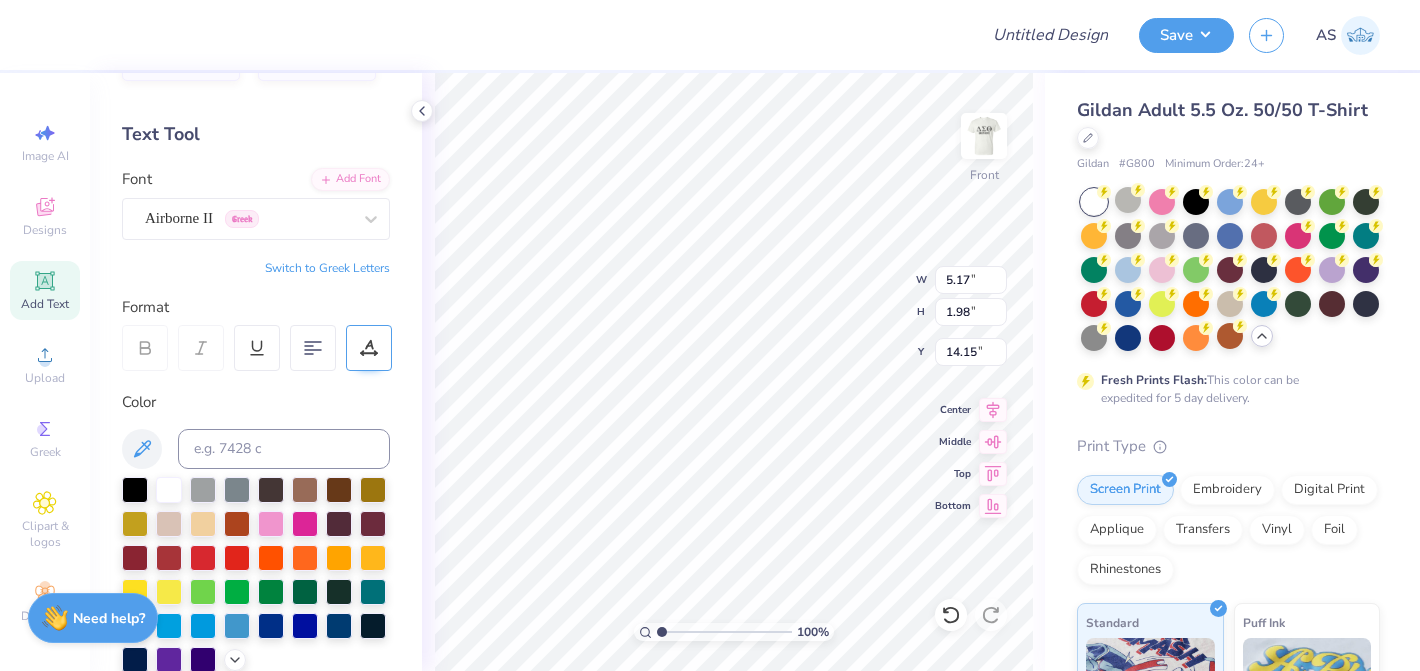 type on "9.00" 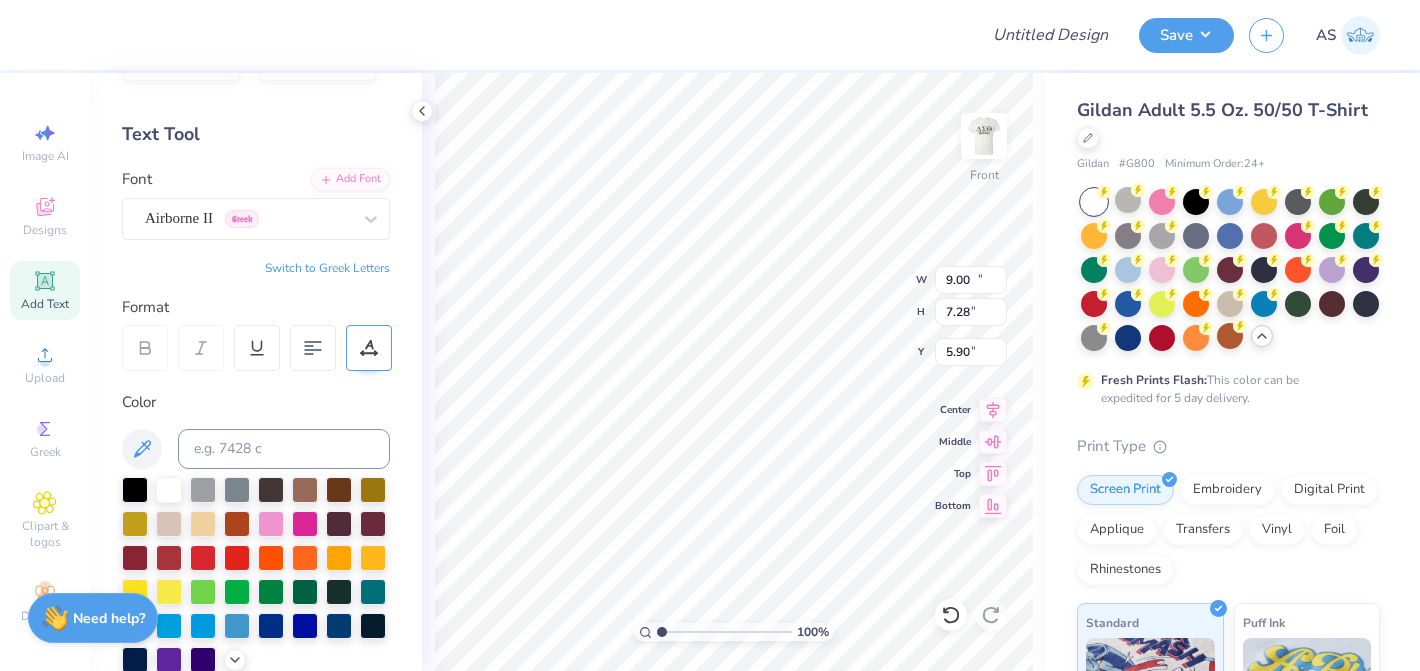 type on "10.86" 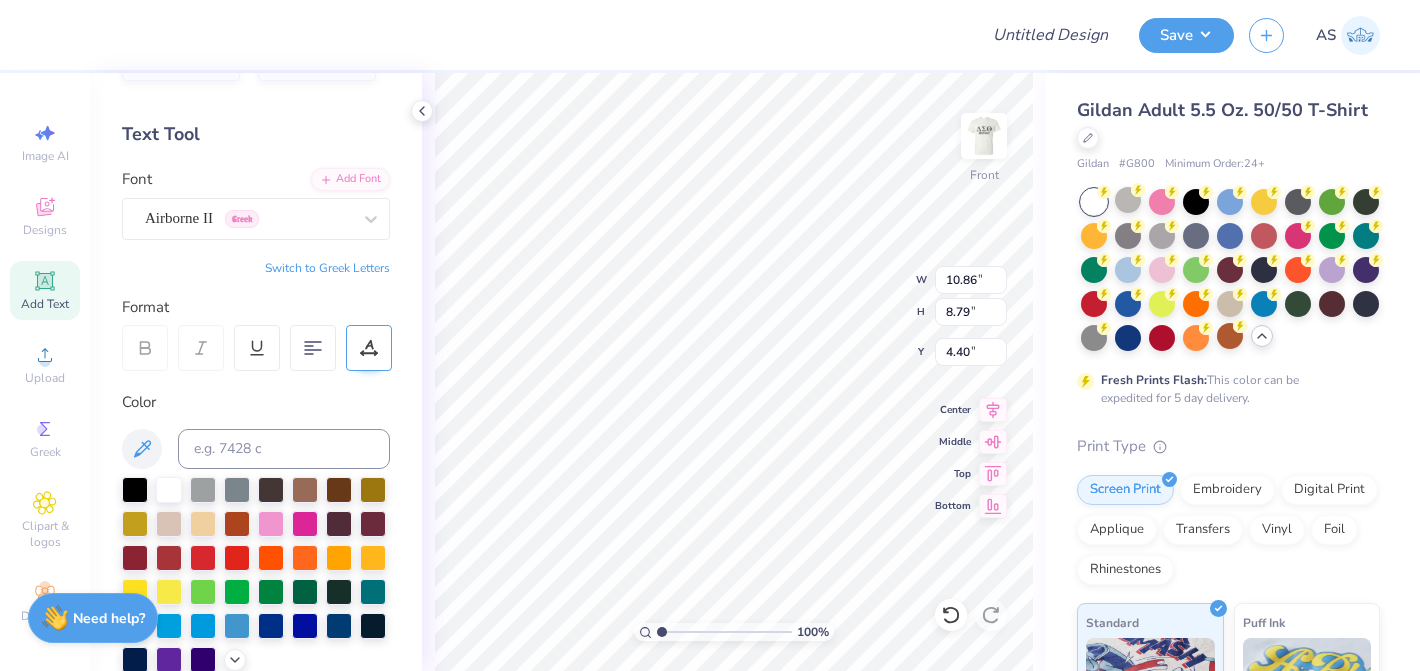type on "4.57" 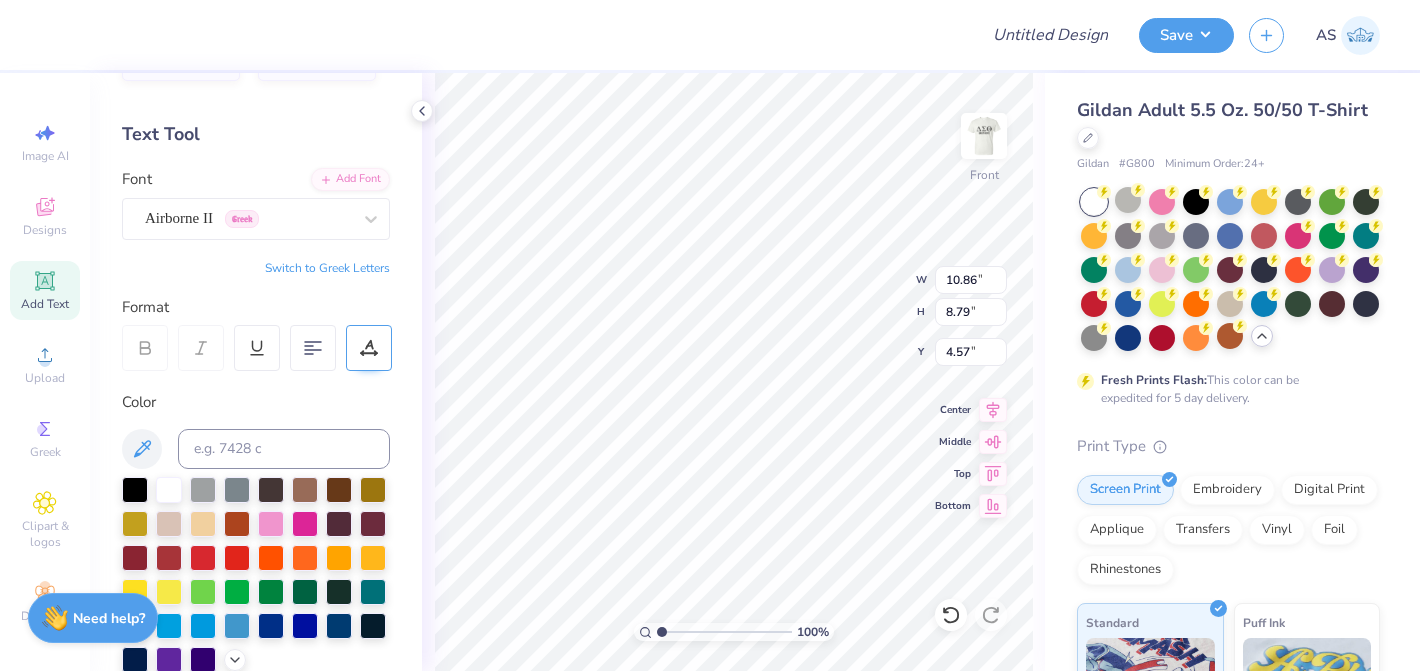 type on "5.17" 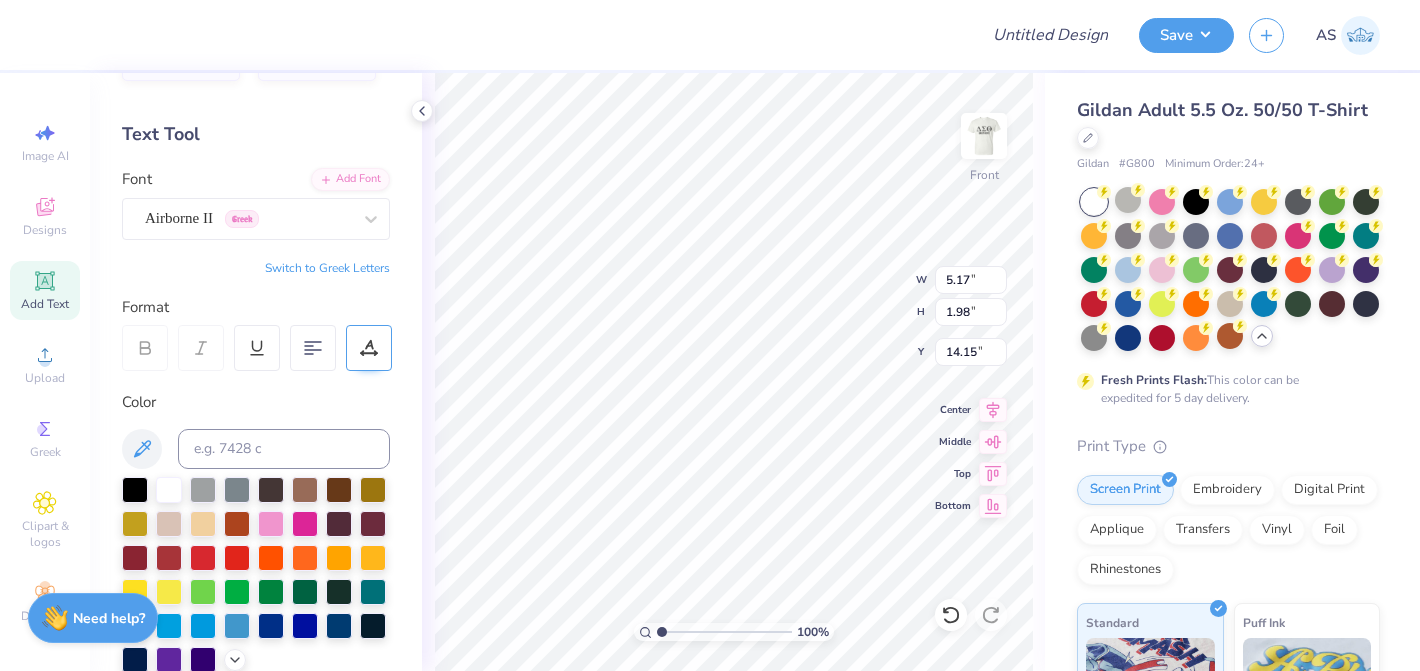 type on "16.09" 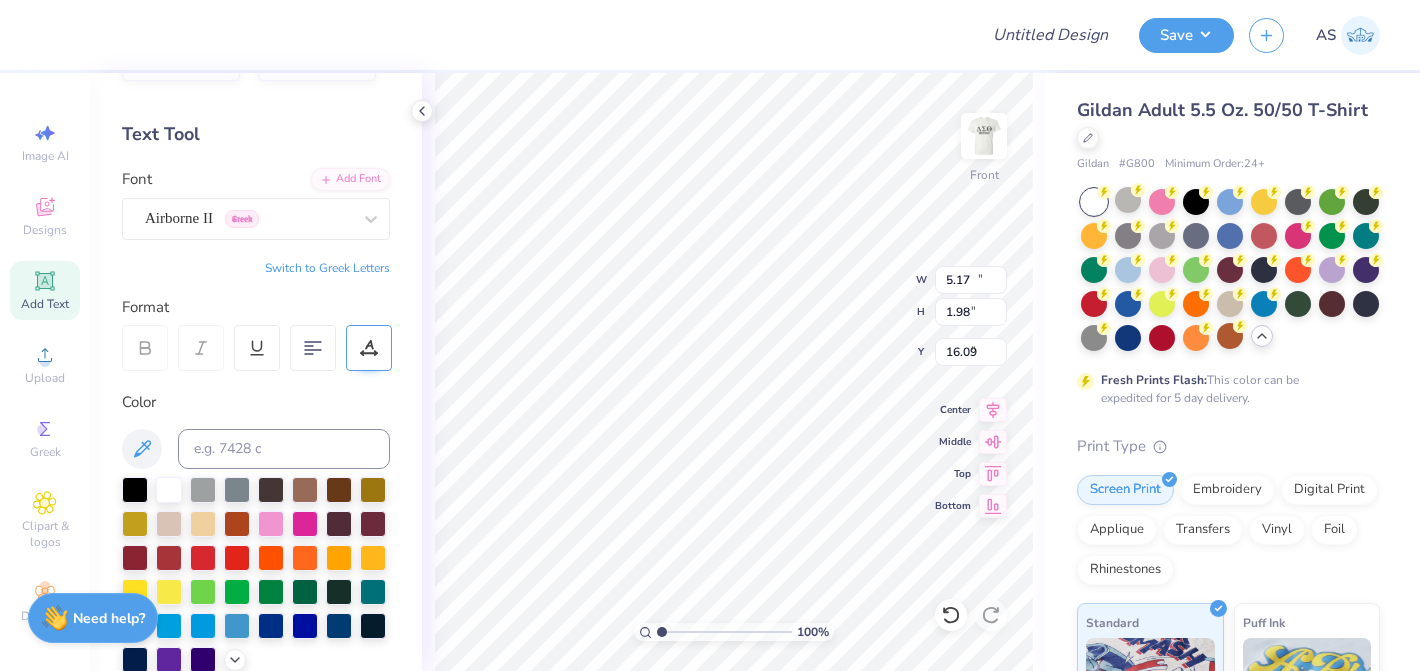 type on "10.86" 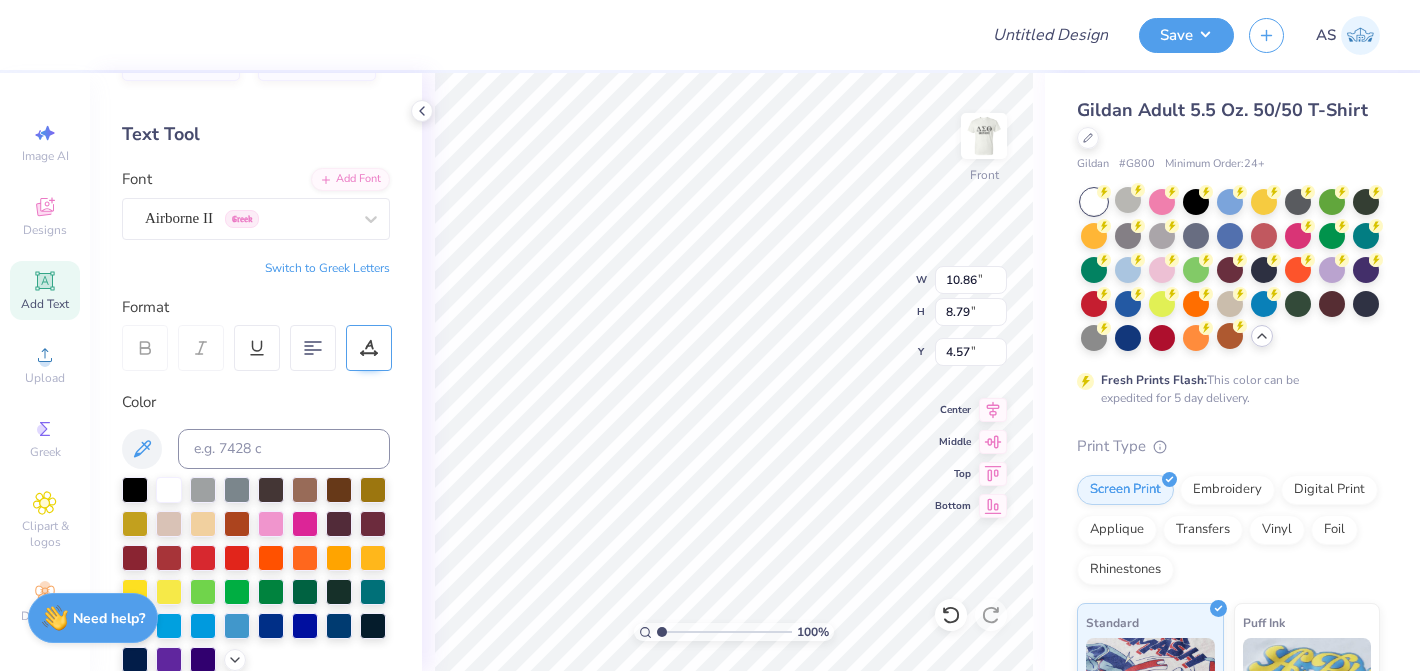 type on "4.96" 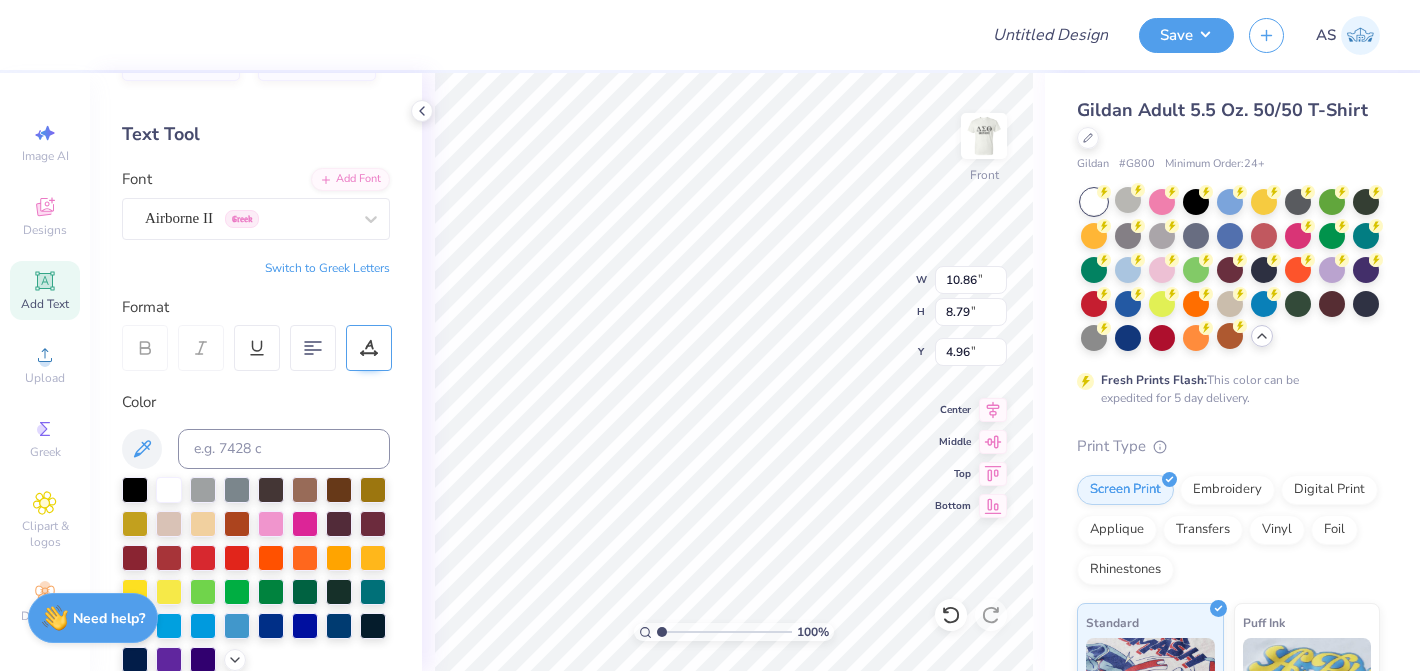 type on "5.17" 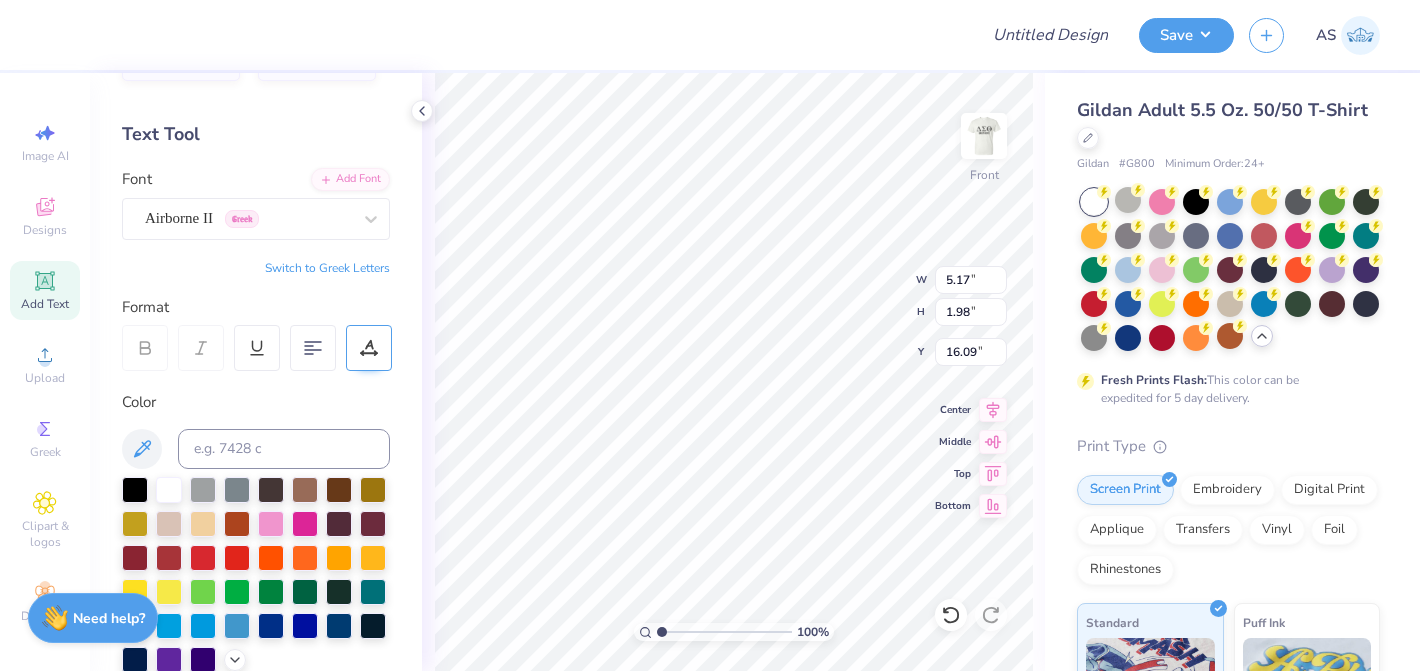 type on "14.96" 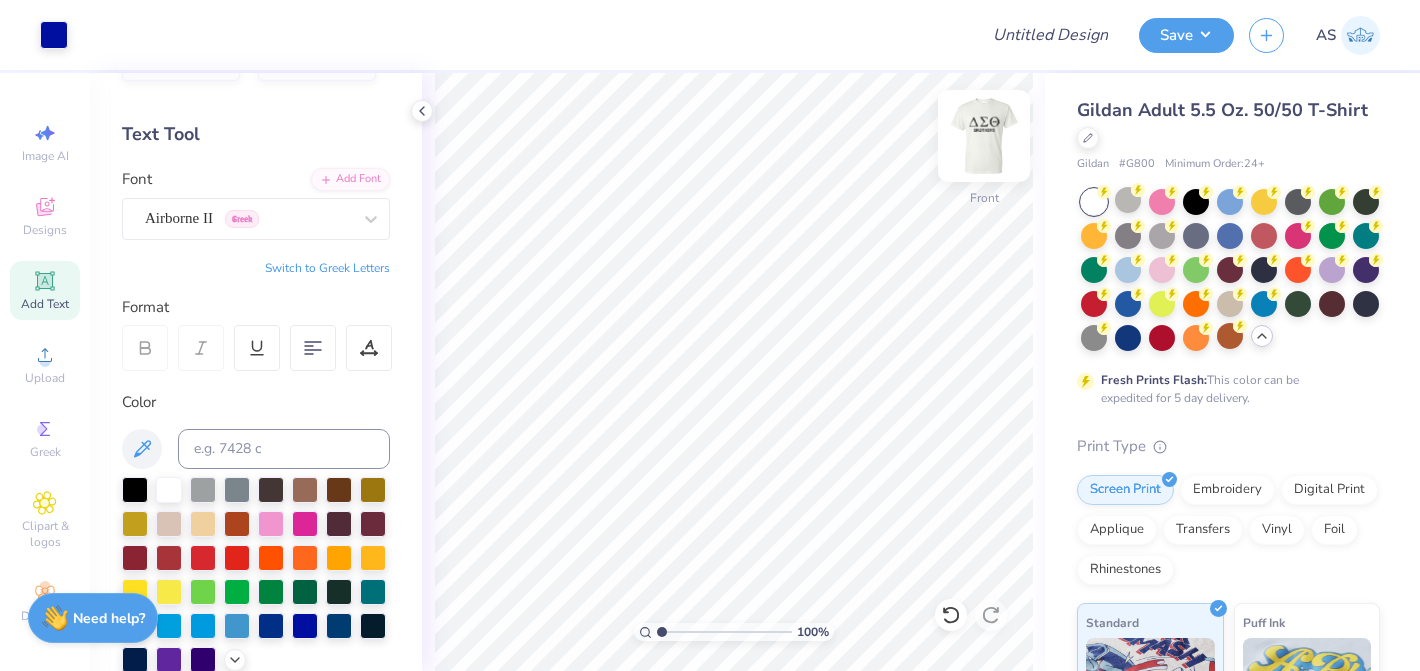 click at bounding box center [984, 136] 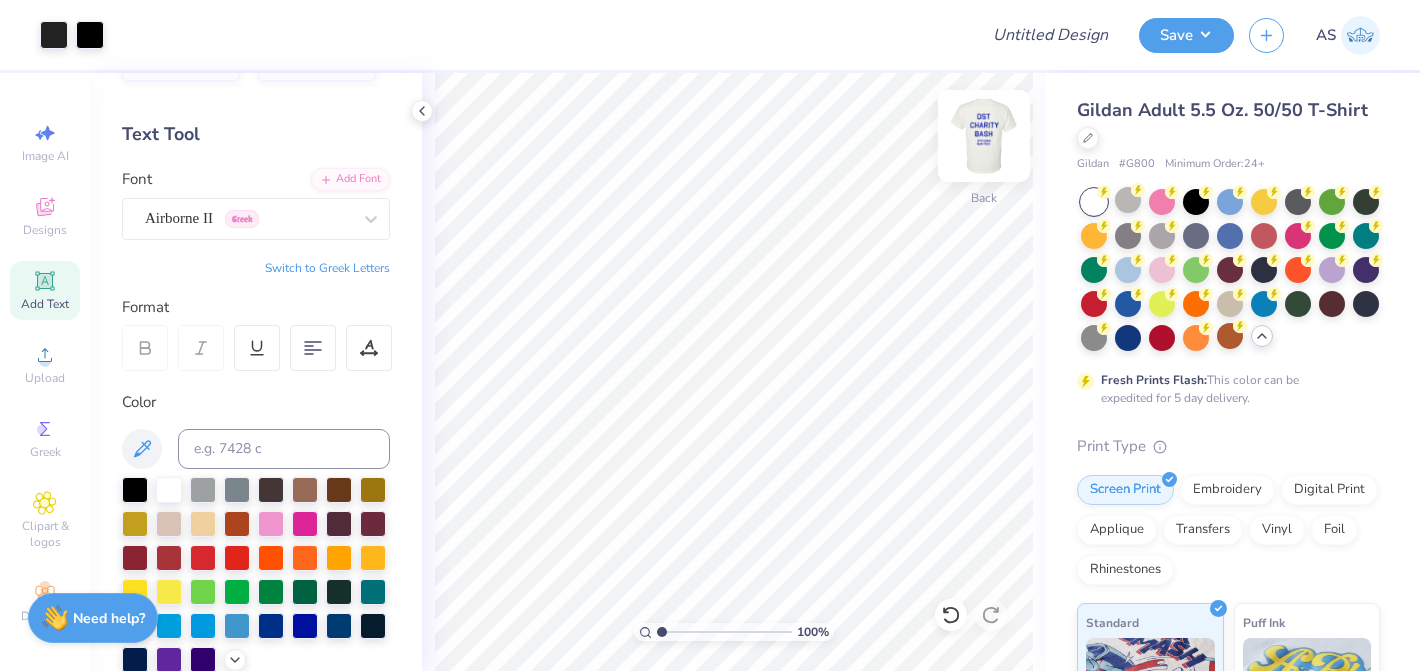 click at bounding box center [984, 136] 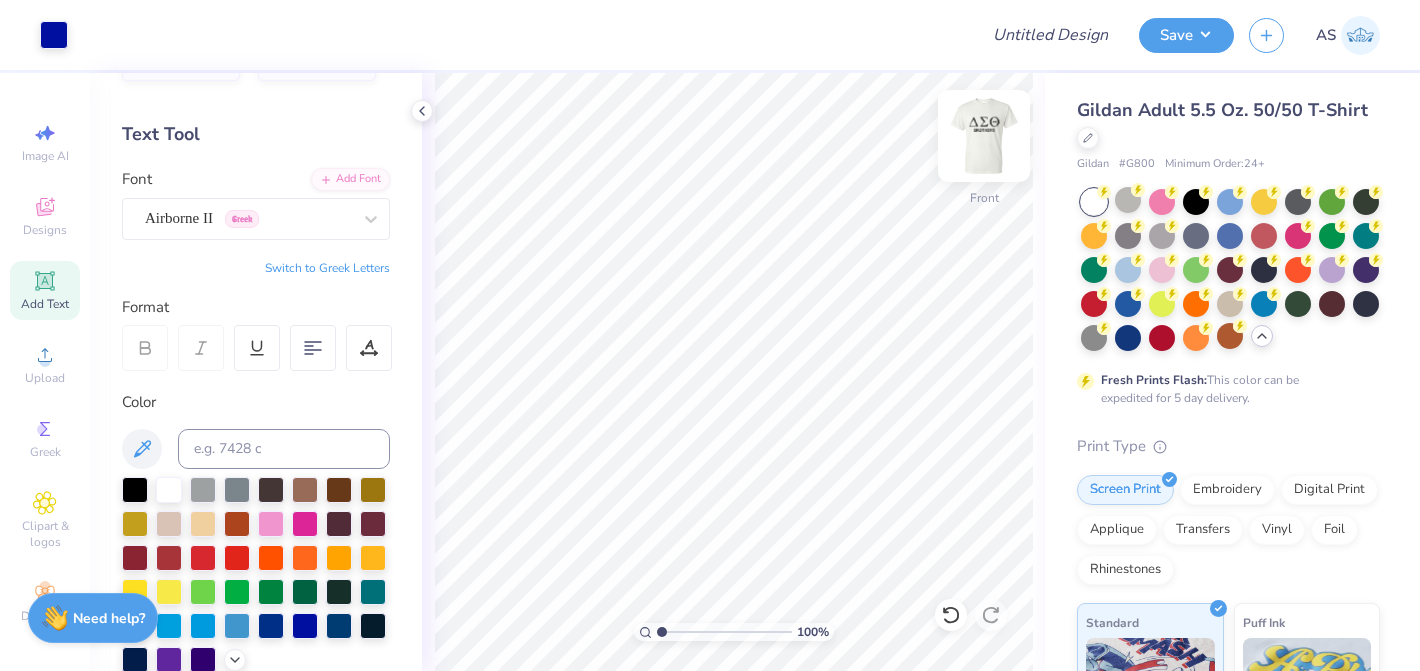click at bounding box center (984, 136) 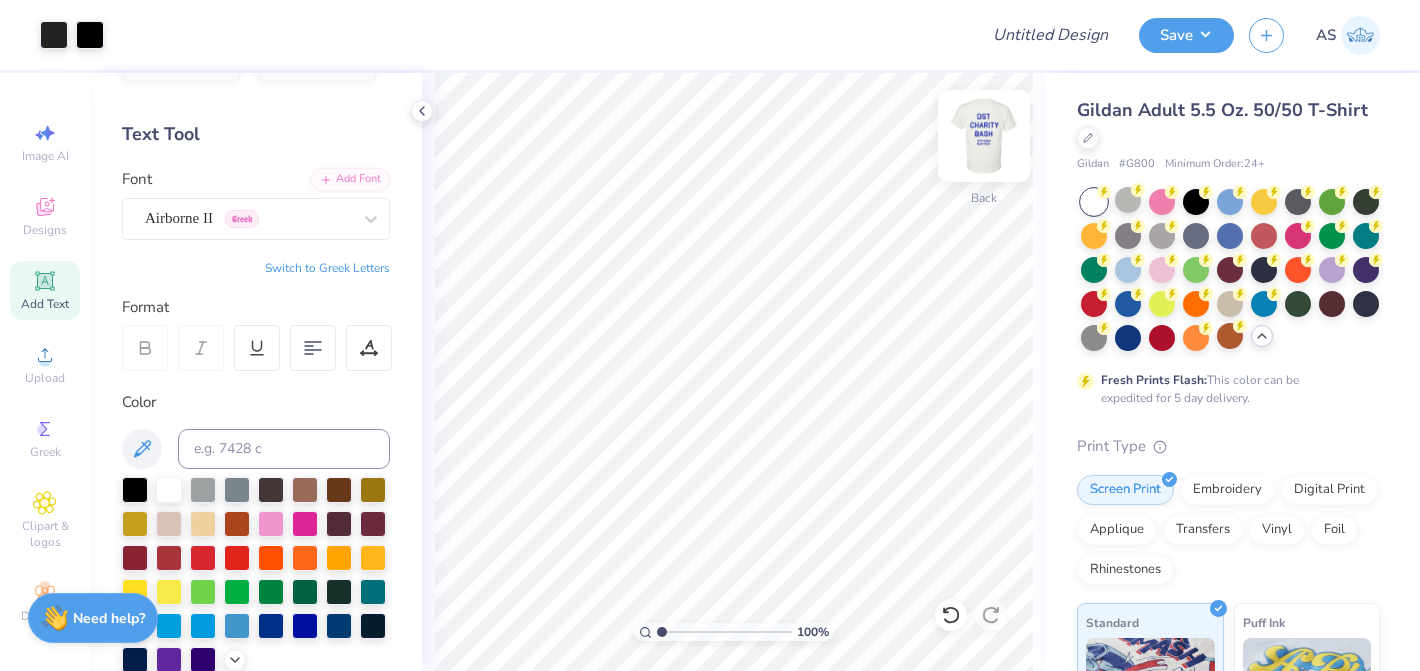 click at bounding box center [984, 136] 